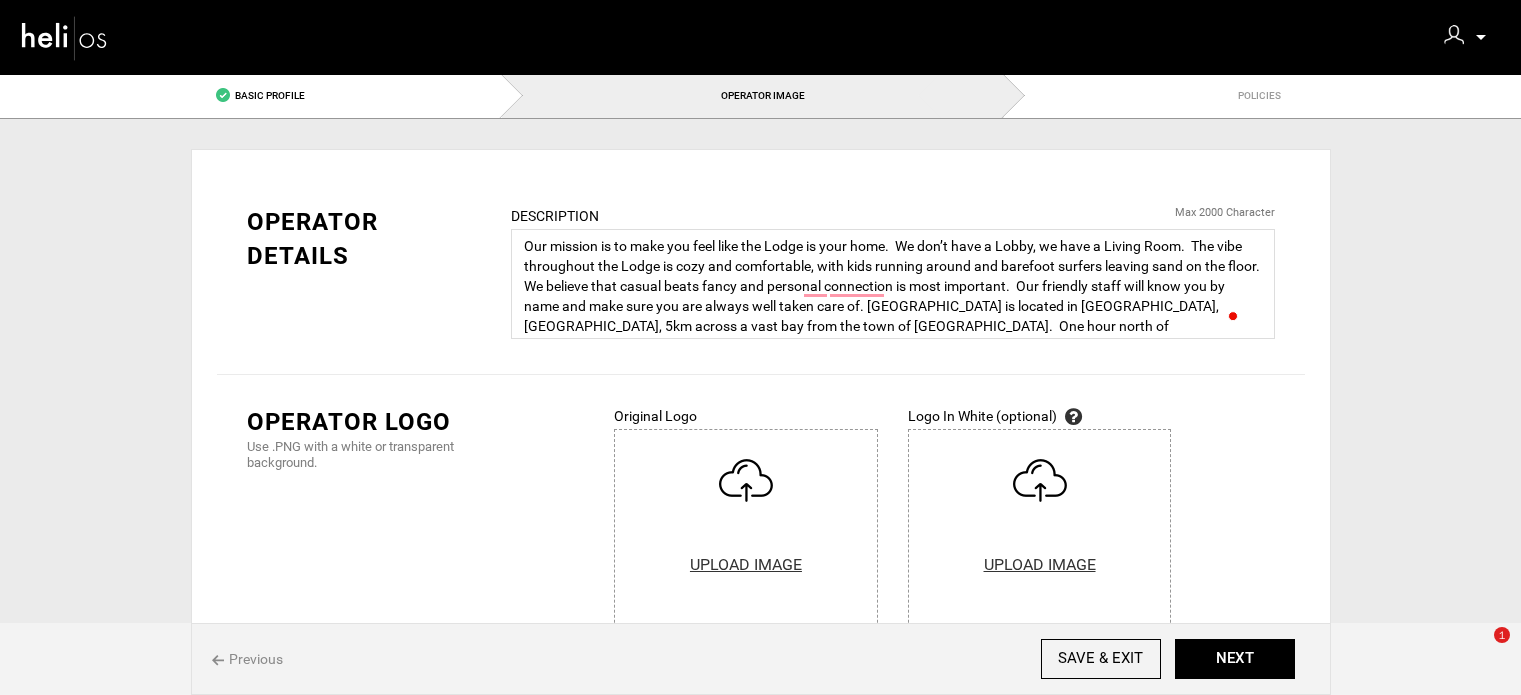 scroll, scrollTop: 100, scrollLeft: 0, axis: vertical 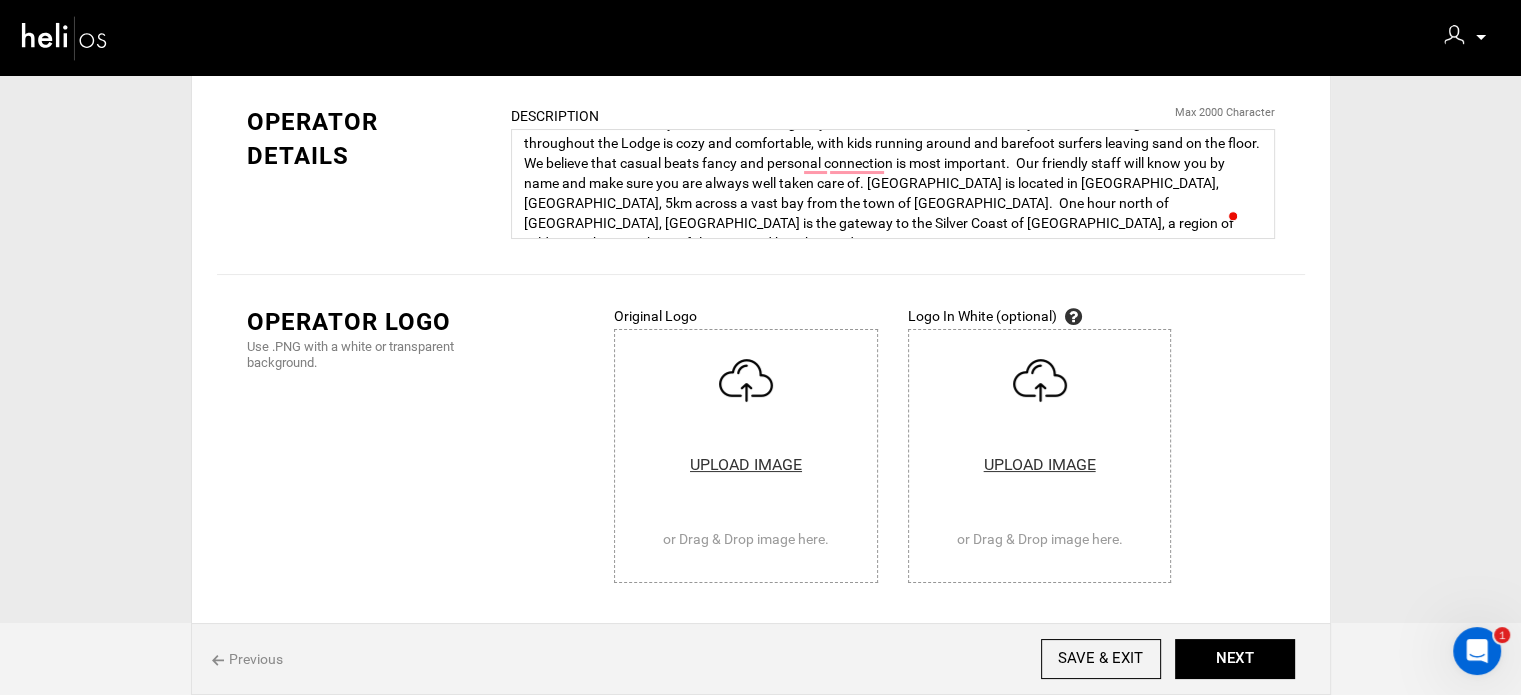 click on "Operator Logo
Use .PNG with a white or transparent background.
Original Logo
UPLOAD IMAGE
or Drag & Drop image here.
Remove
Sorry this image is too large. Please upload an image with a smaller resolution for better experience.
Logo can not be blank.
Logo In White (optional)
In case of any concern please reach us at  team@heli.life UPLOAD IMAGE" at bounding box center [761, 449] 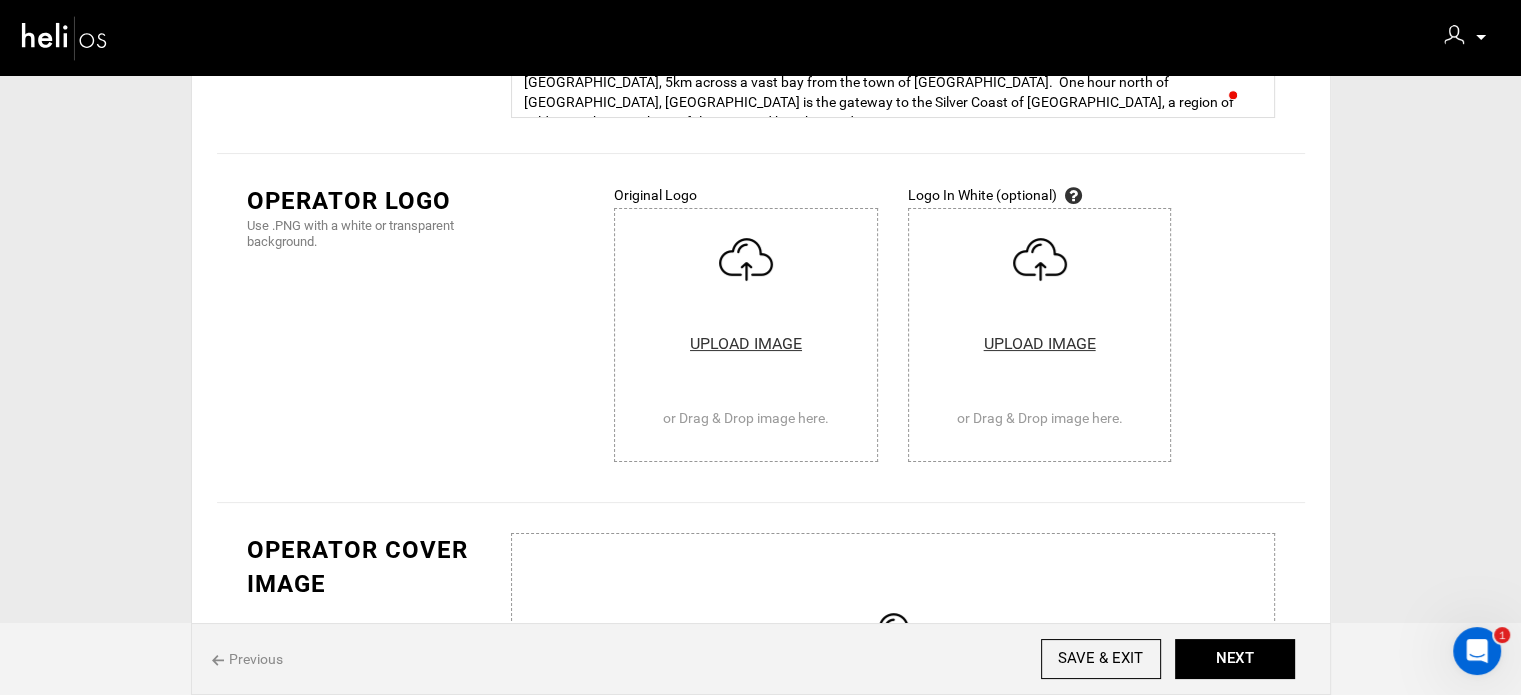 scroll, scrollTop: 220, scrollLeft: 0, axis: vertical 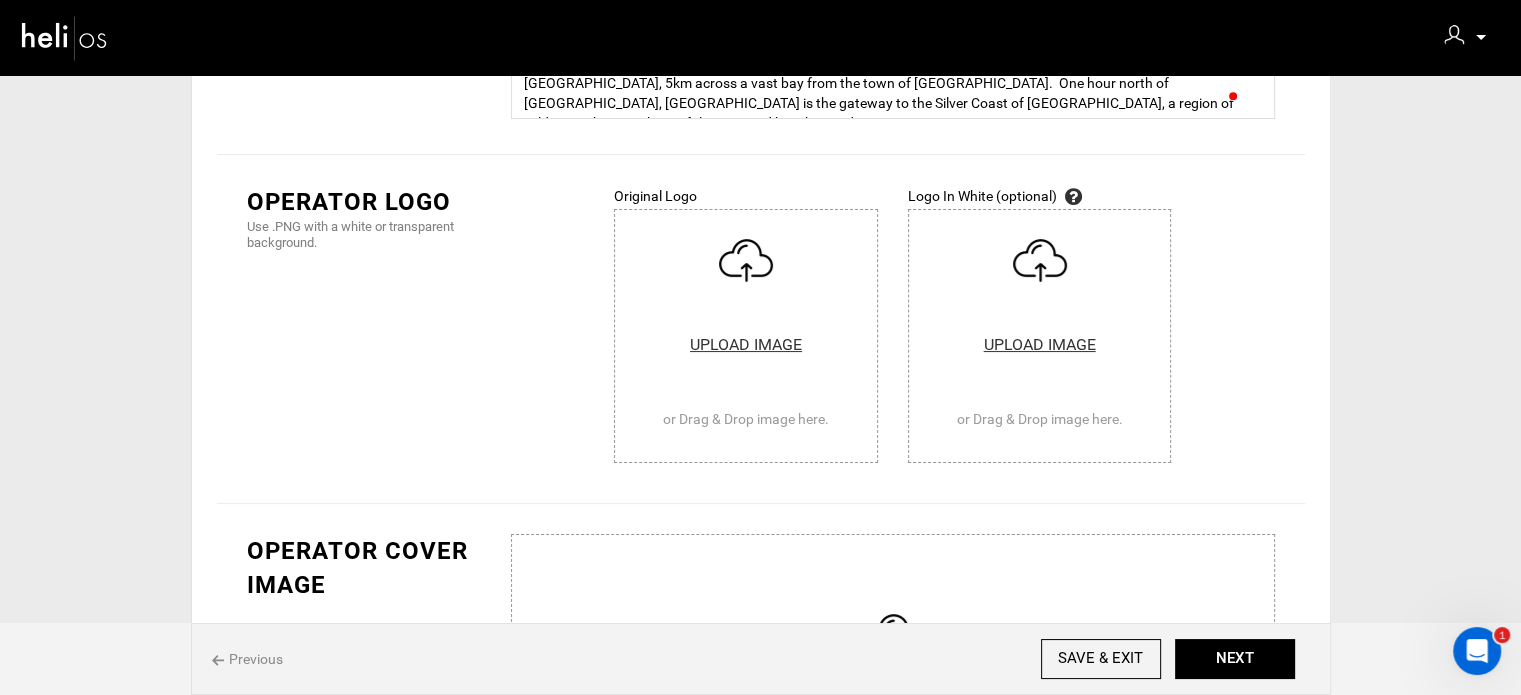 click at bounding box center (746, 336) 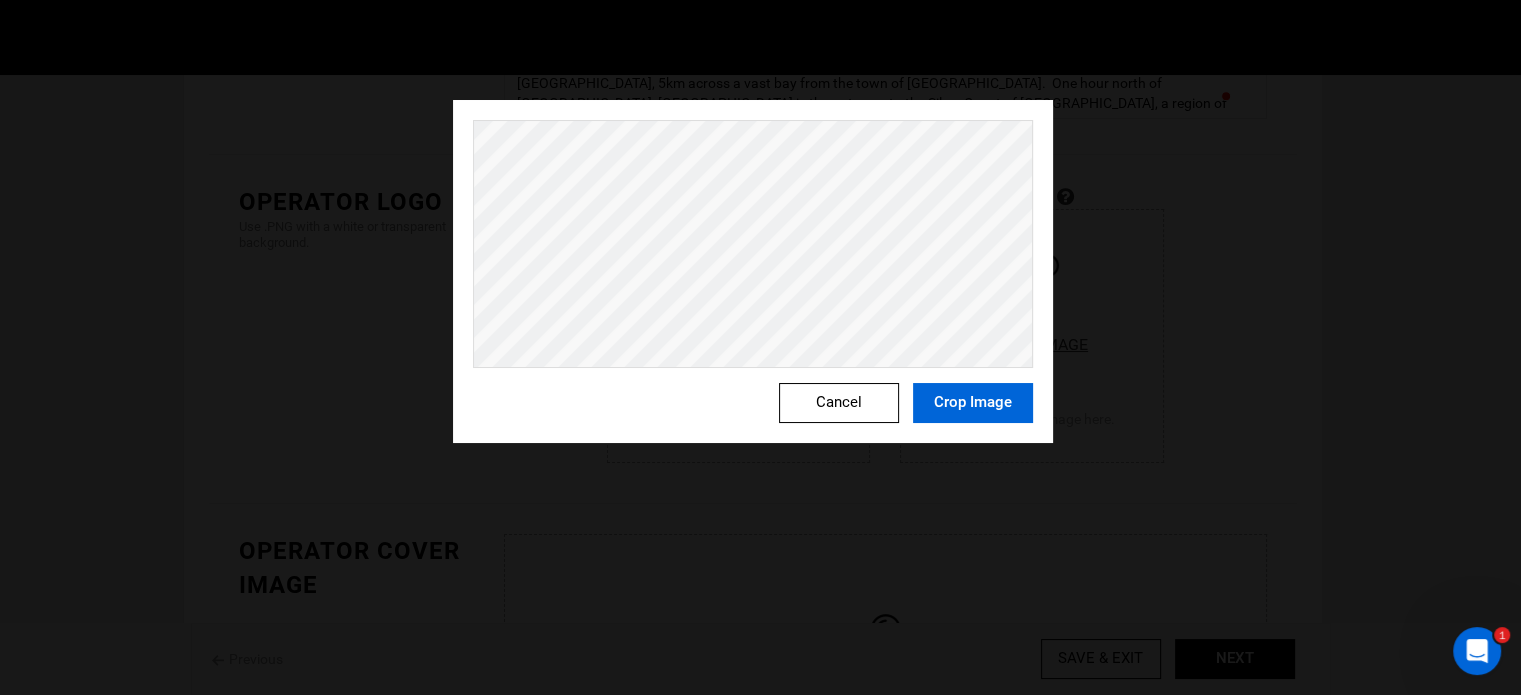 click on "Crop Image" at bounding box center (973, 403) 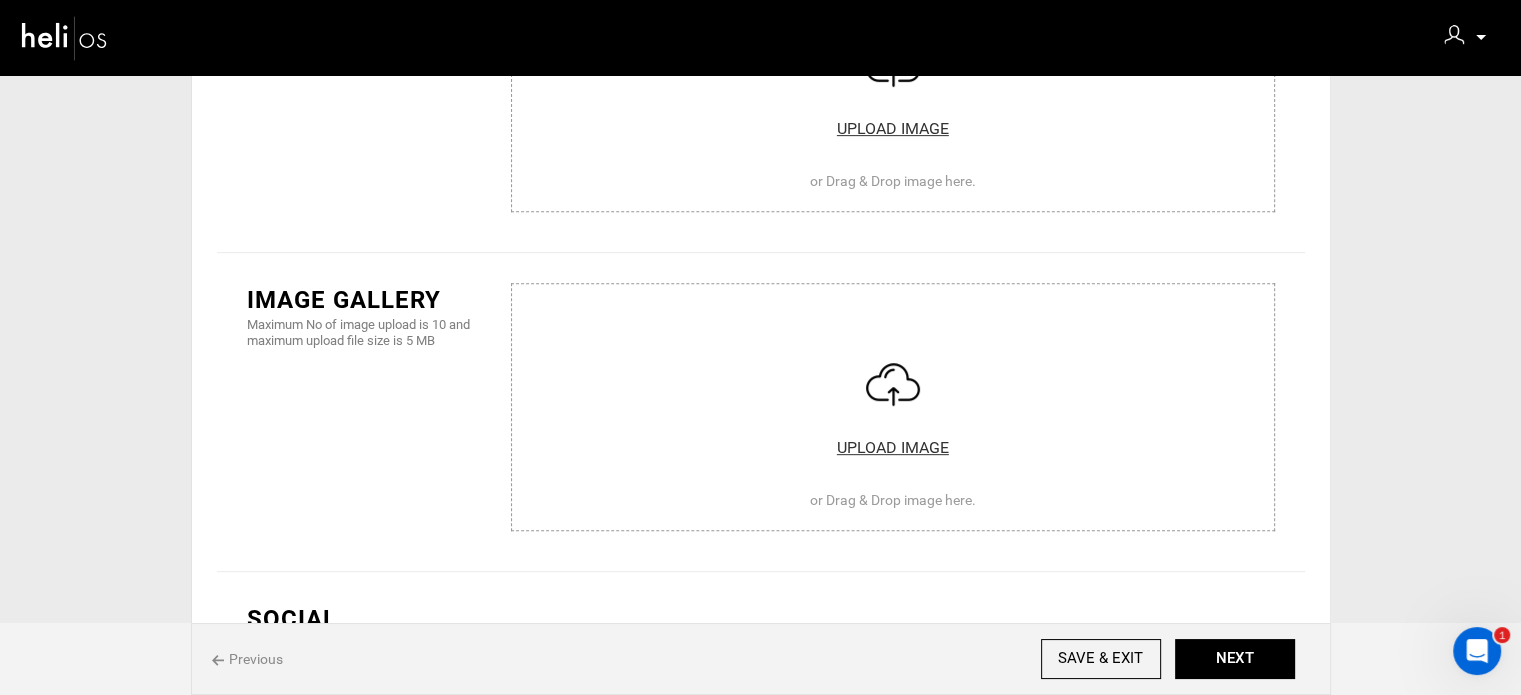 scroll, scrollTop: 808, scrollLeft: 0, axis: vertical 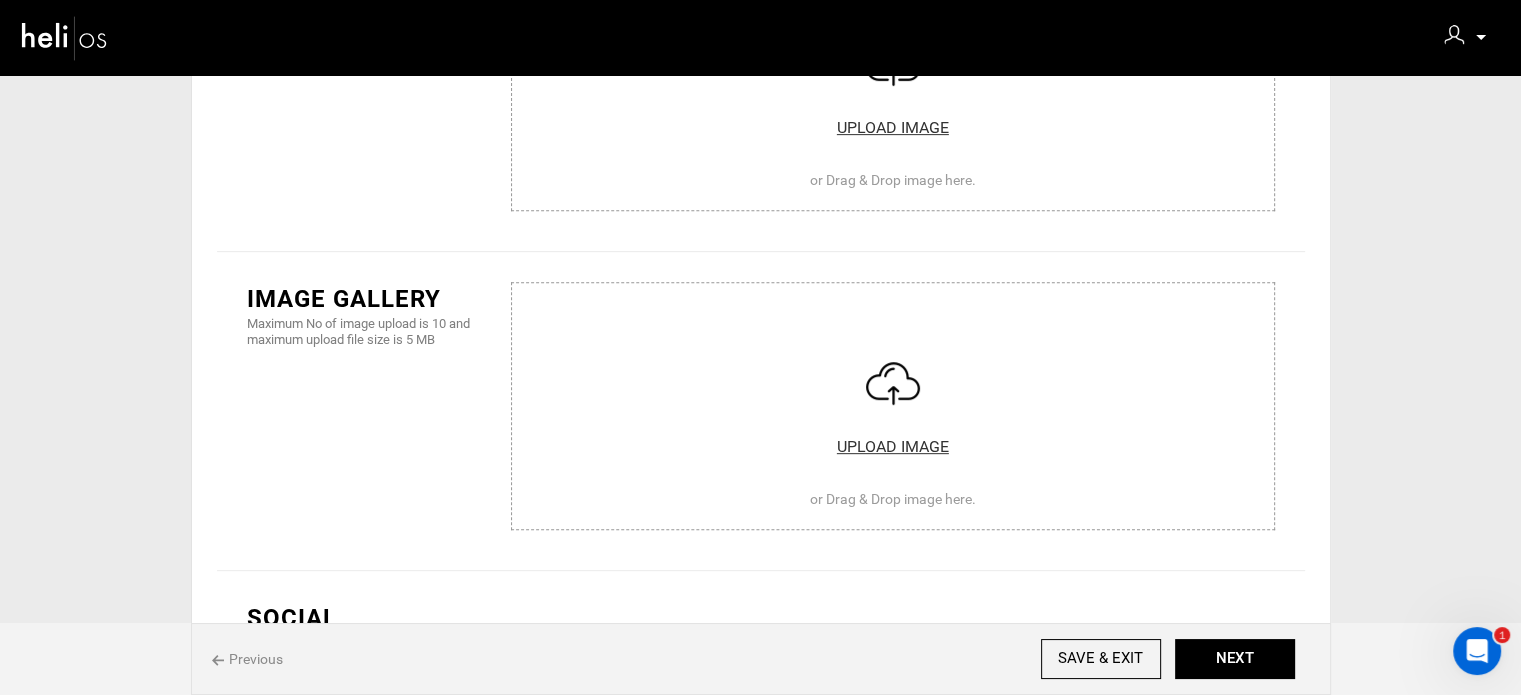 click at bounding box center (893, 402) 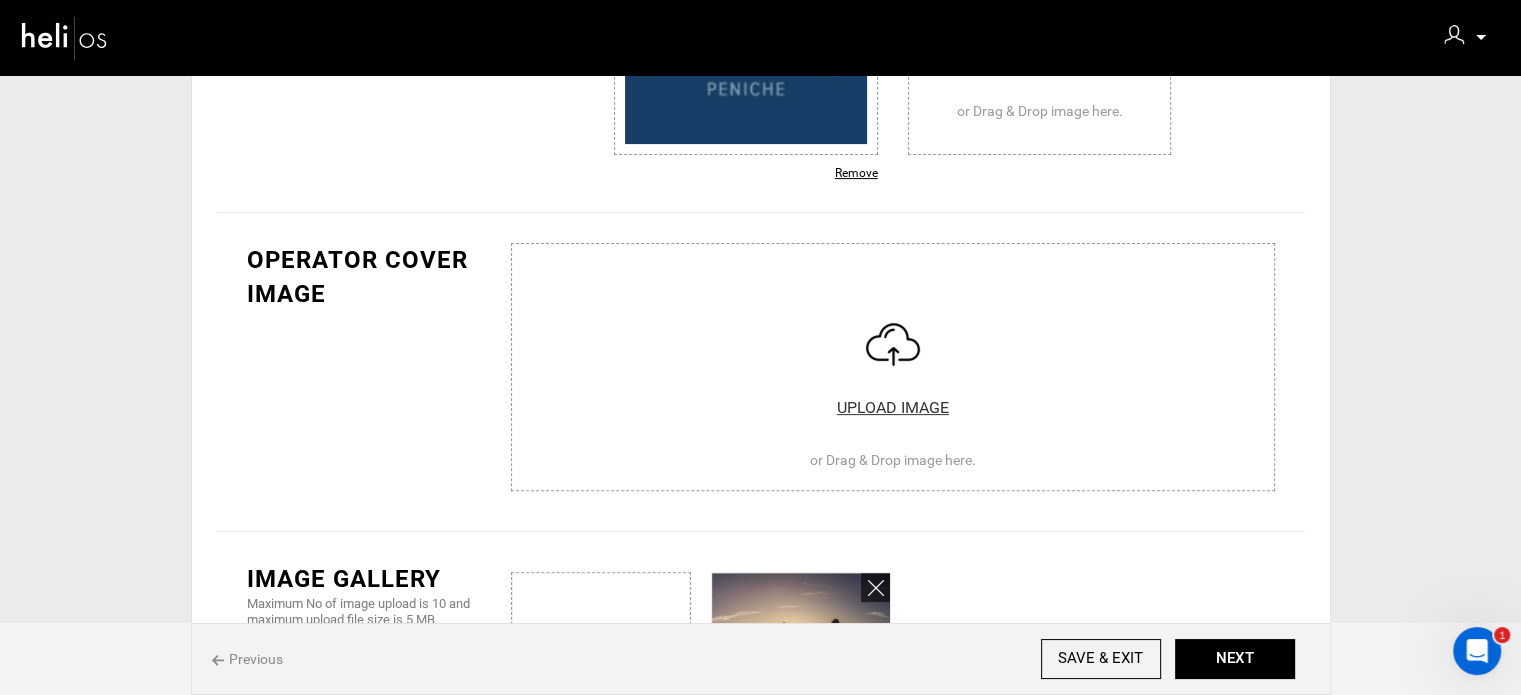 scroll, scrollTop: 512, scrollLeft: 0, axis: vertical 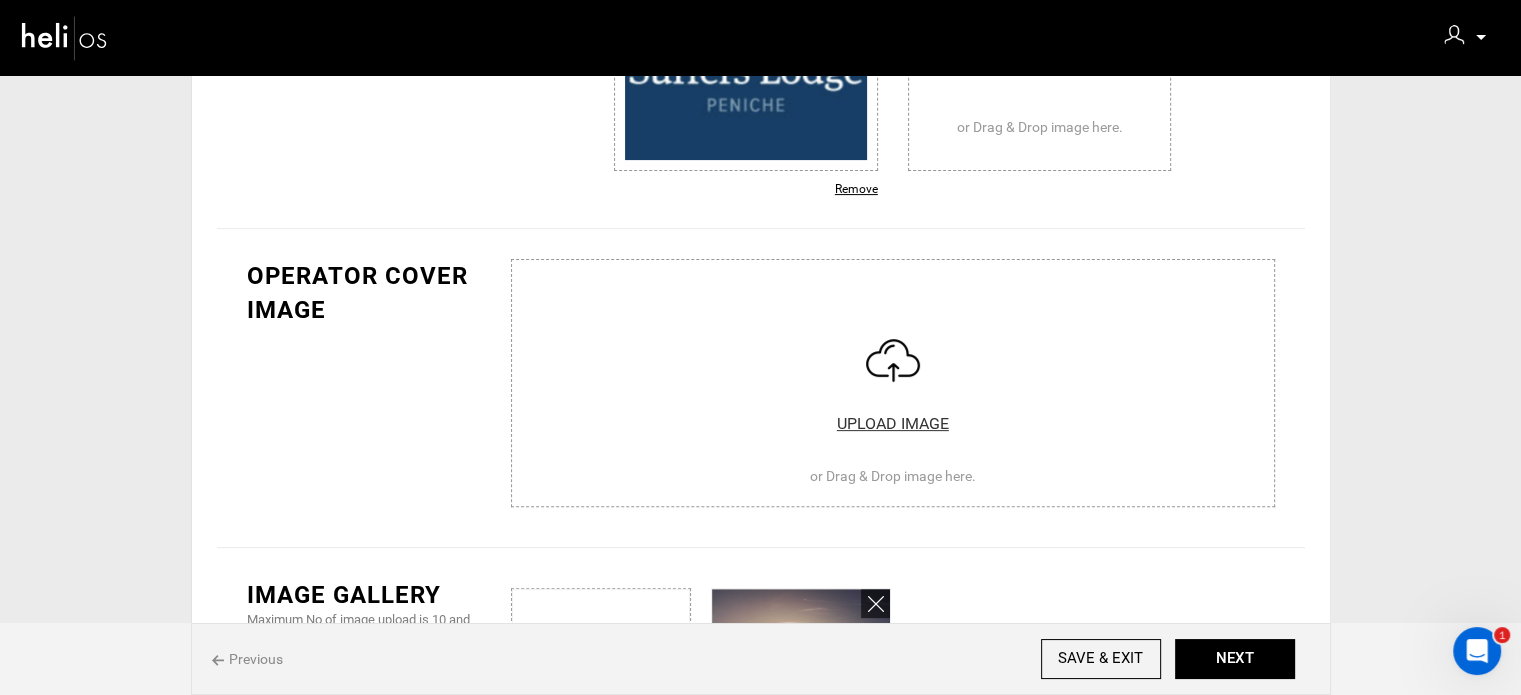 click at bounding box center [893, 379] 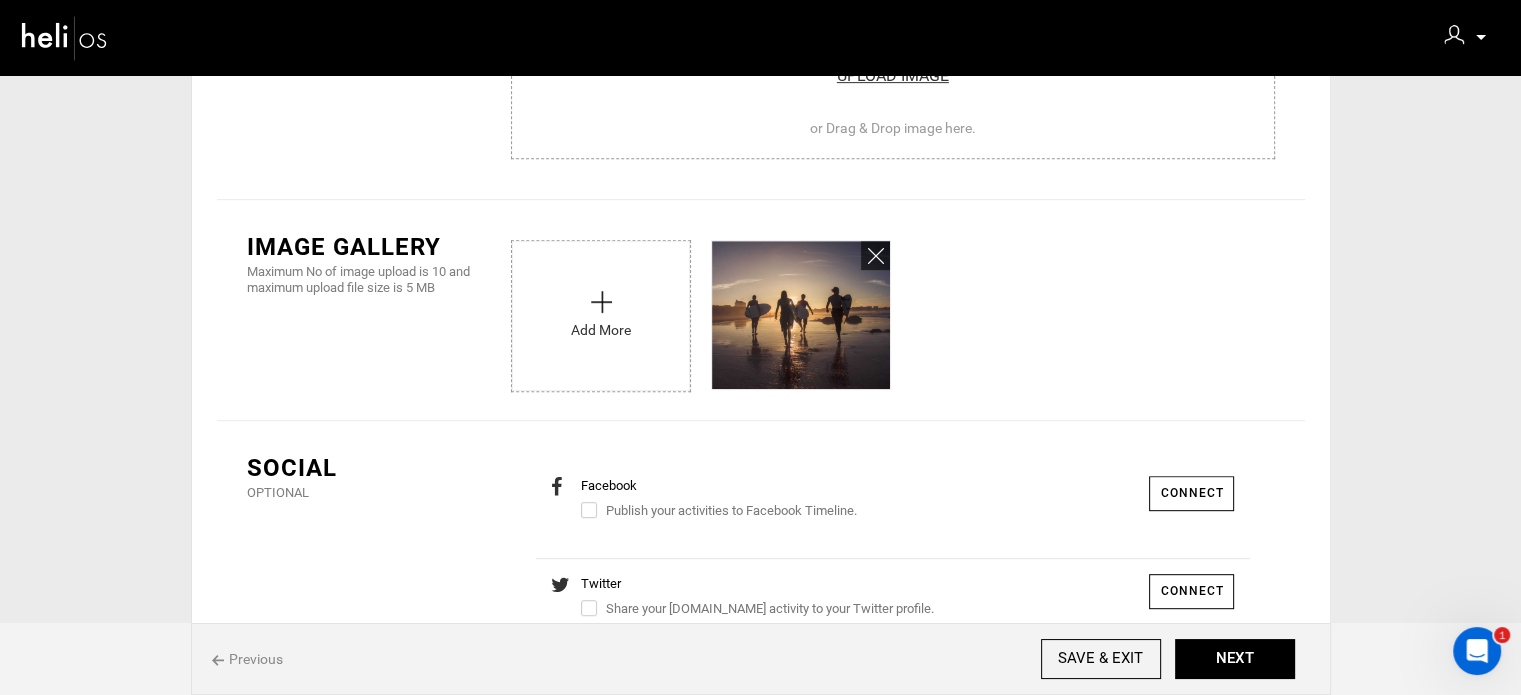 scroll, scrollTop: 851, scrollLeft: 0, axis: vertical 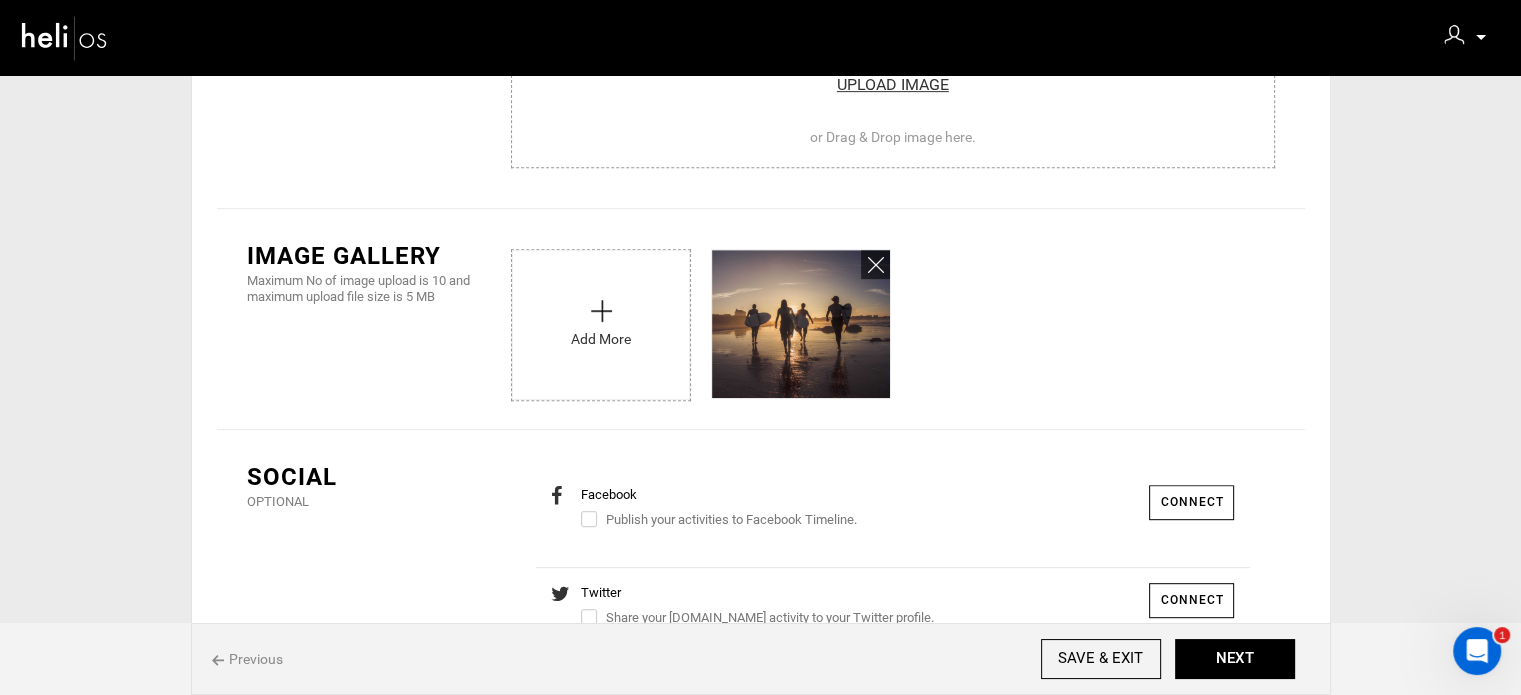click at bounding box center [601, 320] 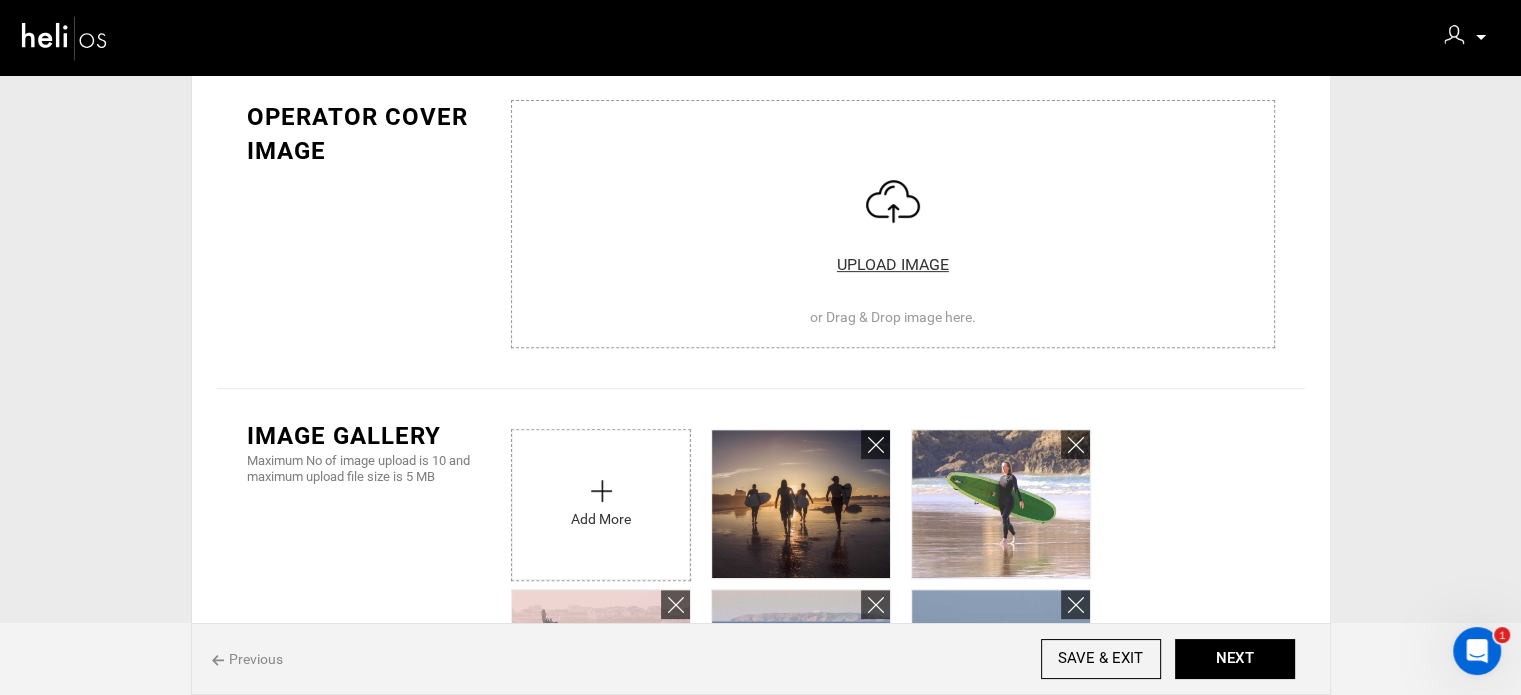 scroll, scrollTop: 665, scrollLeft: 0, axis: vertical 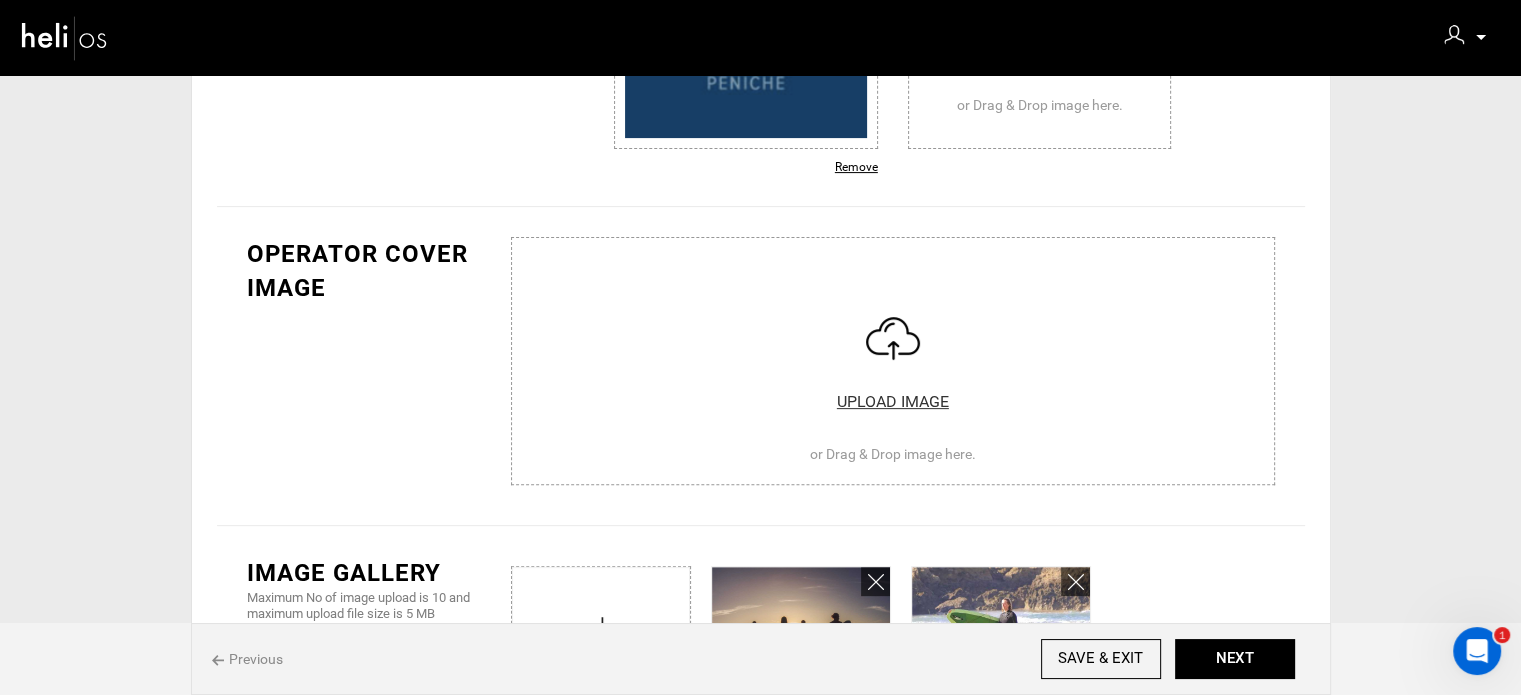 click at bounding box center (893, 357) 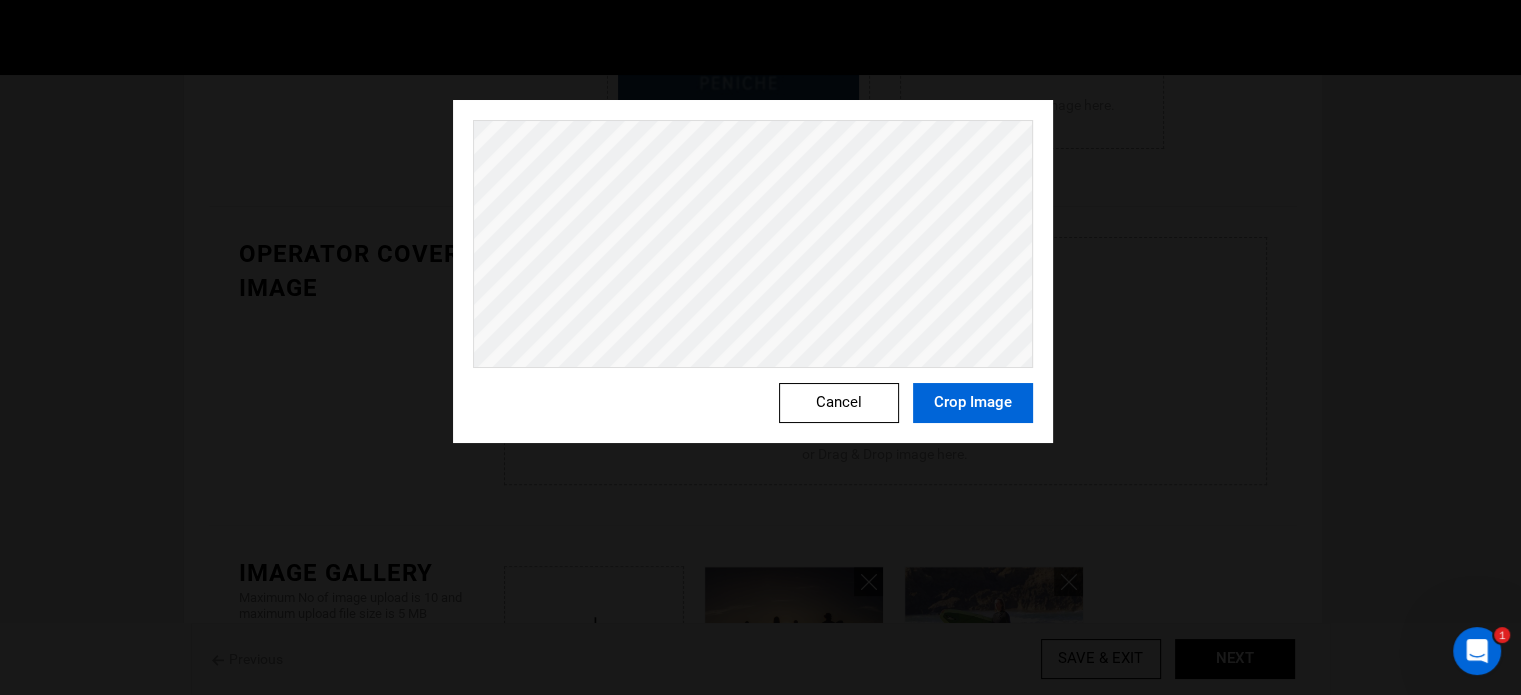 click on "Crop Image" at bounding box center [973, 403] 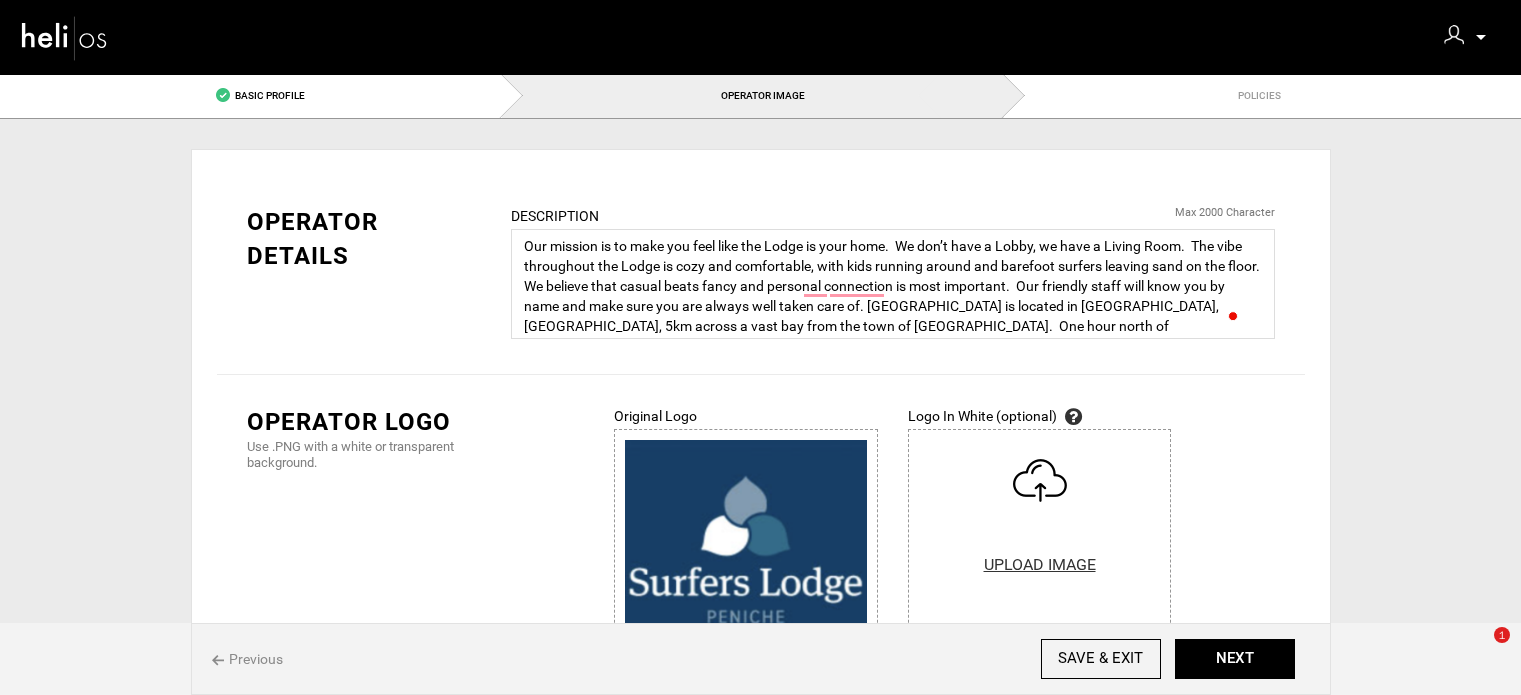 scroll, scrollTop: 1134, scrollLeft: 0, axis: vertical 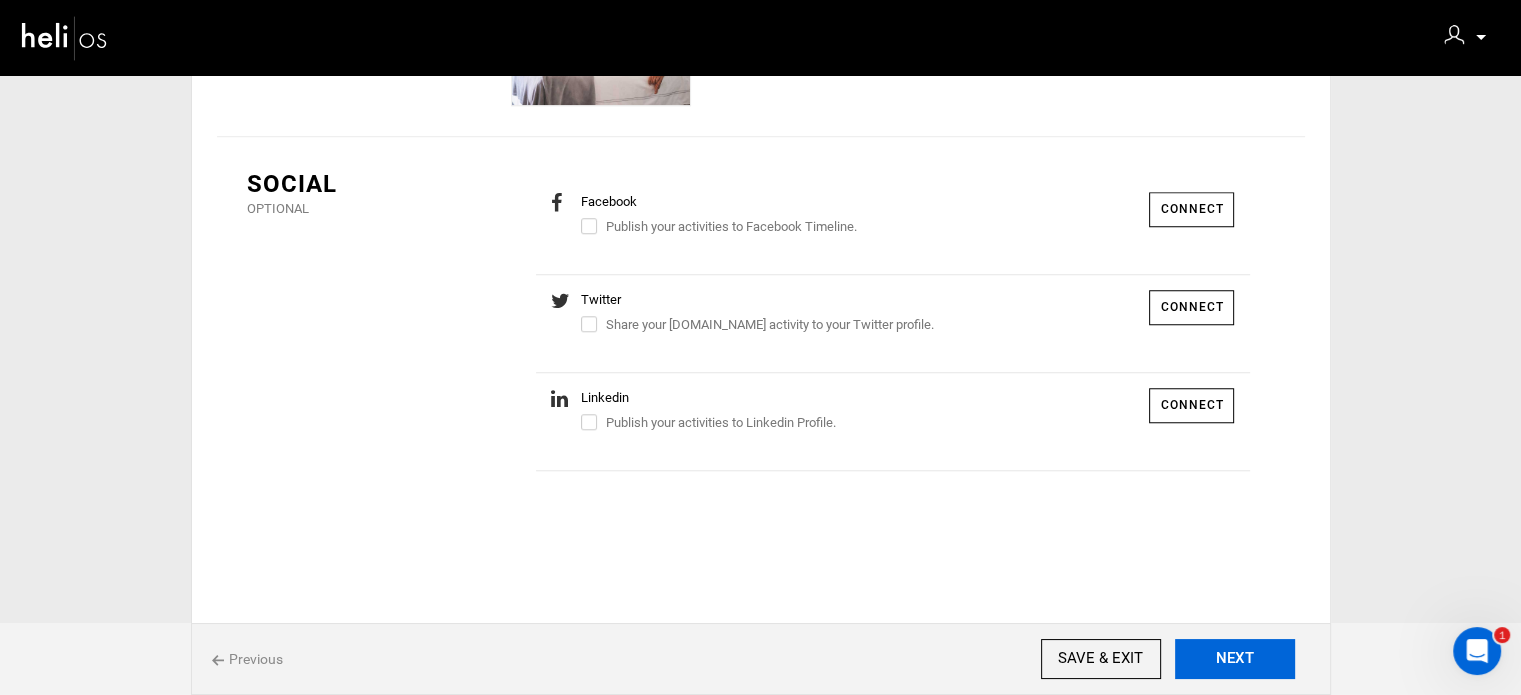 click on "NEXT" at bounding box center [1235, 659] 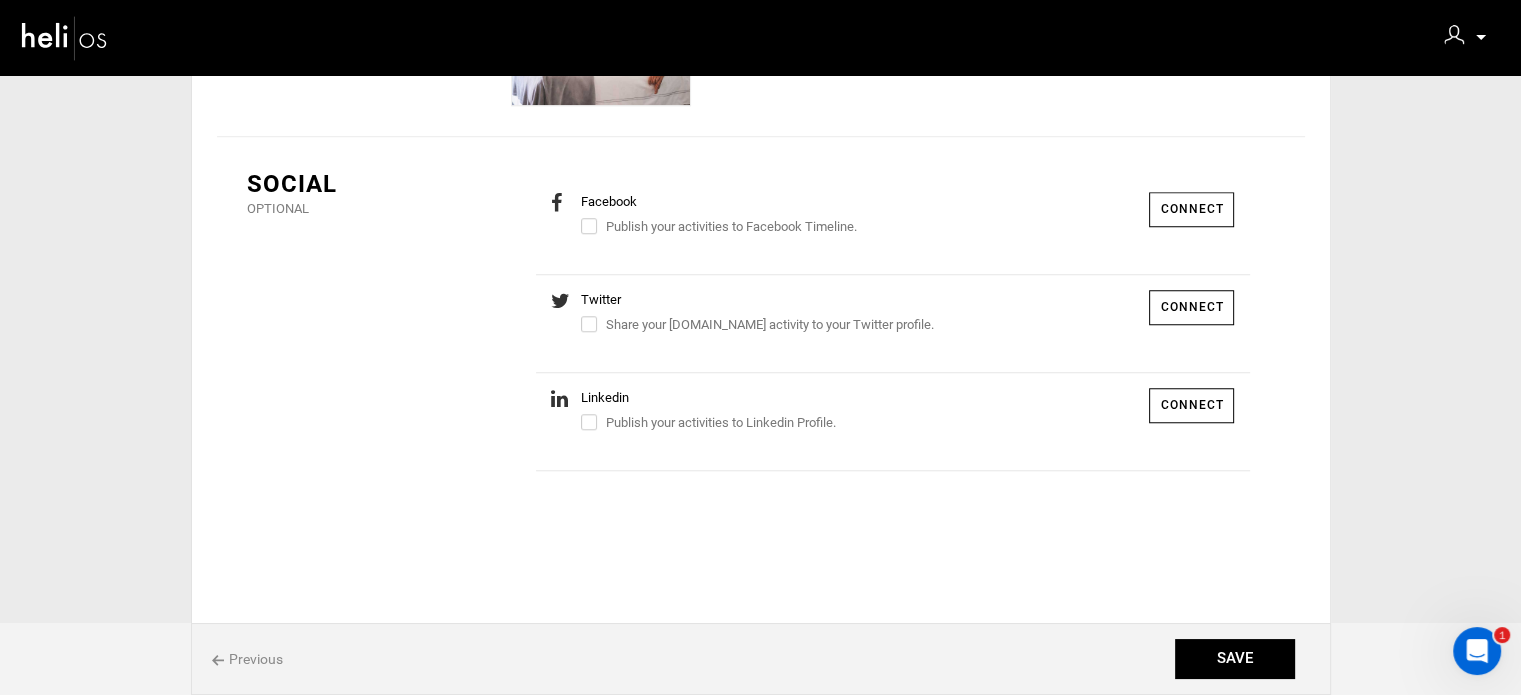 scroll, scrollTop: 0, scrollLeft: 0, axis: both 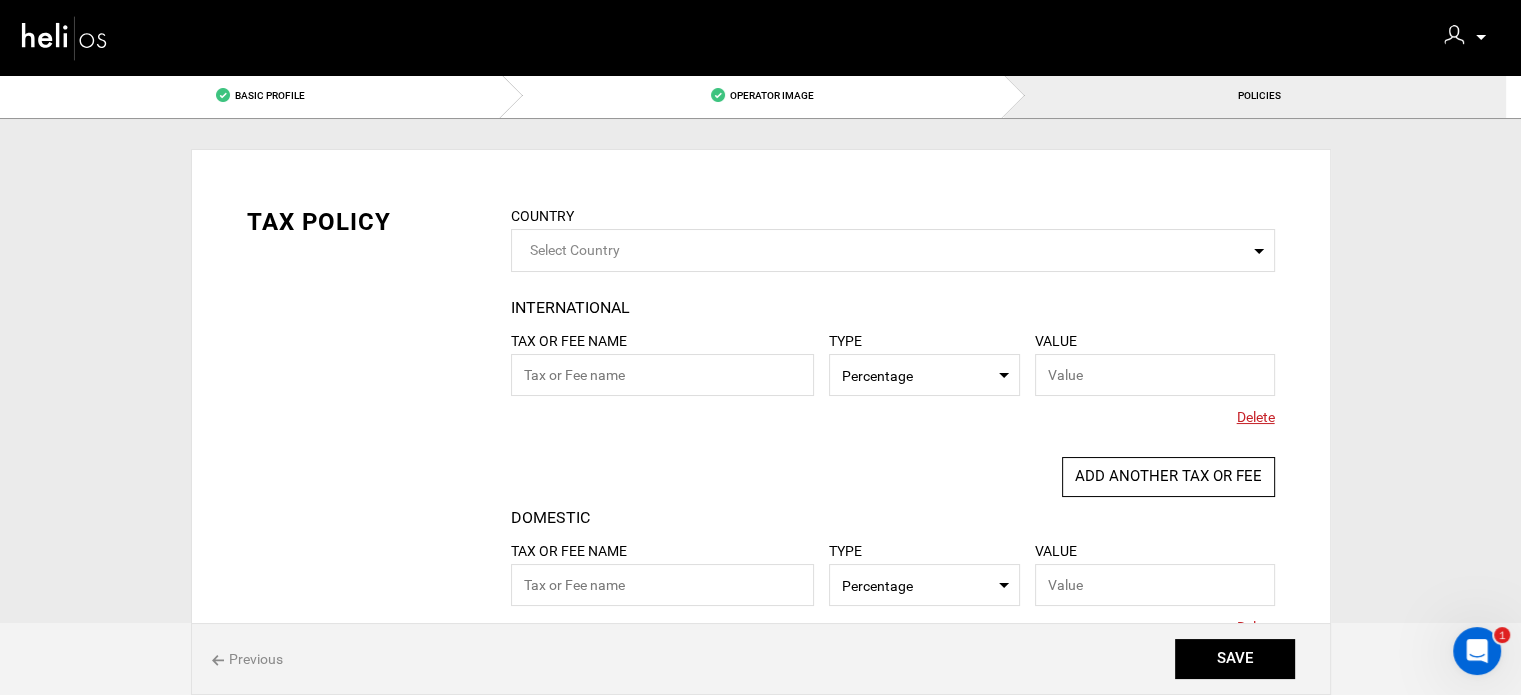 click on "Delete" at bounding box center [1256, 417] 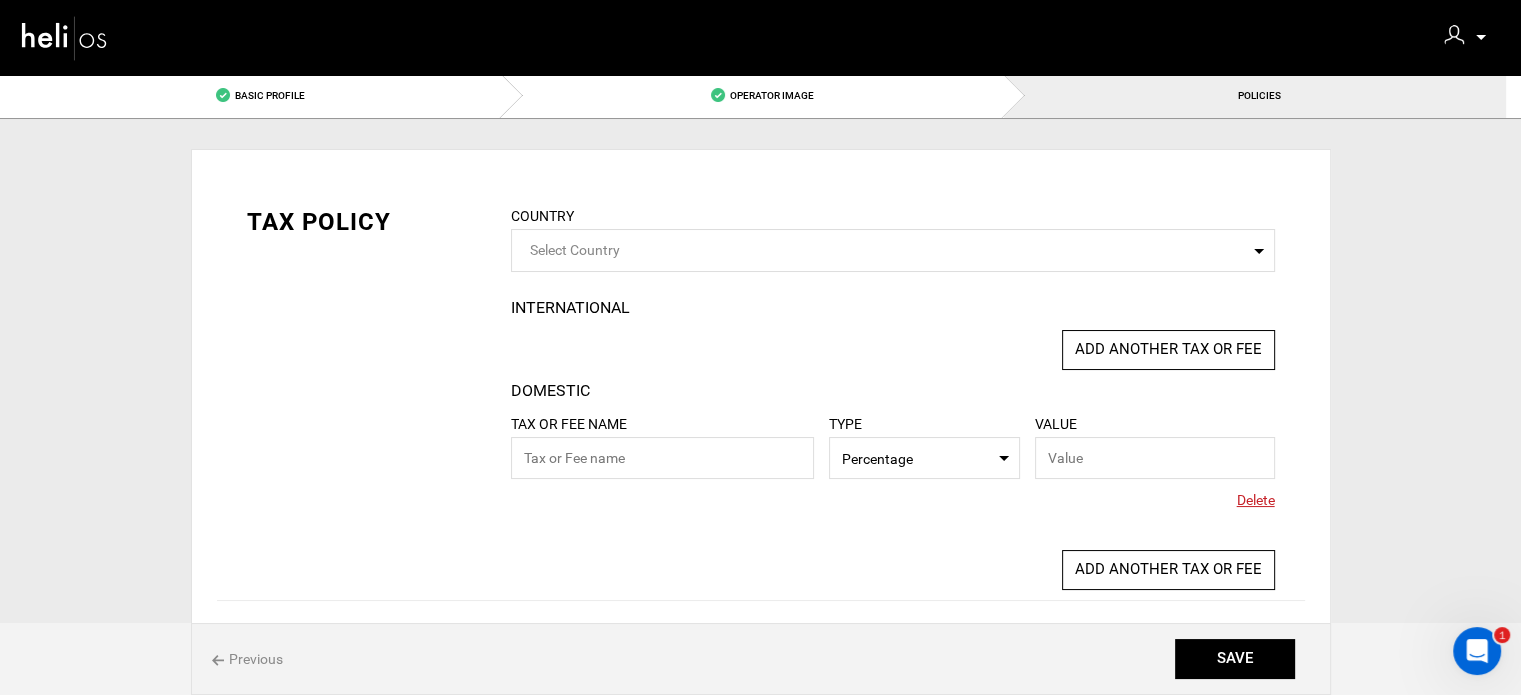 click on "Delete" at bounding box center (1256, 500) 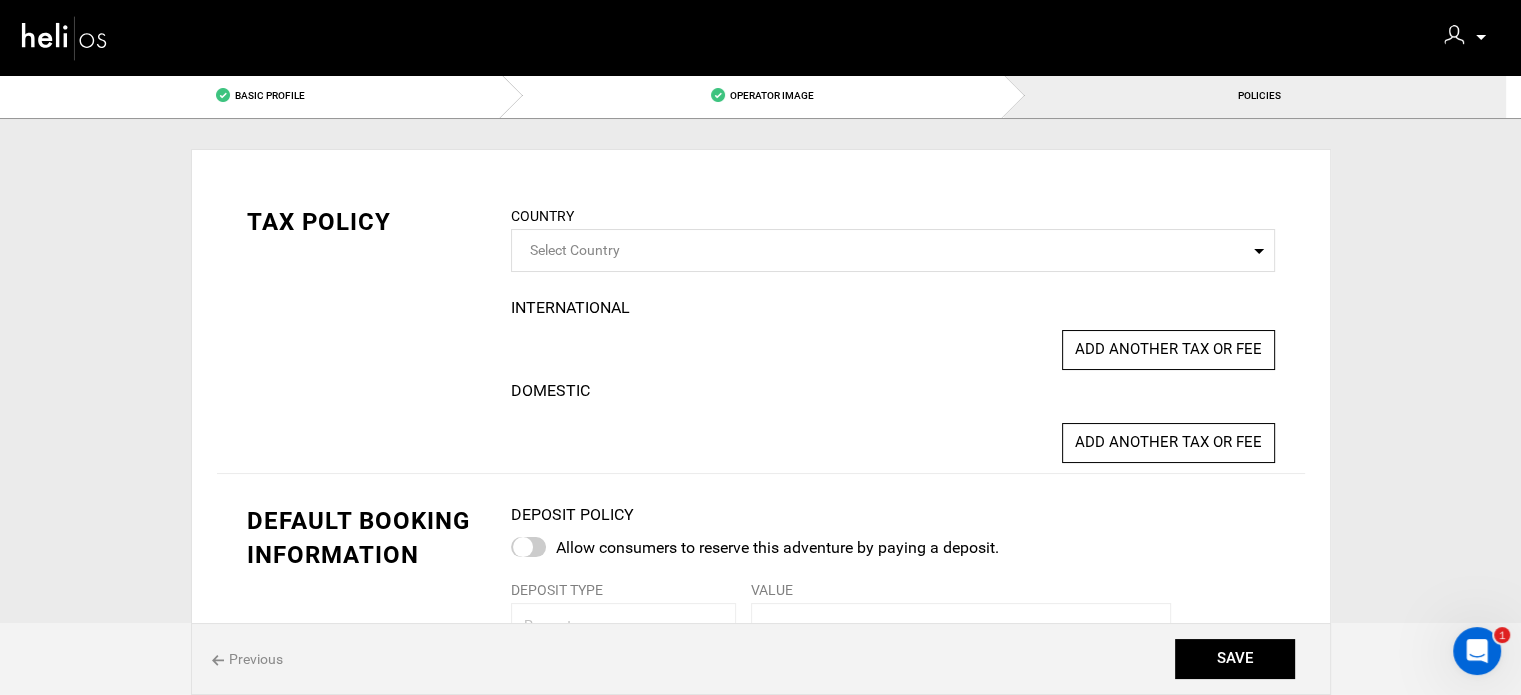 click on "Select Country" at bounding box center [893, 250] 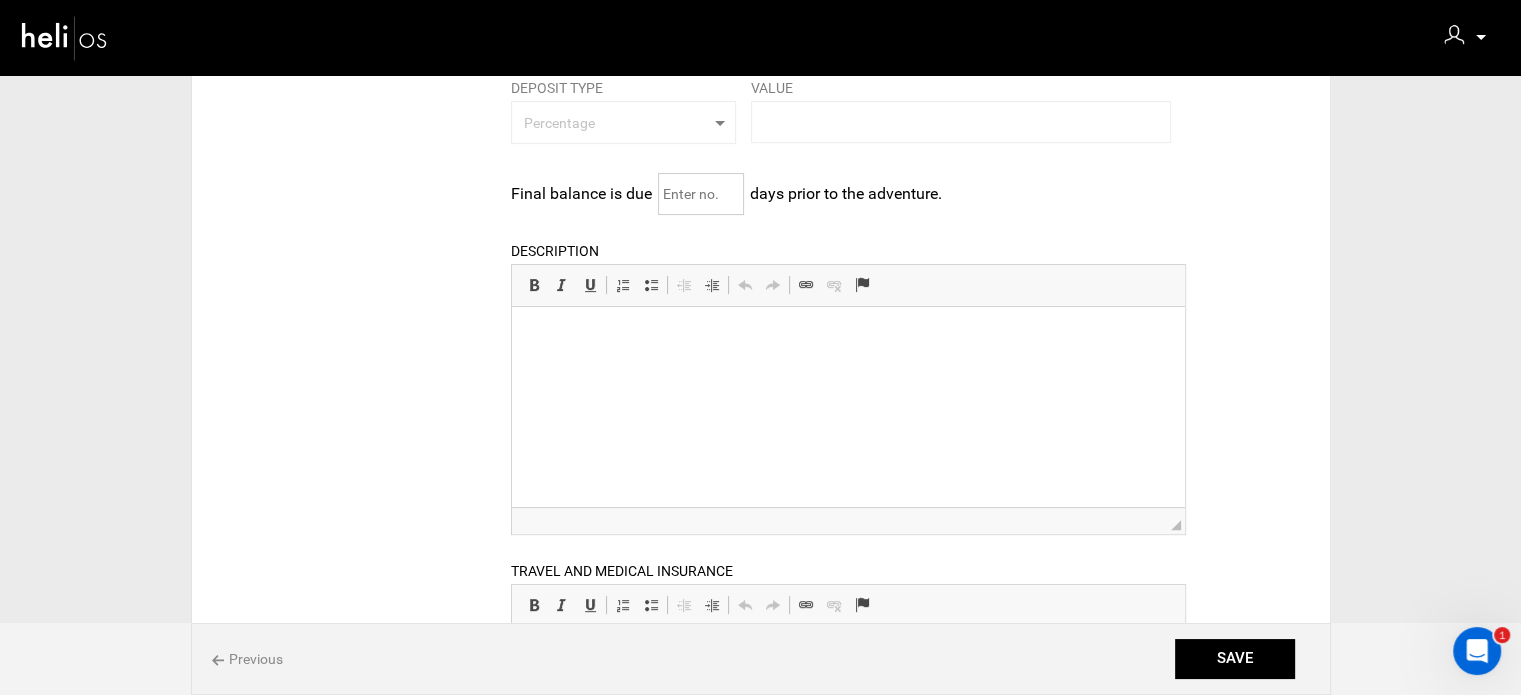 click at bounding box center (701, 194) 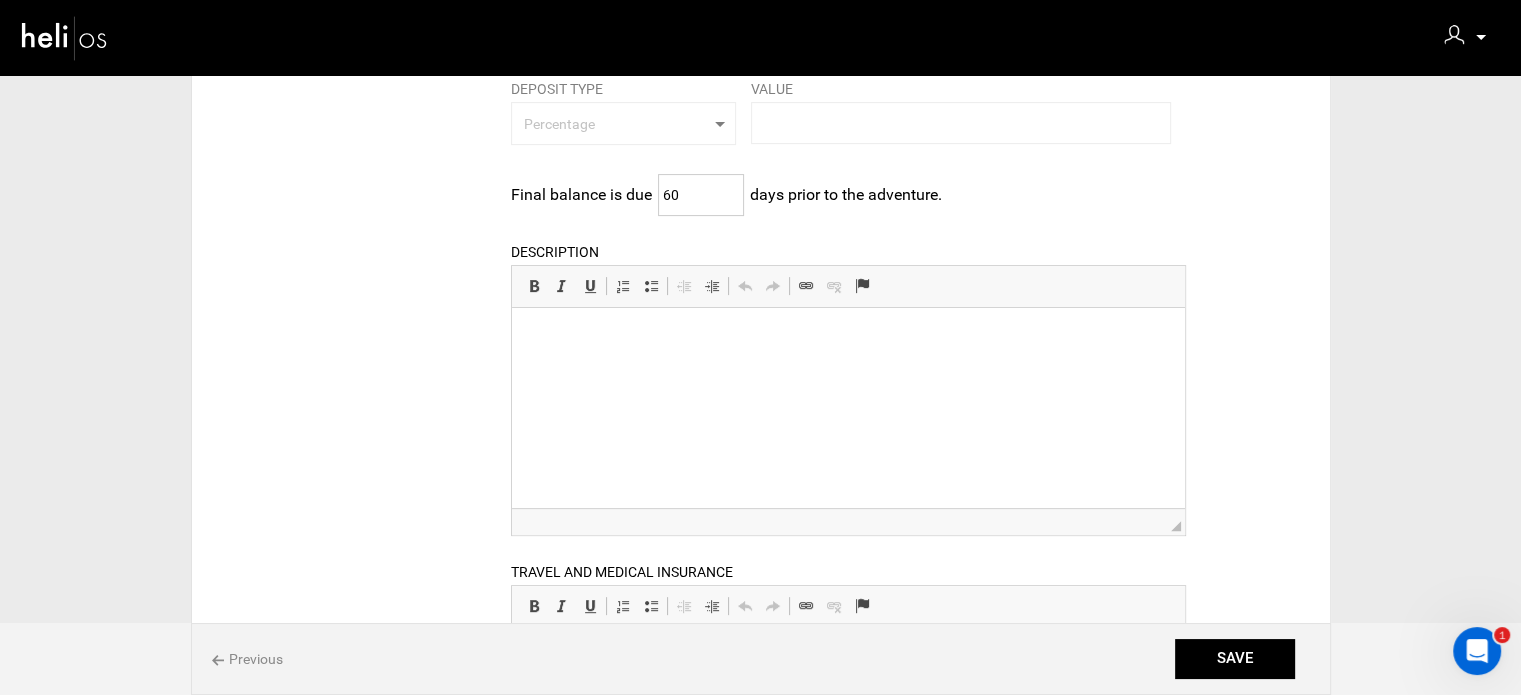 type on "60" 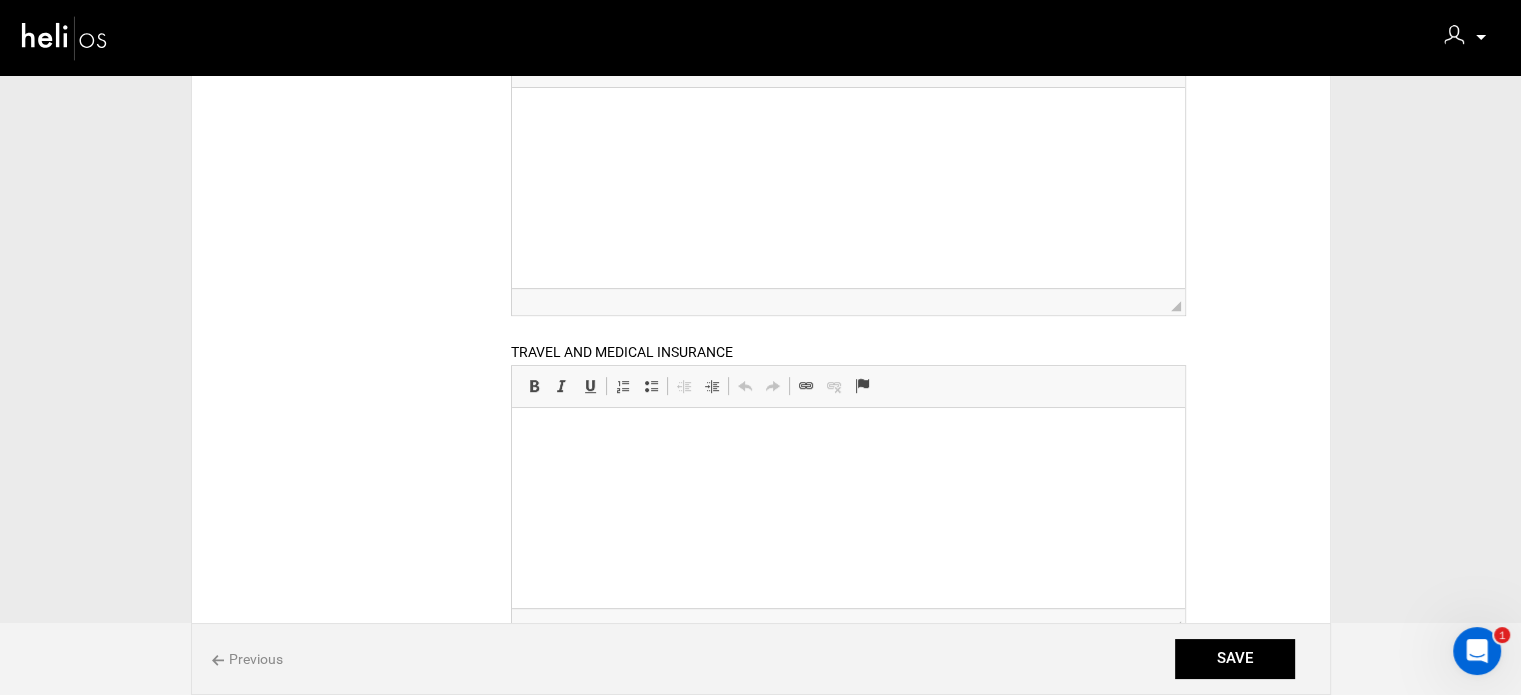 scroll, scrollTop: 867, scrollLeft: 0, axis: vertical 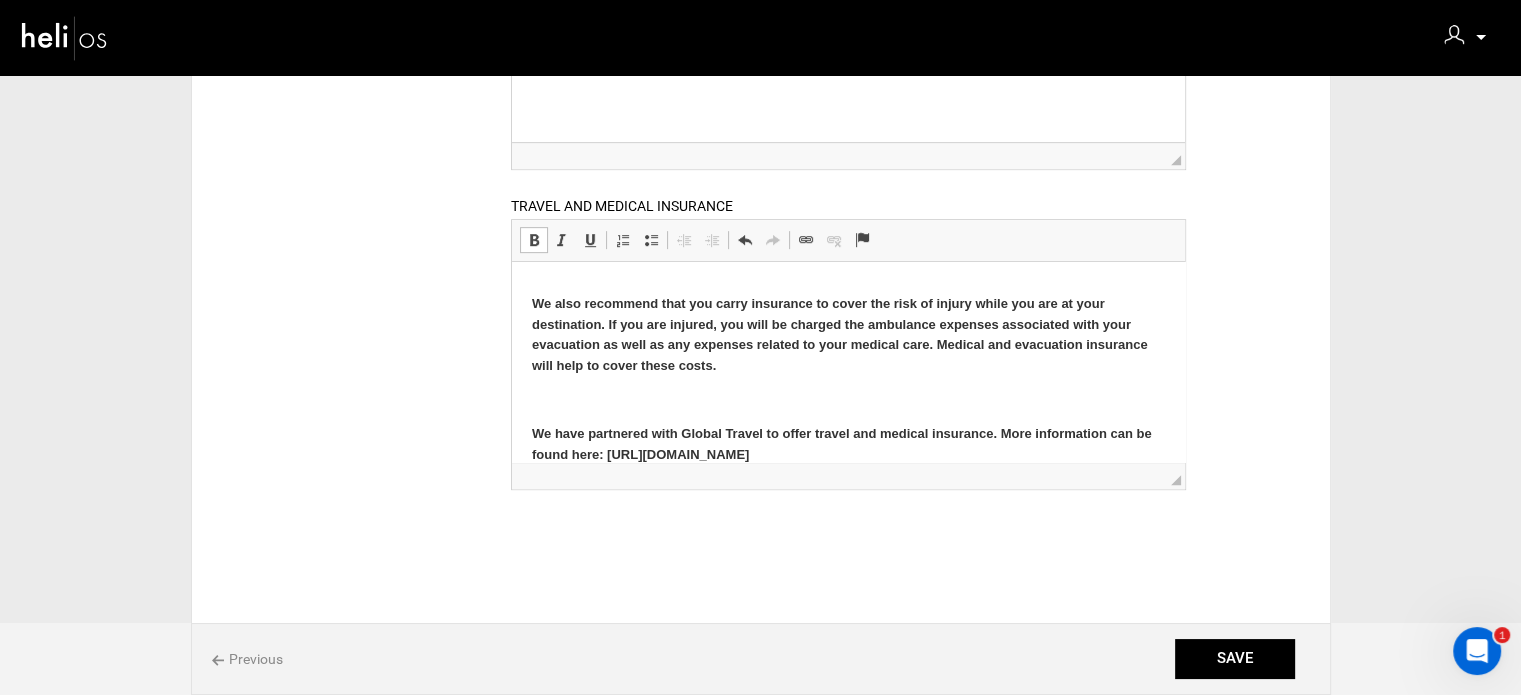 click at bounding box center (848, 400) 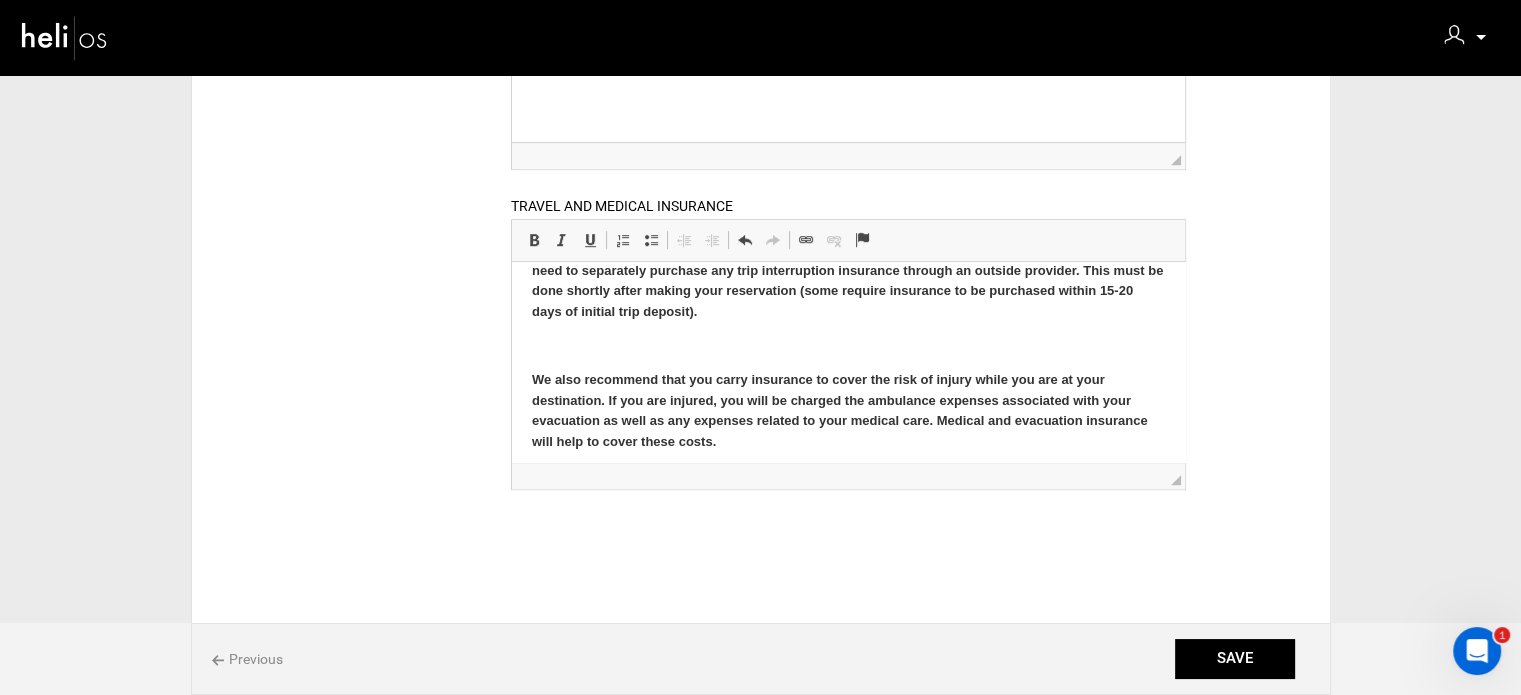 scroll, scrollTop: 28, scrollLeft: 0, axis: vertical 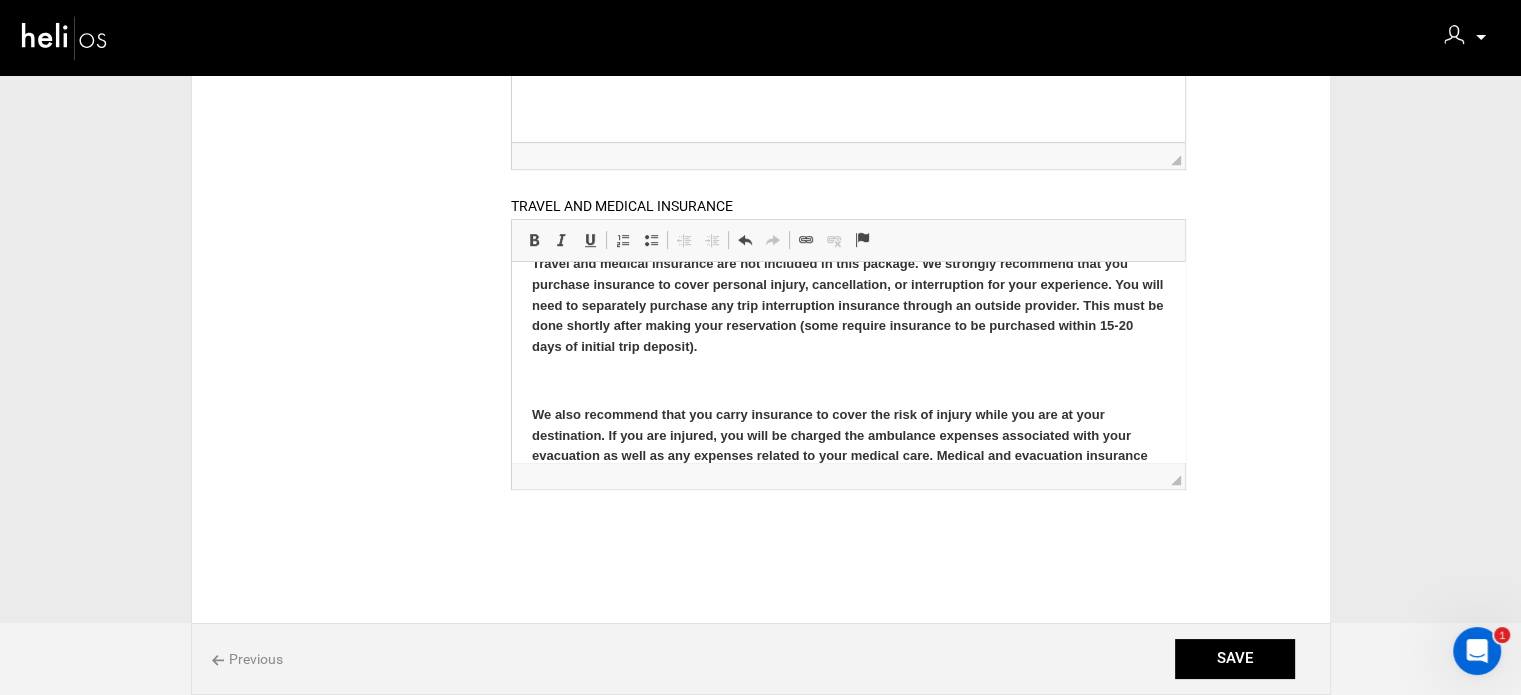 click at bounding box center [848, 381] 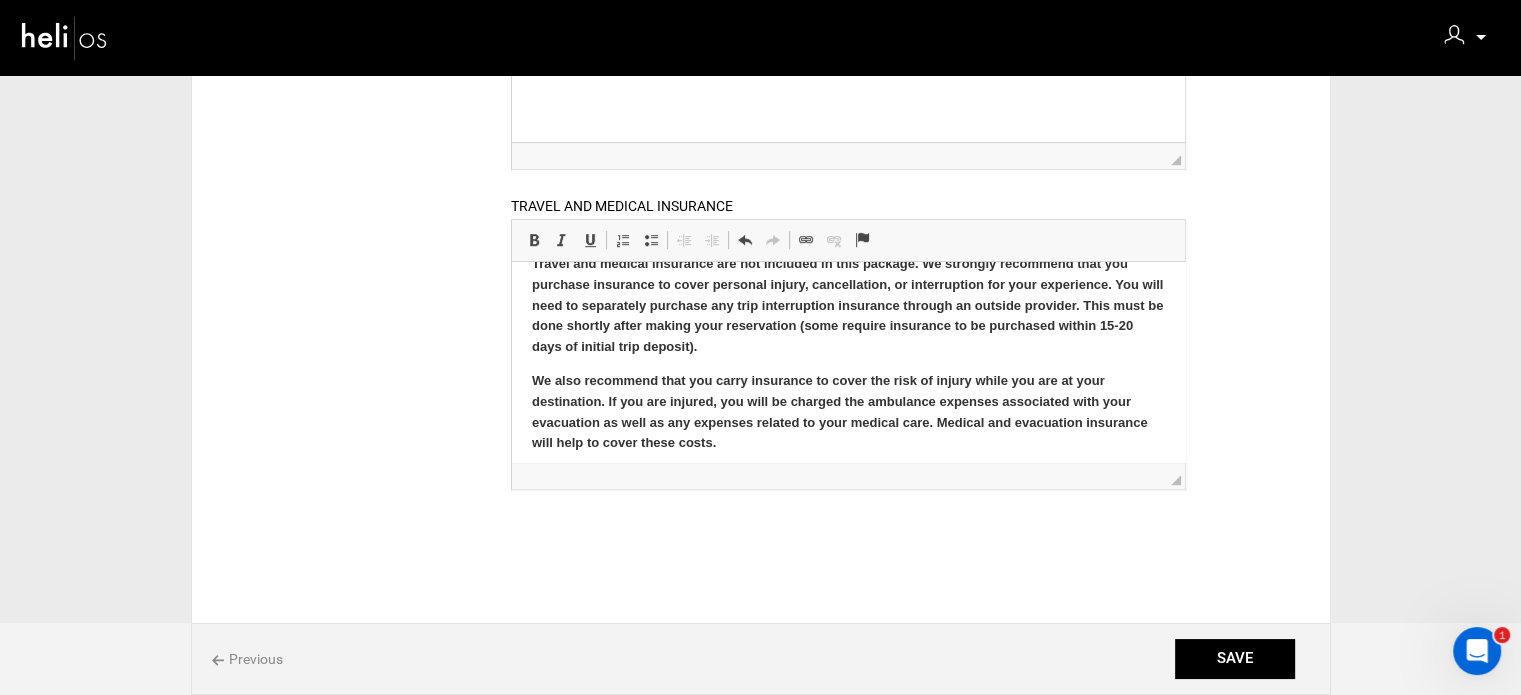 scroll, scrollTop: 0, scrollLeft: 0, axis: both 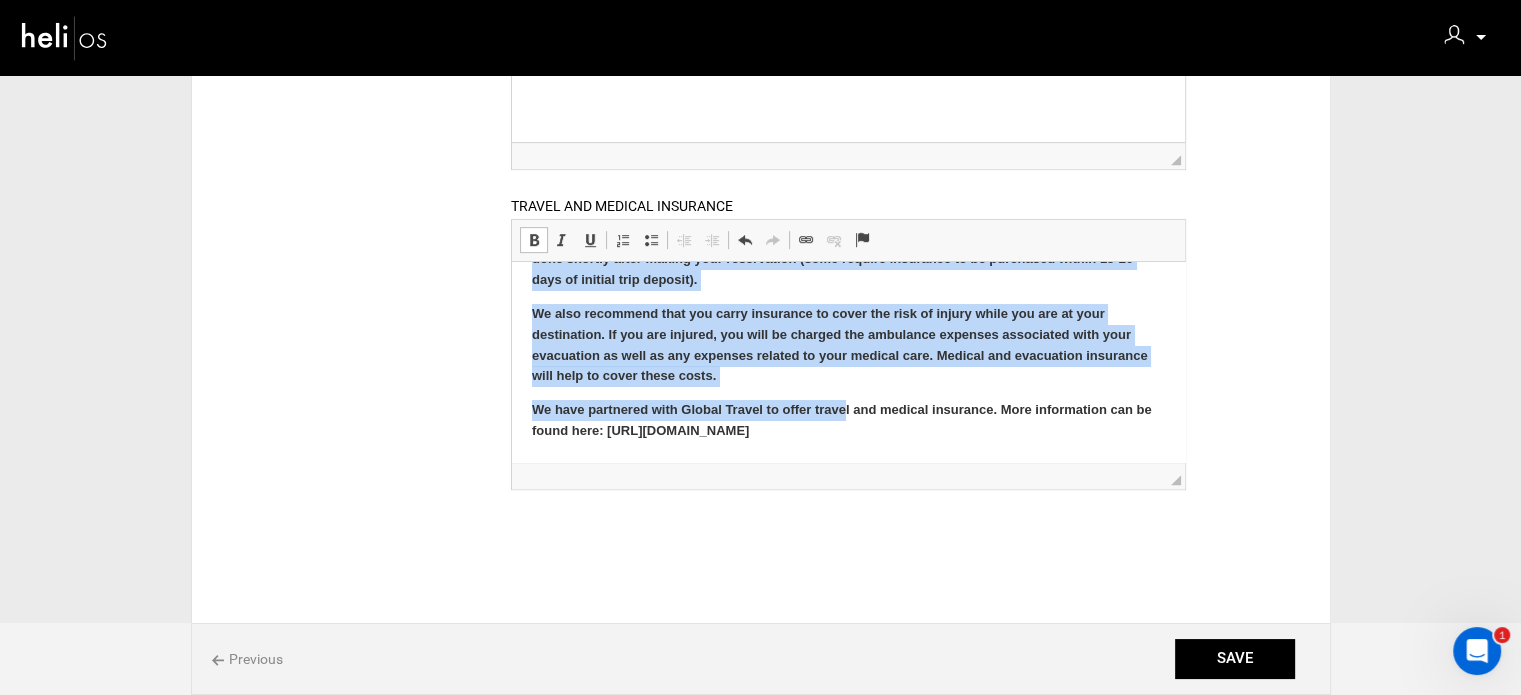 drag, startPoint x: 529, startPoint y: 286, endPoint x: 887, endPoint y: 454, distance: 395.45923 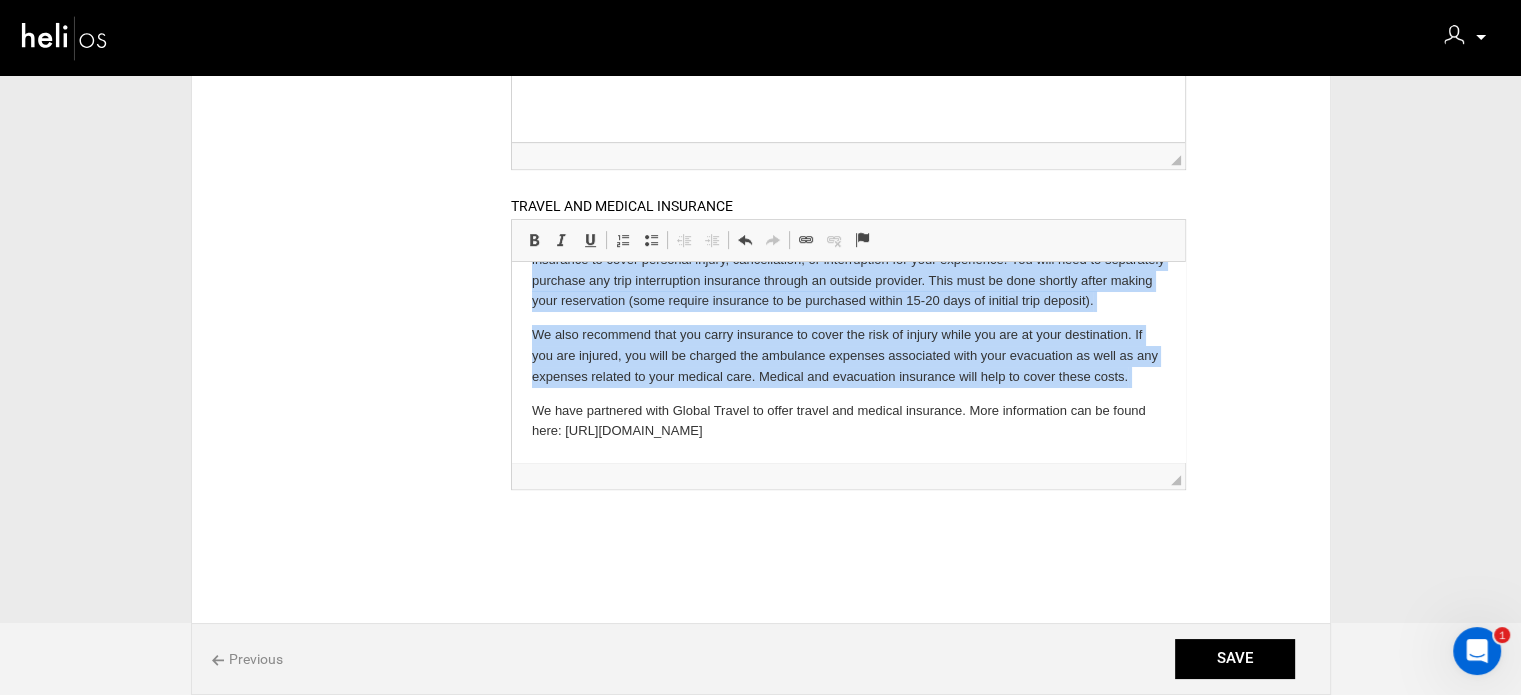 click on "We have partnered with Global Travel to offer travel and medical insurance. More information can be found here: [URL][DOMAIN_NAME]" at bounding box center (848, 422) 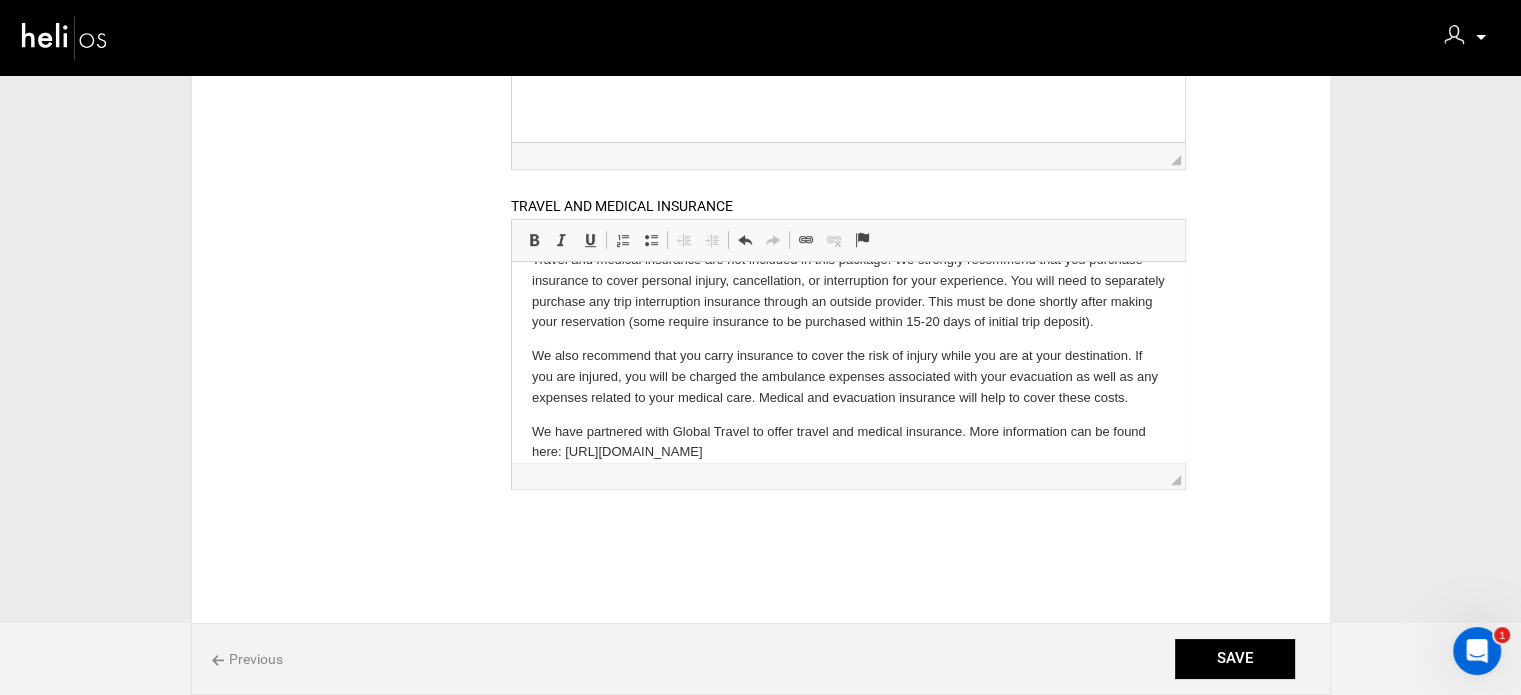 scroll, scrollTop: 0, scrollLeft: 0, axis: both 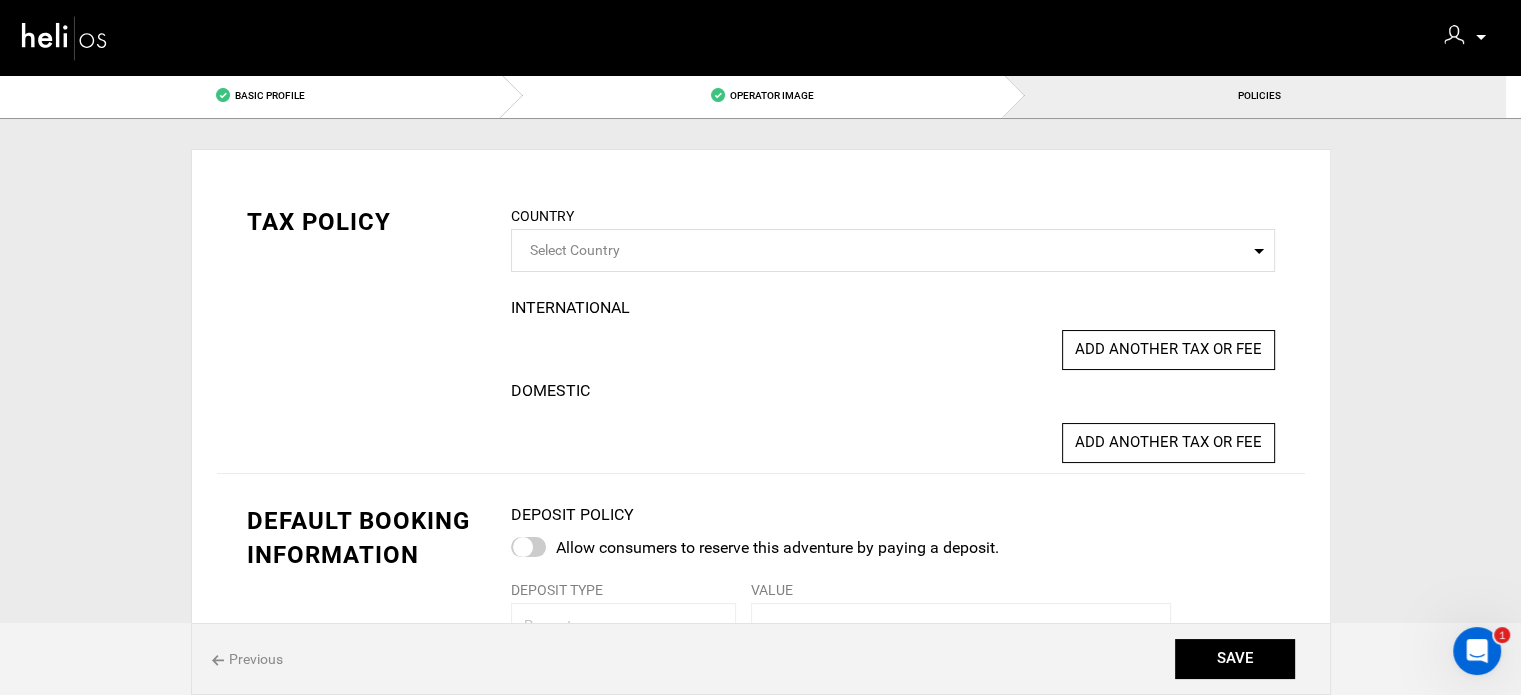 click on "Select Country" at bounding box center [893, 250] 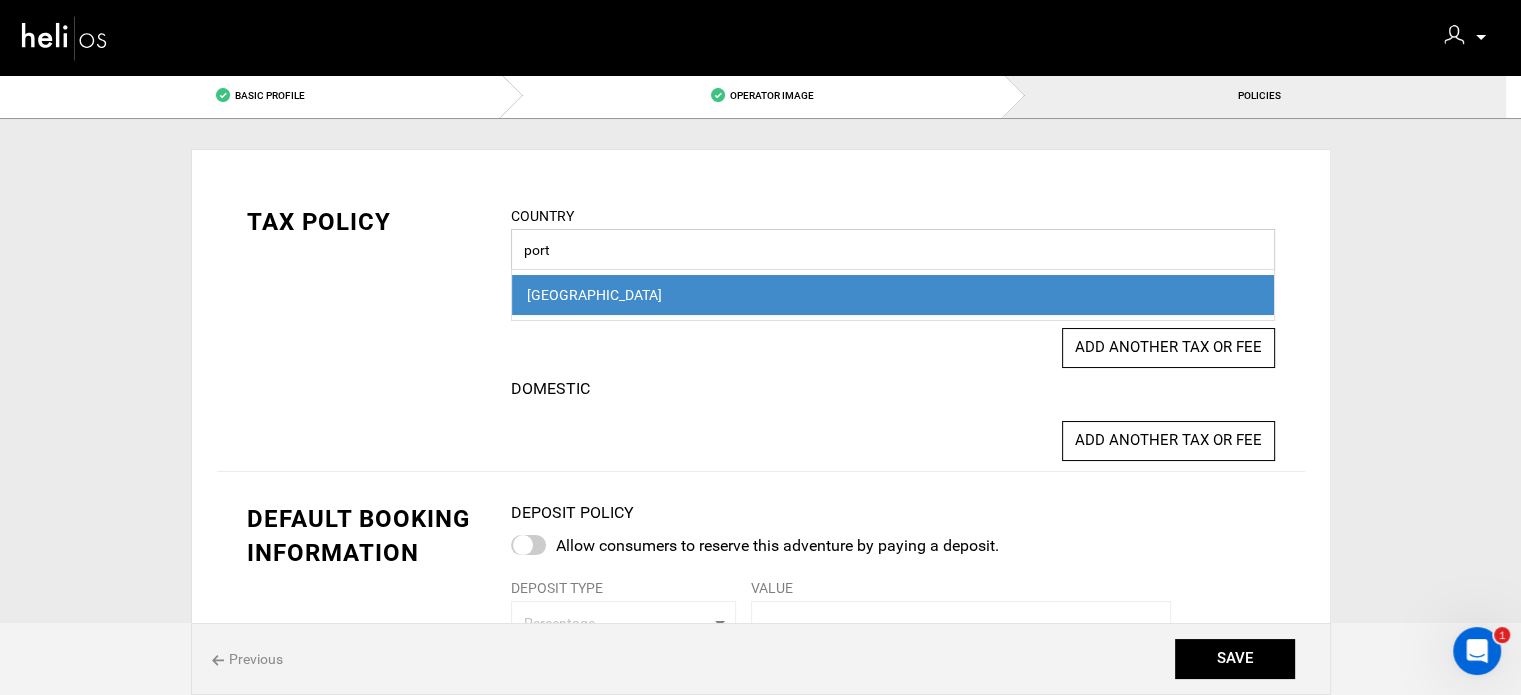 type on "port" 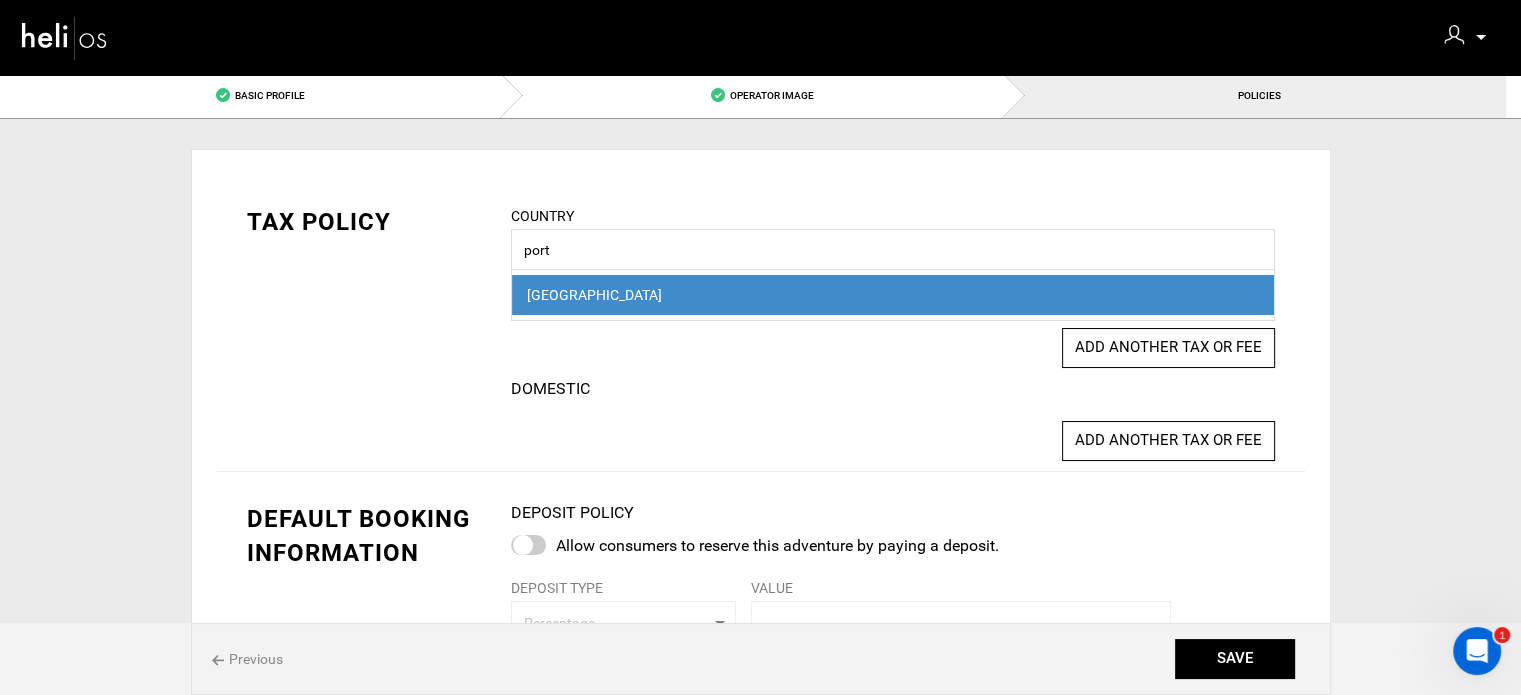 click on "[GEOGRAPHIC_DATA]" at bounding box center (893, 295) 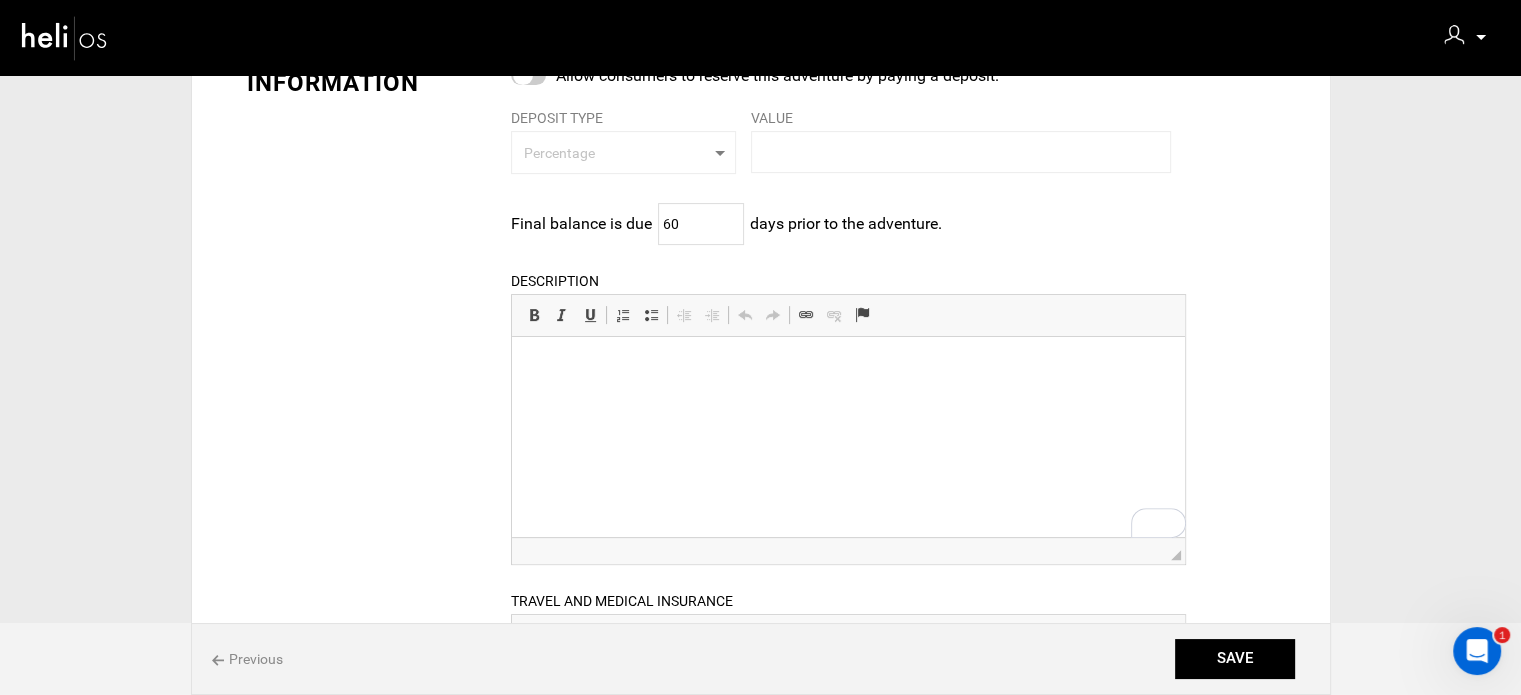 scroll, scrollTop: 600, scrollLeft: 0, axis: vertical 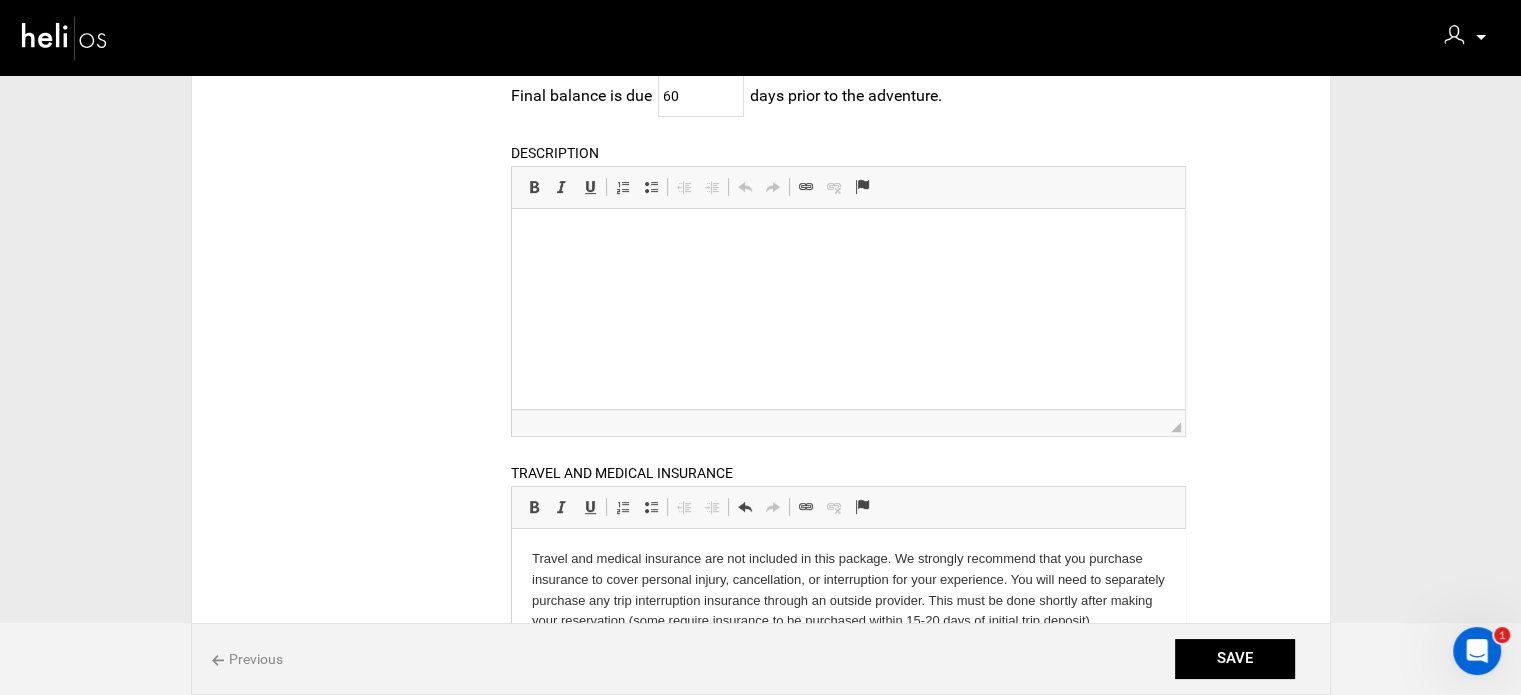 type 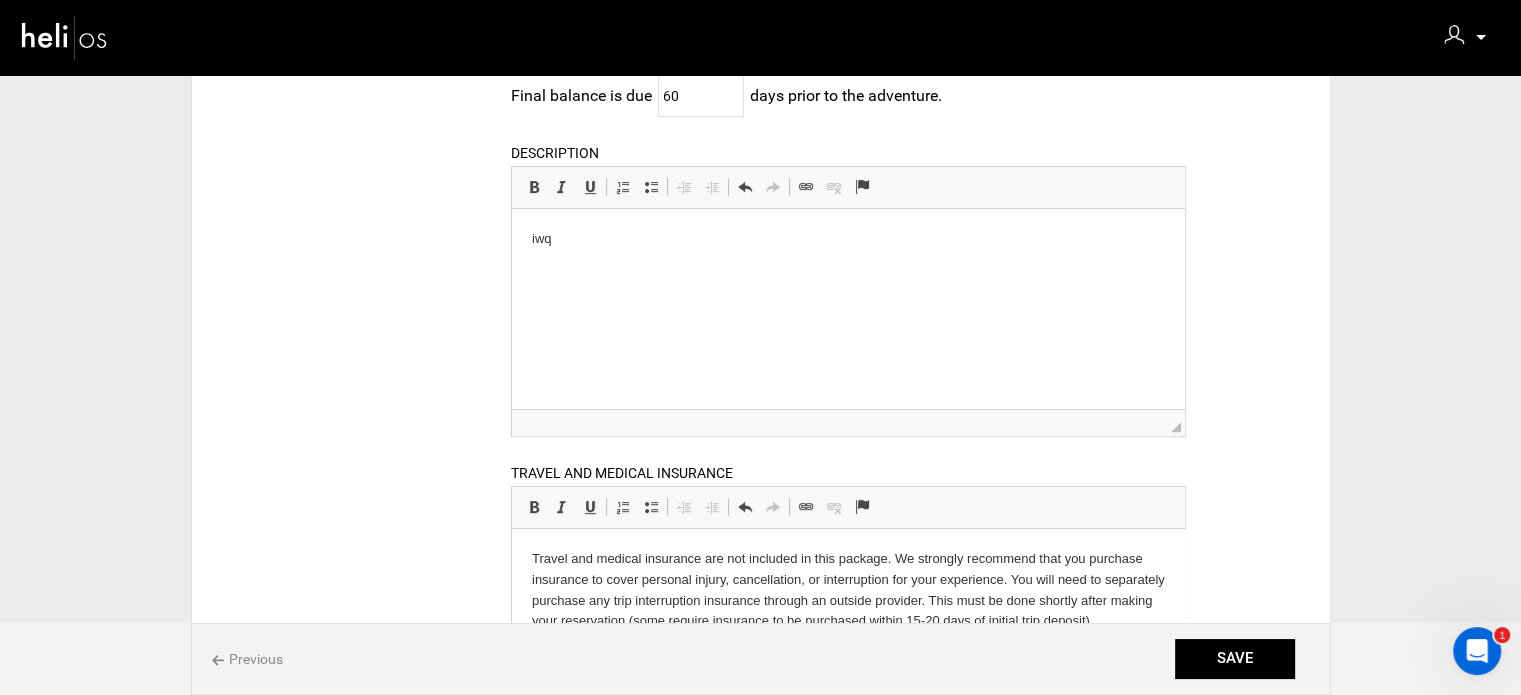 click on "iwq" at bounding box center (848, 239) 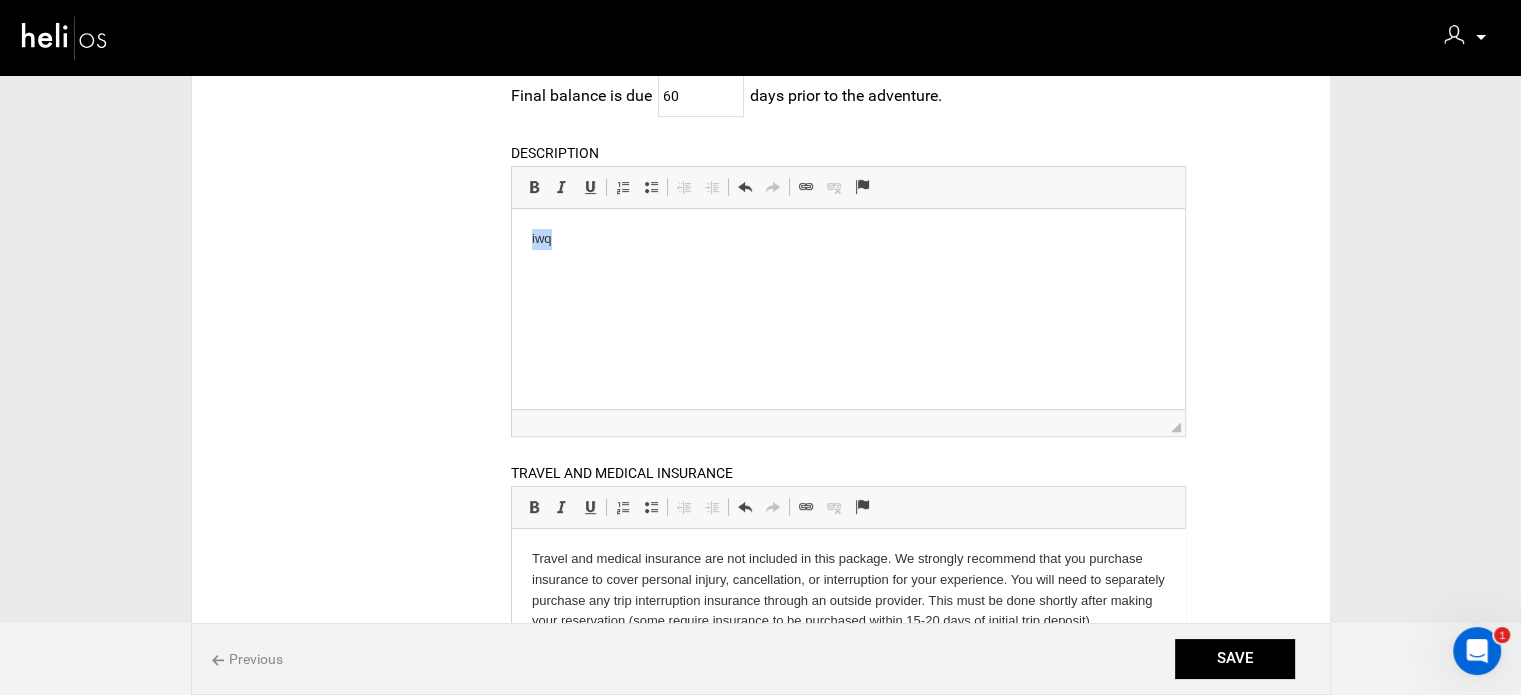 click on "iwq" at bounding box center (848, 239) 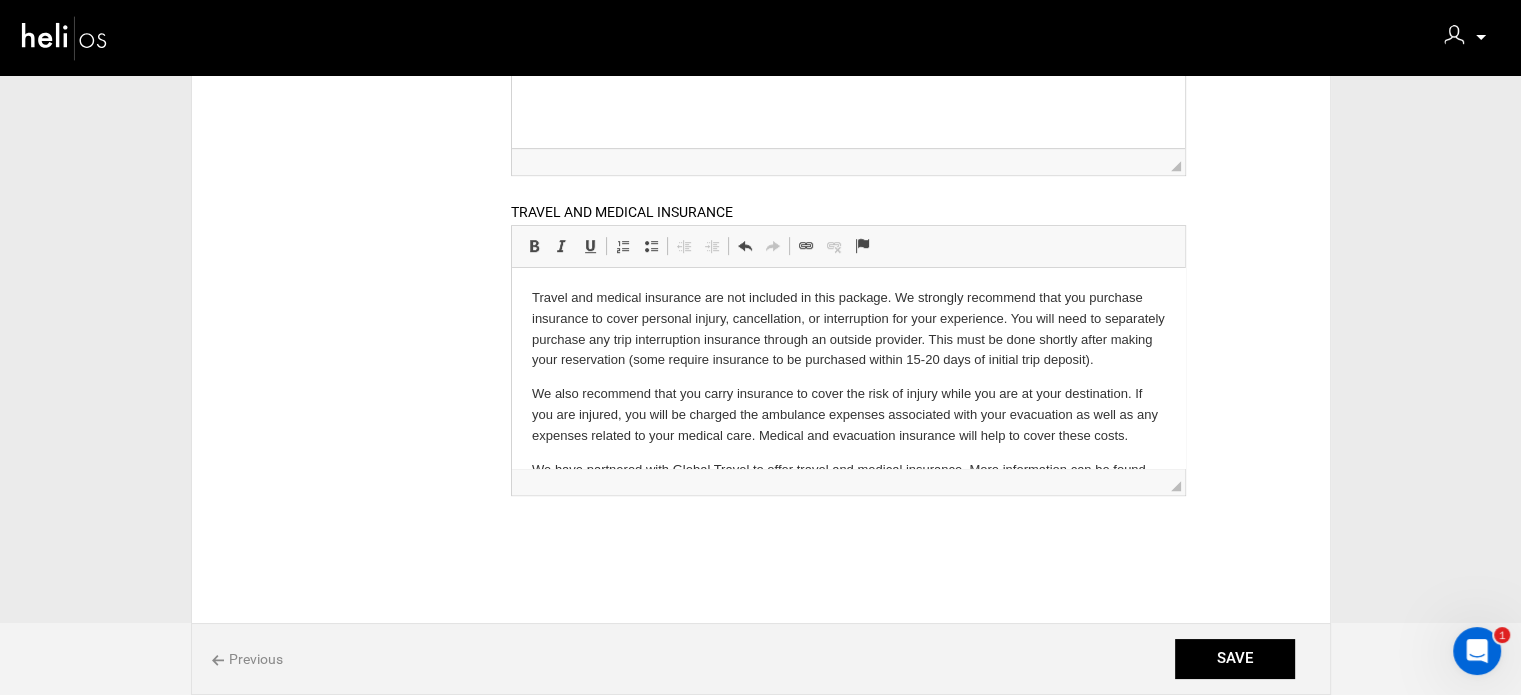 scroll, scrollTop: 867, scrollLeft: 0, axis: vertical 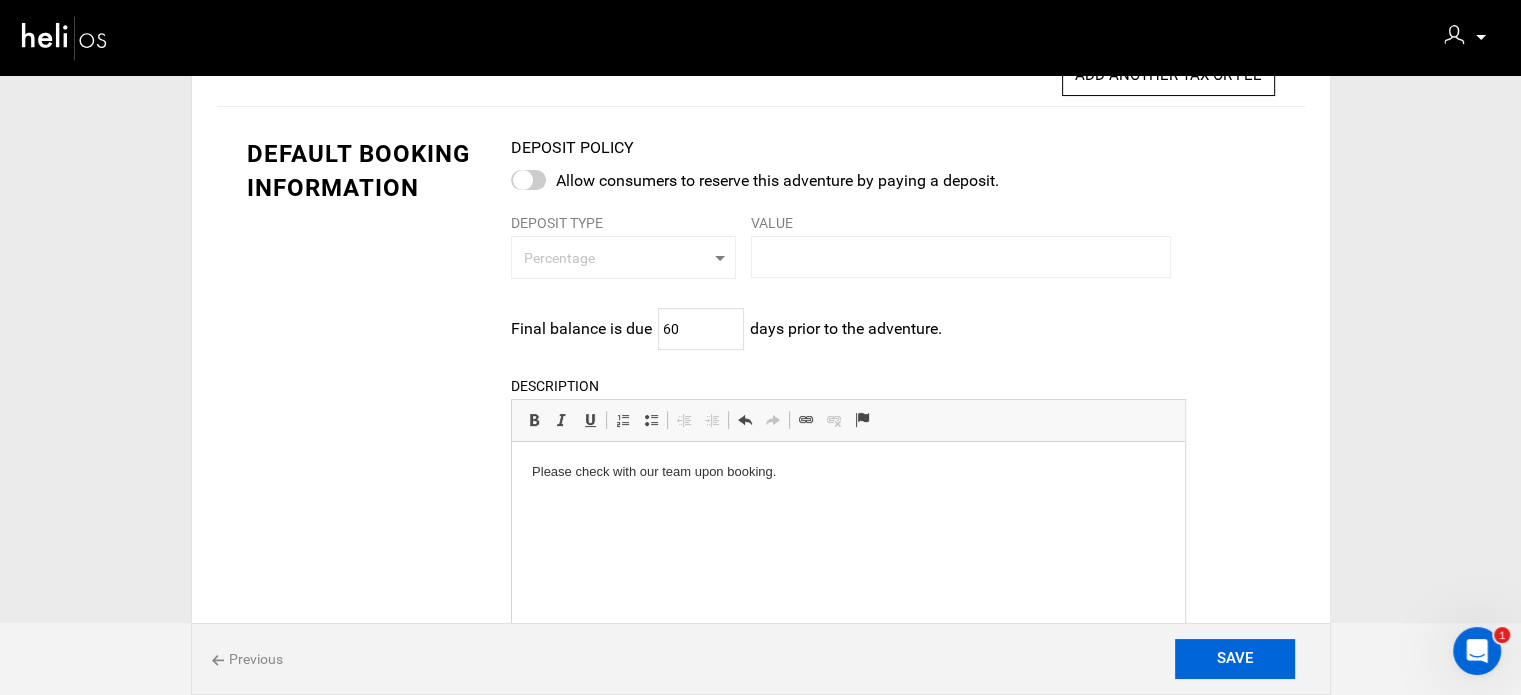 click on "SAVE" at bounding box center (1235, 659) 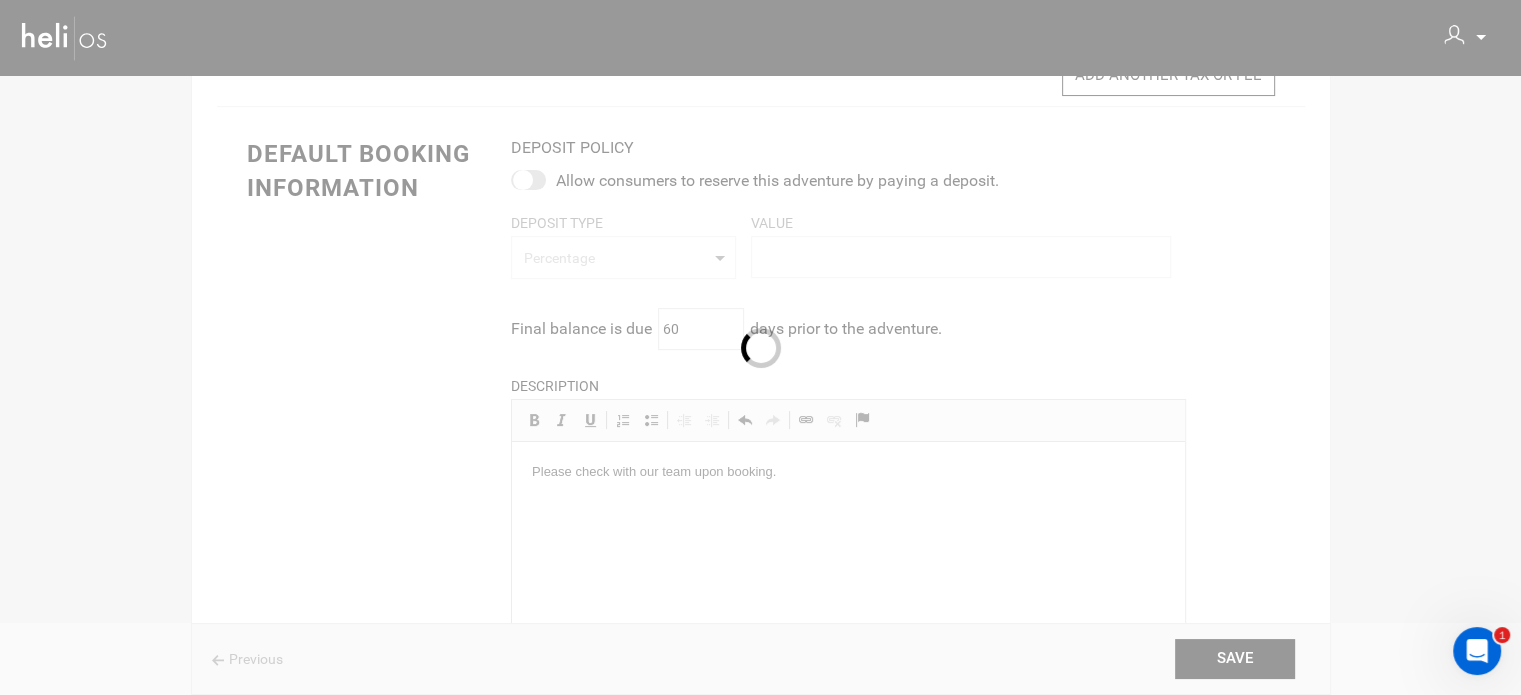 scroll, scrollTop: 0, scrollLeft: 0, axis: both 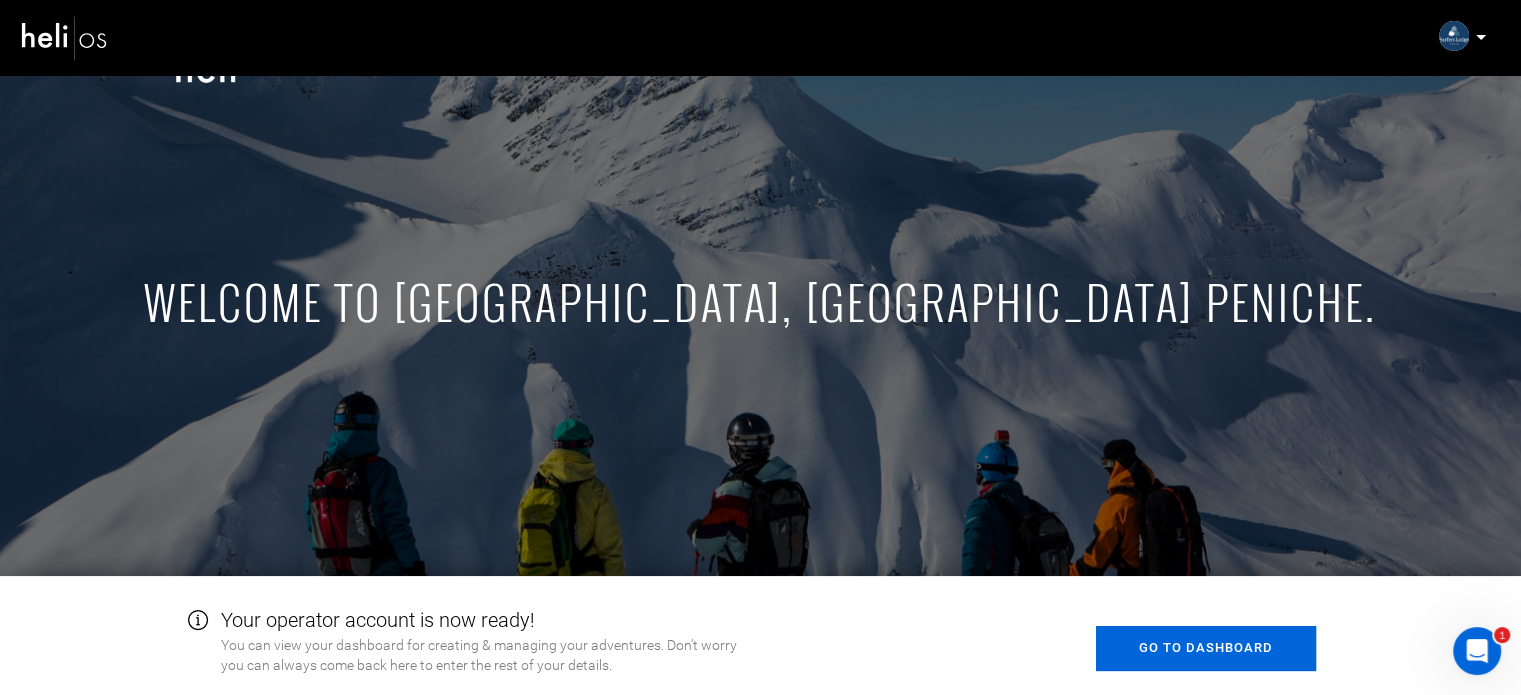 click on "Go to Dashboard" at bounding box center [1206, 648] 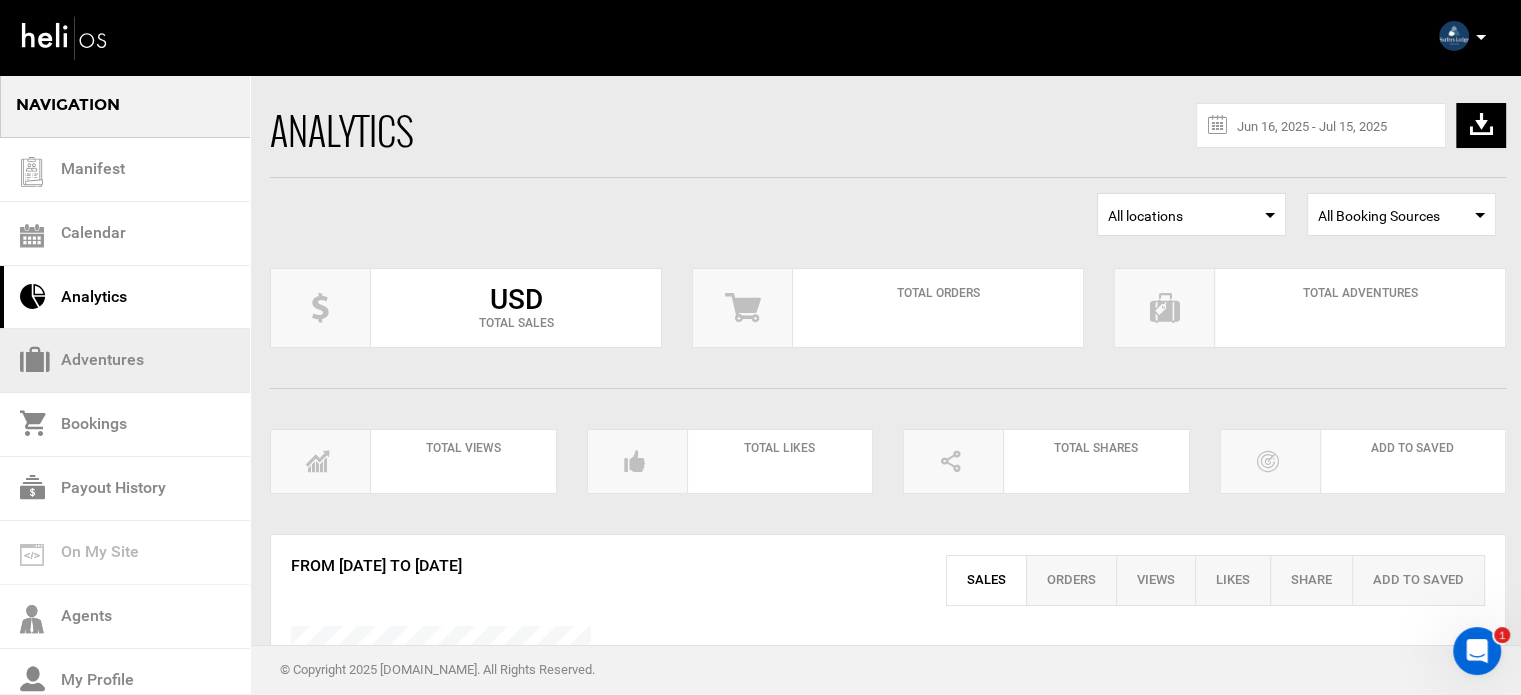 click on "Adventures" at bounding box center [125, 361] 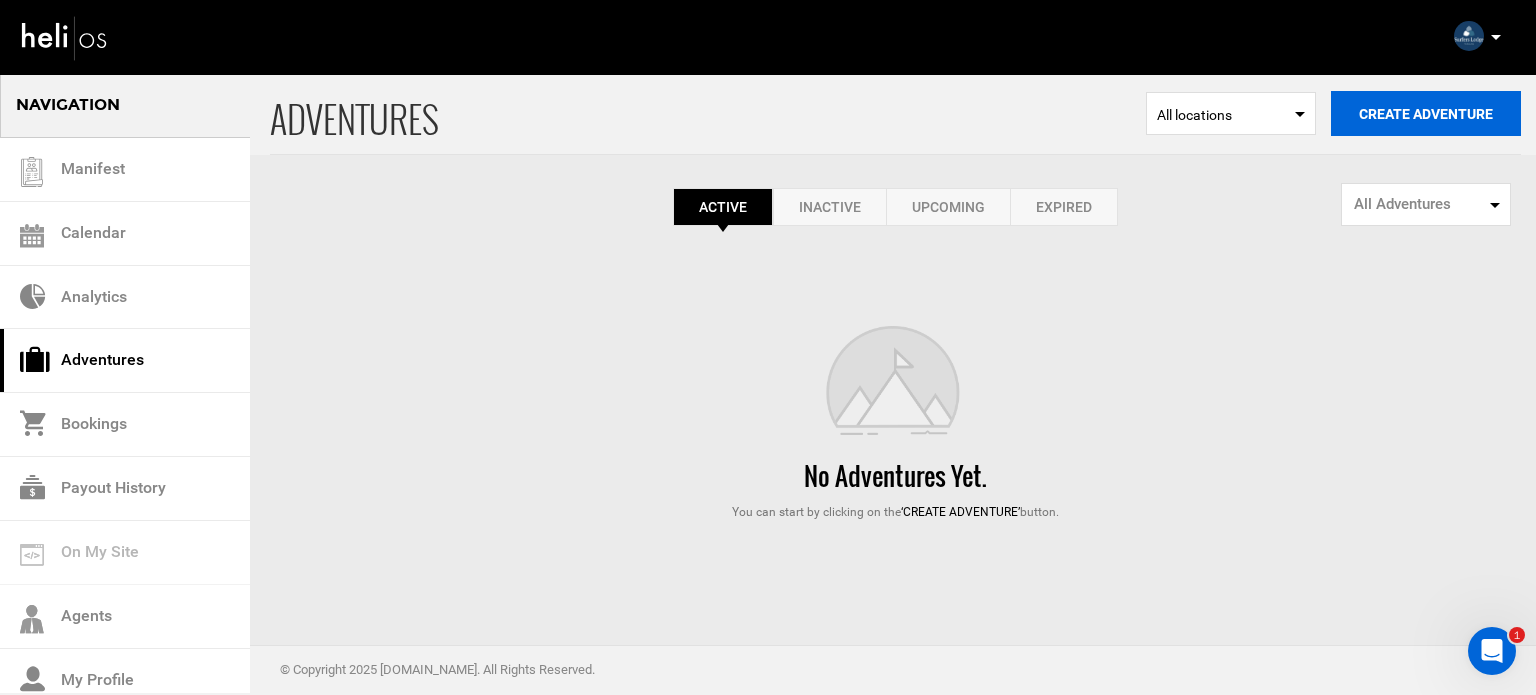 click on "Create Adventure" at bounding box center (1426, 113) 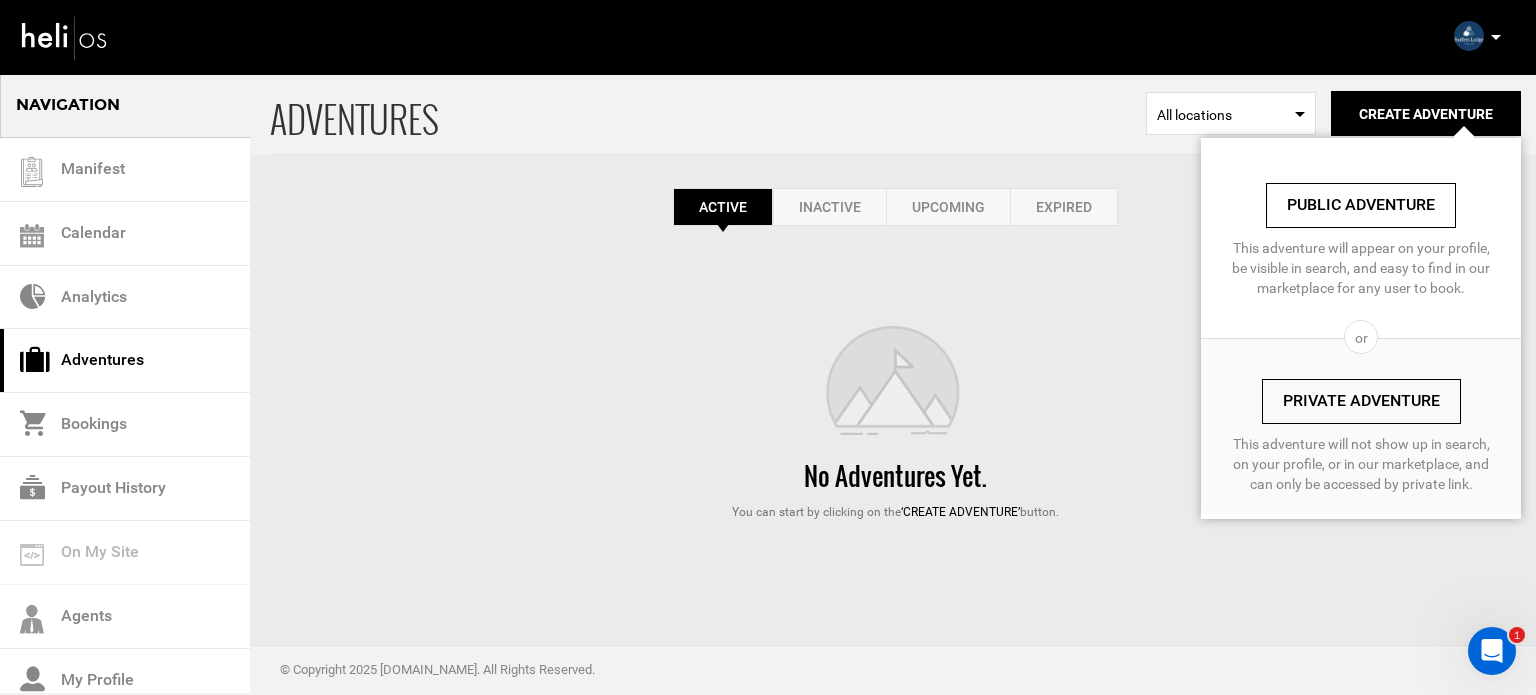 click on "Private Adventure" at bounding box center (1361, 401) 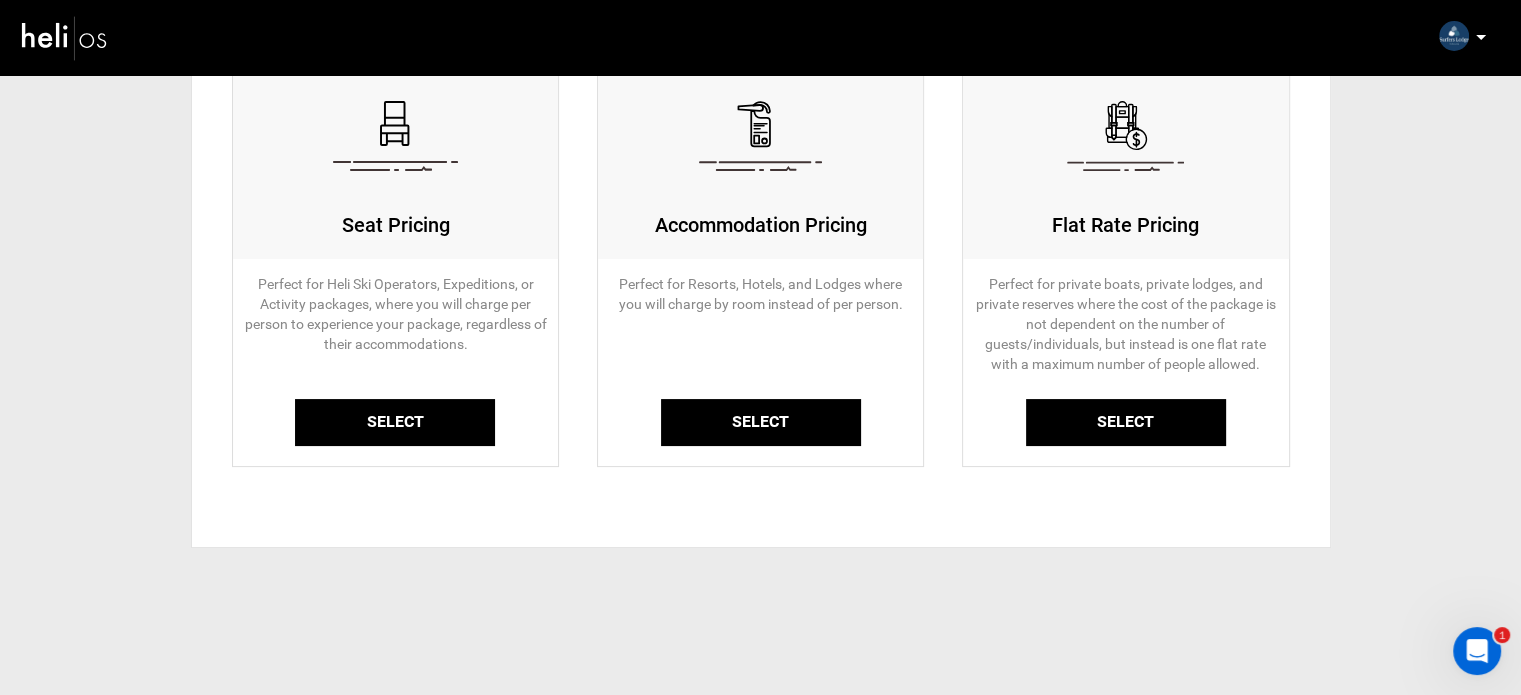 scroll, scrollTop: 222, scrollLeft: 0, axis: vertical 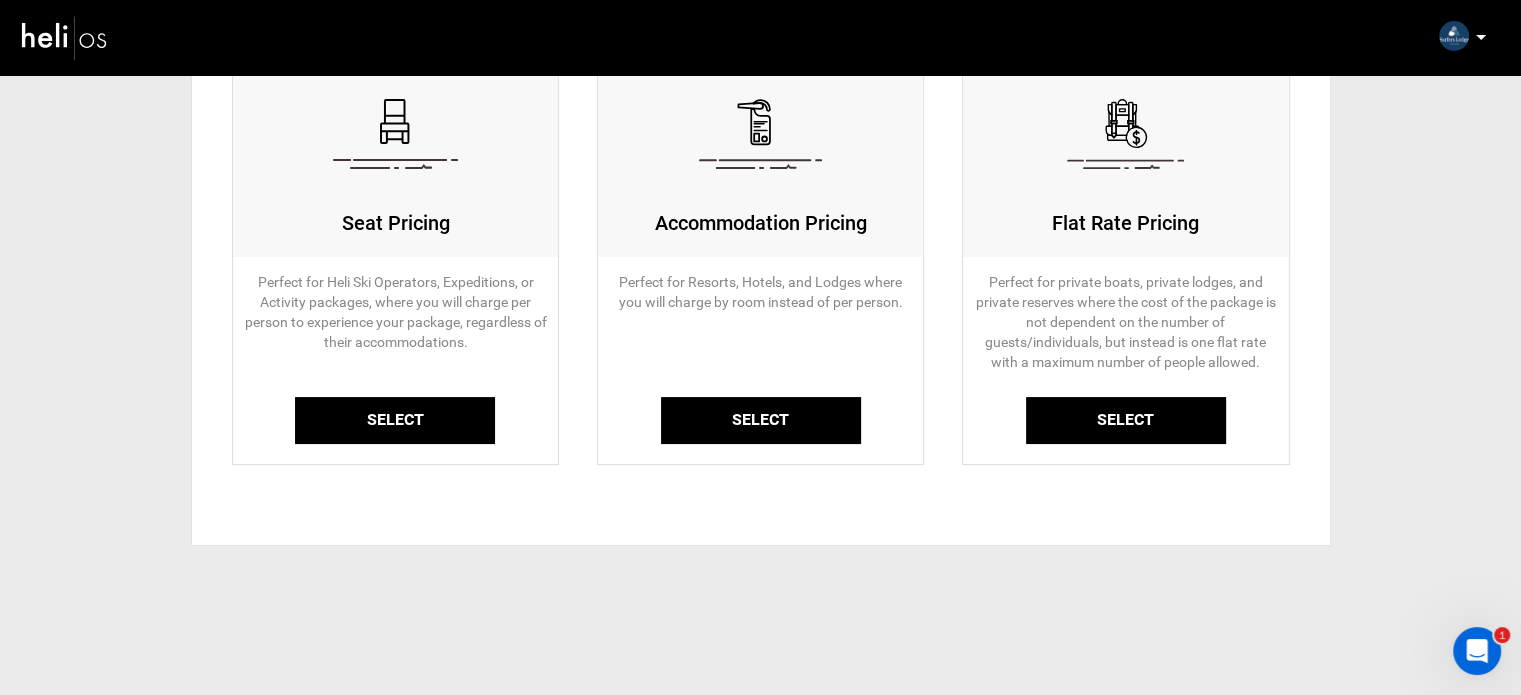 click on "Select" at bounding box center [395, 420] 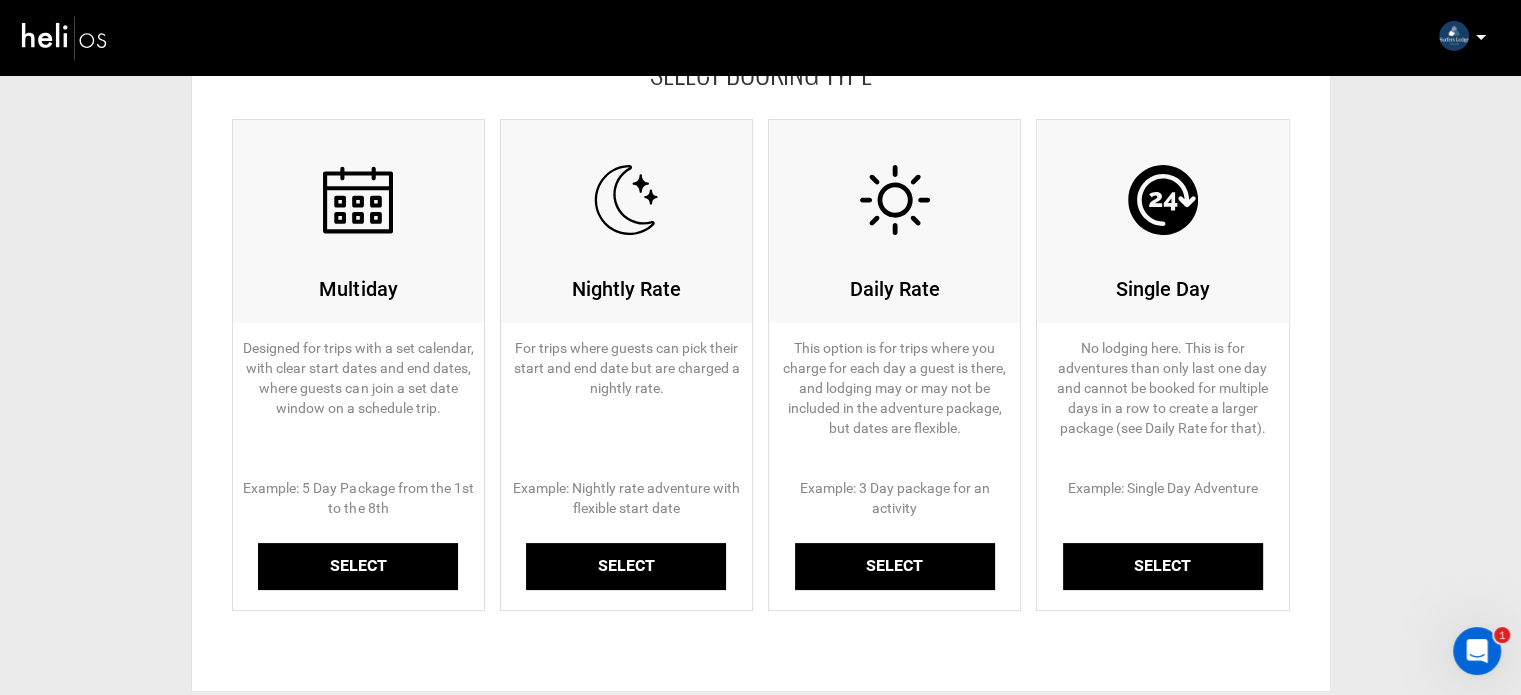 scroll, scrollTop: 302, scrollLeft: 0, axis: vertical 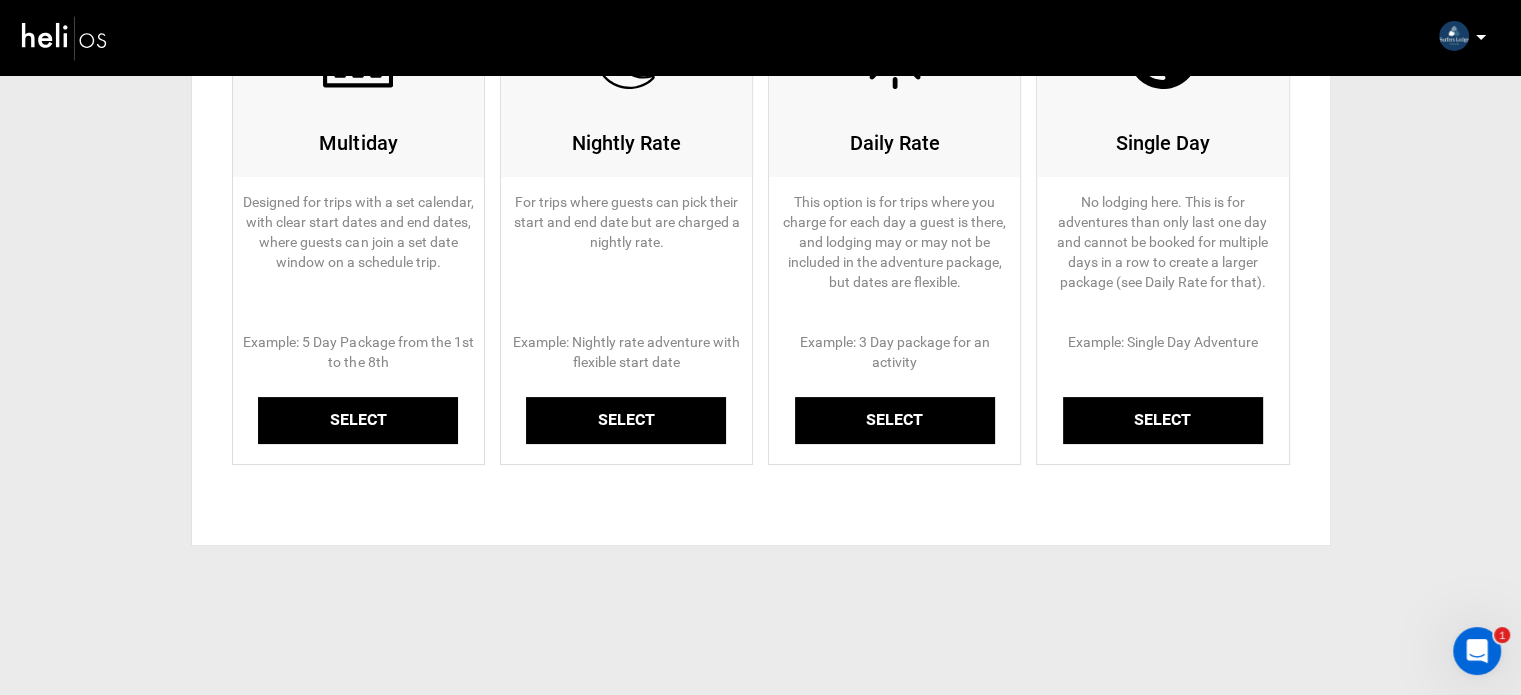 click on "Select" at bounding box center [358, 420] 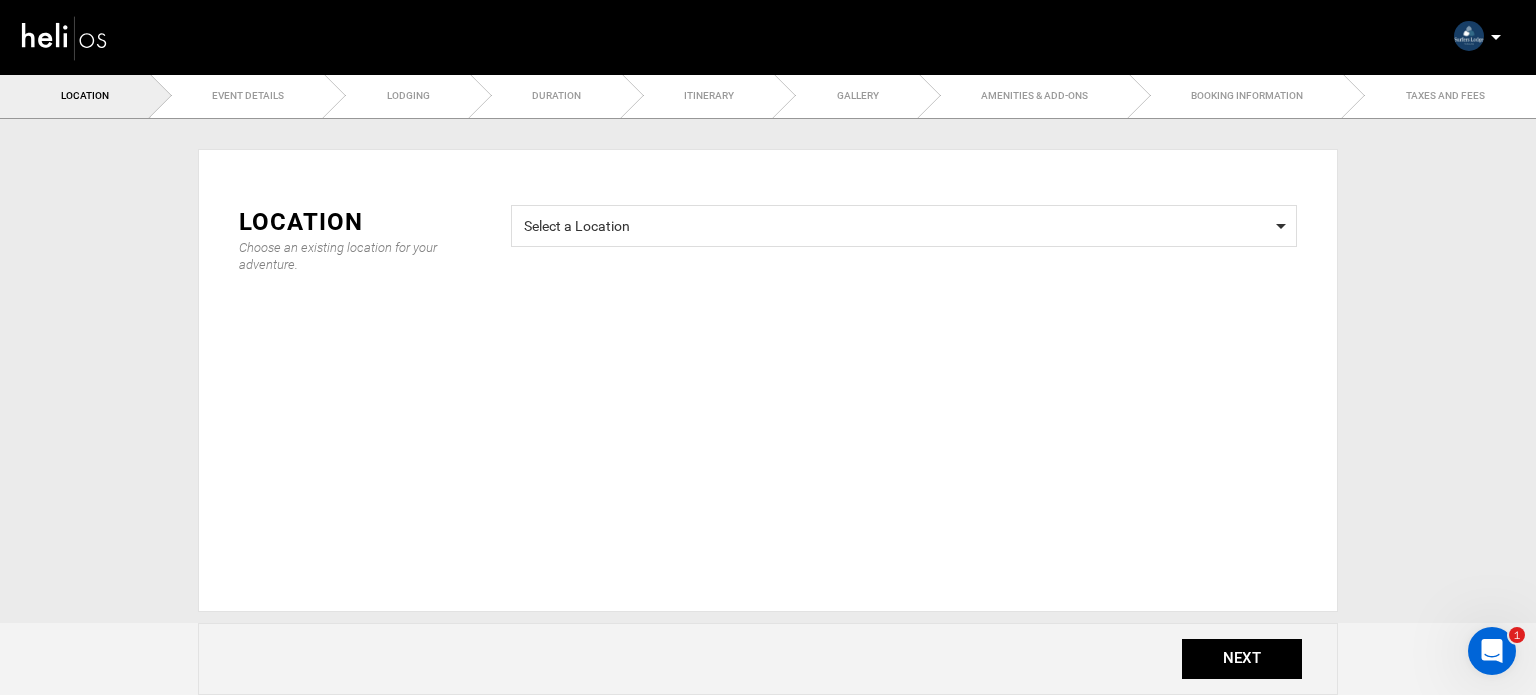 scroll, scrollTop: 0, scrollLeft: 0, axis: both 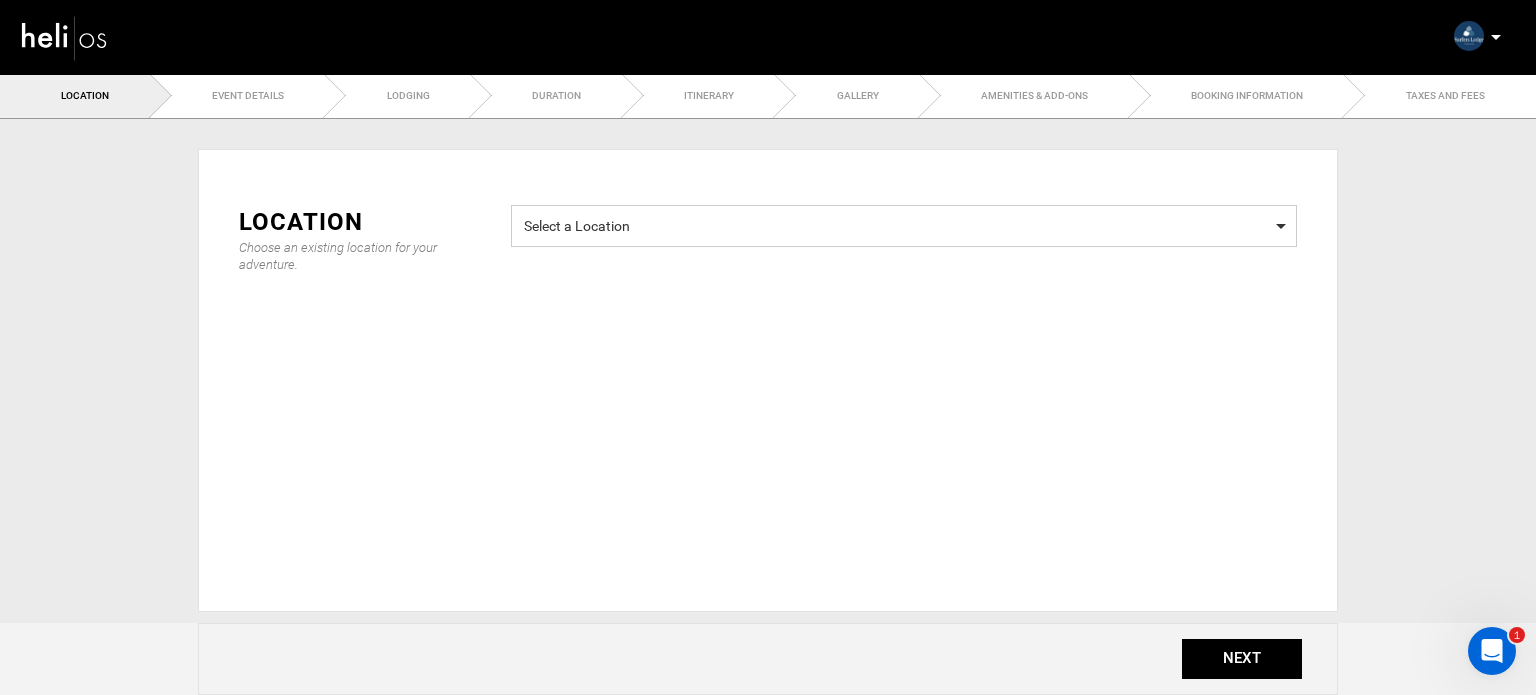 click on "Select a Location   Select a Location" at bounding box center [904, 226] 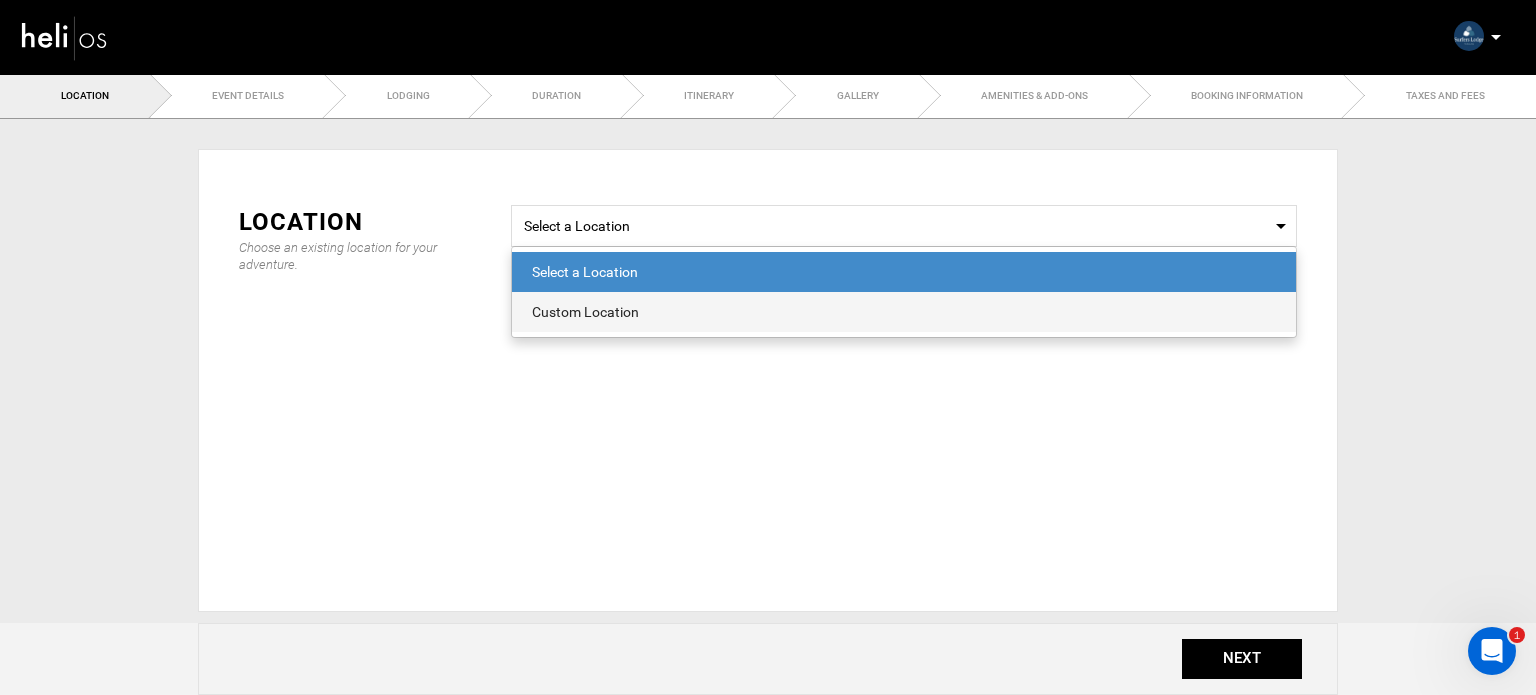 click on "Custom Location" at bounding box center [904, 312] 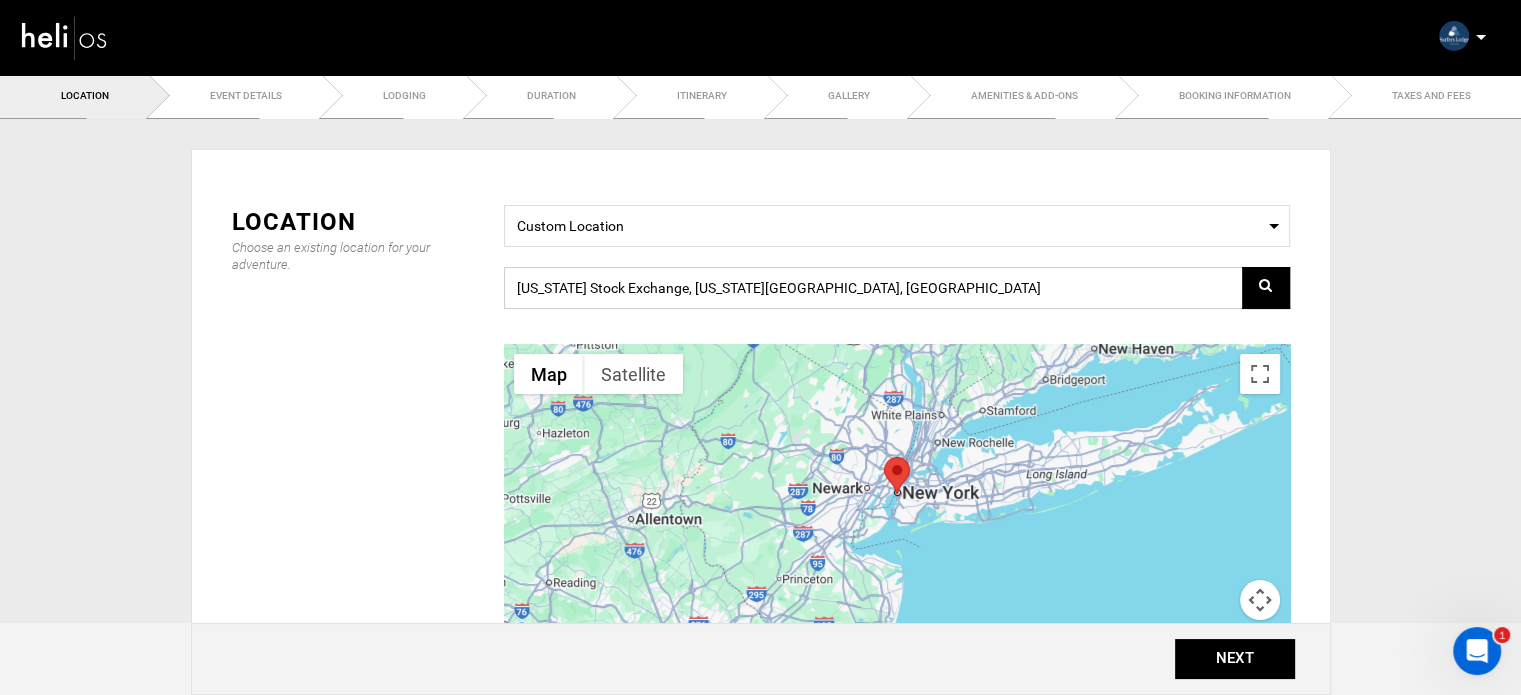 click on "New York Stock Exchange, New York, NY 10005, USA" at bounding box center (897, 288) 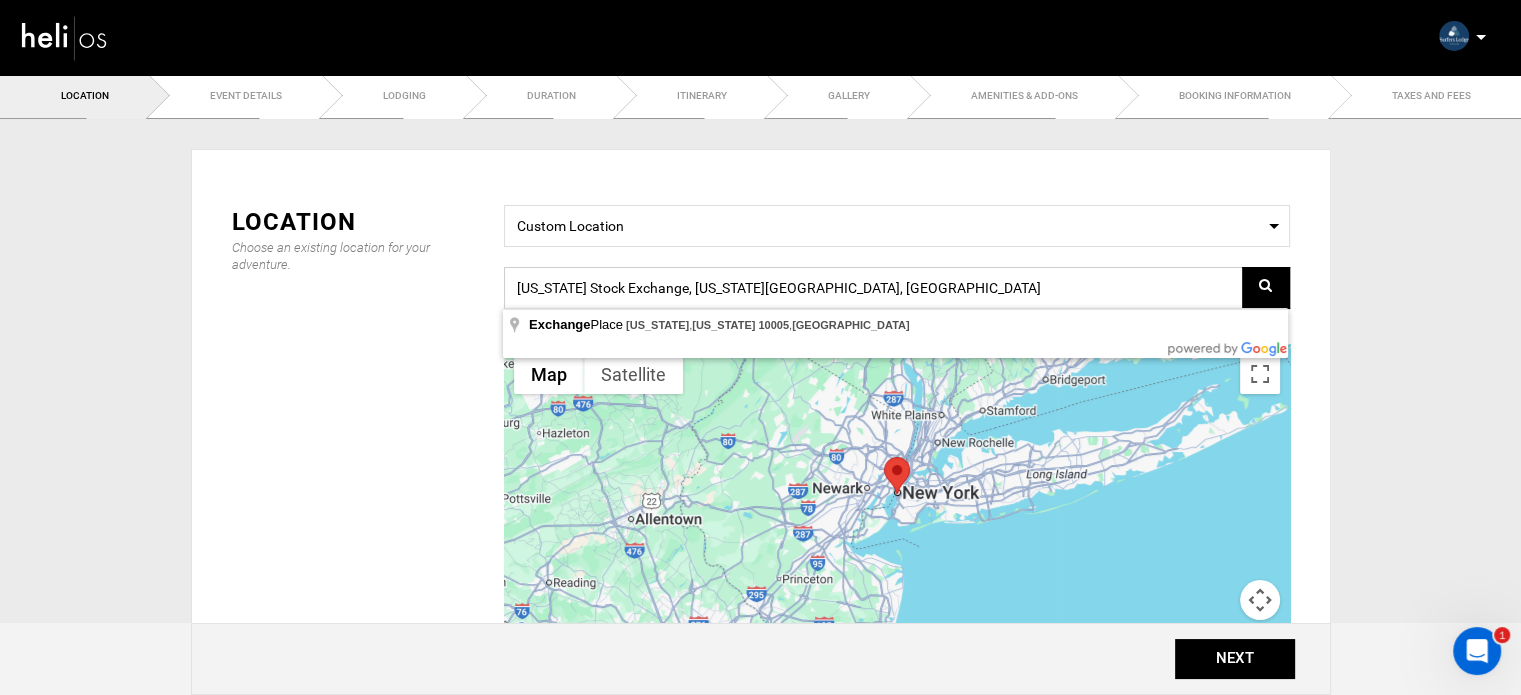 click on "New York Stock Exchange, New York, NY 10005, USA" at bounding box center (897, 288) 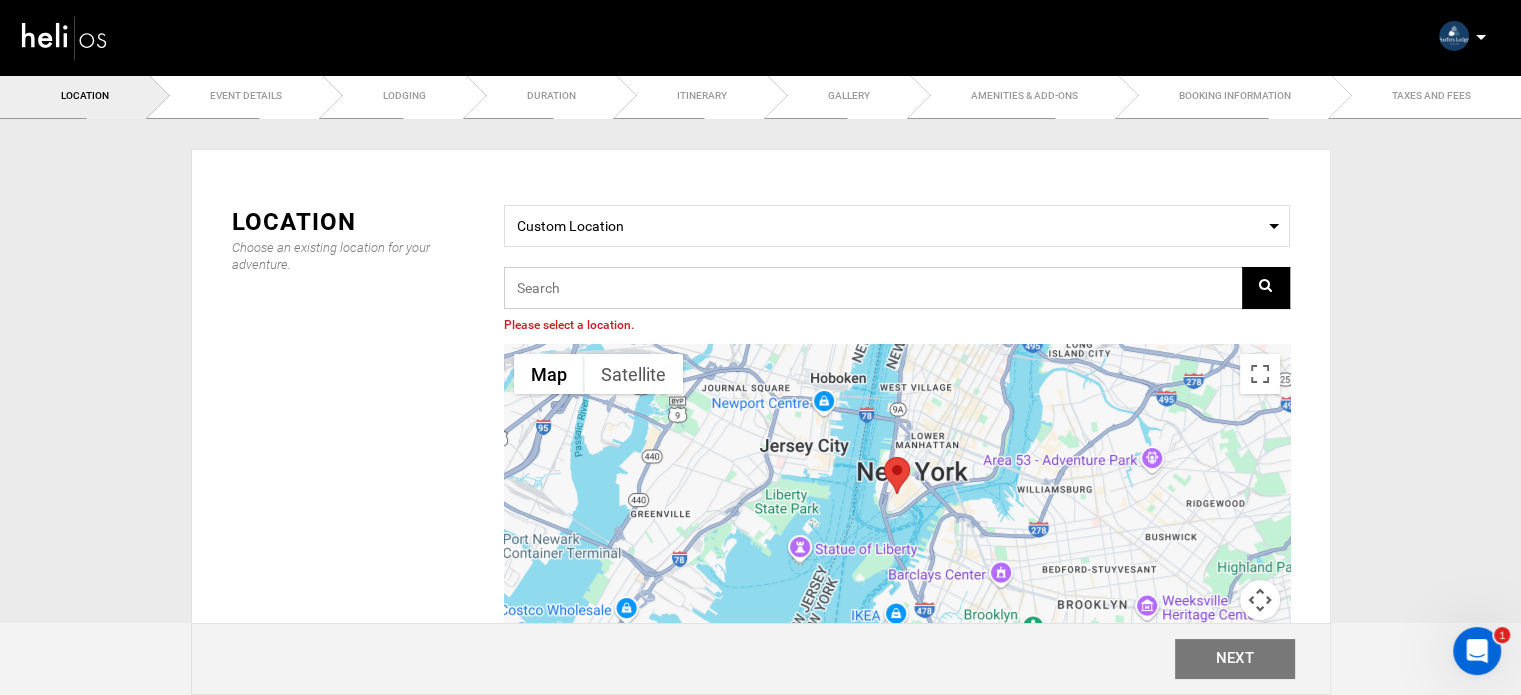paste on "9MCC+6J Ferrel, Portugal" 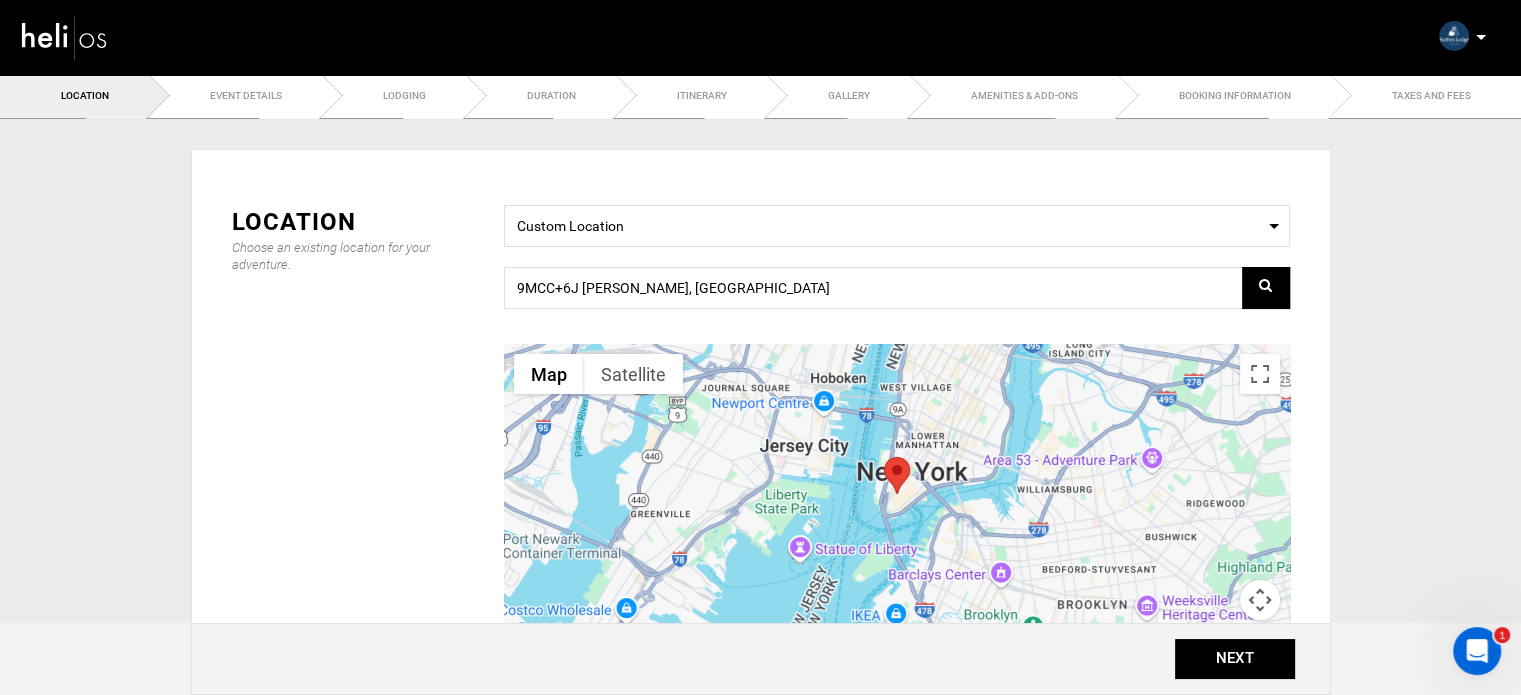 type on "9MCC+6J, 2520 Ferrel, Portugal" 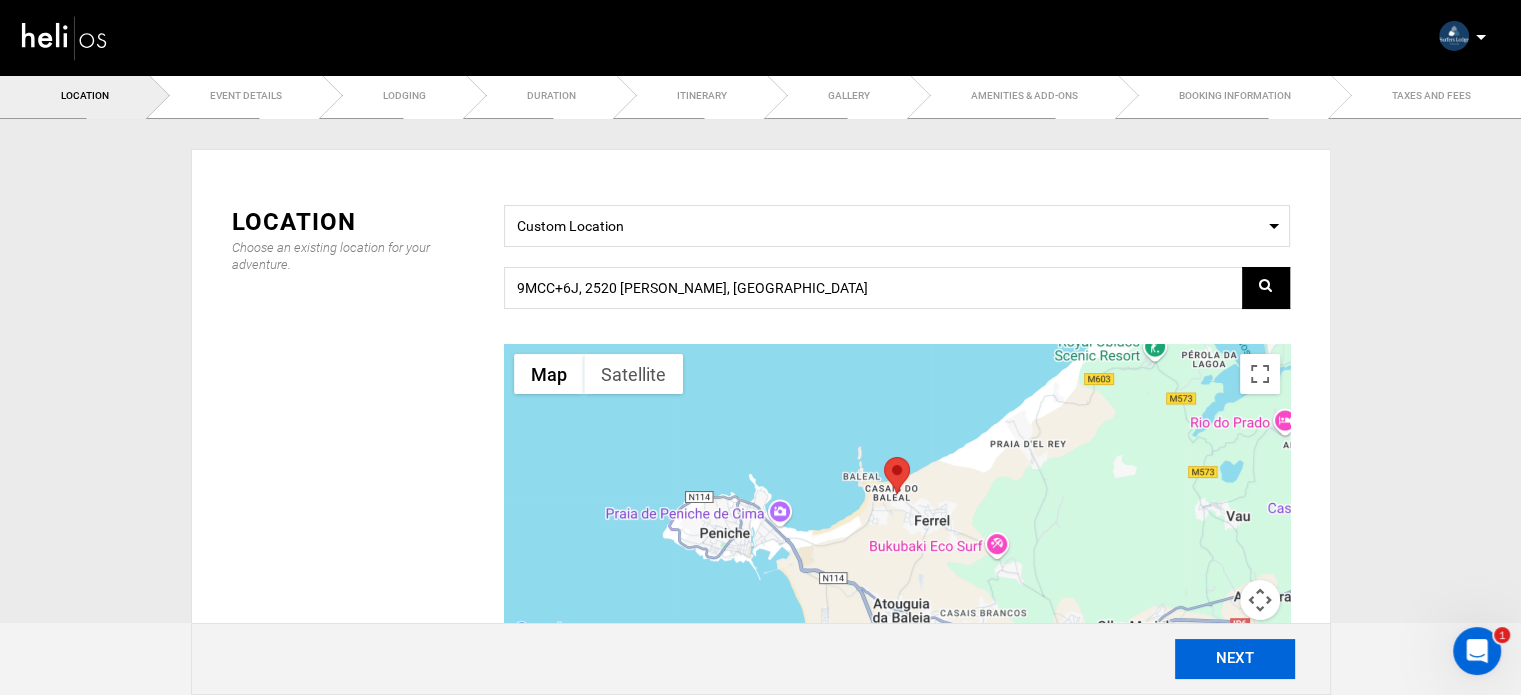 click on "NEXT" at bounding box center (1235, 659) 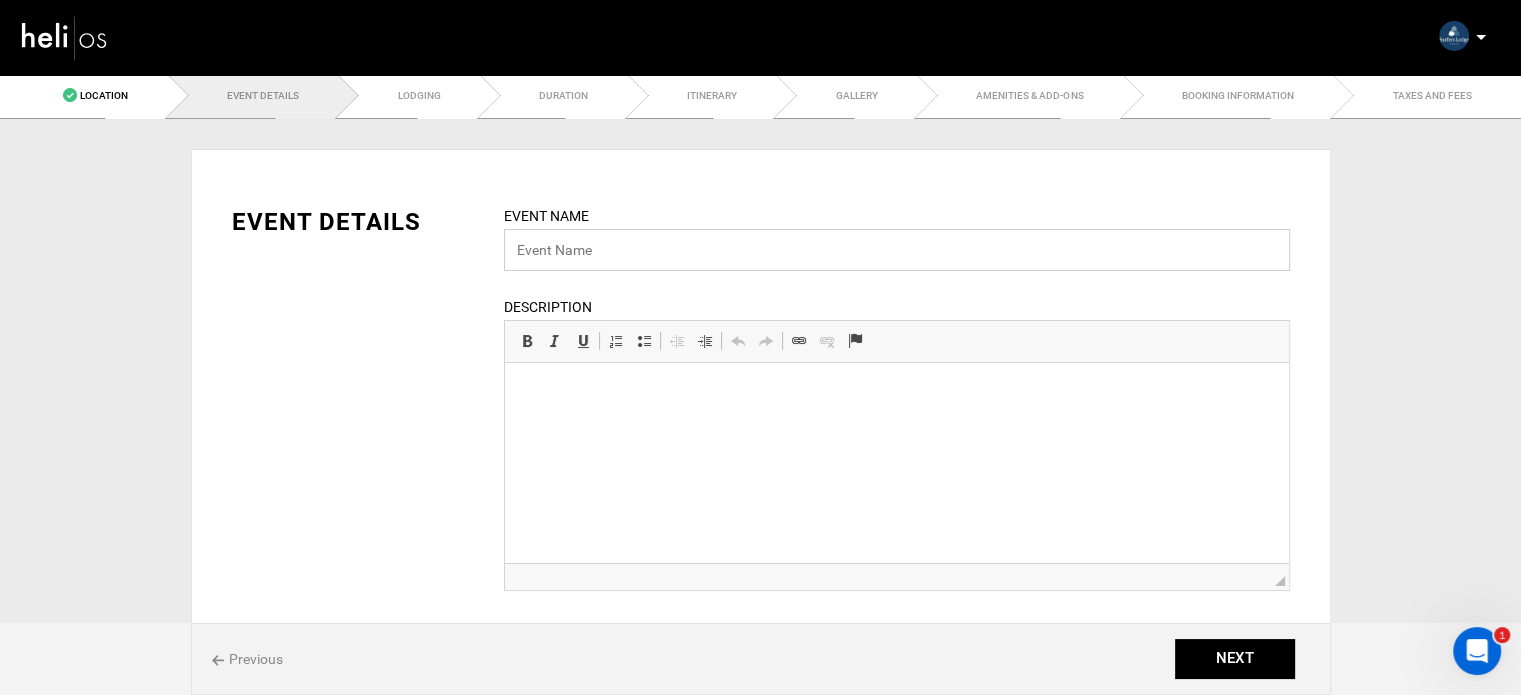 click at bounding box center [897, 250] 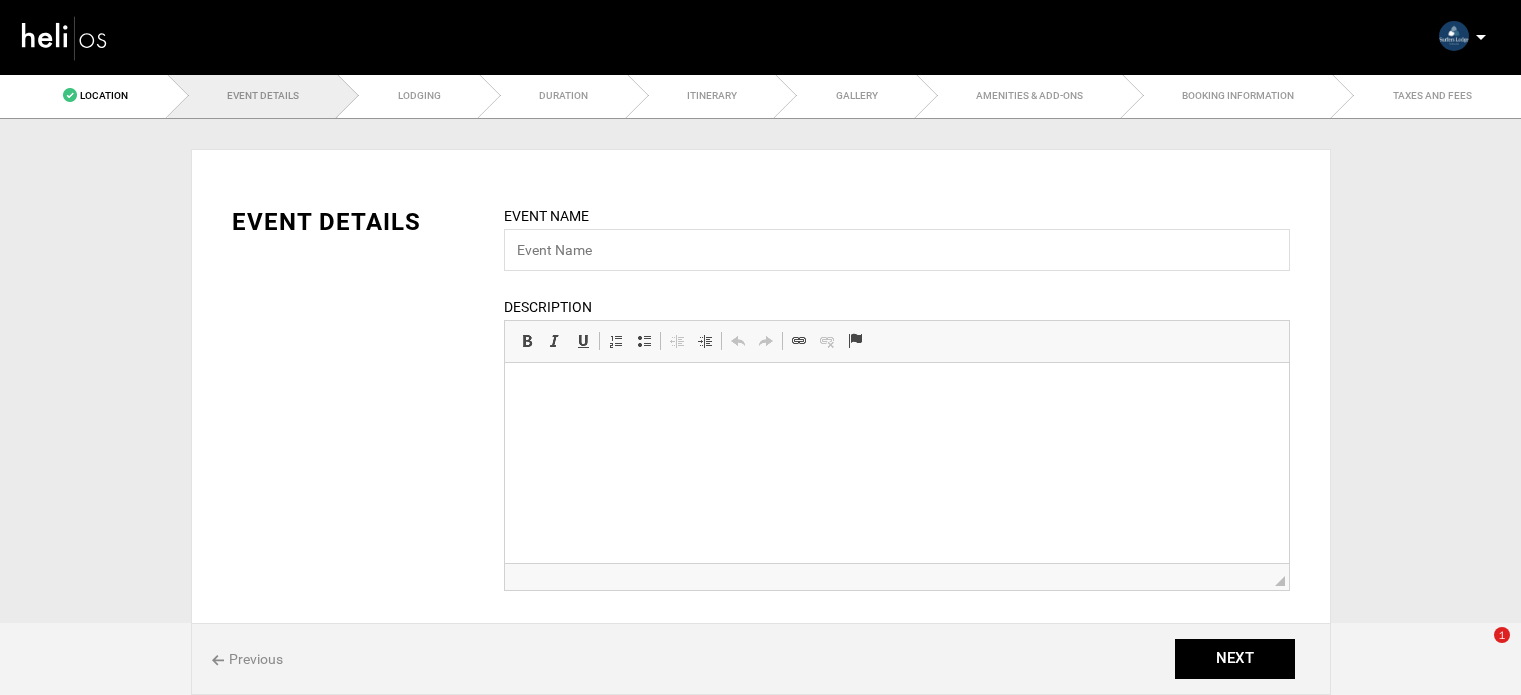 scroll, scrollTop: 0, scrollLeft: 0, axis: both 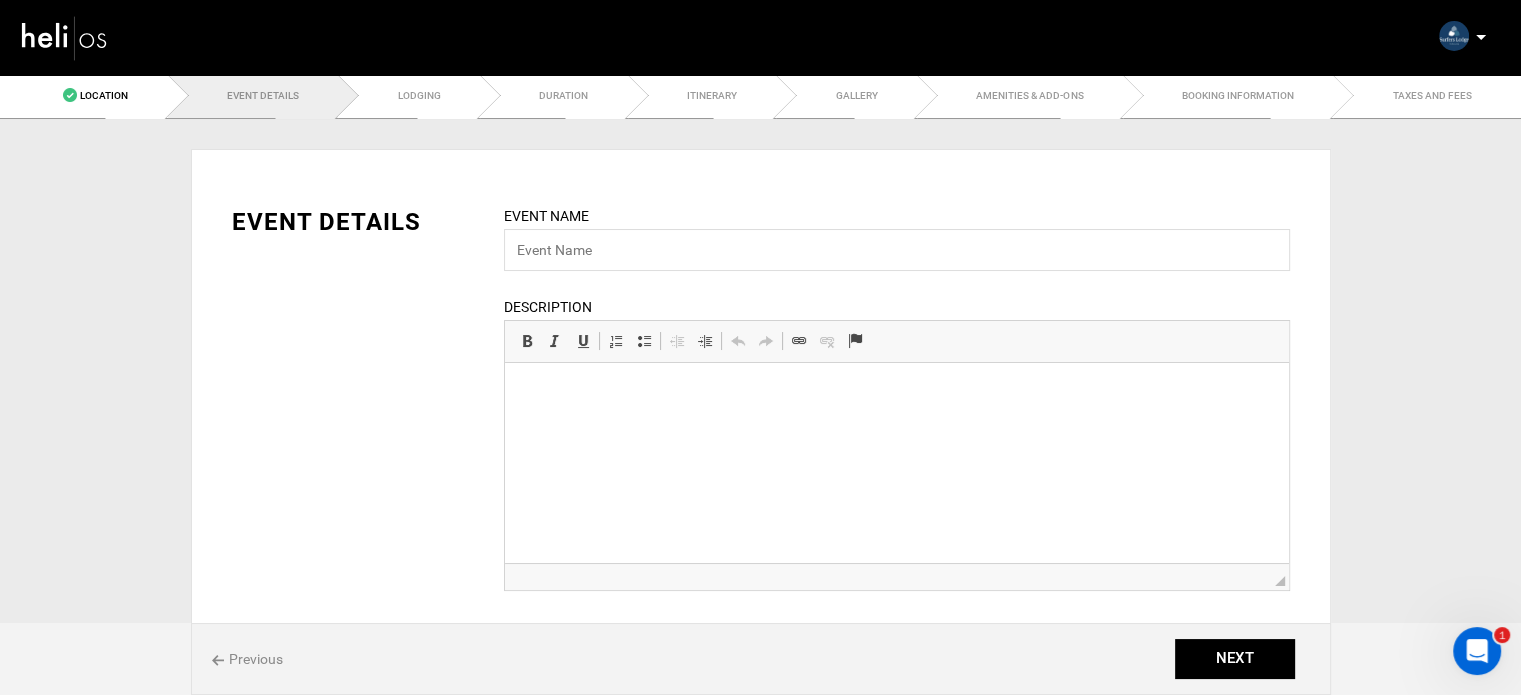 click at bounding box center [897, 250] 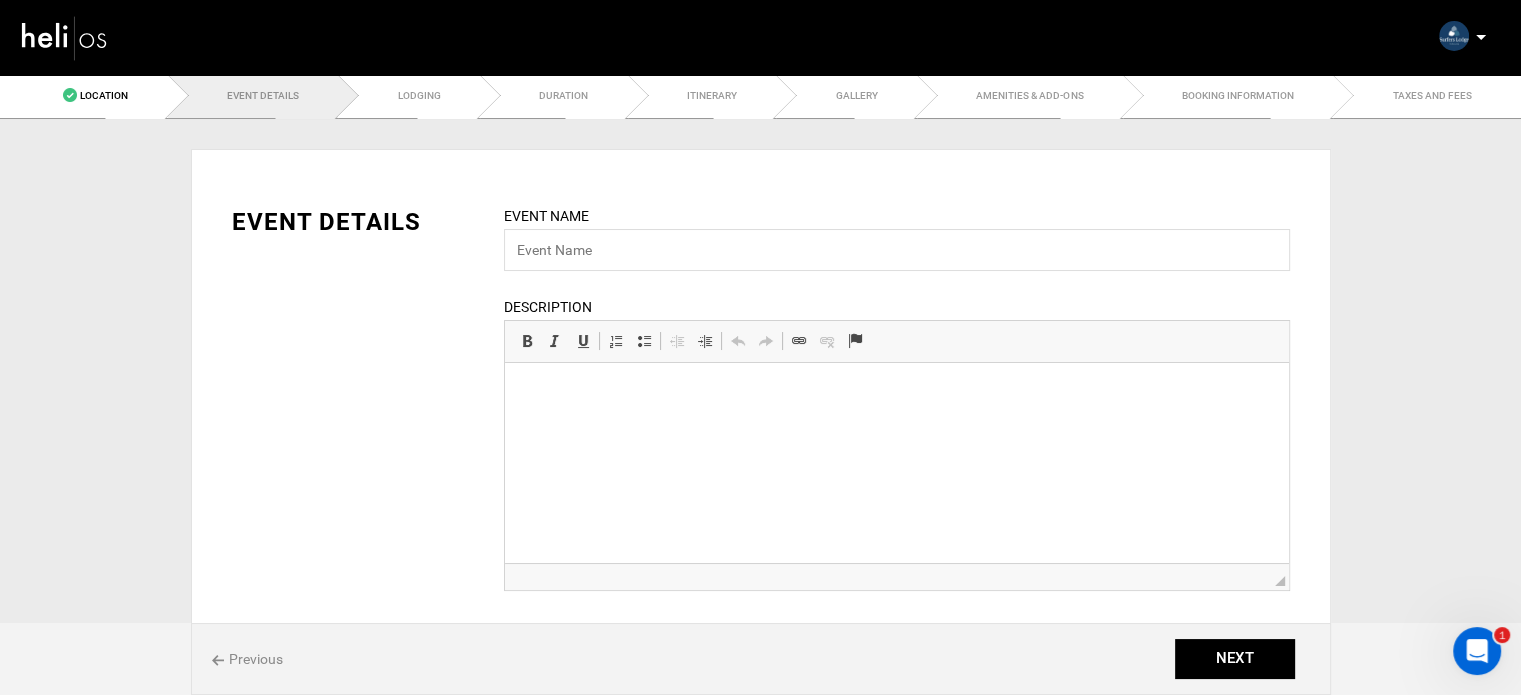 click at bounding box center (897, 250) 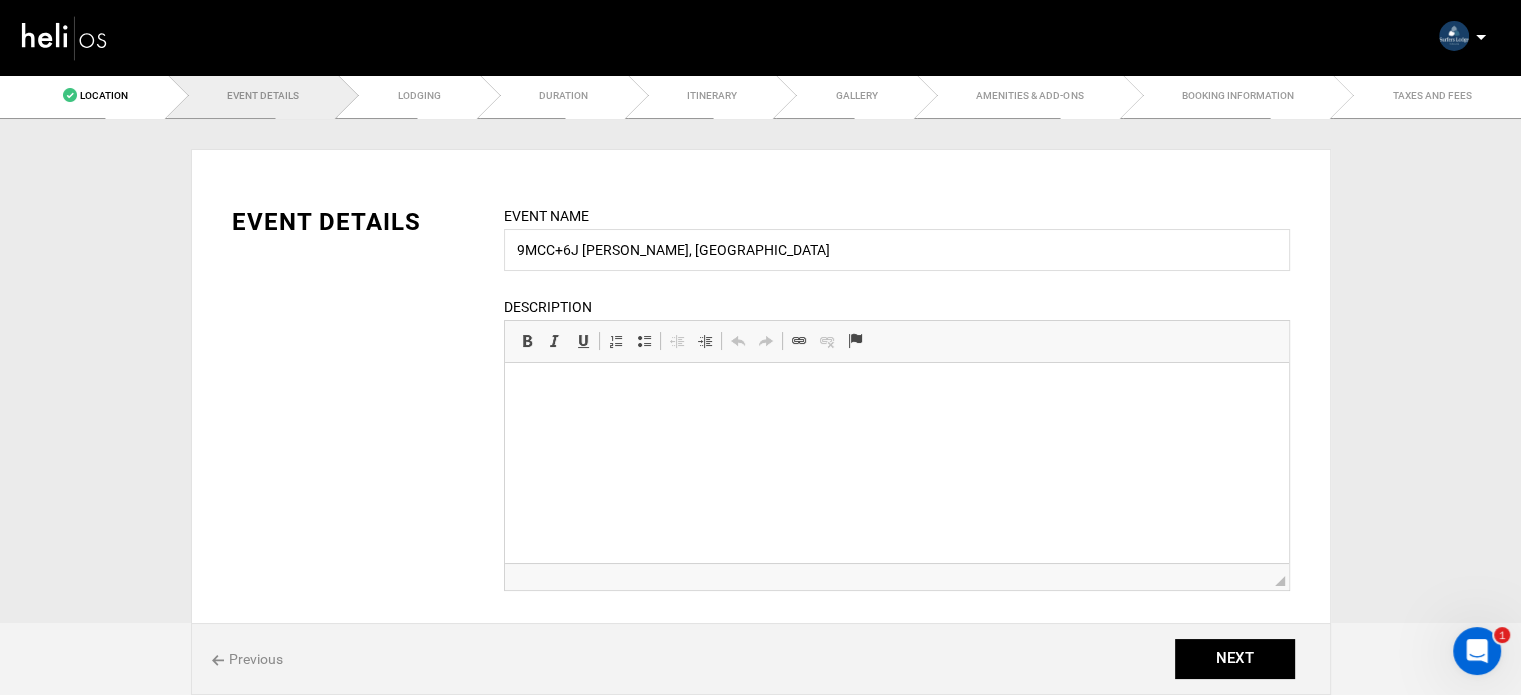 click on "9MCC+6J Ferrel, Portugal" at bounding box center (897, 250) 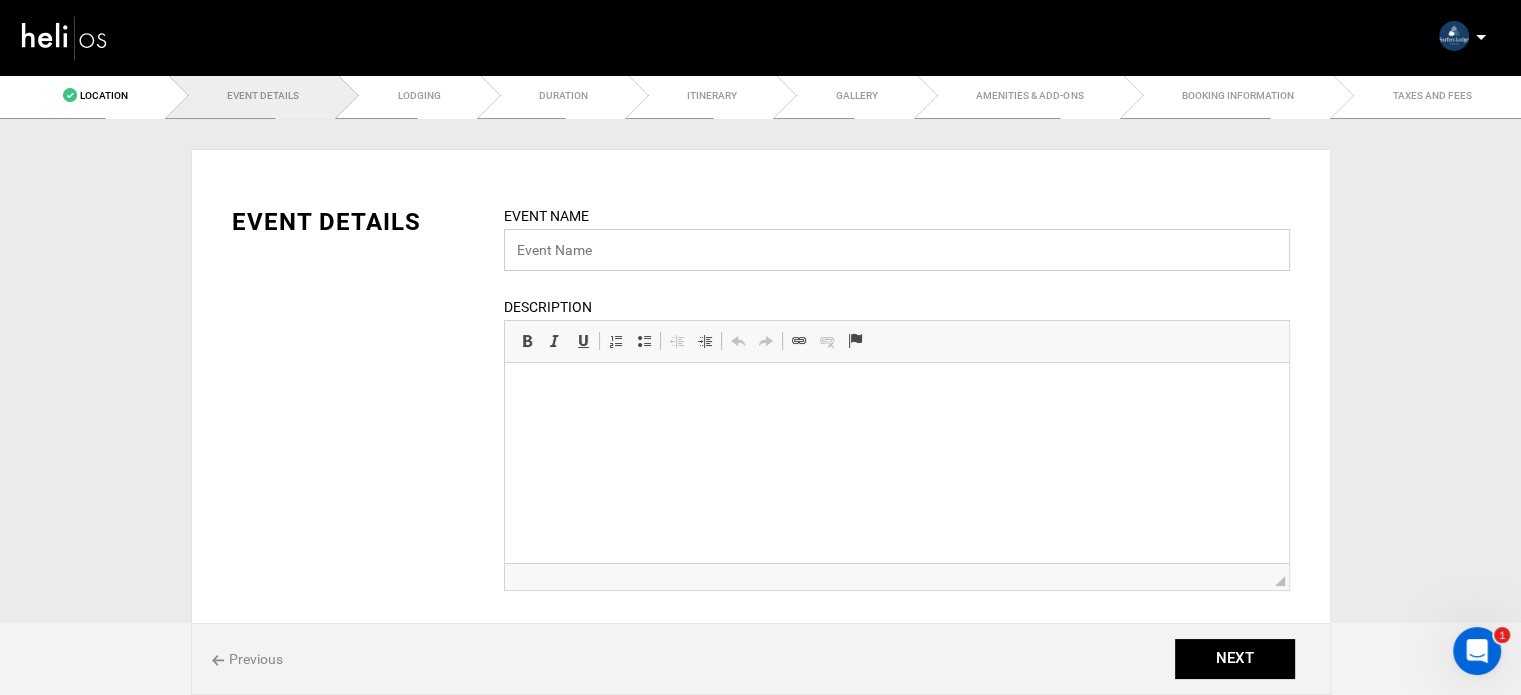 paste on "Surfers lodge peniche" 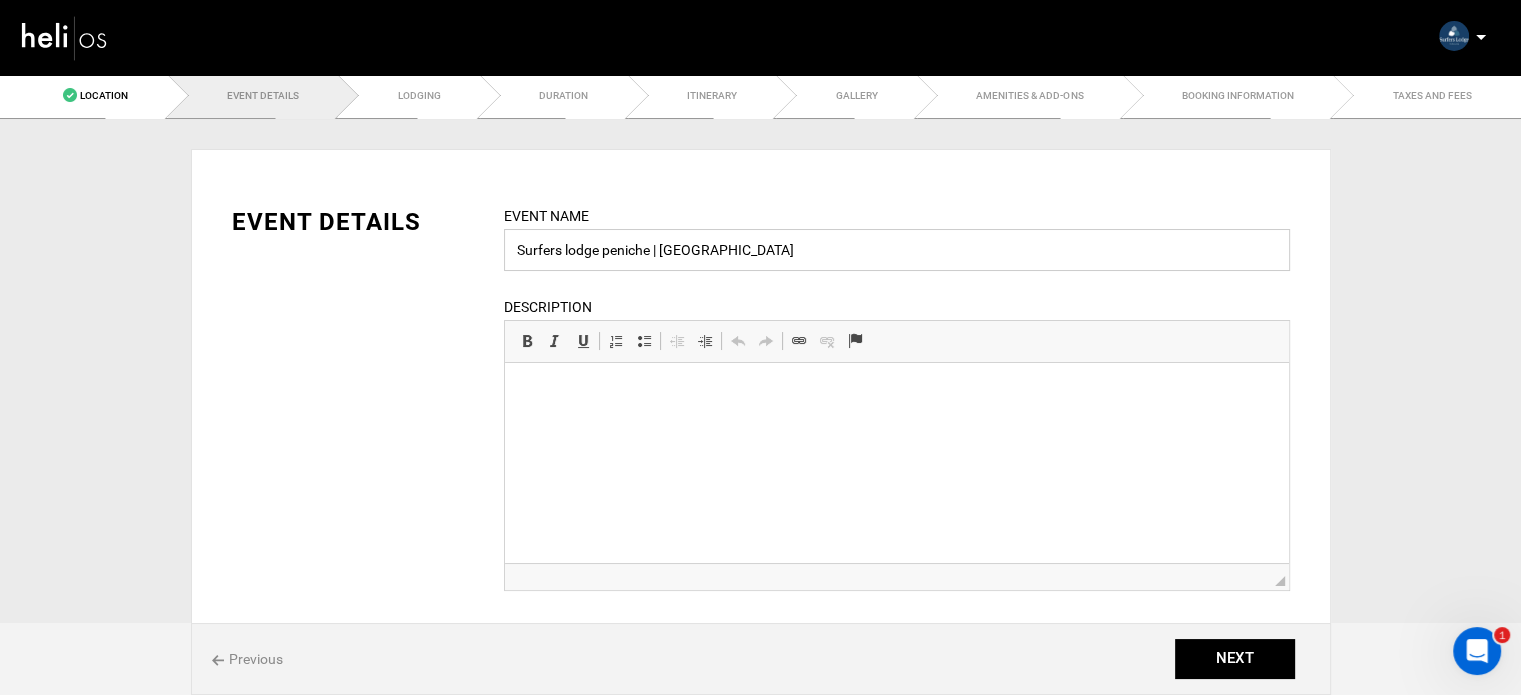 type on "Surfers lodge peniche | Portugal" 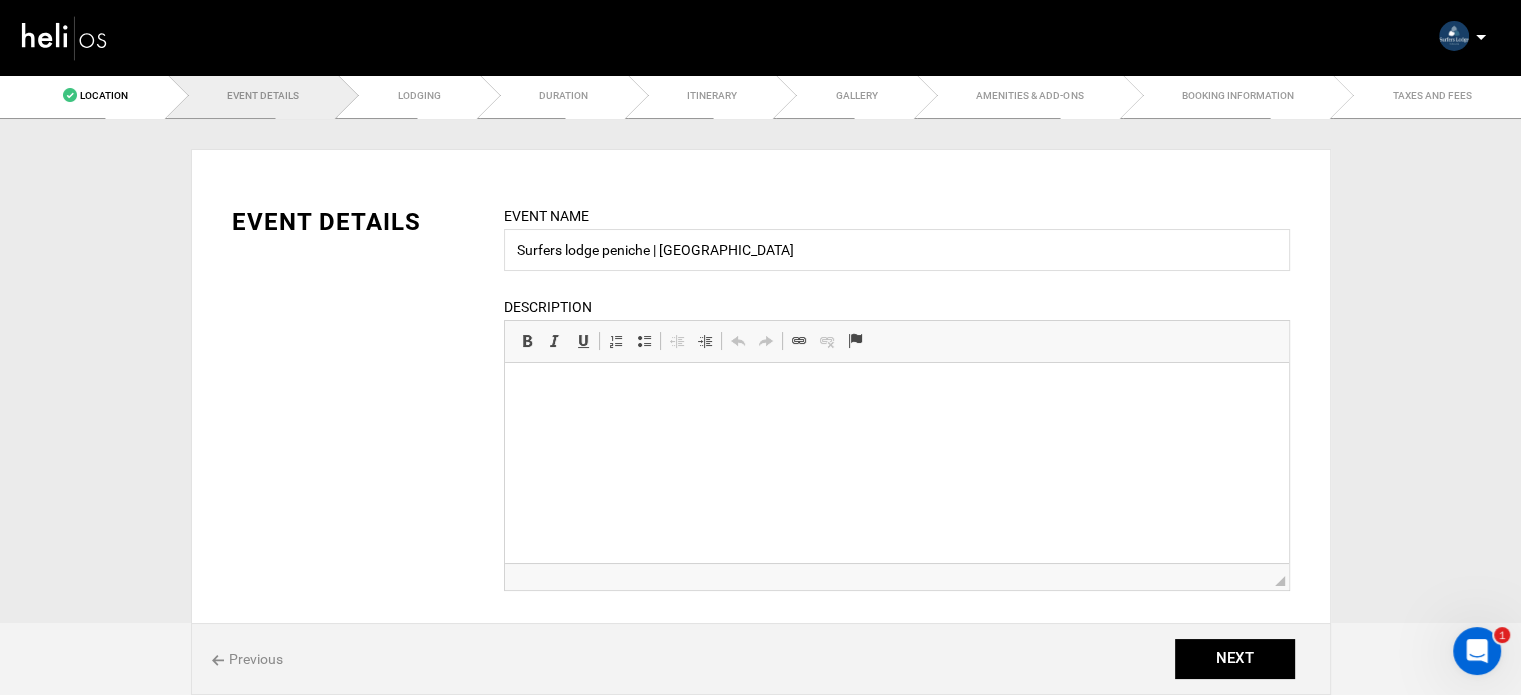 click on "Description
Rich Text Editor, editor18 Editor toolbars Basic Styles   Bold Keyboard shortcut Ctrl+B   Italic Keyboard shortcut Ctrl+I   Underline Keyboard shortcut Ctrl+U Paragraph   Insert/Remove Numbered List   Insert/Remove Bulleted List   Decrease Indent   Increase Indent Clipboard/Undo   Undo Keyboard shortcut Ctrl+Z   Redo Keyboard shortcut Ctrl+Y Links   Link Keyboard shortcut Ctrl+K   Unlink   Anchor Press ALT 0 for help ◢
Description
should be minimum of 200 characters.
Description
should be less than 5000 characters." at bounding box center (897, 443) 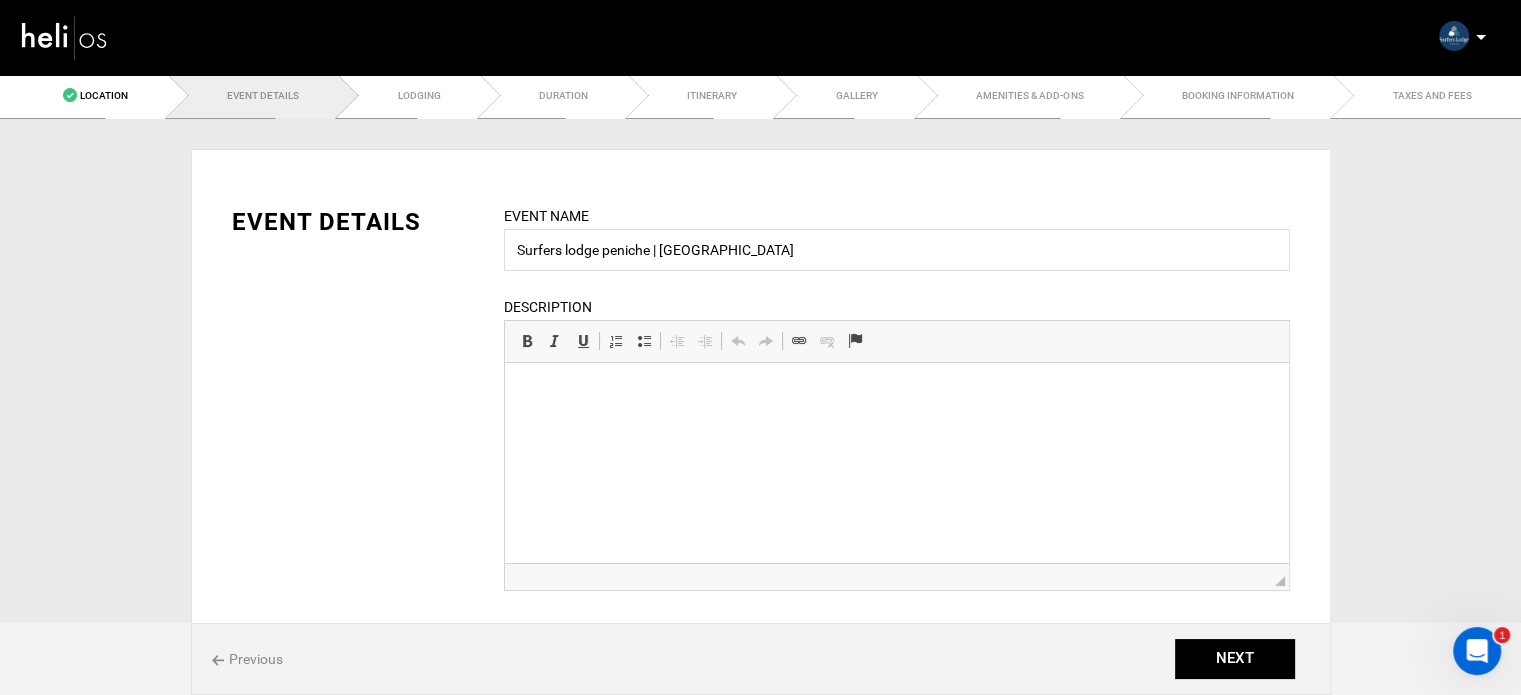 click at bounding box center (896, 393) 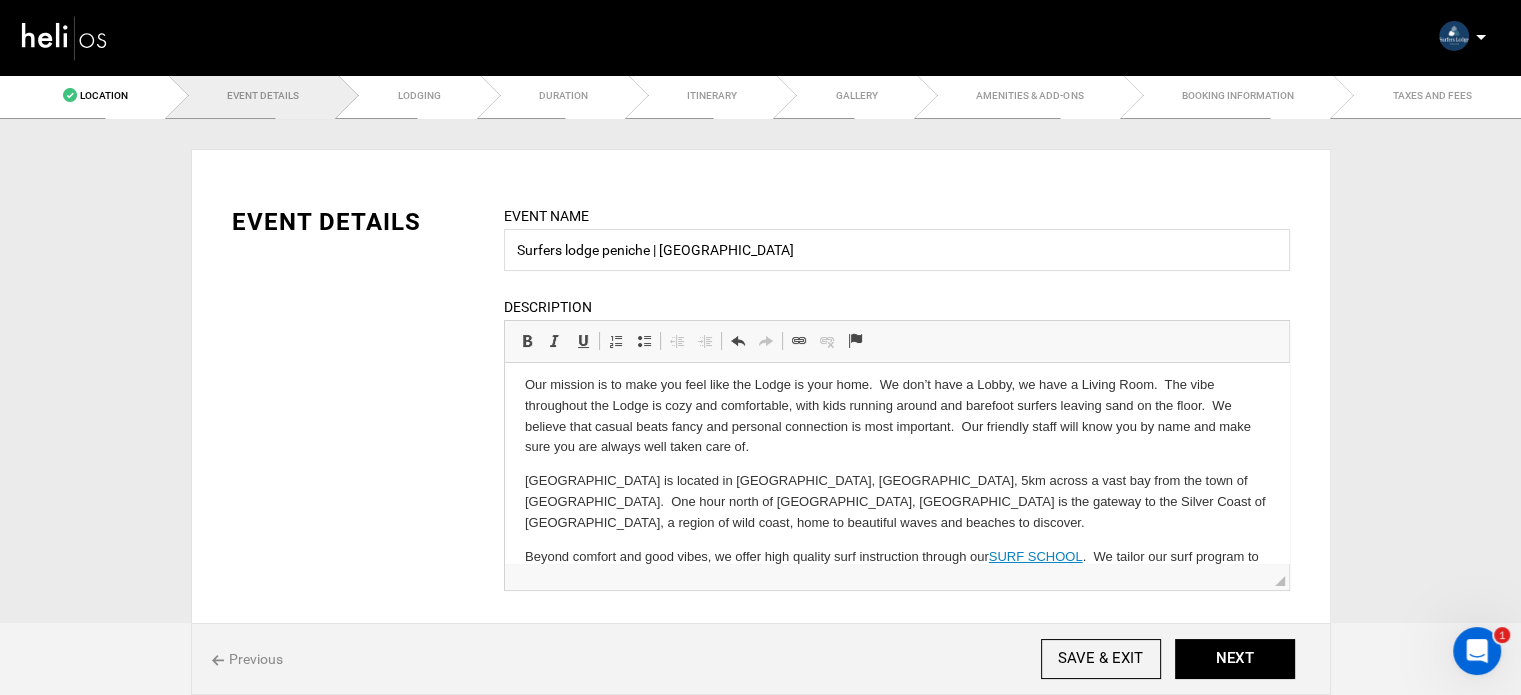 scroll, scrollTop: 50, scrollLeft: 0, axis: vertical 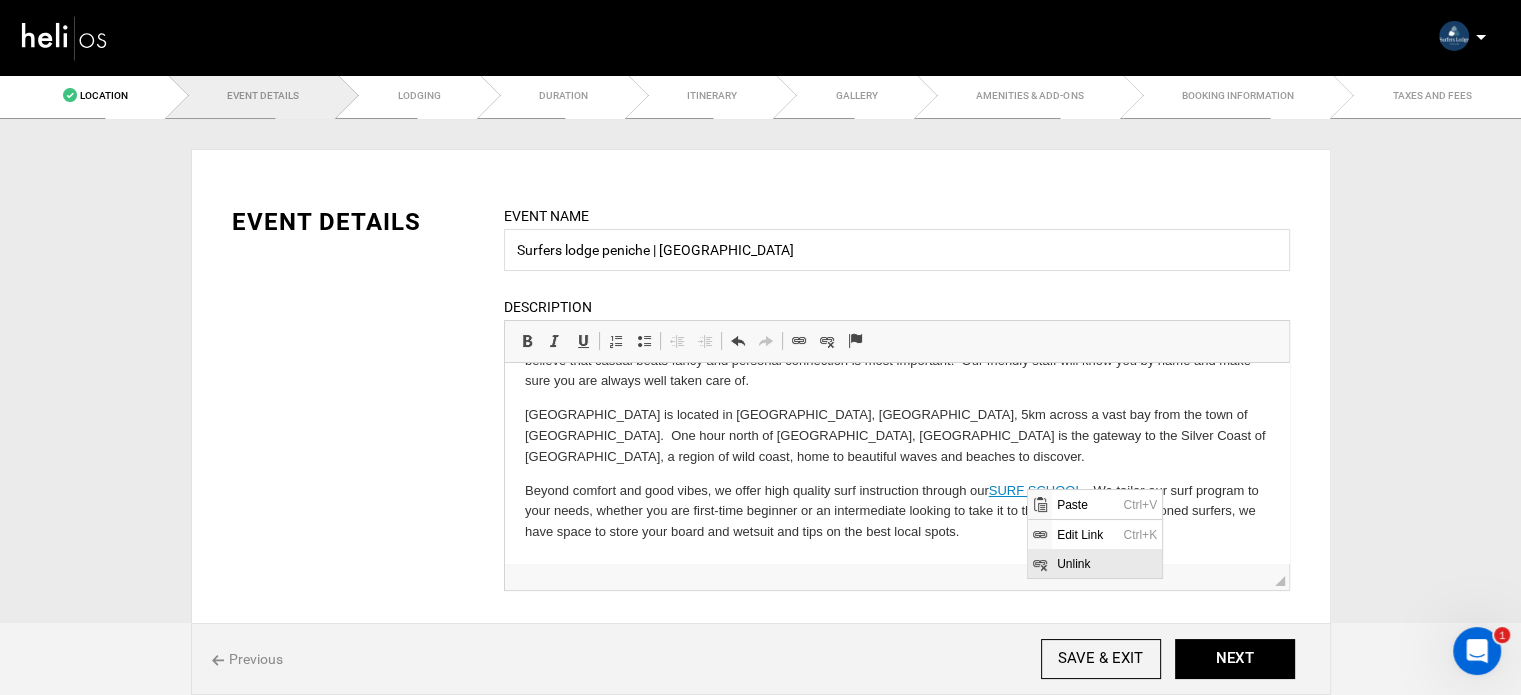 drag, startPoint x: 1053, startPoint y: 561, endPoint x: 1576, endPoint y: 669, distance: 534.03467 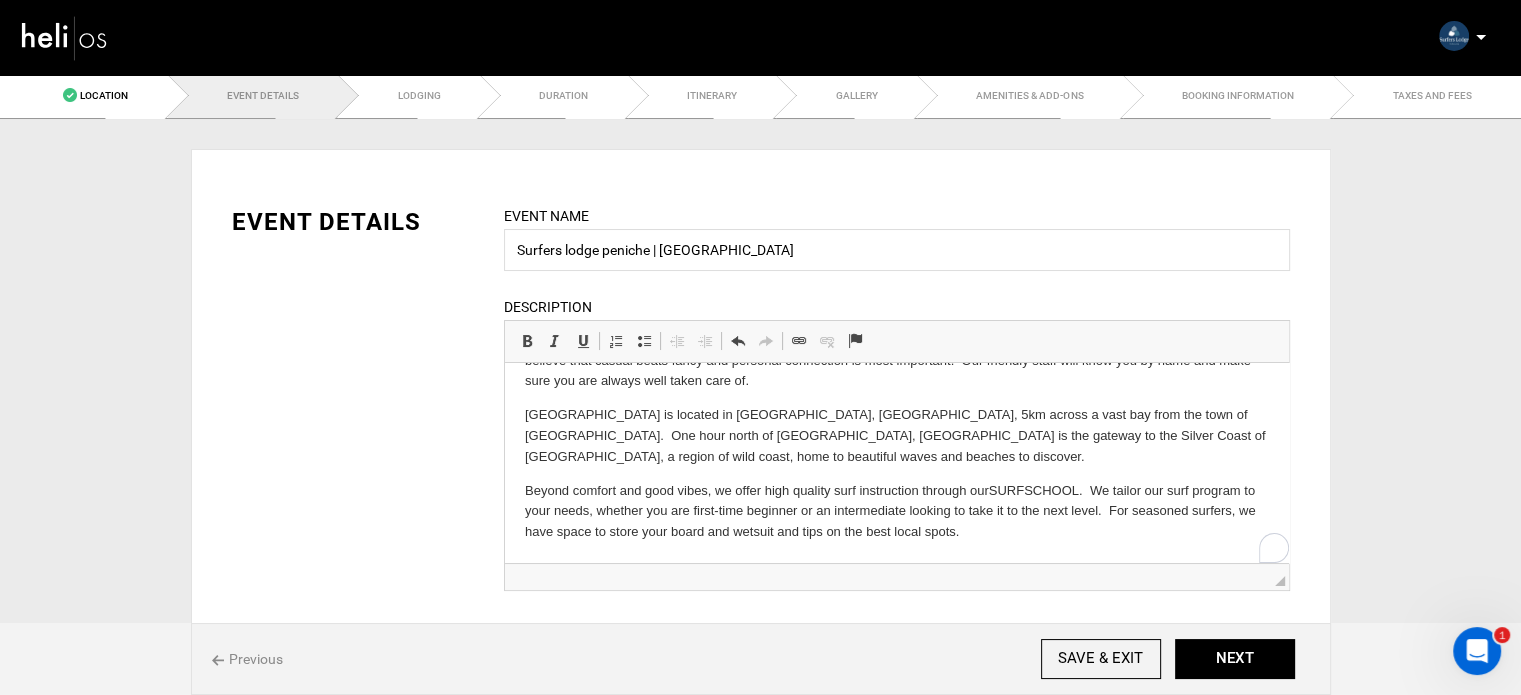 scroll, scrollTop: 74, scrollLeft: 0, axis: vertical 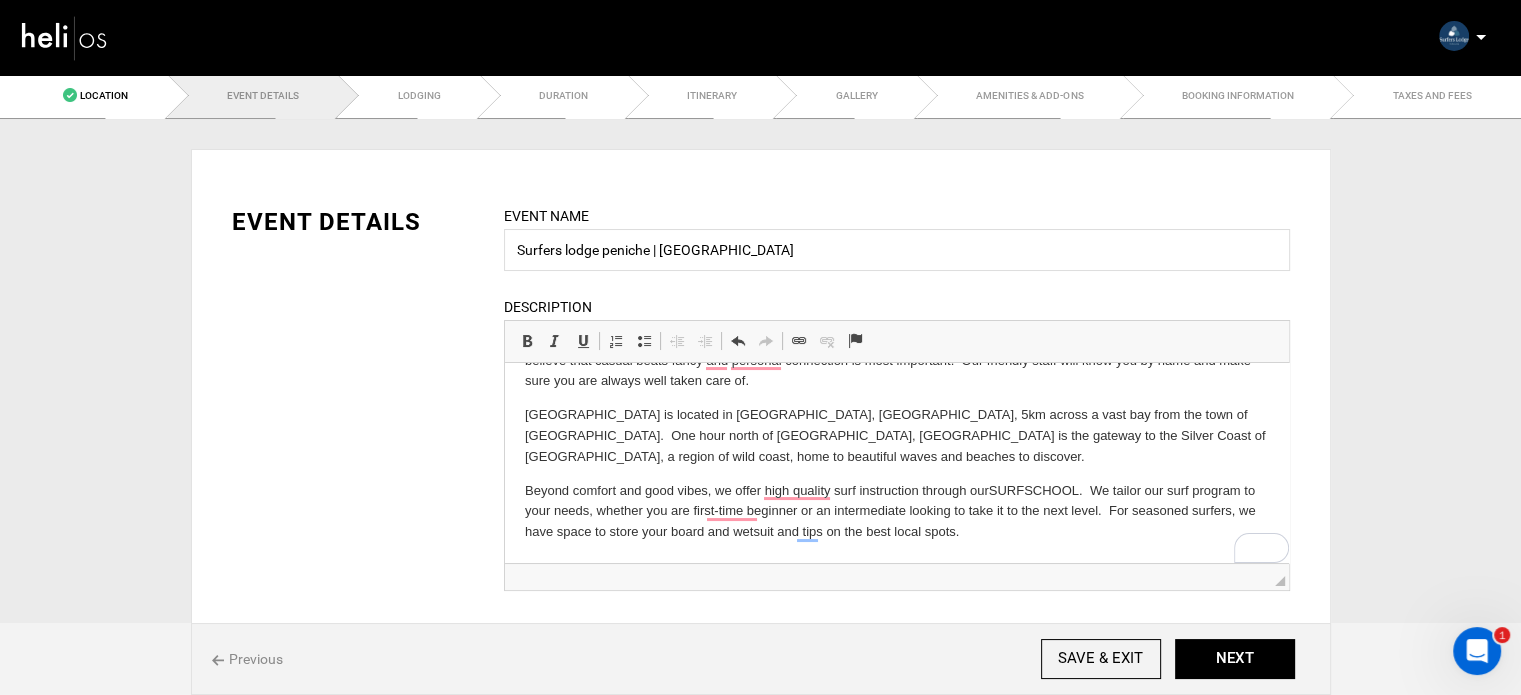 drag, startPoint x: 992, startPoint y: 492, endPoint x: 1084, endPoint y: 490, distance: 92.021736 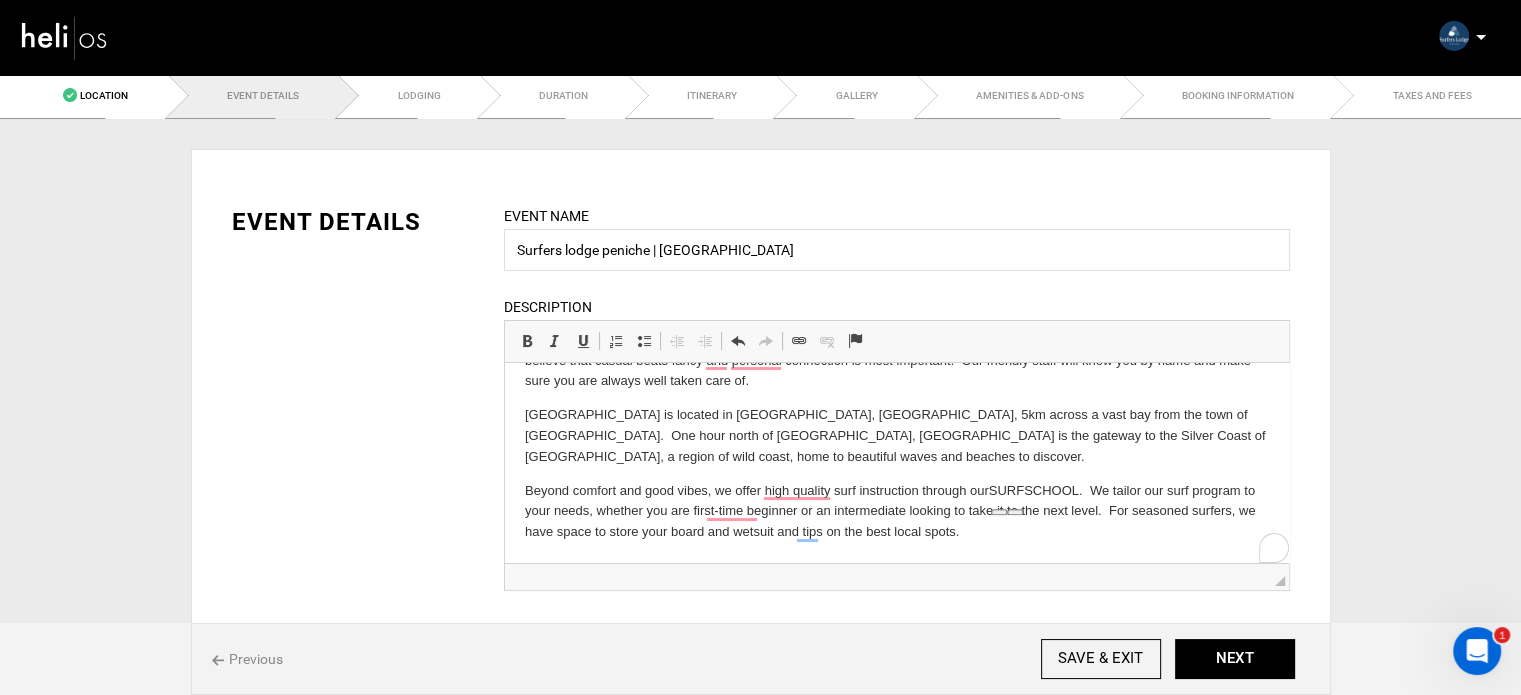 type 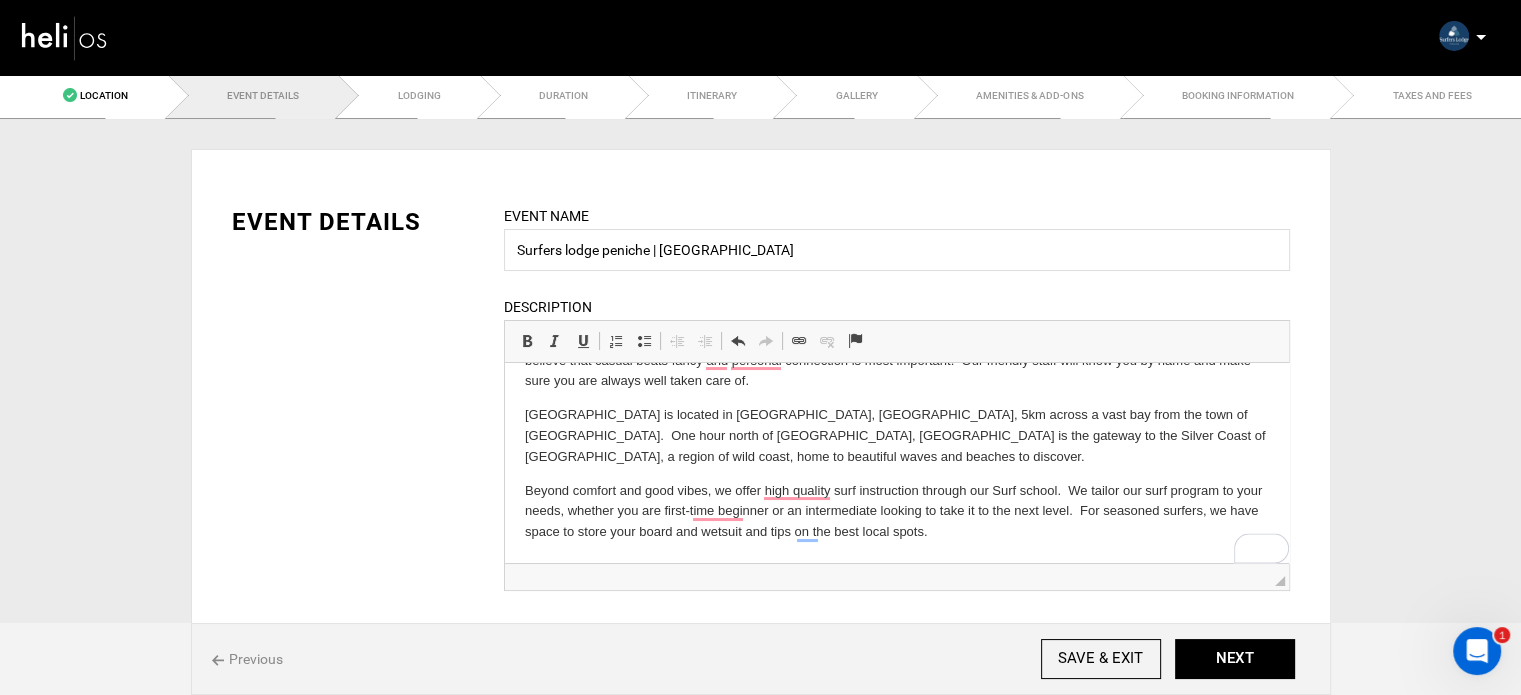 click on "Beyond comfort and good vibes, we offer high quality surf instruction through our Surf school .  We tailor our surf program to your needs, whether you are first-time beginner or an intermediate looking to take it to the next level.  For seasoned surfers, we have space to store your board and wetsuit and tips on the best local spots." at bounding box center [896, 512] 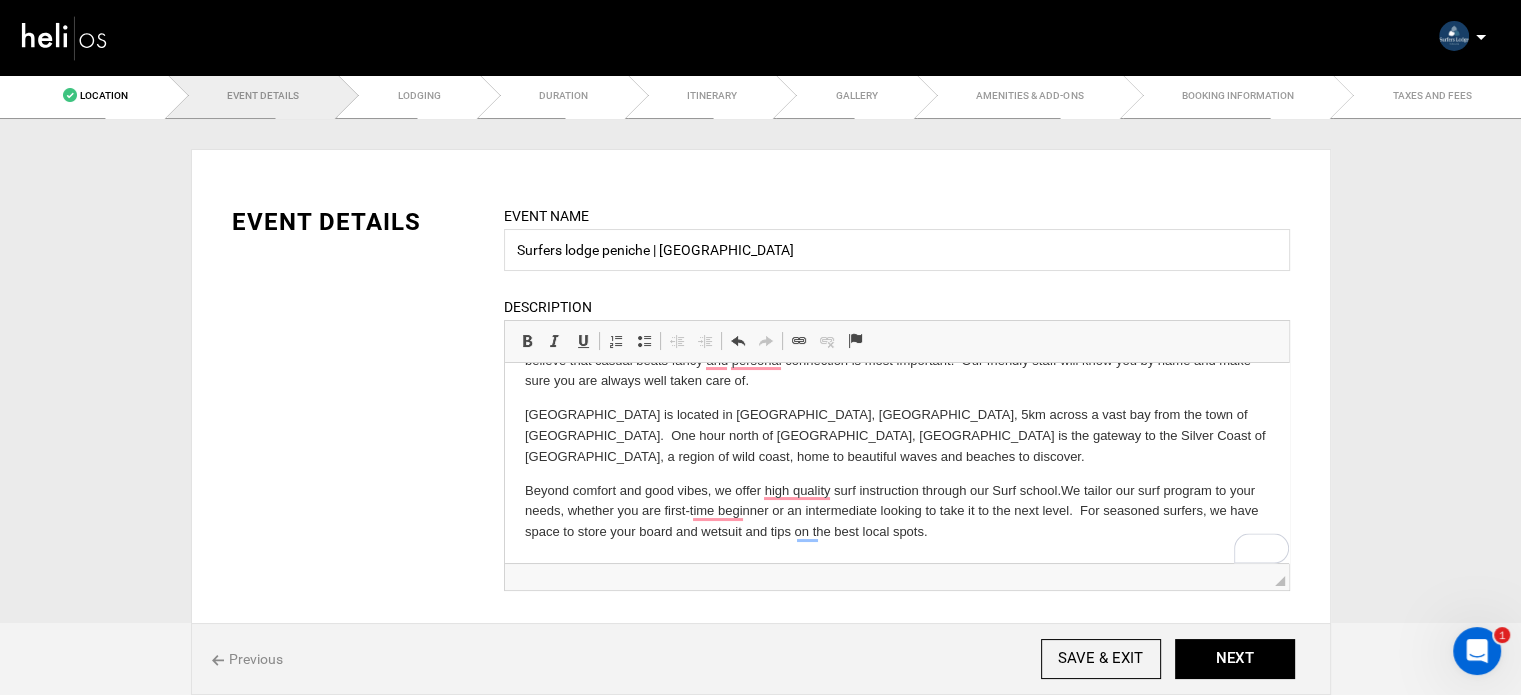 click on "Our mission is to make you feel like the Lodge is your home.  We don’t have a Lobby, we have a Living Room.  The vibe throughout the Lodge is cozy and comfortable, with kids running around and barefoot surfers leaving sand on the floor.  We believe that casual beats fancy and personal connection is most important.  Our friendly staff will know you by name and make sure you are always well taken care of. Surfers Lodge Peniche is located in Baleal, Portugal, 5km across a vast bay from the town of Peniche.  One hour north of Lisbon, Peniche is the gateway to the Silver Coast of Portugal, a region of wild coast, home to beautiful waves and beaches to discover. Beyond comfort and good vibes, we offer high quality surf instruction through our Surf school .  We tailor our surf program to your needs, whether you are first-time beginner or an intermediate looking to take it to the next level.  For seasoned surfers, we have space to store your board and wetsuit and tips on the best local spots." at bounding box center [896, 426] 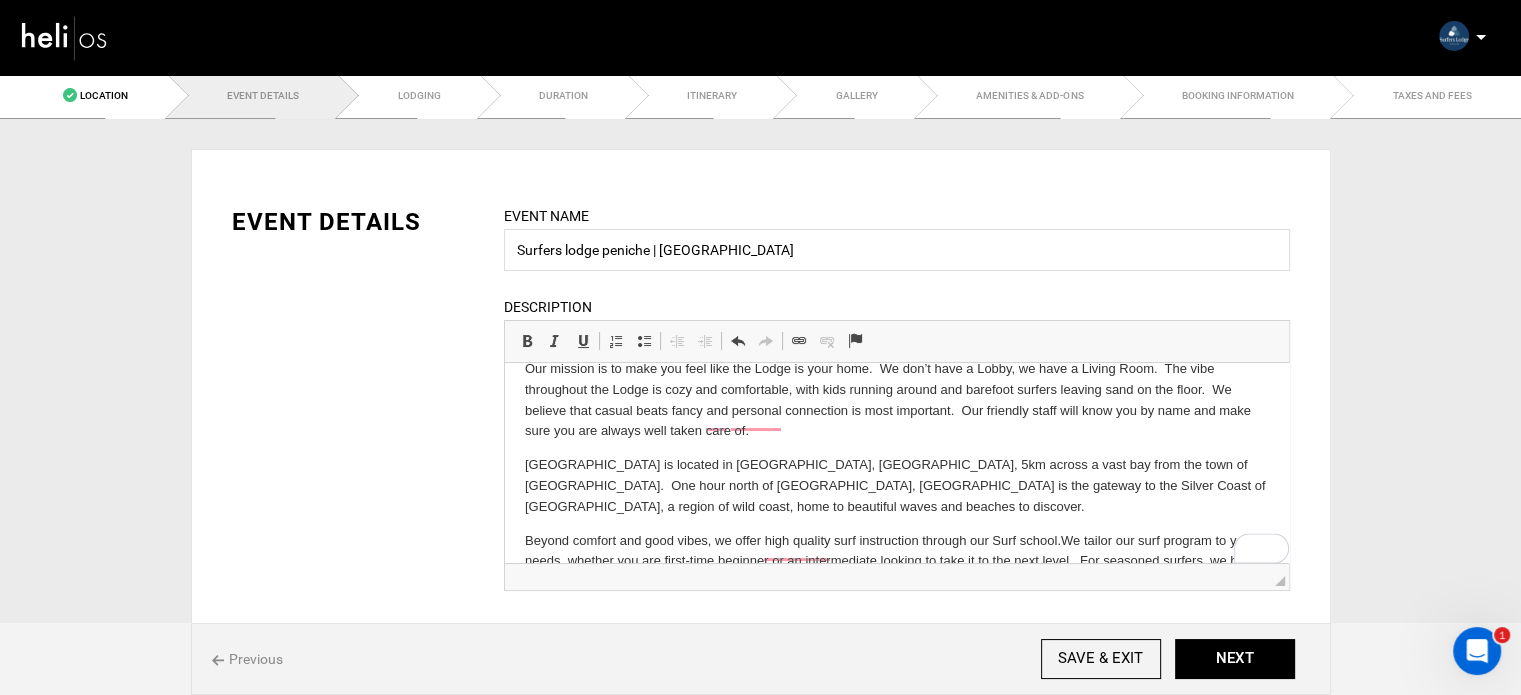 scroll, scrollTop: 0, scrollLeft: 0, axis: both 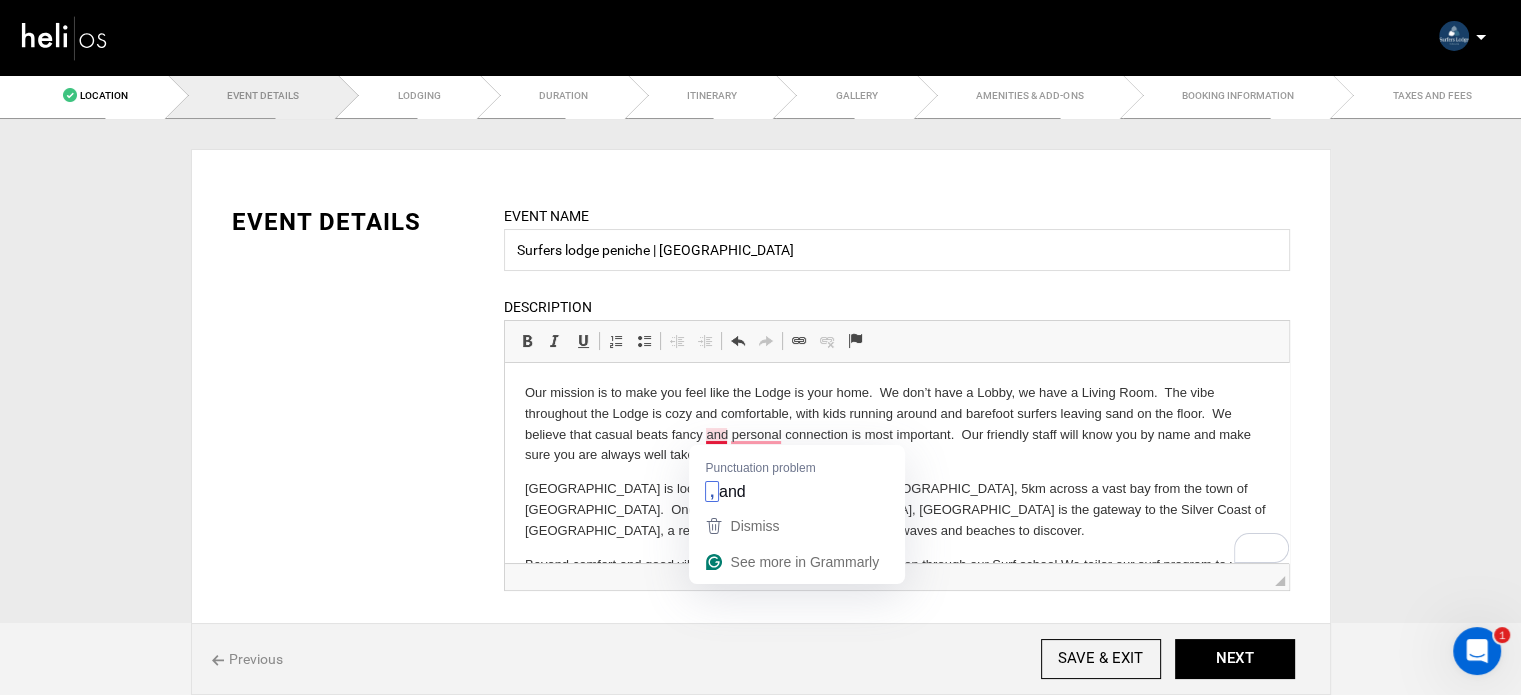 click on "Our mission is to make you feel like the Lodge is your home.  We don’t have a Lobby, we have a Living Room.  The vibe throughout the Lodge is cozy and comfortable, with kids running around and barefoot surfers leaving sand on the floor.  We believe that casual beats fancy and personal connection is most important.  Our friendly staff will know you by name and make sure you are always well taken care of." at bounding box center [896, 424] 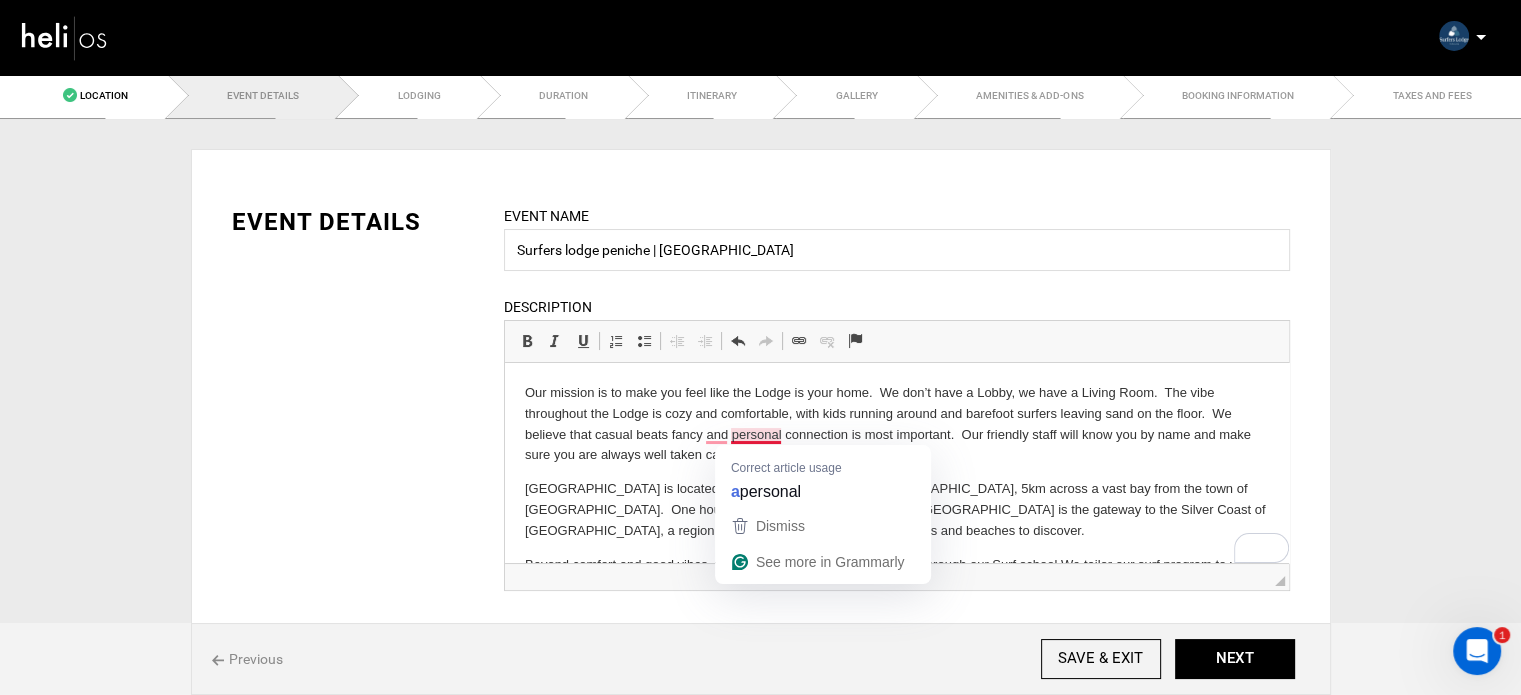 click on "Our mission is to make you feel like the Lodge is your home.  We don’t have a Lobby, we have a Living Room.  The vibe throughout the Lodge is cozy and comfortable, with kids running around and barefoot surfers leaving sand on the floor.  We believe that casual beats fancy and personal connection is most important.  Our friendly staff will know you by name and make sure you are always well taken care of." at bounding box center (896, 424) 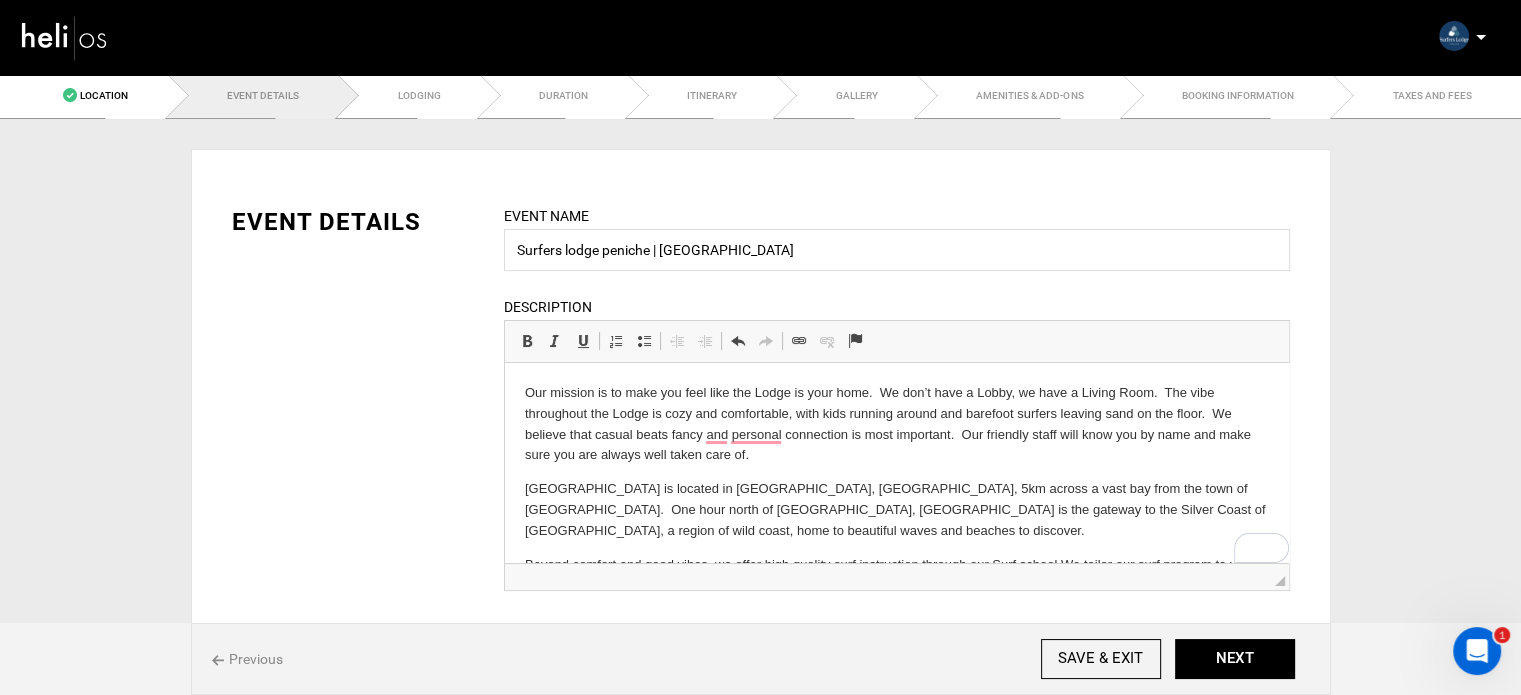 click on "Our mission is to make you feel like the Lodge is your home.  We don’t have a Lobby, we have a Living Room.  The vibe throughout the Lodge is cozy and comfortable, with kids running around and barefoot surfers leaving sand on the floor.  We believe that casual beats fancy and personal connection is most important.  Our friendly staff will know you by name and make sure you are always well taken care of." at bounding box center [896, 424] 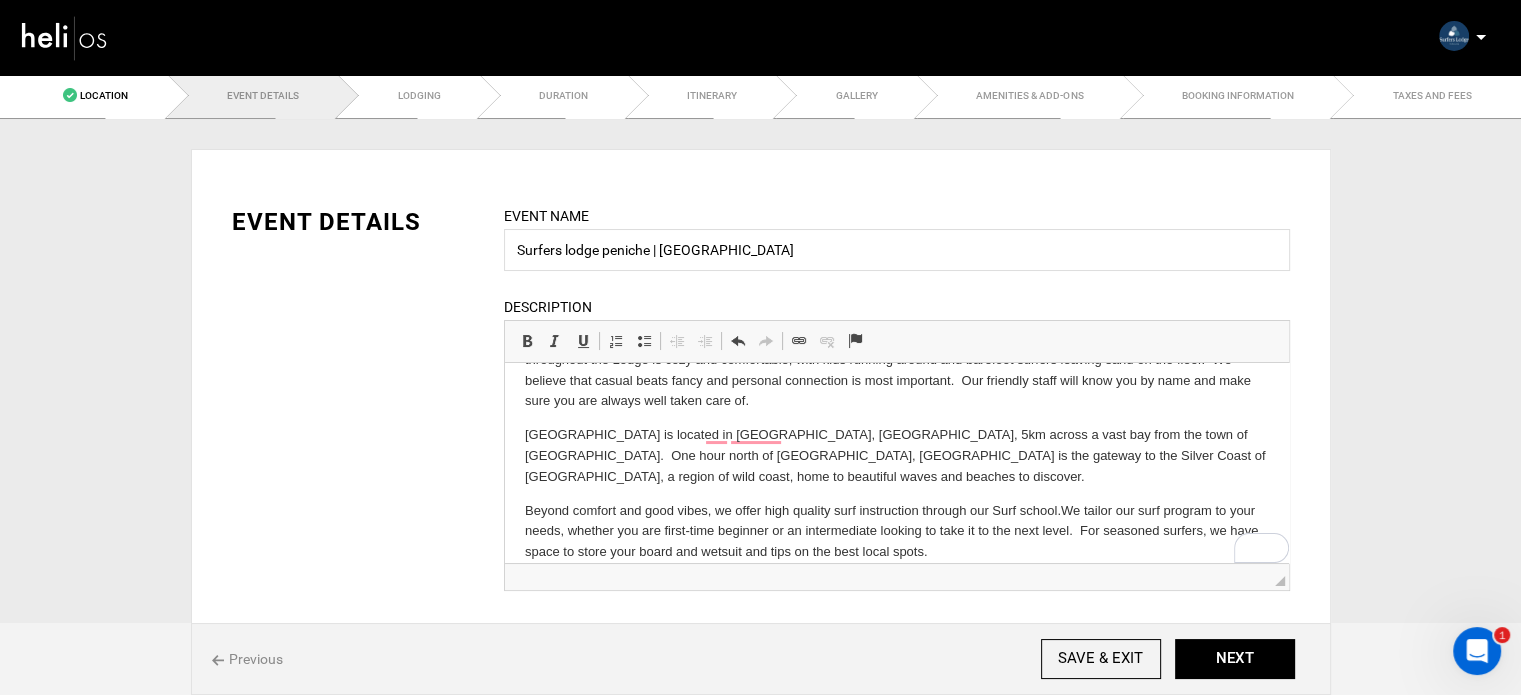 scroll, scrollTop: 55, scrollLeft: 0, axis: vertical 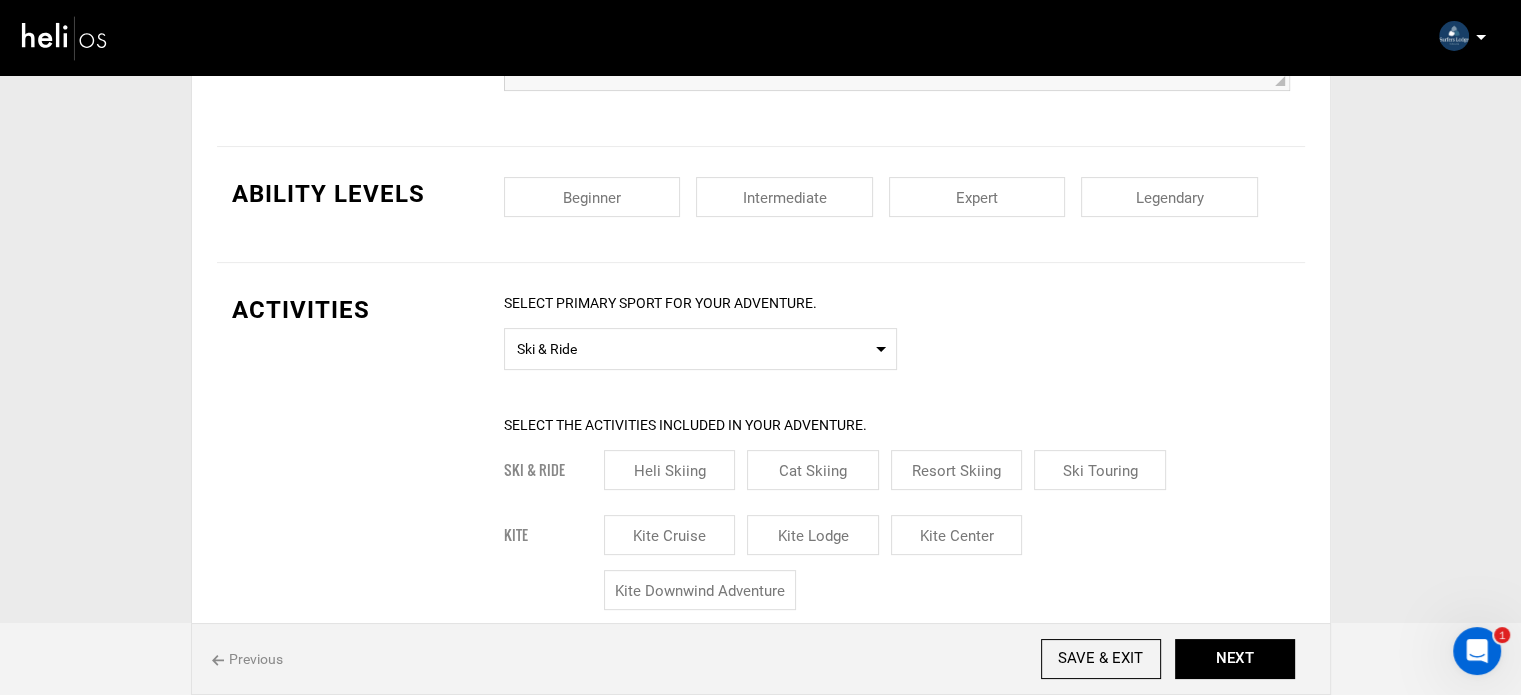 click at bounding box center (592, 197) 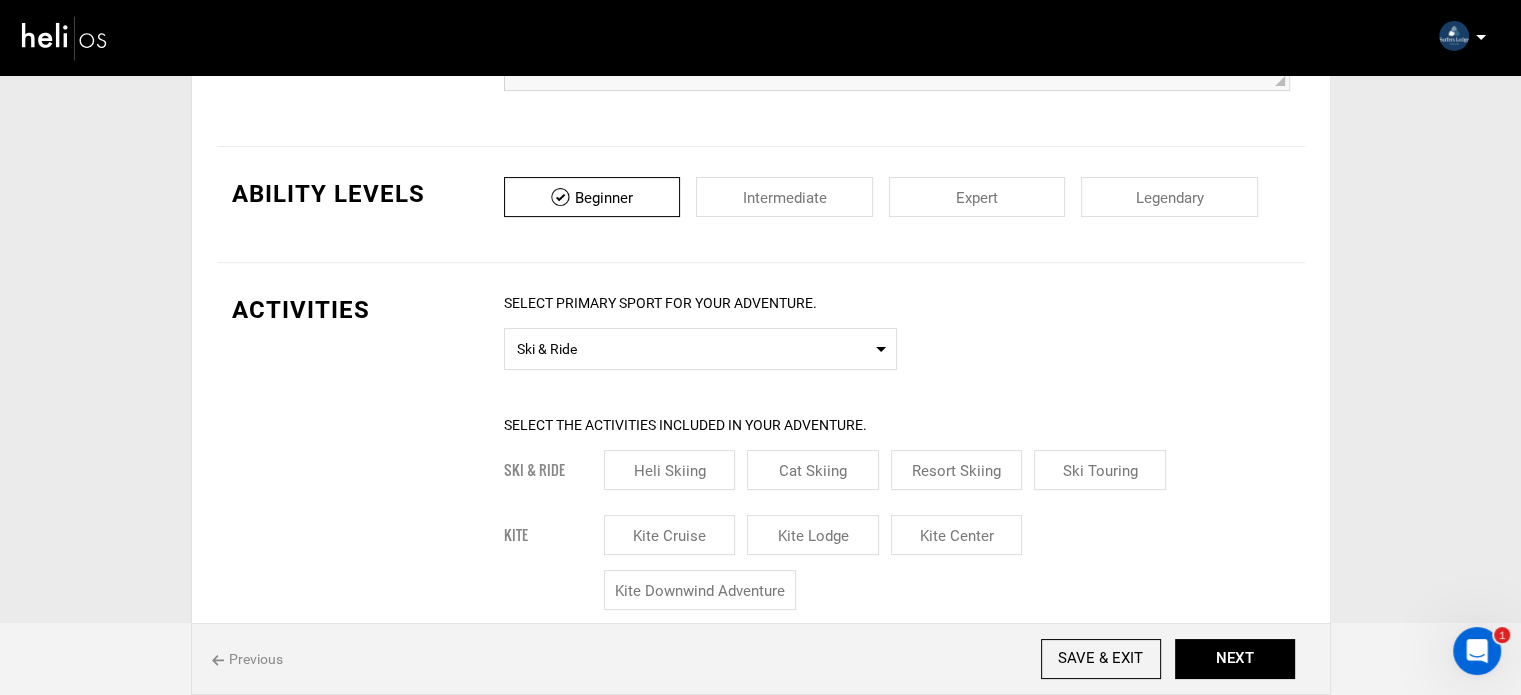 click at bounding box center [784, 197] 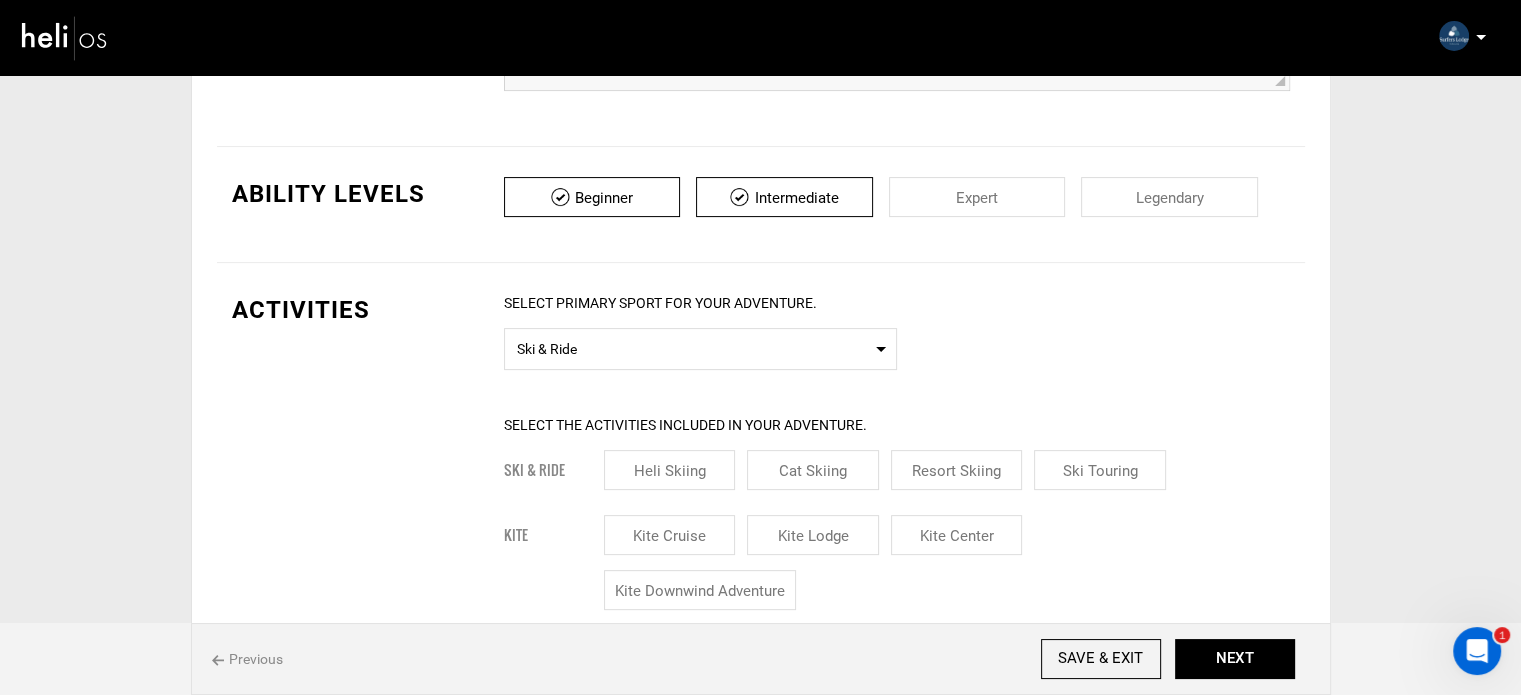 click on "Beginner
Intermediate
Expert
Legendary" at bounding box center [897, 204] 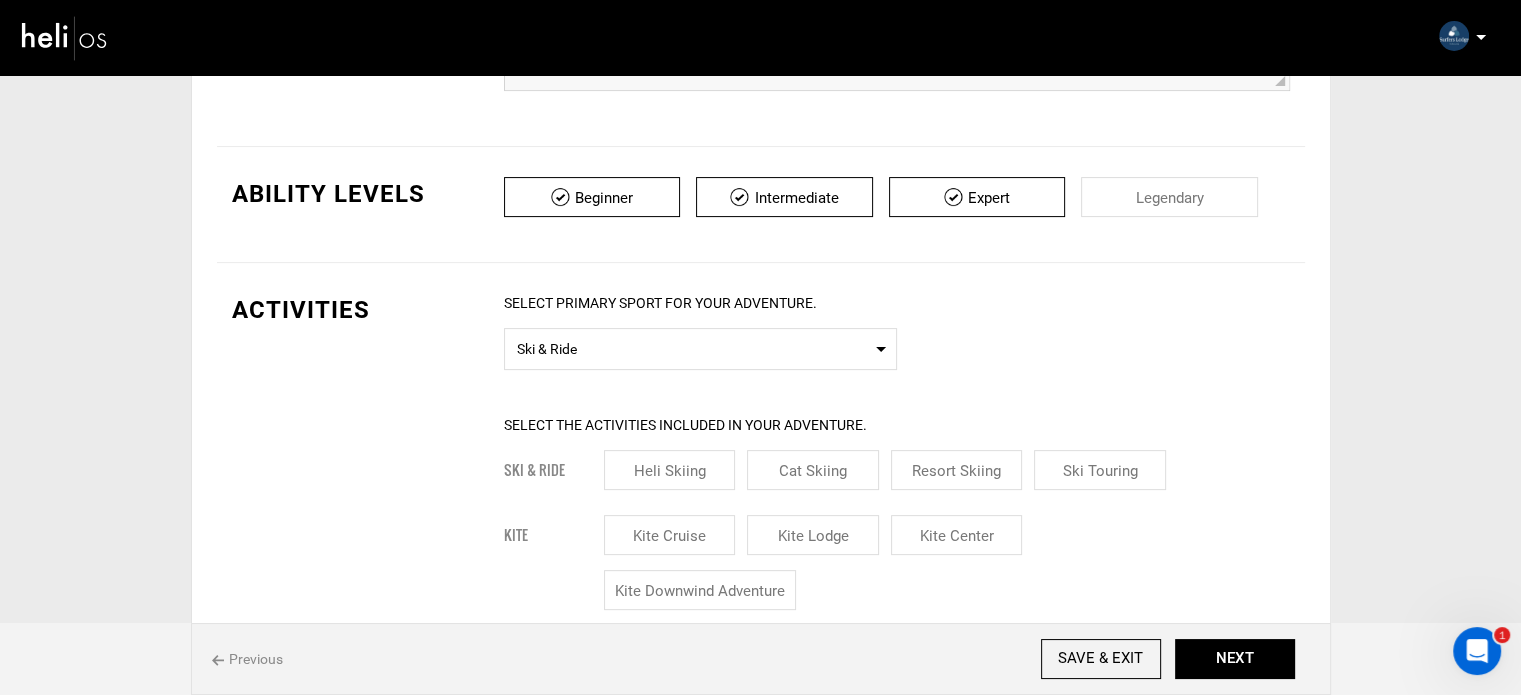 click at bounding box center (1169, 197) 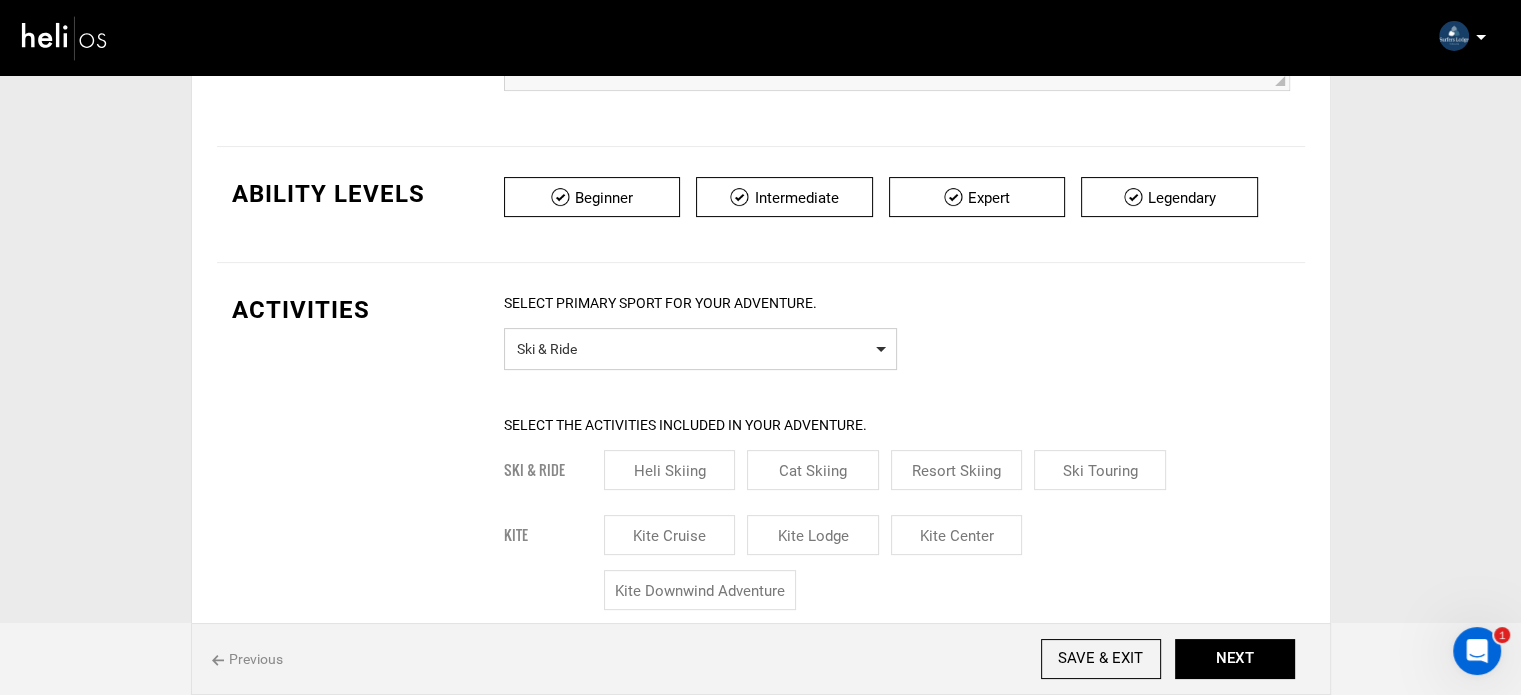 click on "Ski & Ride" at bounding box center (700, 346) 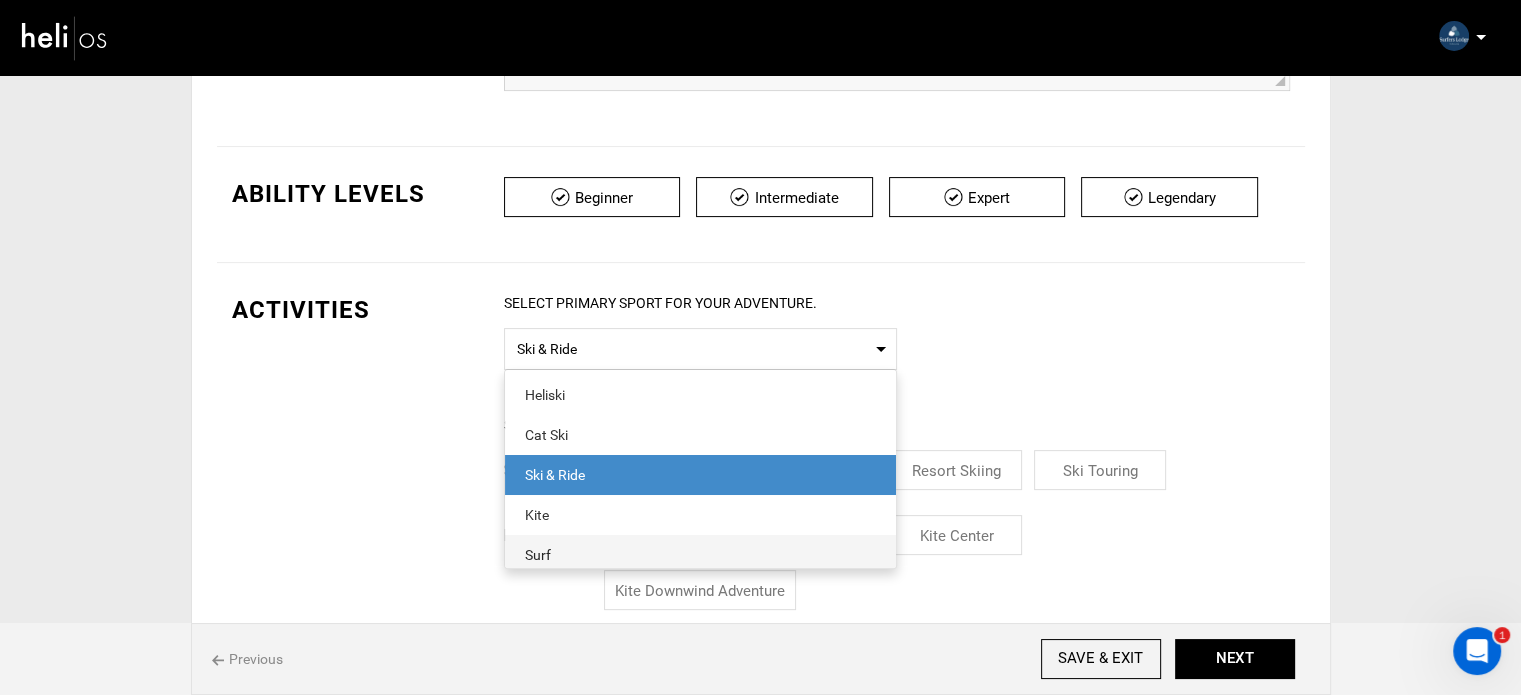 click on "Surf" at bounding box center [700, 555] 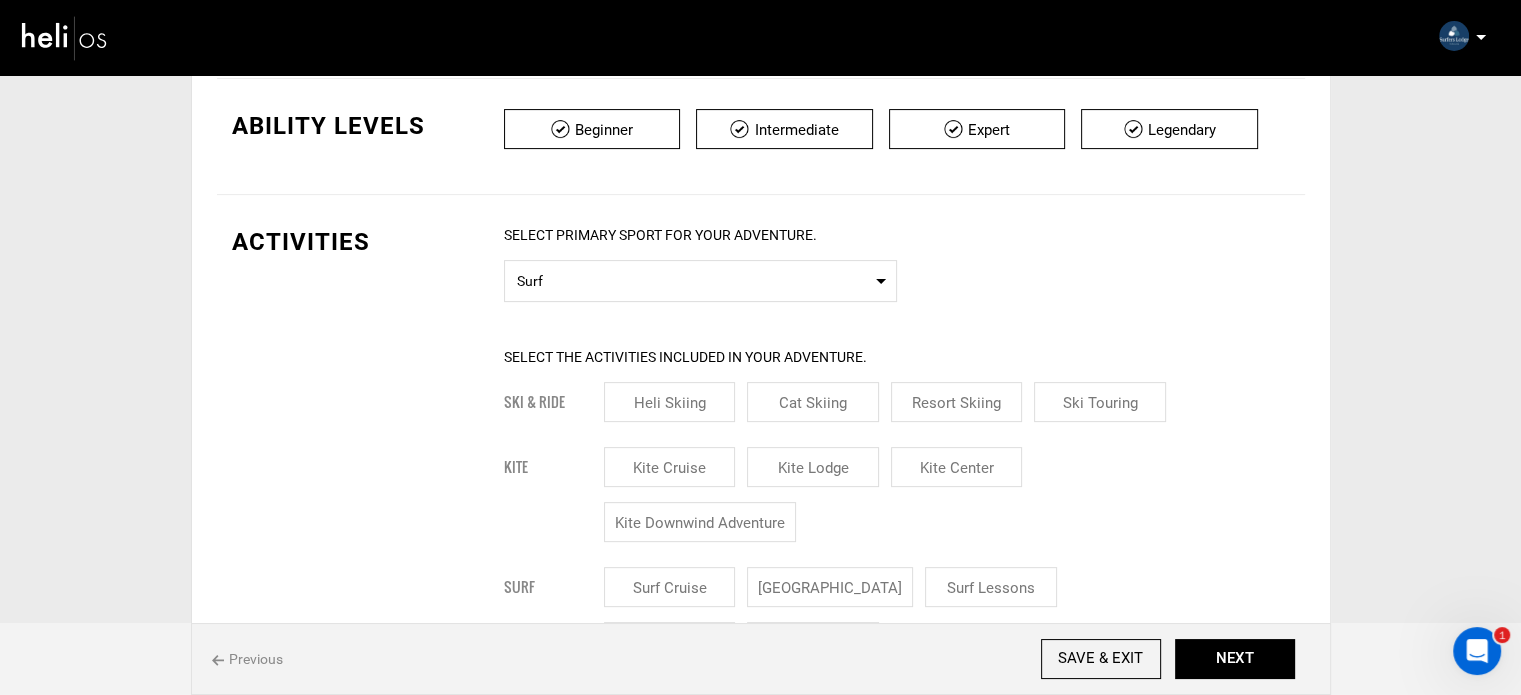 scroll, scrollTop: 700, scrollLeft: 0, axis: vertical 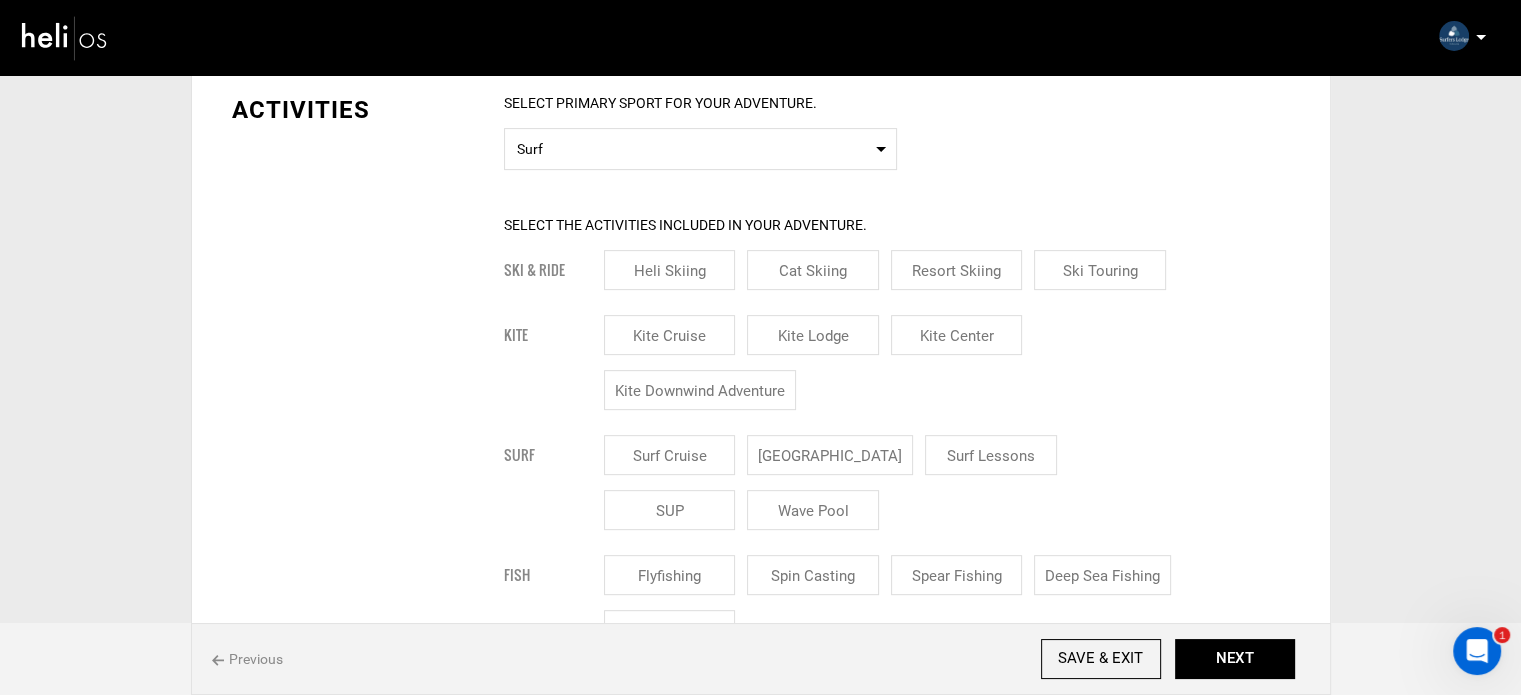 click on "[GEOGRAPHIC_DATA]" at bounding box center (830, 455) 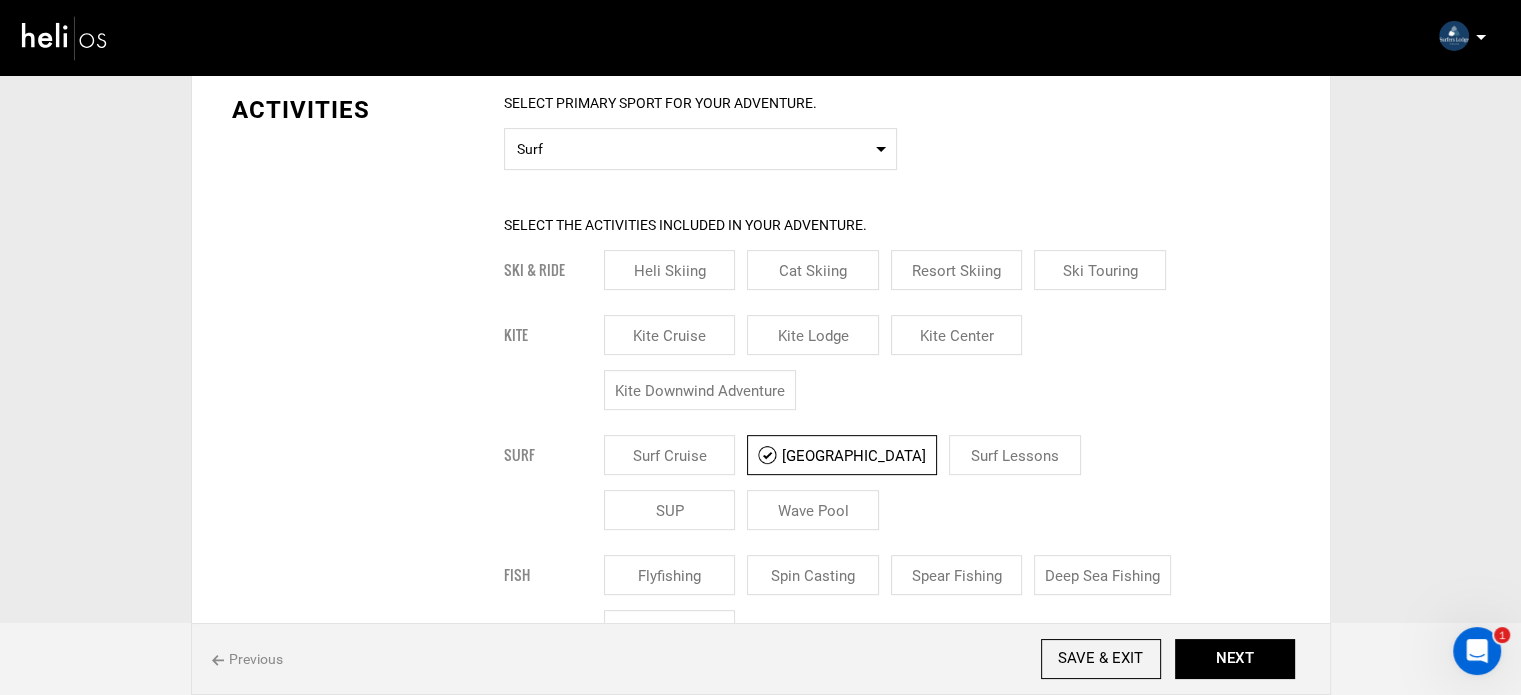 click on "Surf Lessons" at bounding box center (1015, 455) 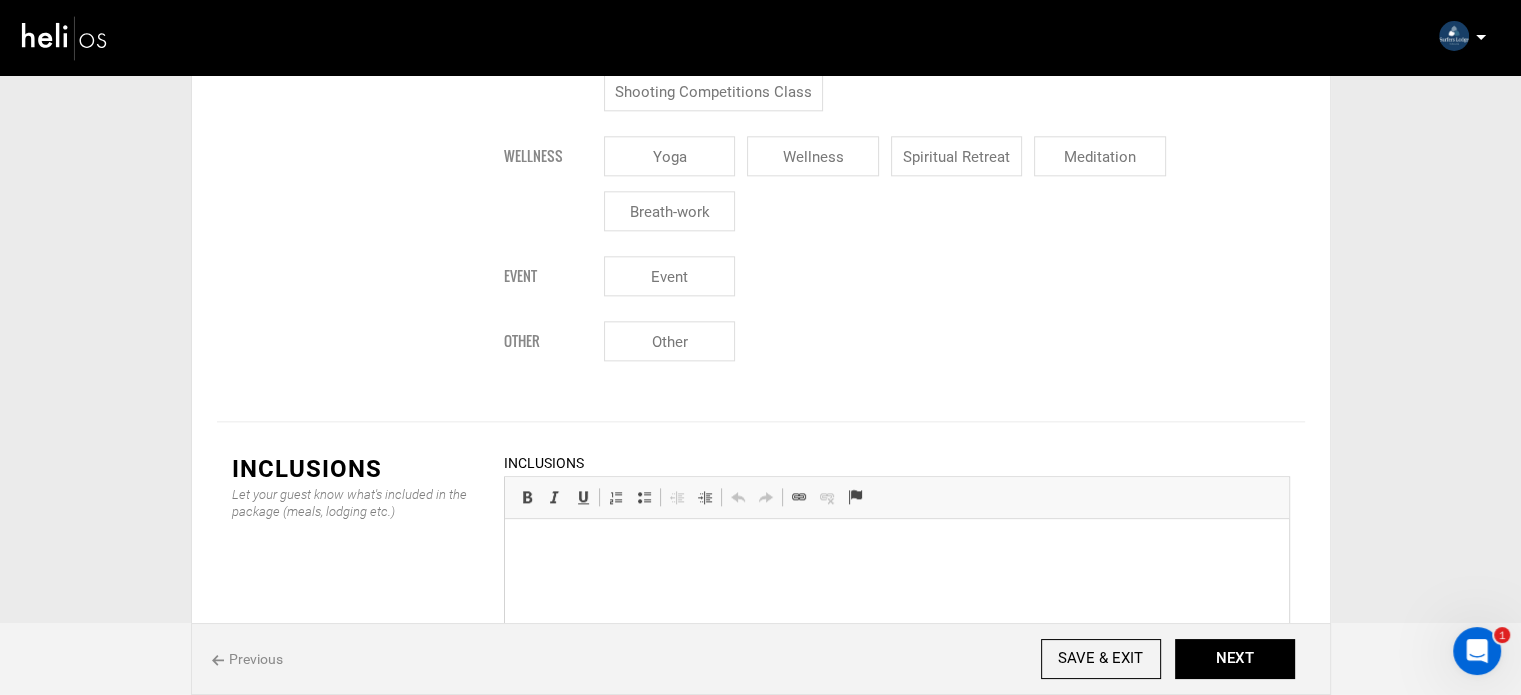scroll, scrollTop: 2500, scrollLeft: 0, axis: vertical 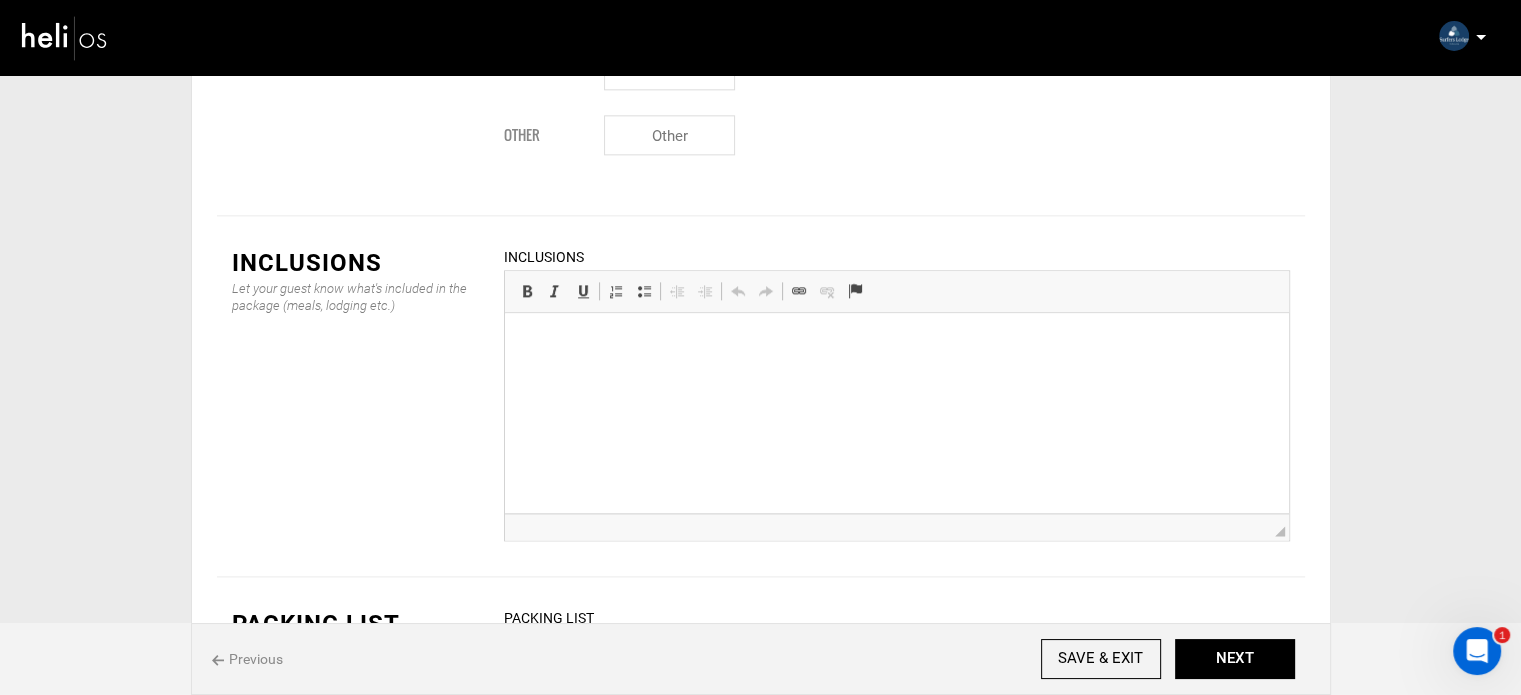 type 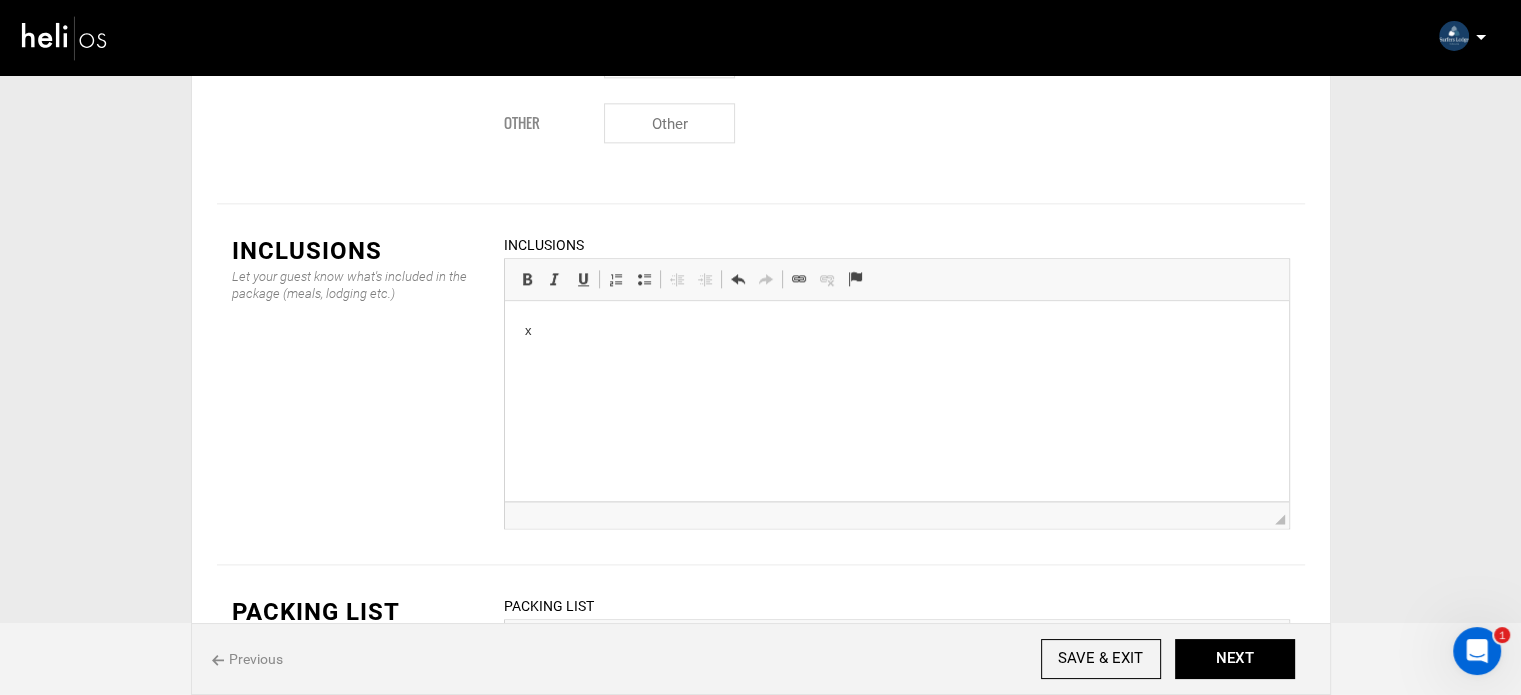 scroll, scrollTop: 1345, scrollLeft: 0, axis: vertical 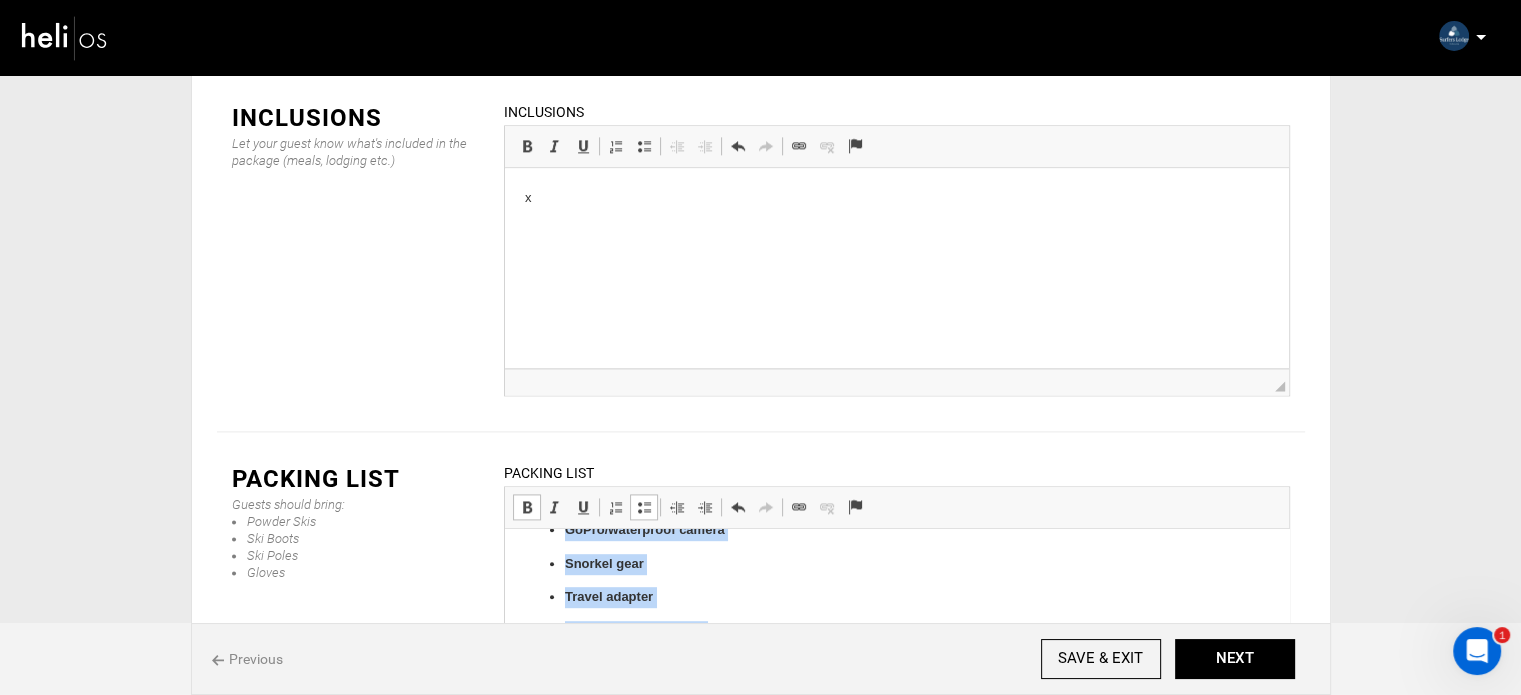 drag, startPoint x: 566, startPoint y: 657, endPoint x: 765, endPoint y: 714, distance: 207.00241 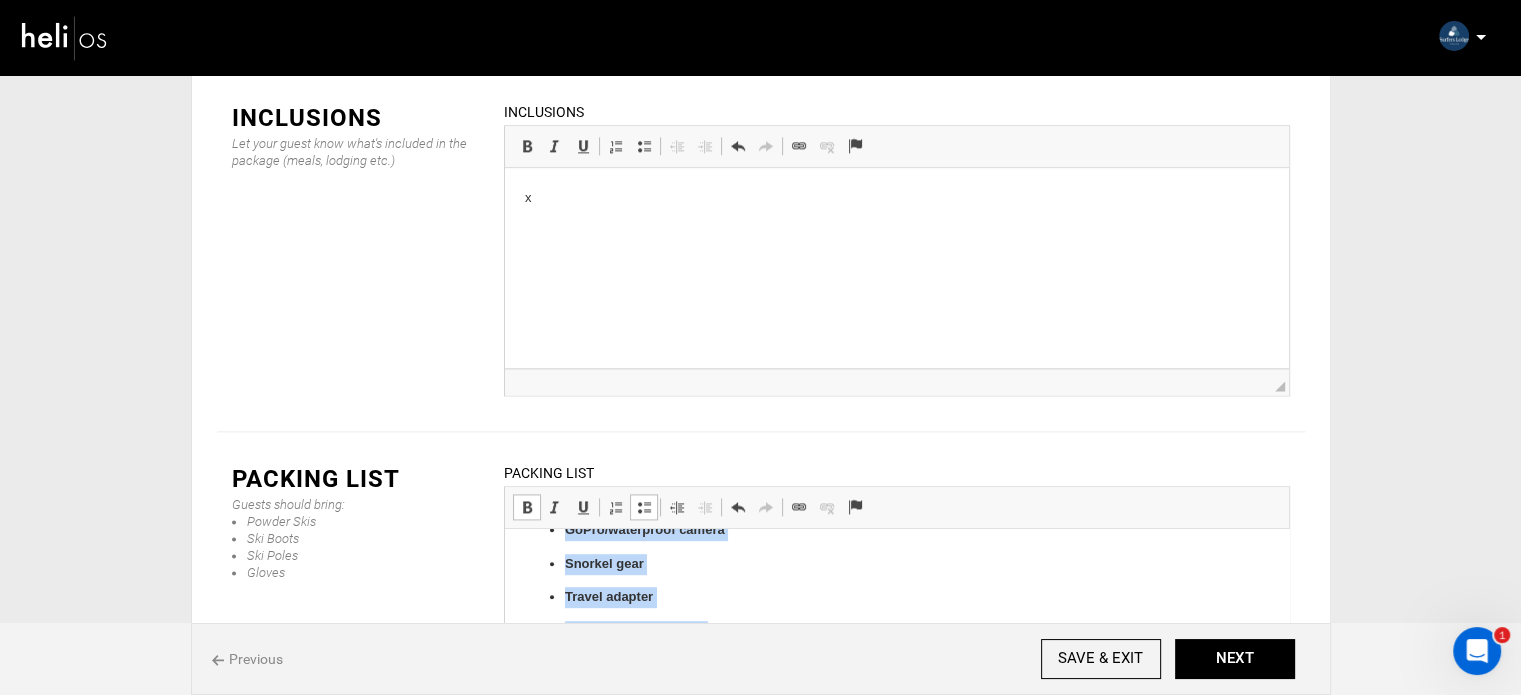 click at bounding box center (527, 507) 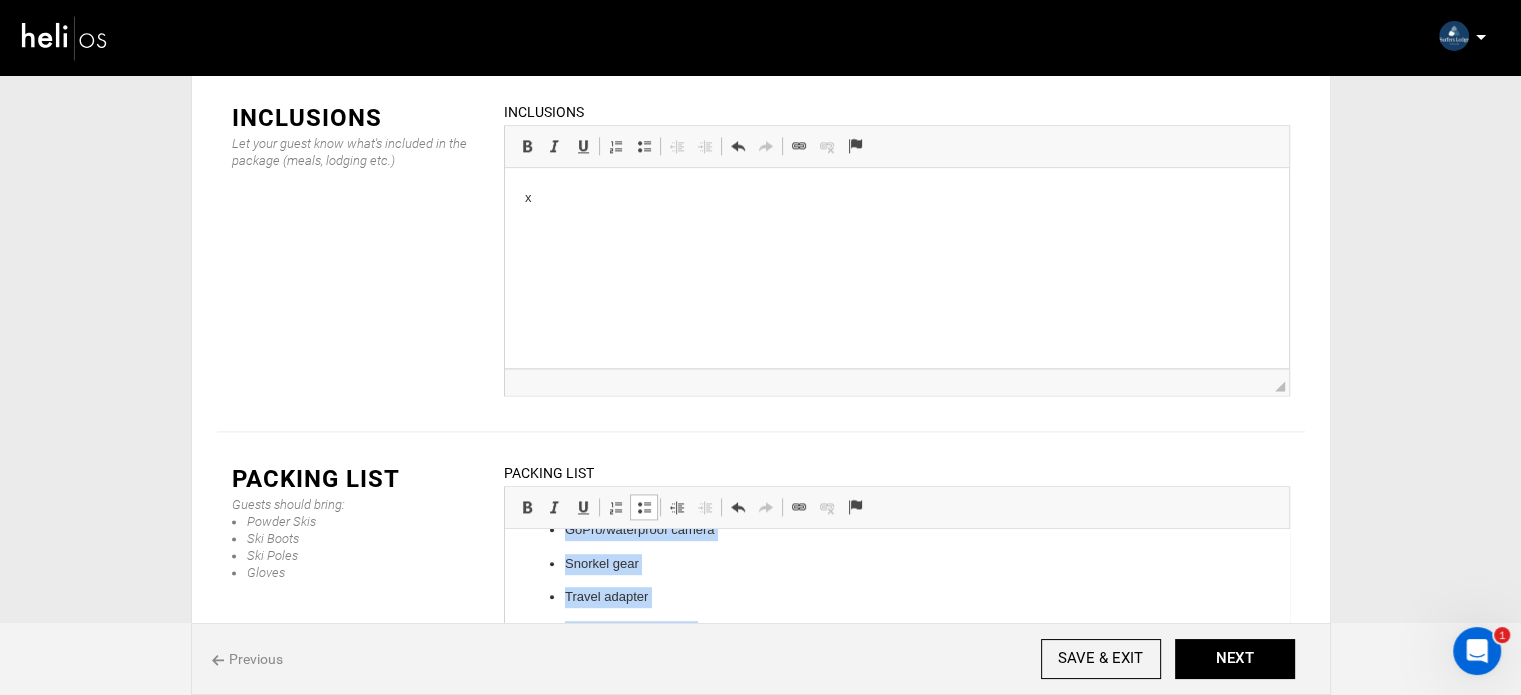 click at bounding box center (644, 507) 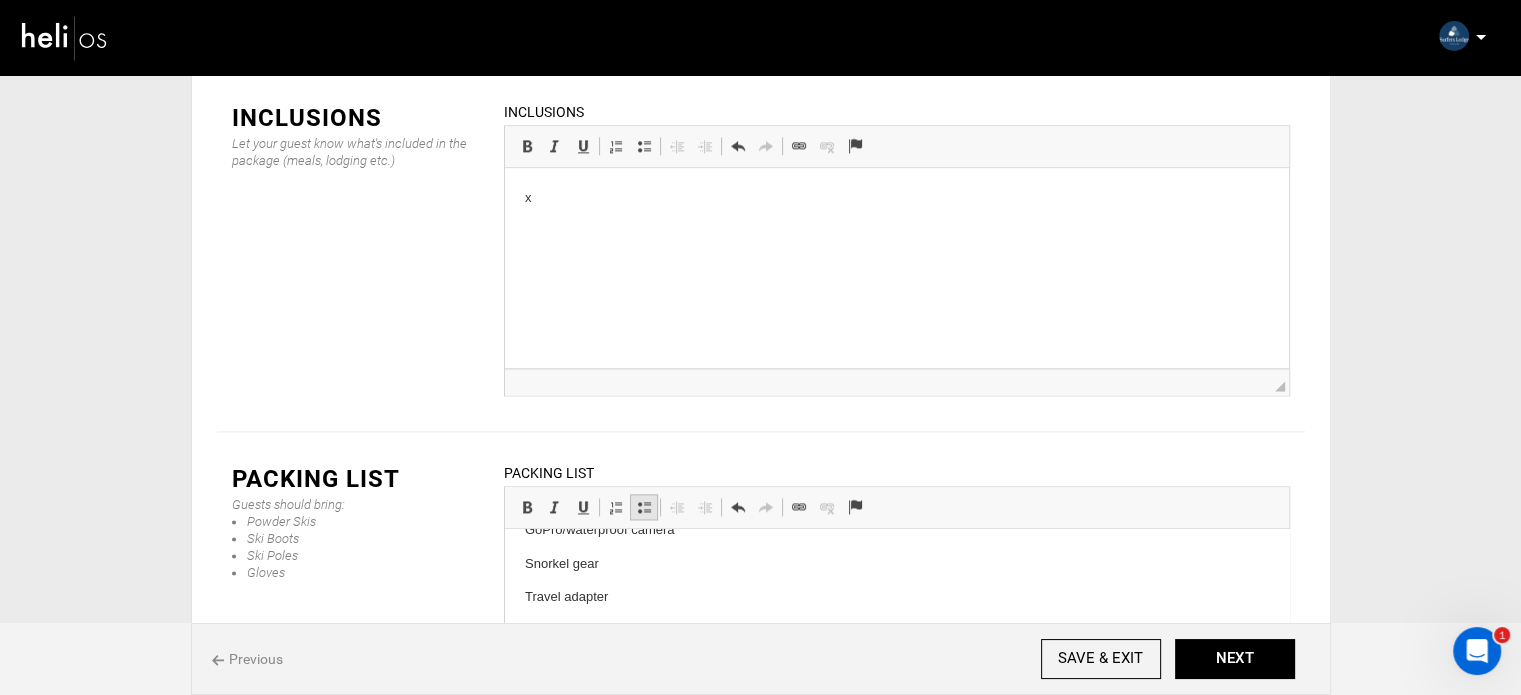 click at bounding box center [644, 507] 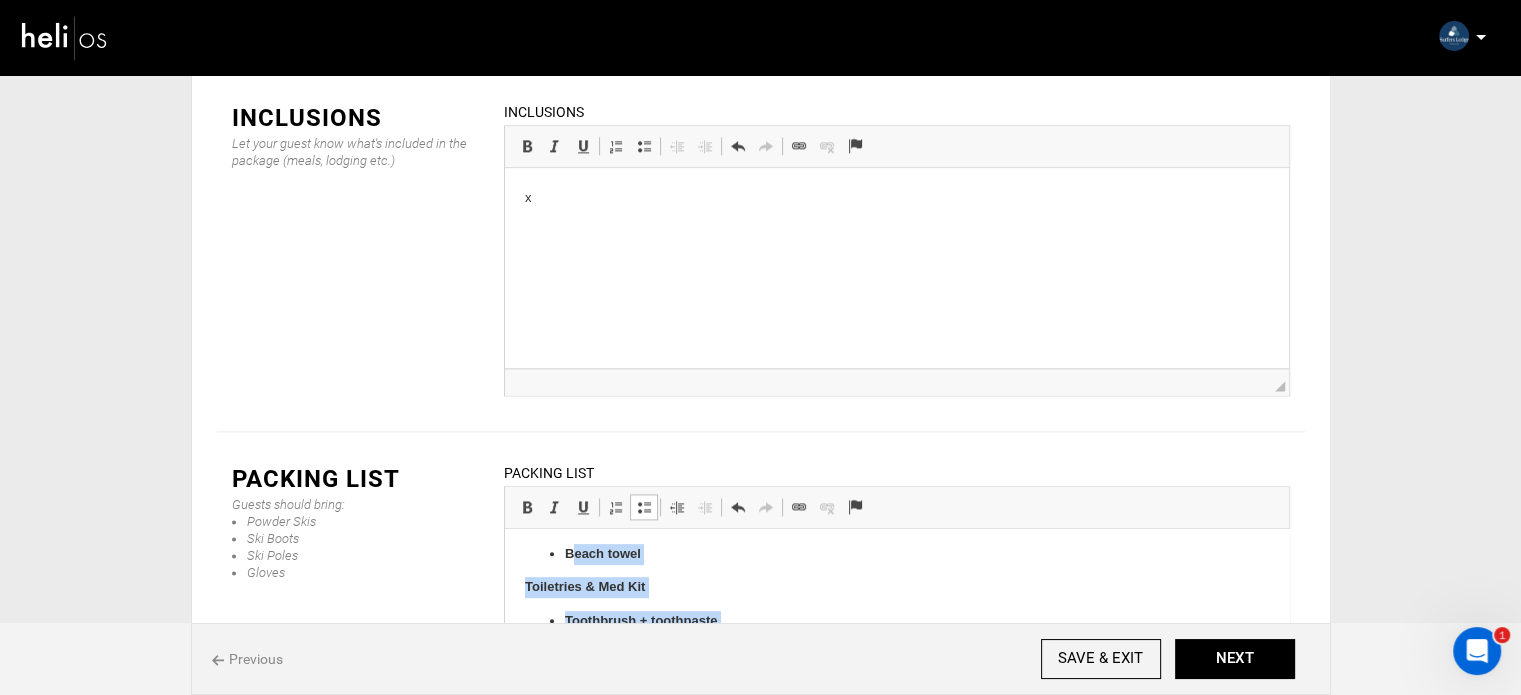 scroll, scrollTop: 1009, scrollLeft: 0, axis: vertical 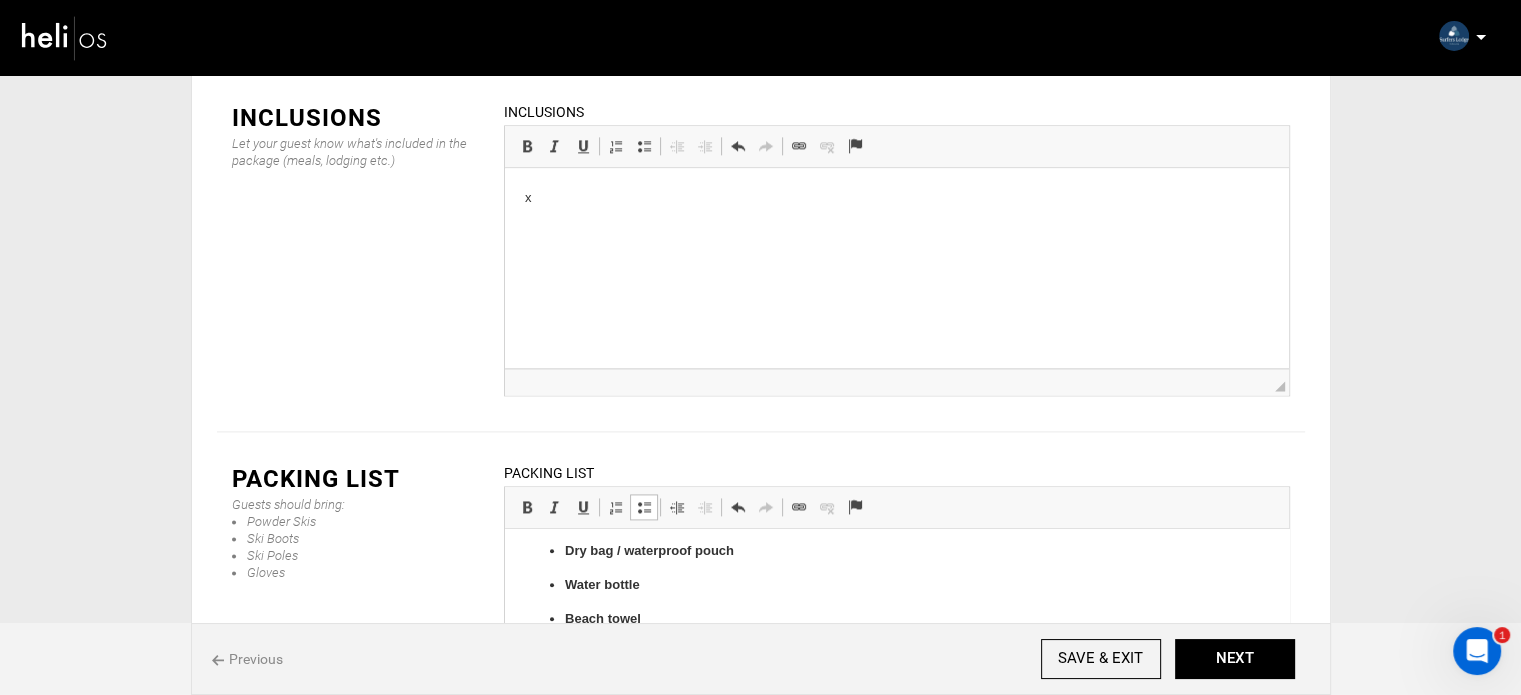 drag, startPoint x: 727, startPoint y: 630, endPoint x: 558, endPoint y: 676, distance: 175.14851 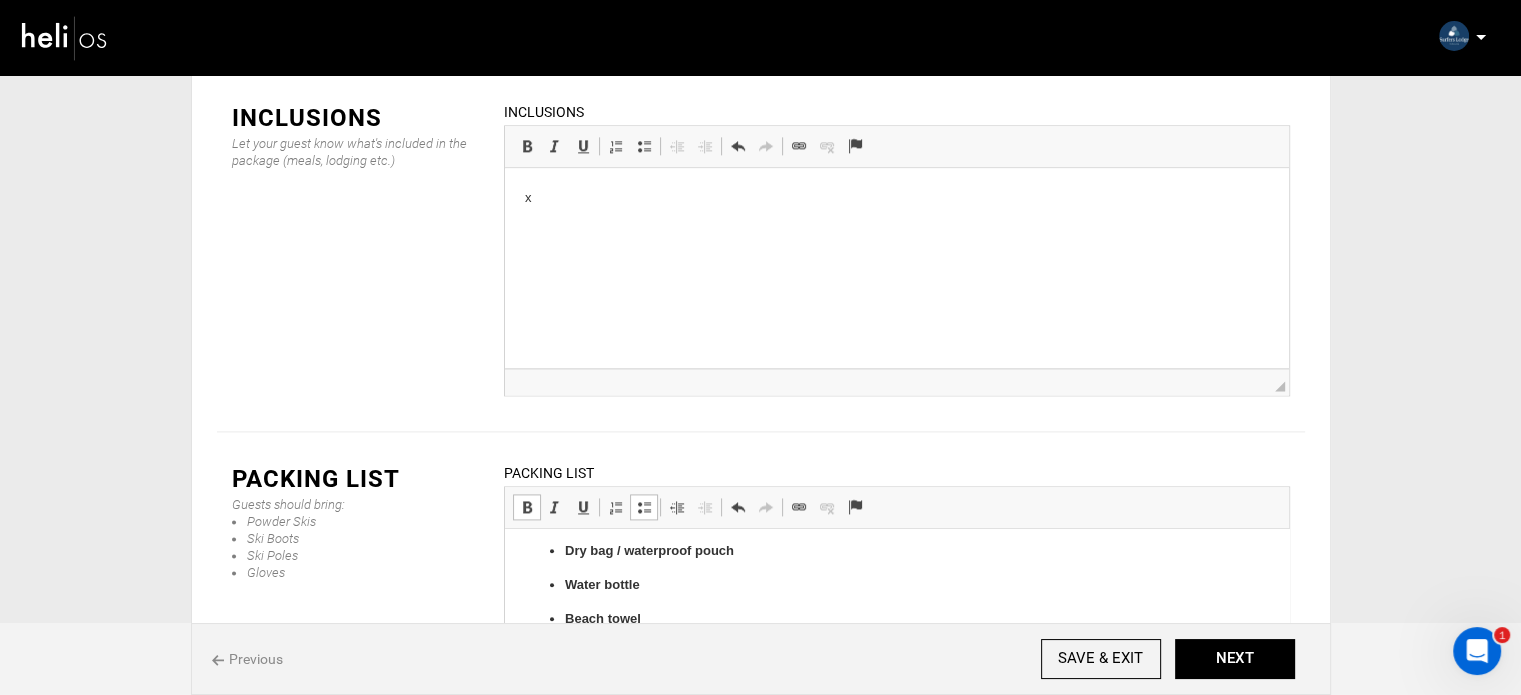 click at bounding box center [527, 507] 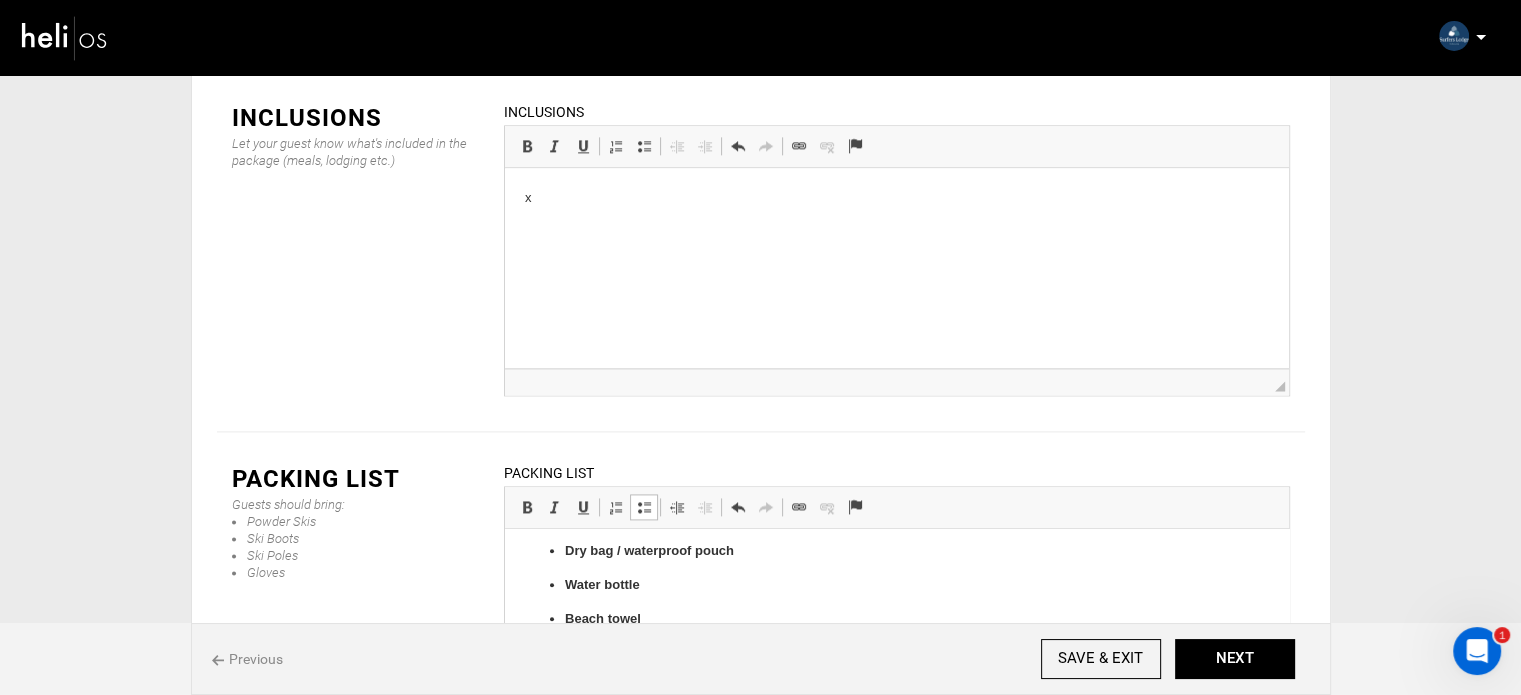 click at bounding box center [644, 507] 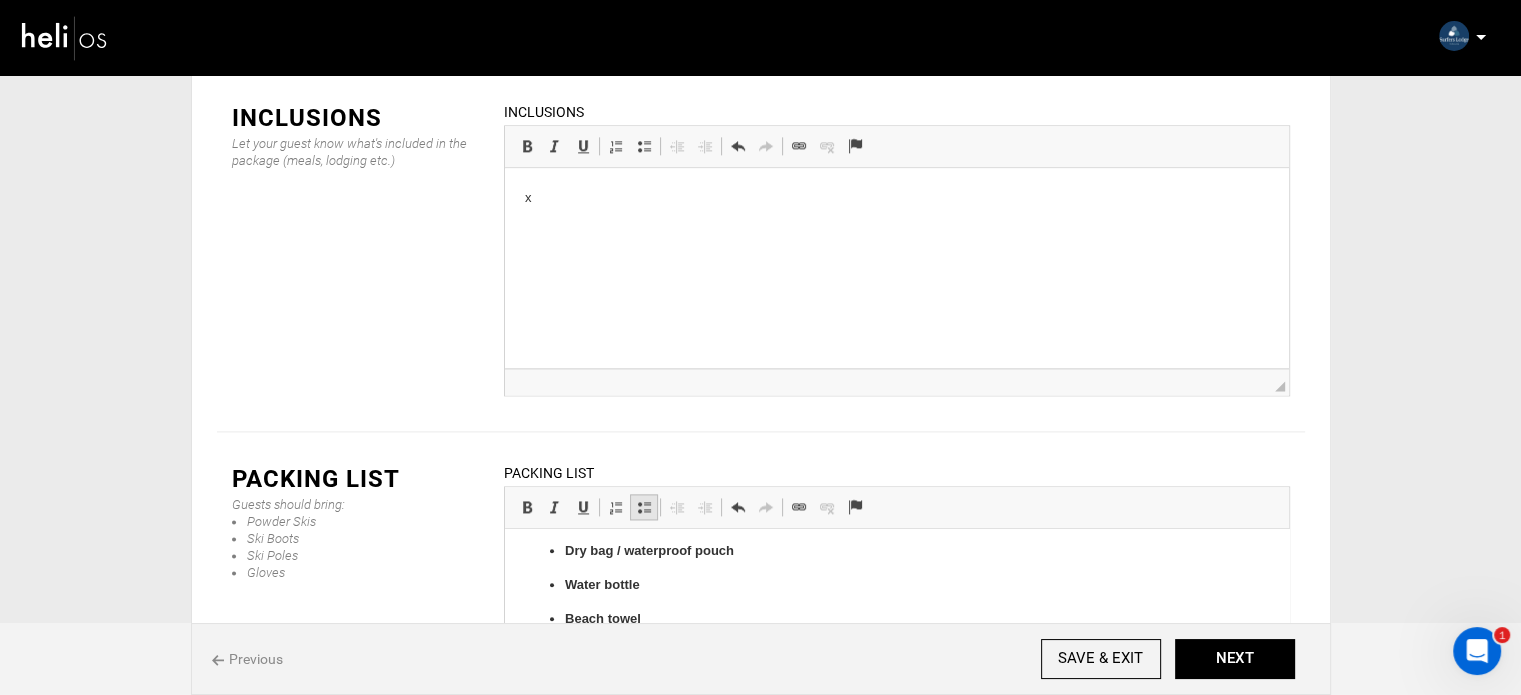 click at bounding box center [644, 507] 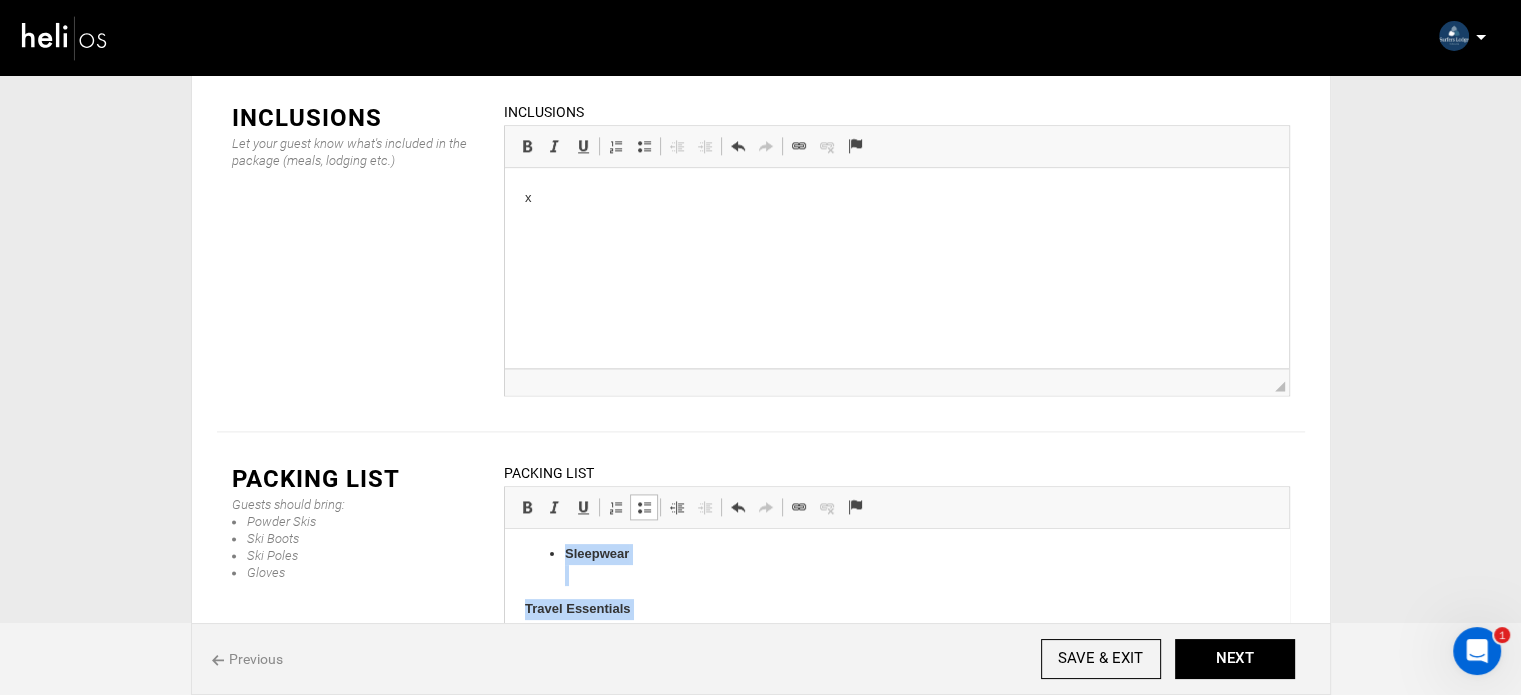 scroll, scrollTop: 771, scrollLeft: 0, axis: vertical 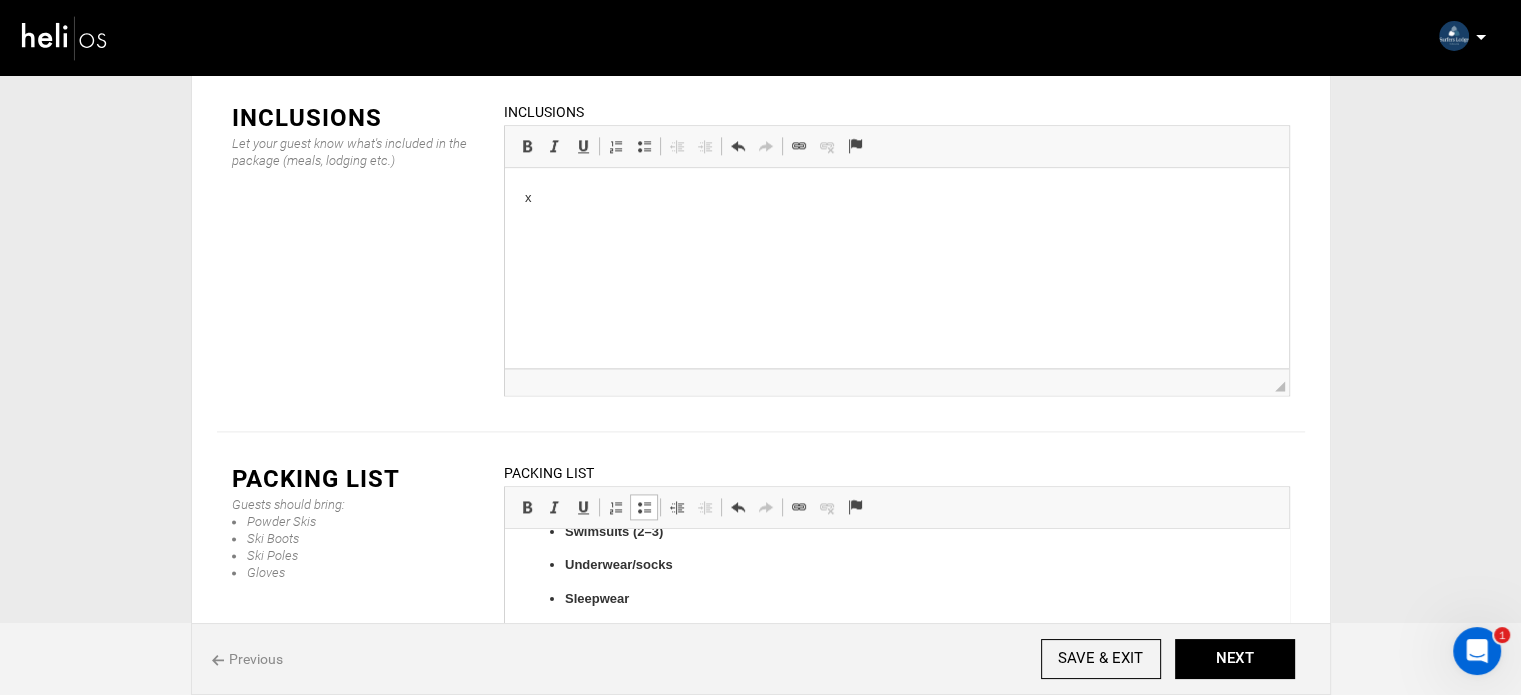drag, startPoint x: 627, startPoint y: 606, endPoint x: 566, endPoint y: 693, distance: 106.25441 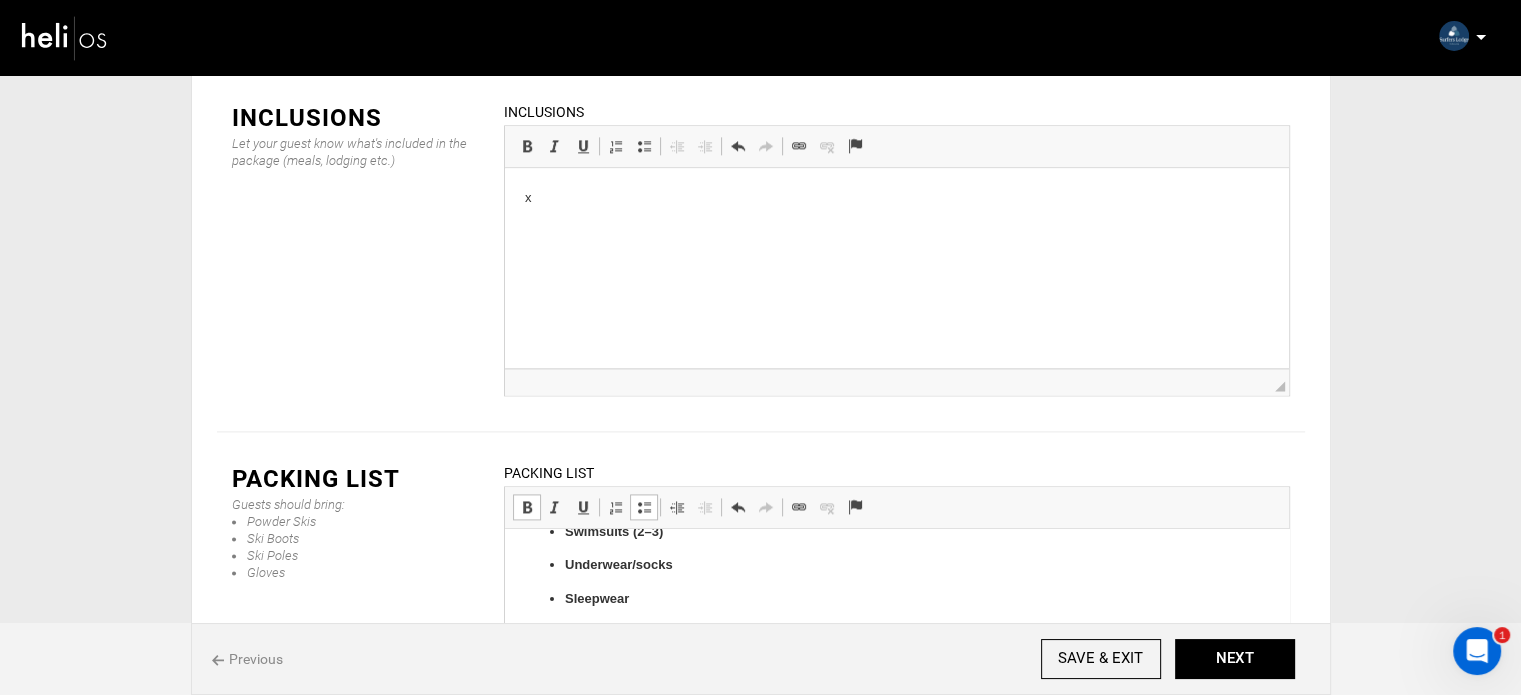 click at bounding box center [527, 507] 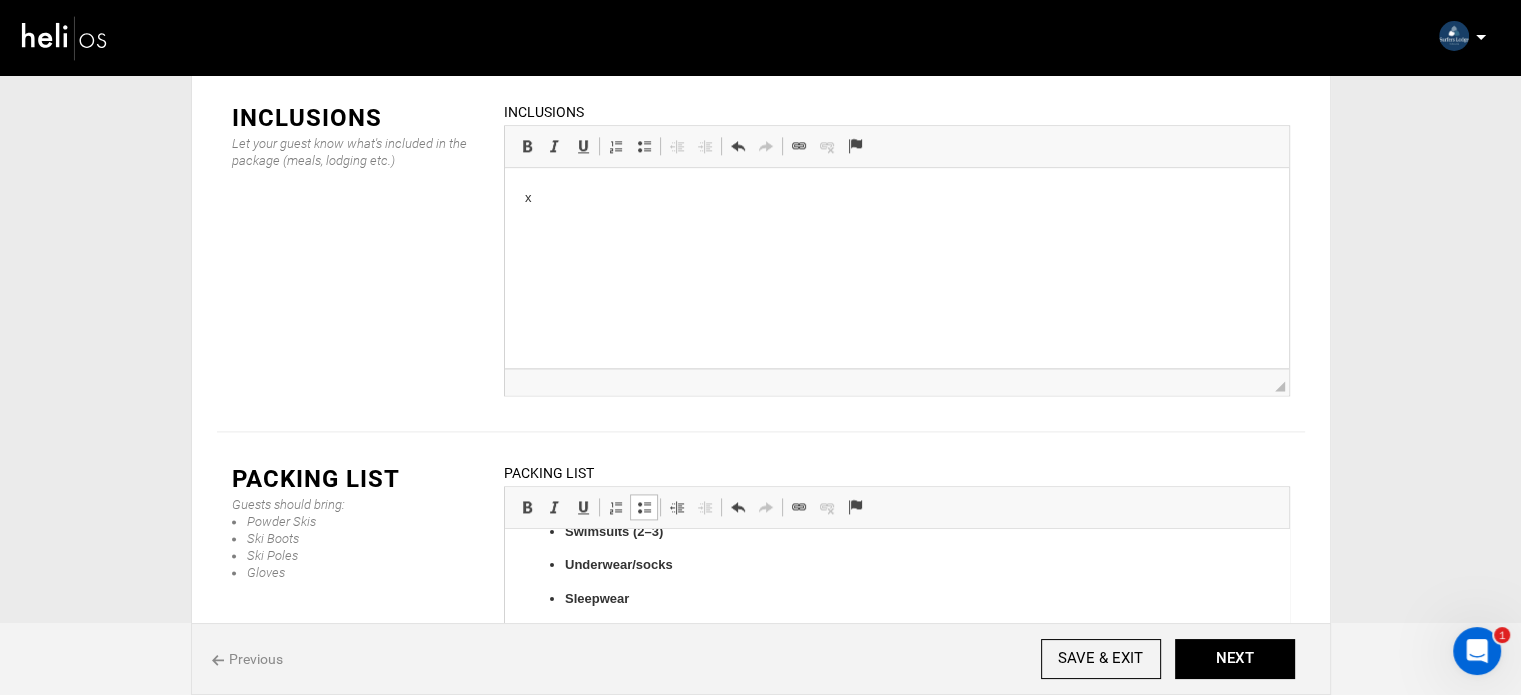 click on "Insert/Remove Bulleted List" at bounding box center [644, 507] 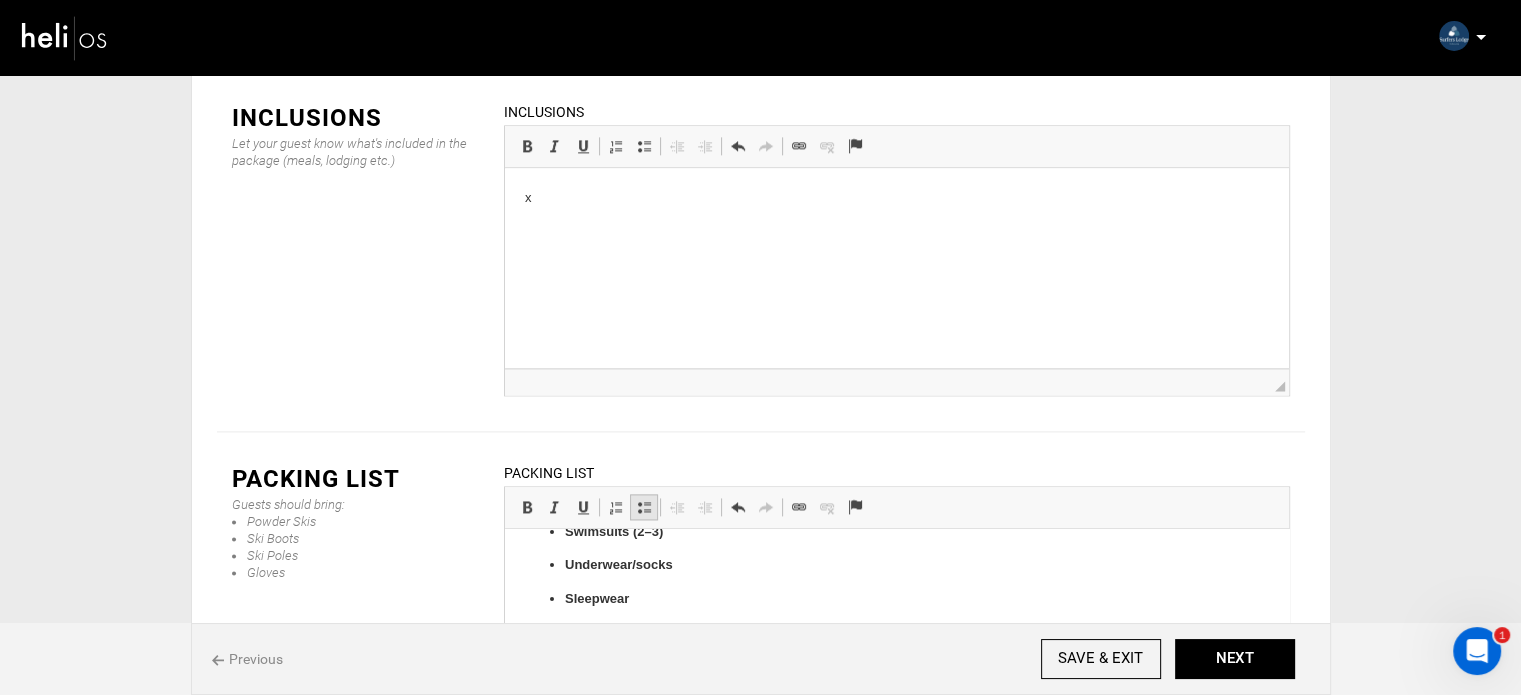 click on "Insert/Remove Bulleted List" at bounding box center [644, 507] 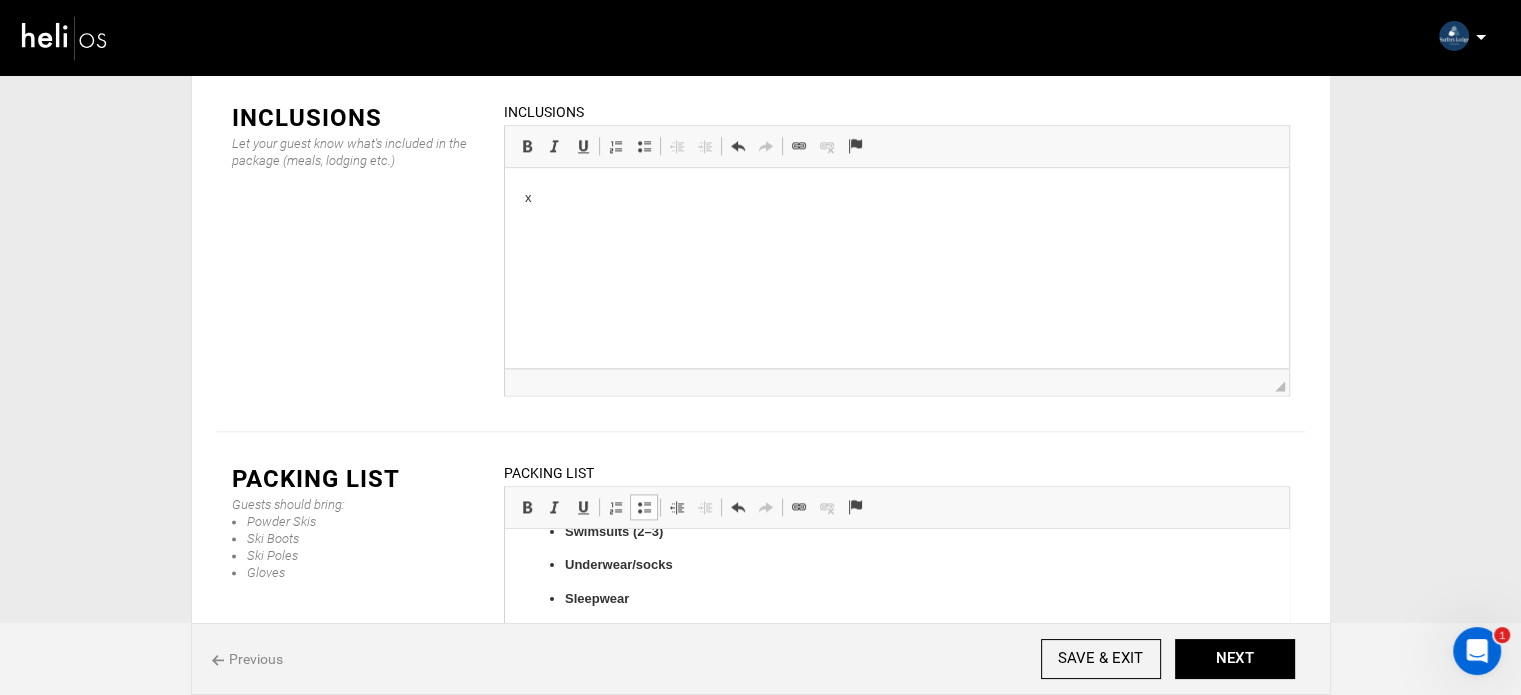 click on "Sleepwear" at bounding box center (896, 610) 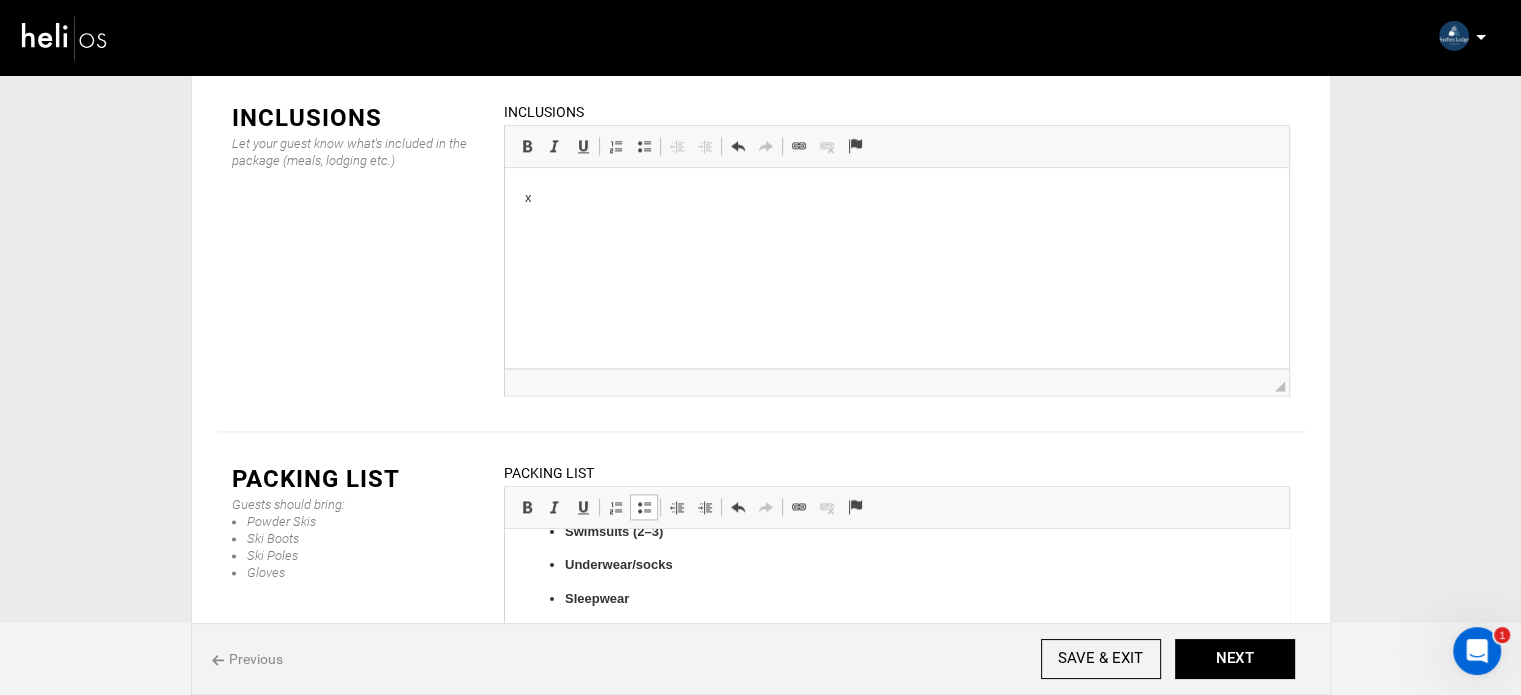 type 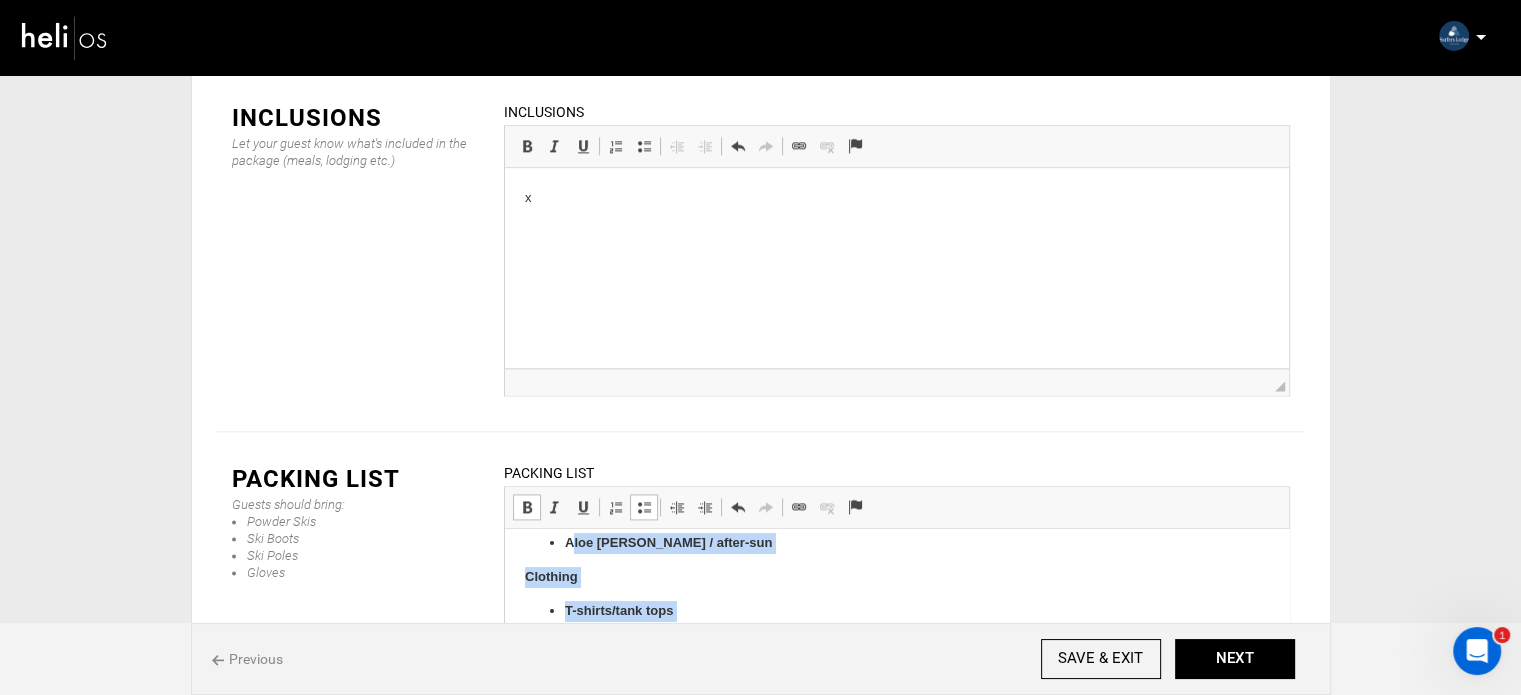 scroll, scrollTop: 477, scrollLeft: 0, axis: vertical 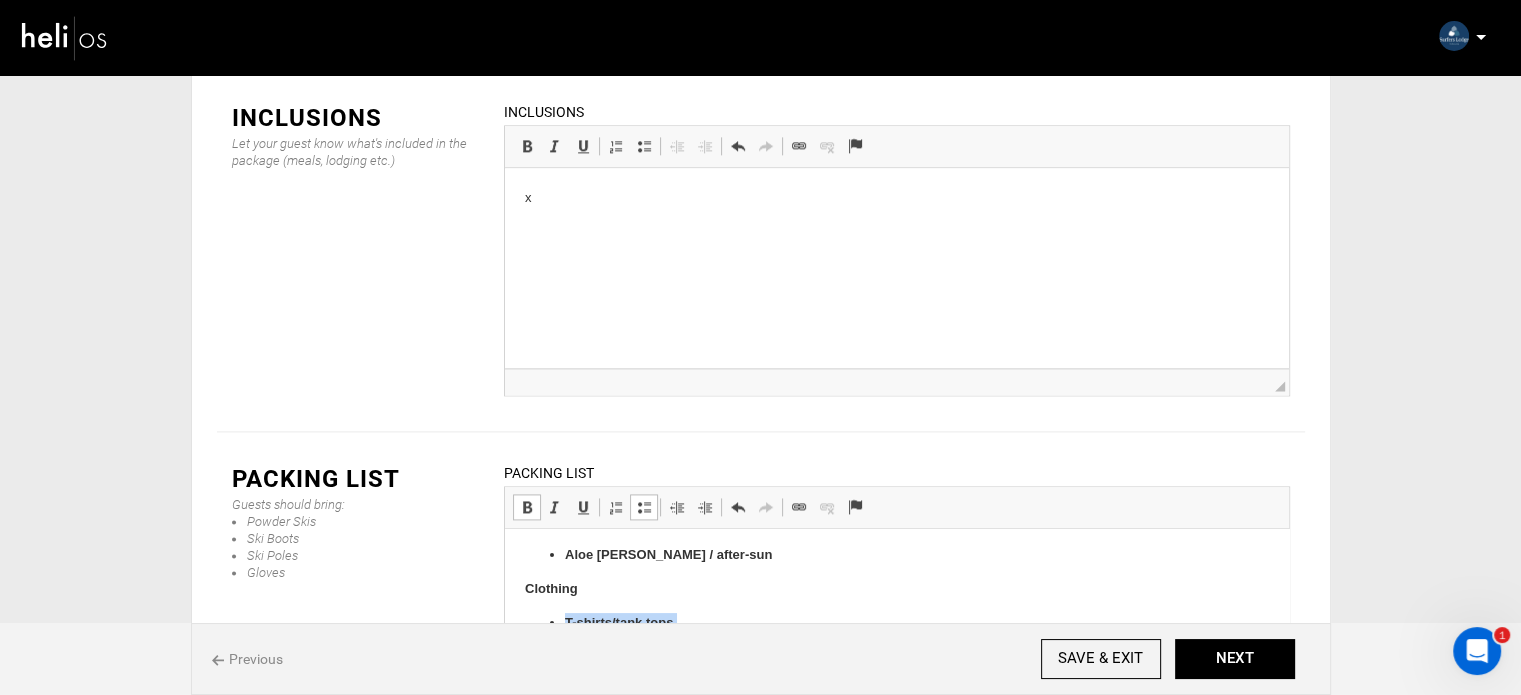 drag, startPoint x: 644, startPoint y: 599, endPoint x: 569, endPoint y: 610, distance: 75.802376 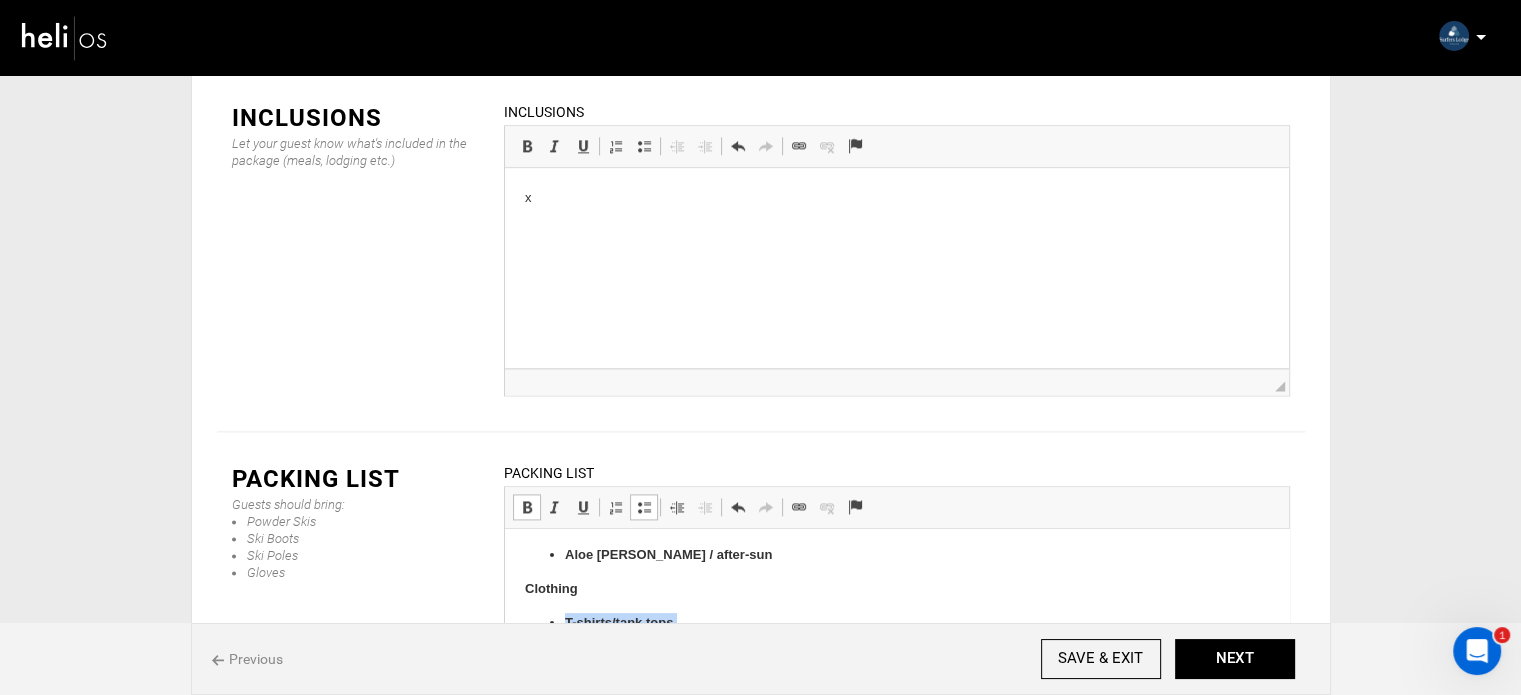 click at bounding box center [527, 507] 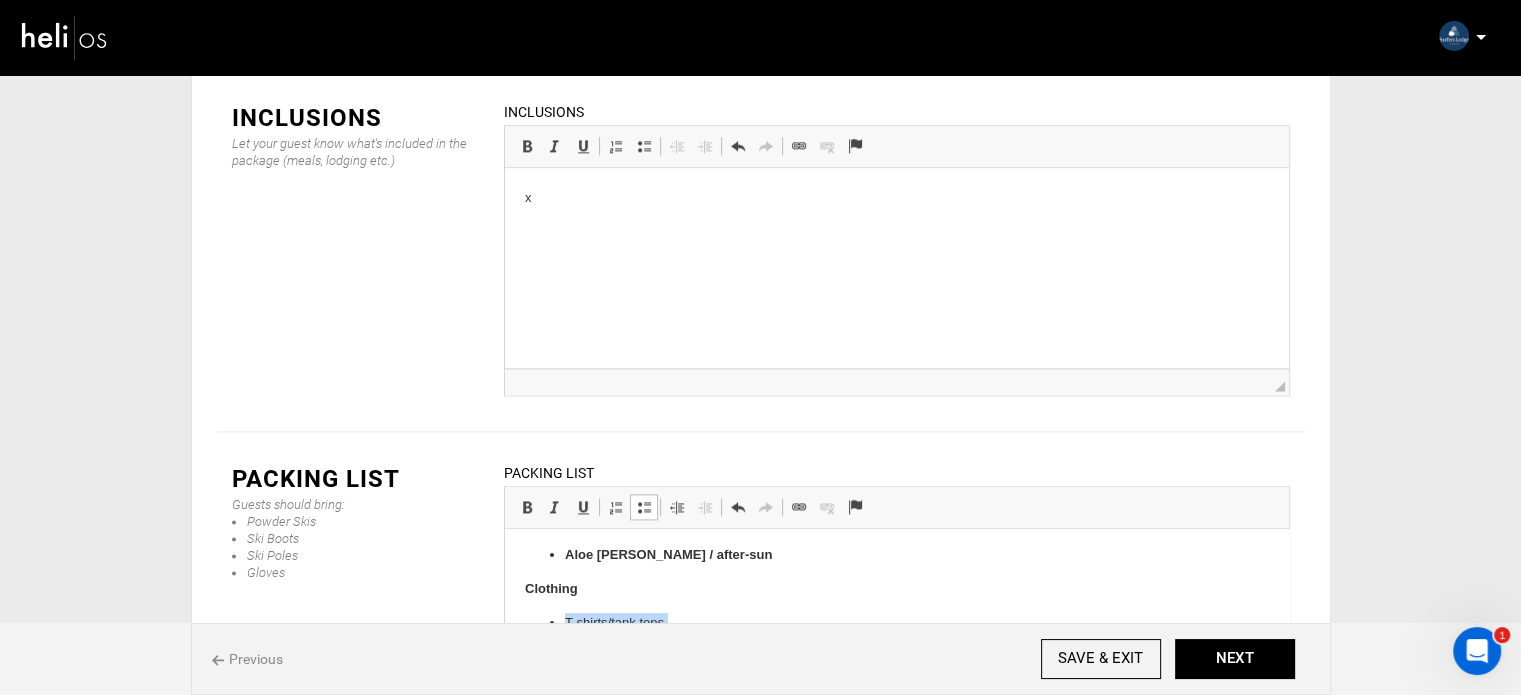 click at bounding box center (644, 507) 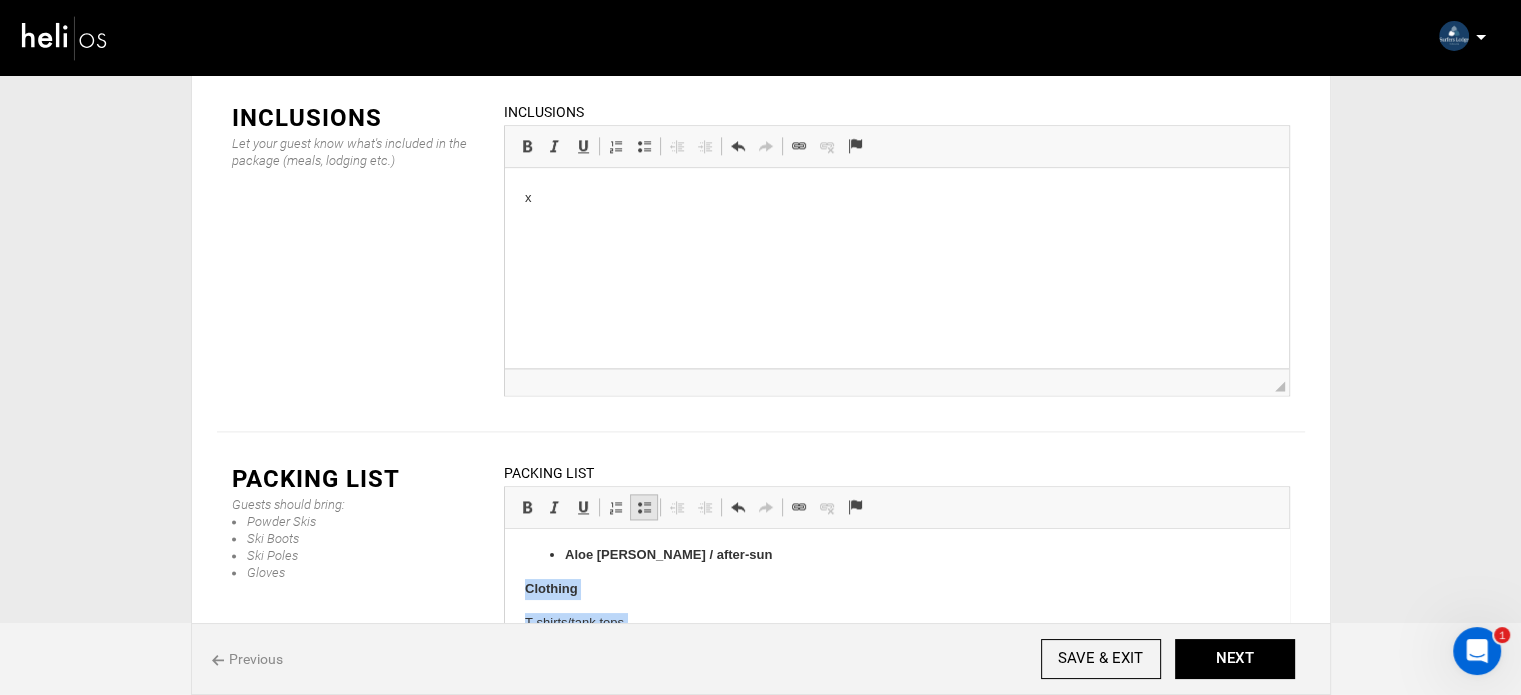 click at bounding box center (644, 507) 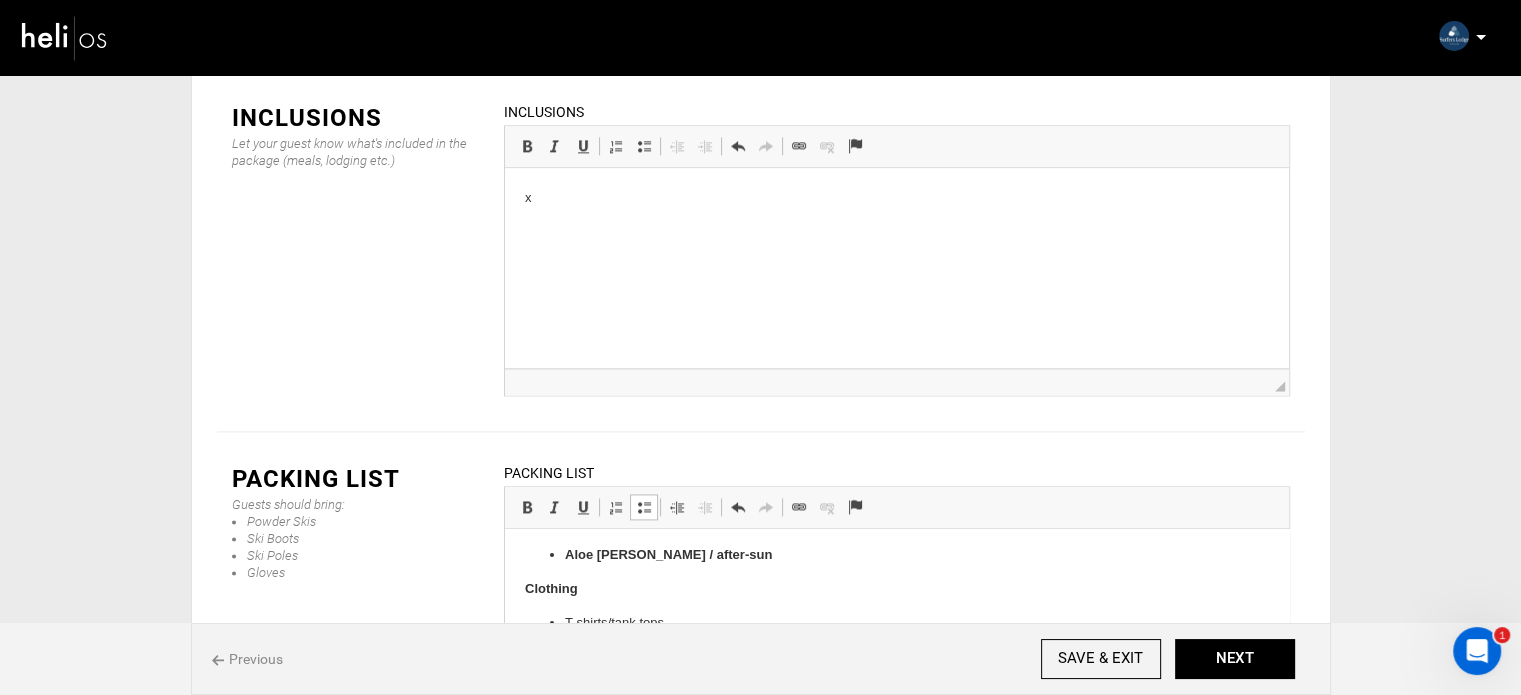 drag, startPoint x: 697, startPoint y: 544, endPoint x: 639, endPoint y: 538, distance: 58.30952 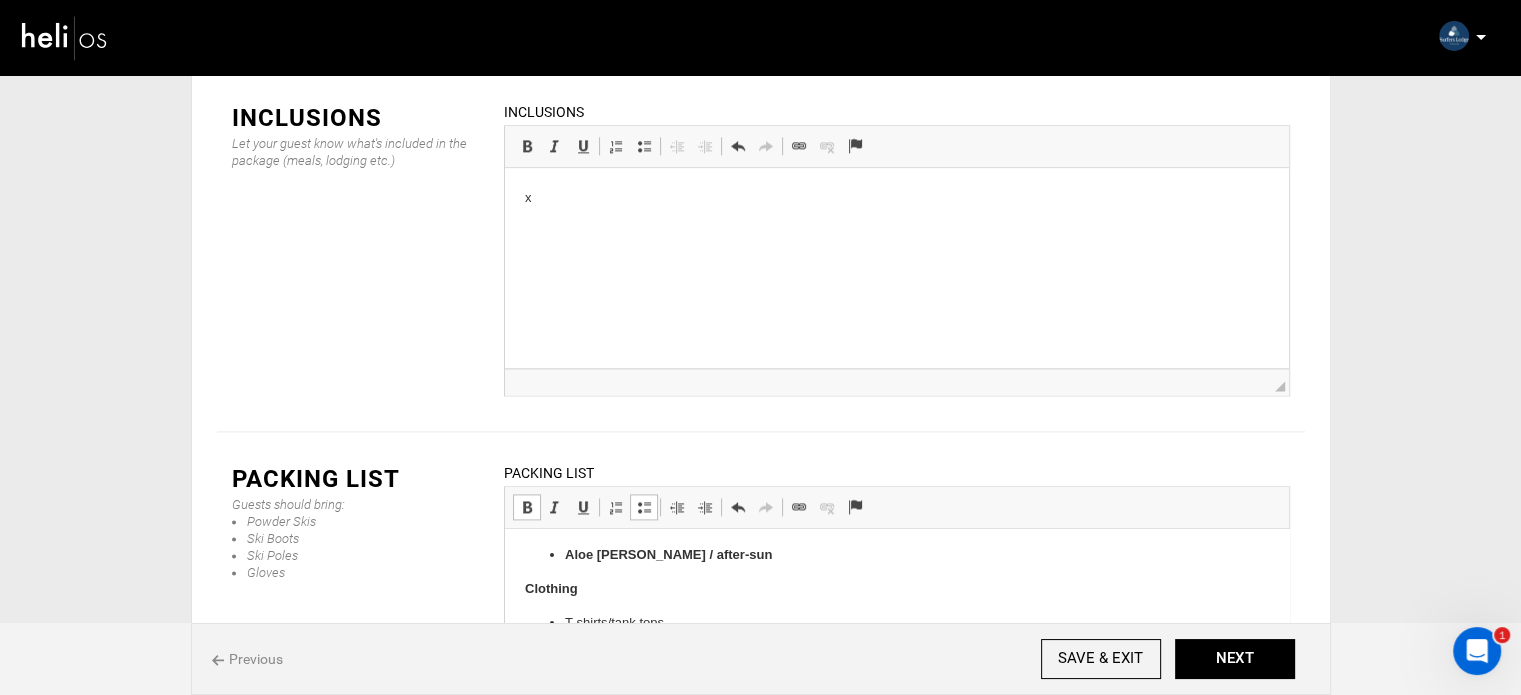 click on "Aloe vera / after-sun" at bounding box center (896, 555) 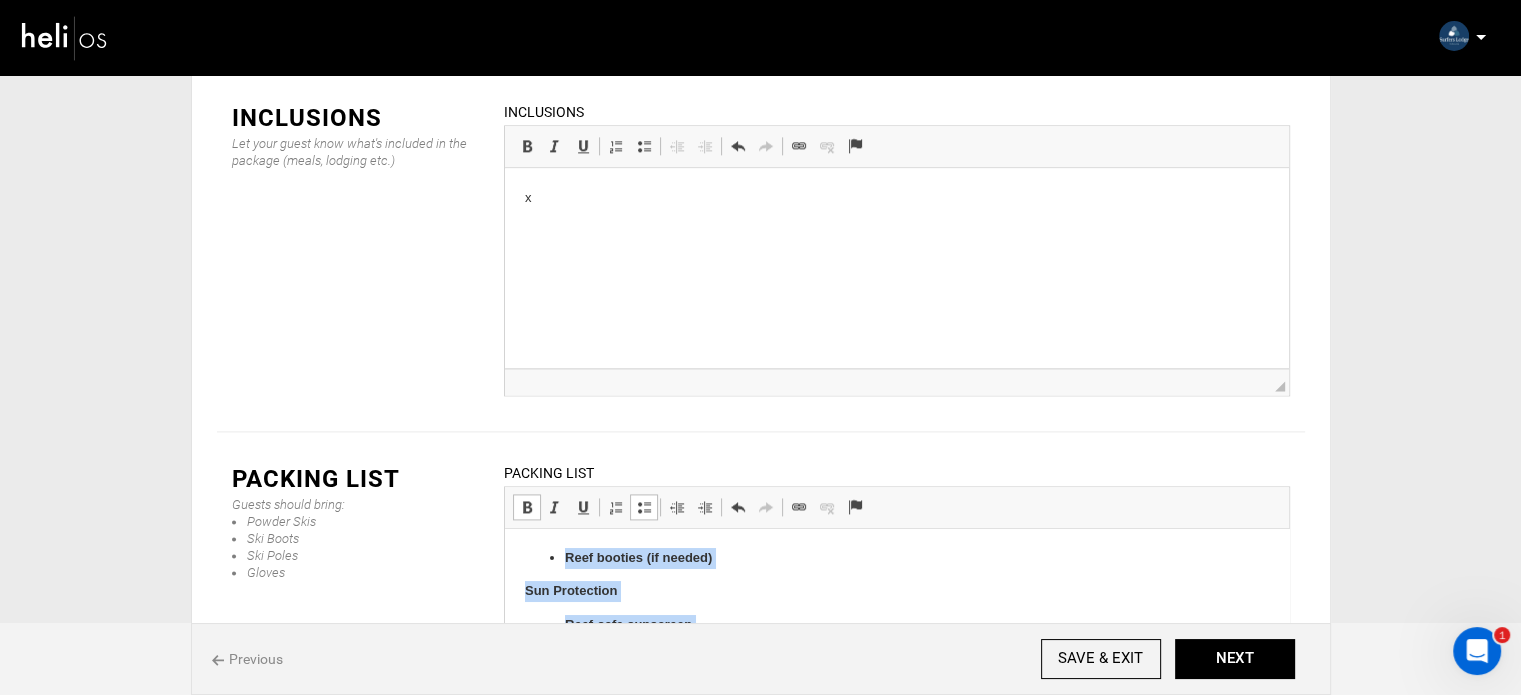 scroll, scrollTop: 232, scrollLeft: 0, axis: vertical 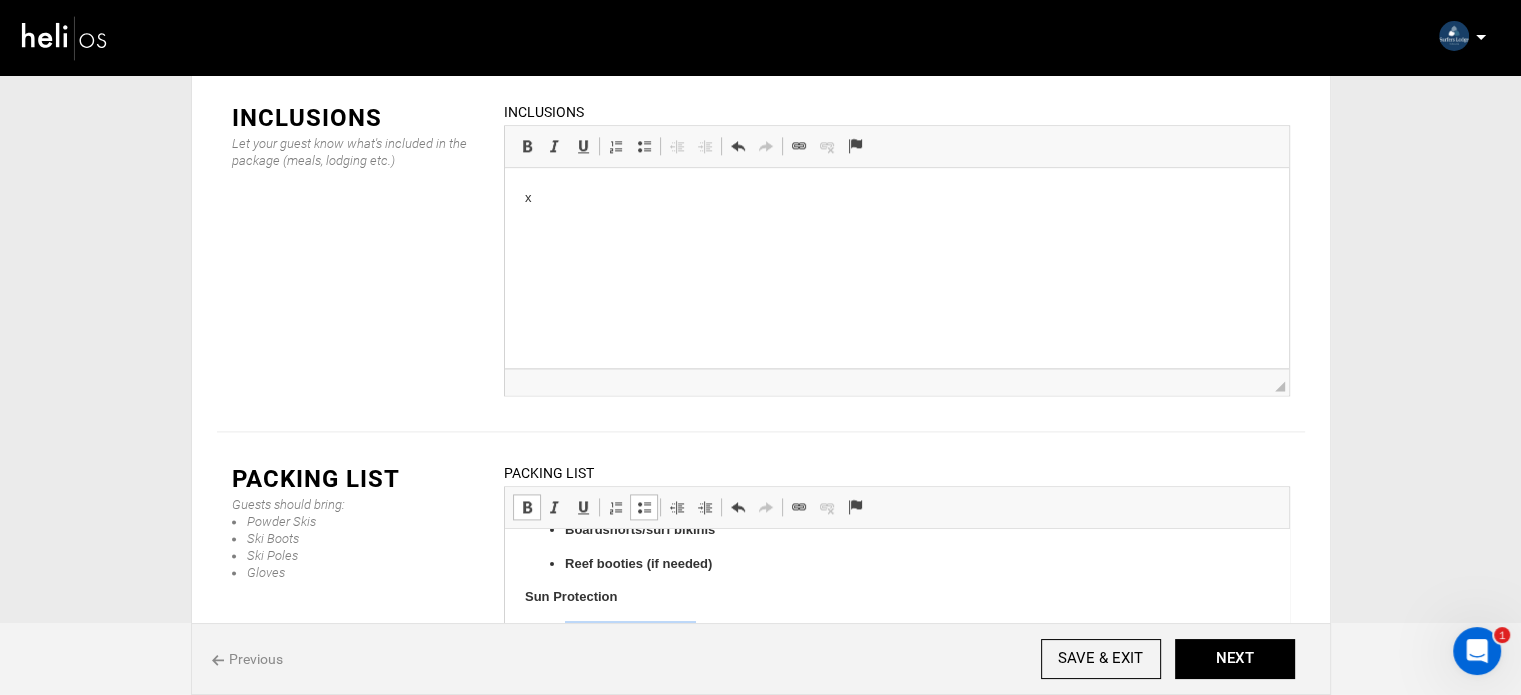 drag, startPoint x: 703, startPoint y: 556, endPoint x: 563, endPoint y: 636, distance: 161.24515 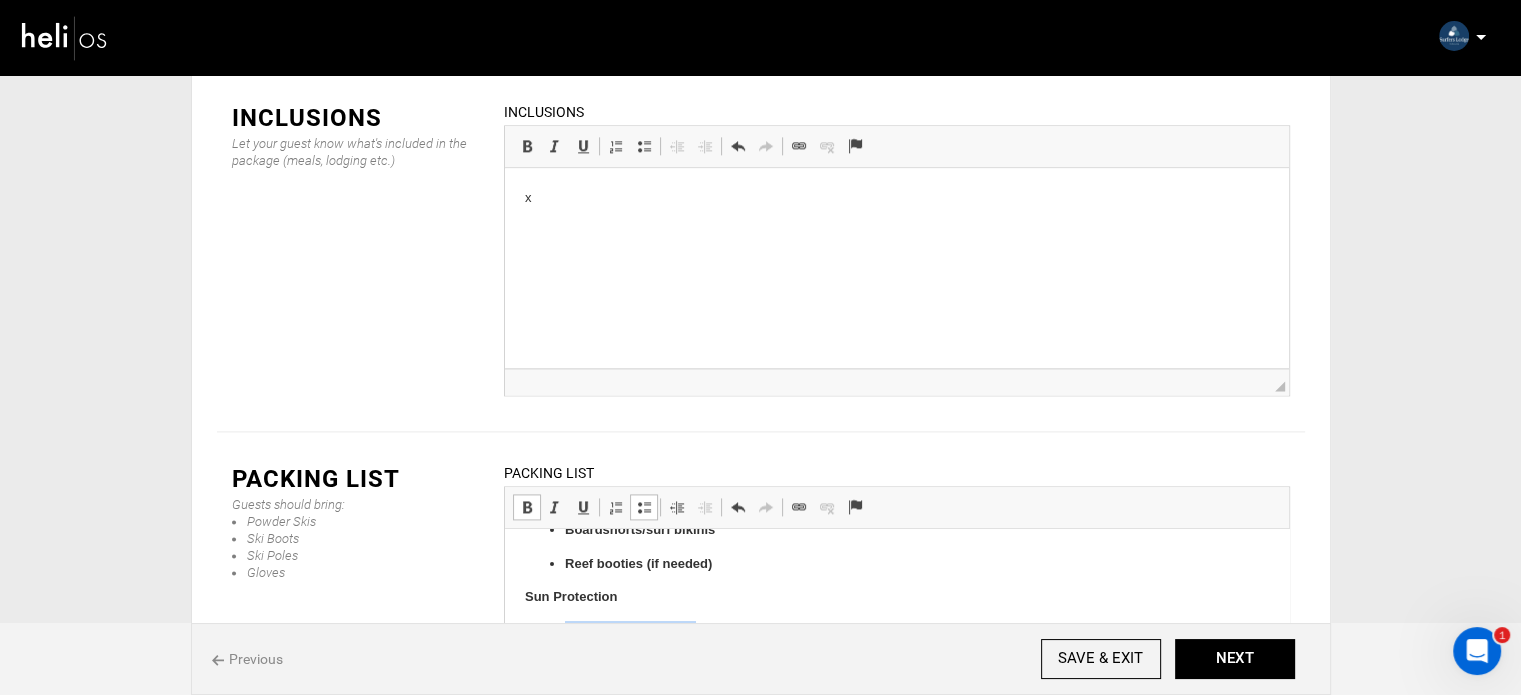 click on "Bold Keyboard shortcut Ctrl+B" at bounding box center [527, 507] 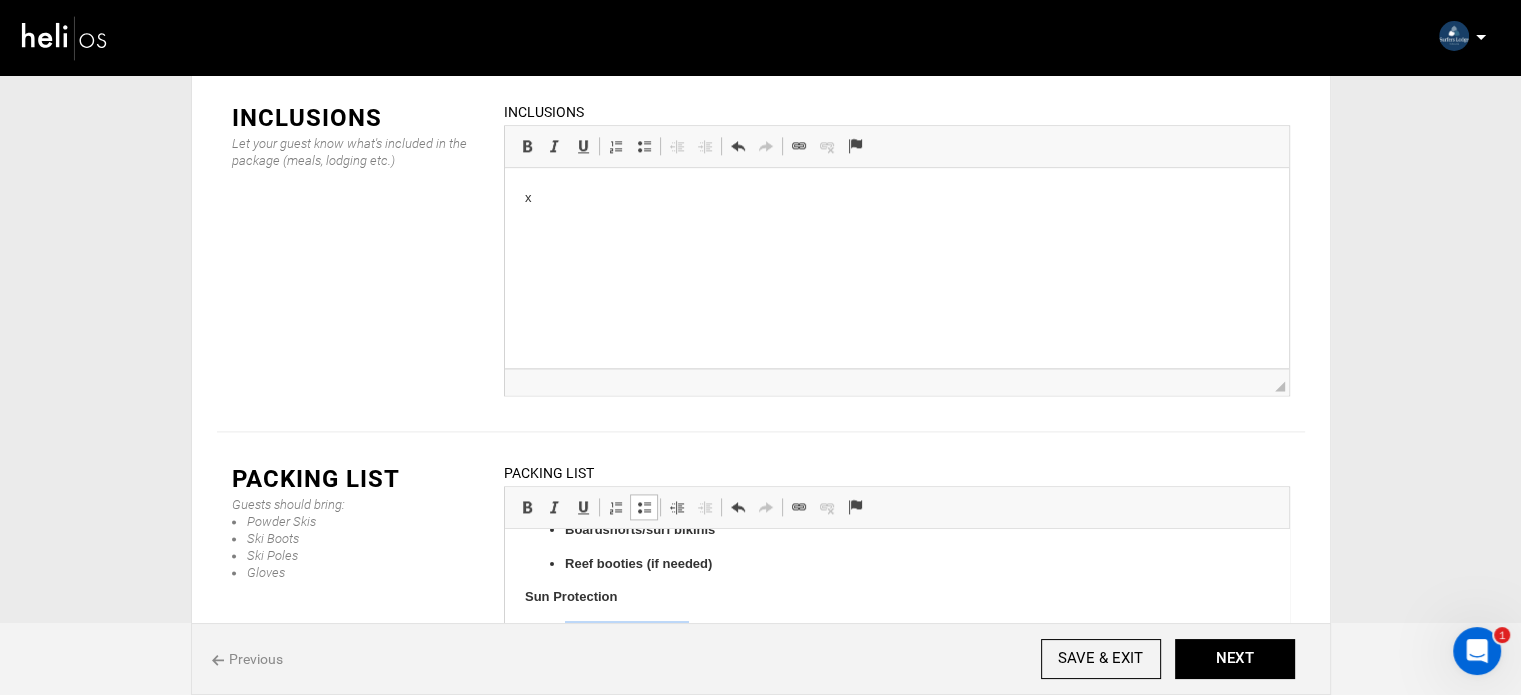 click at bounding box center [644, 507] 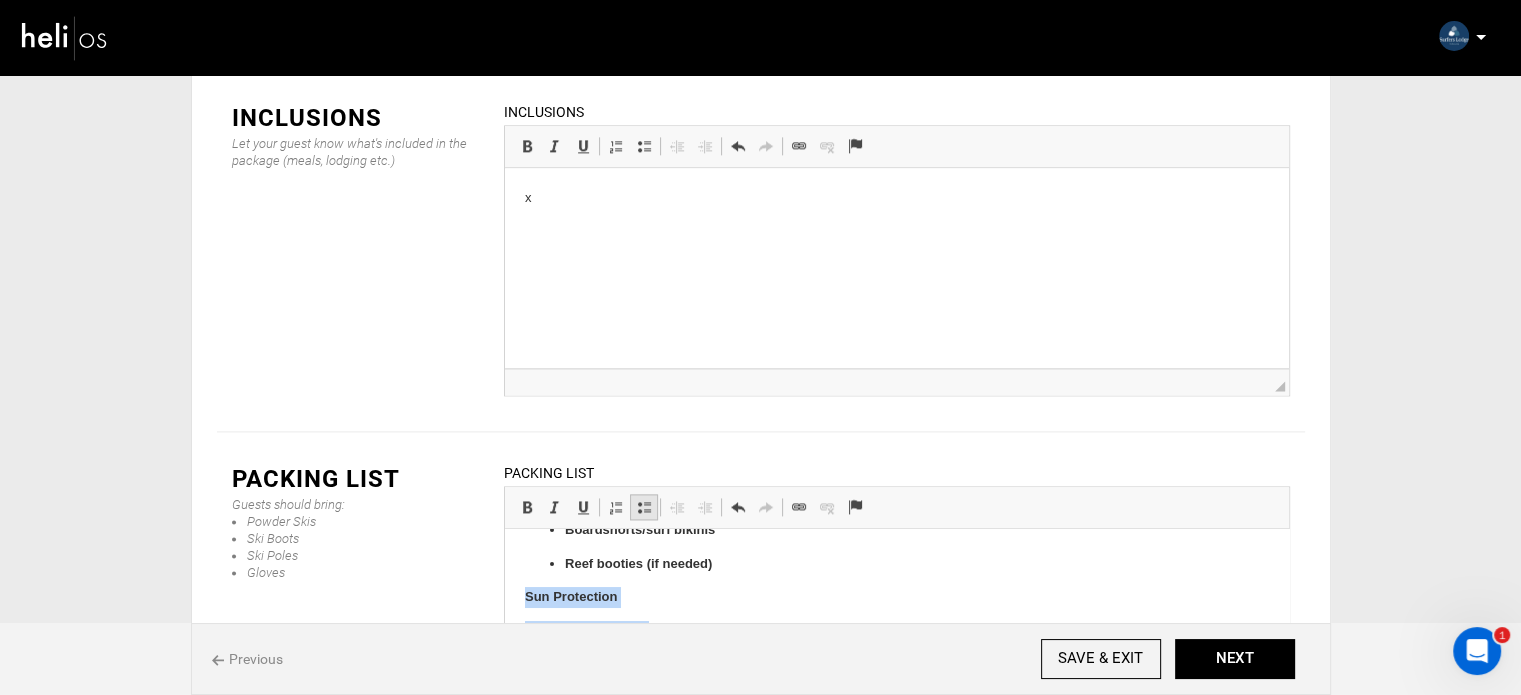 click at bounding box center [644, 507] 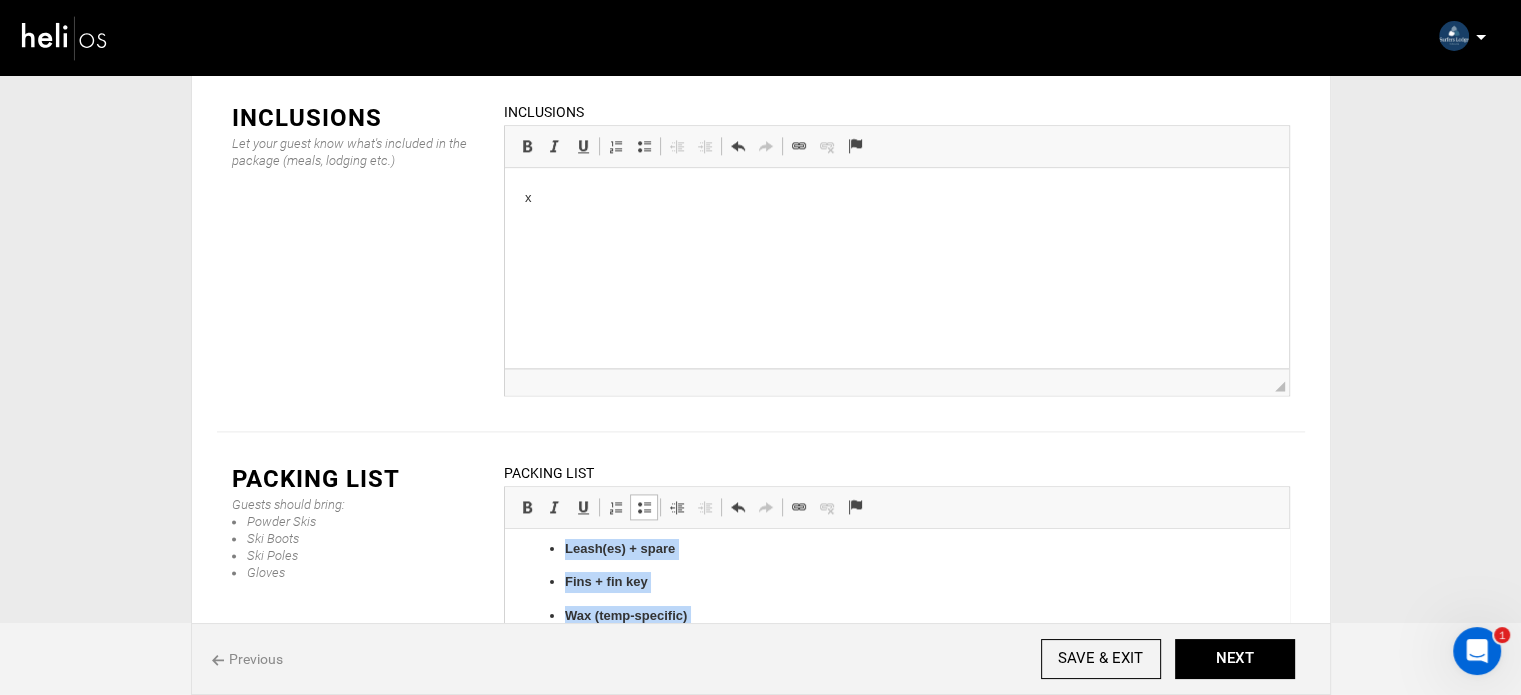 scroll, scrollTop: 3, scrollLeft: 0, axis: vertical 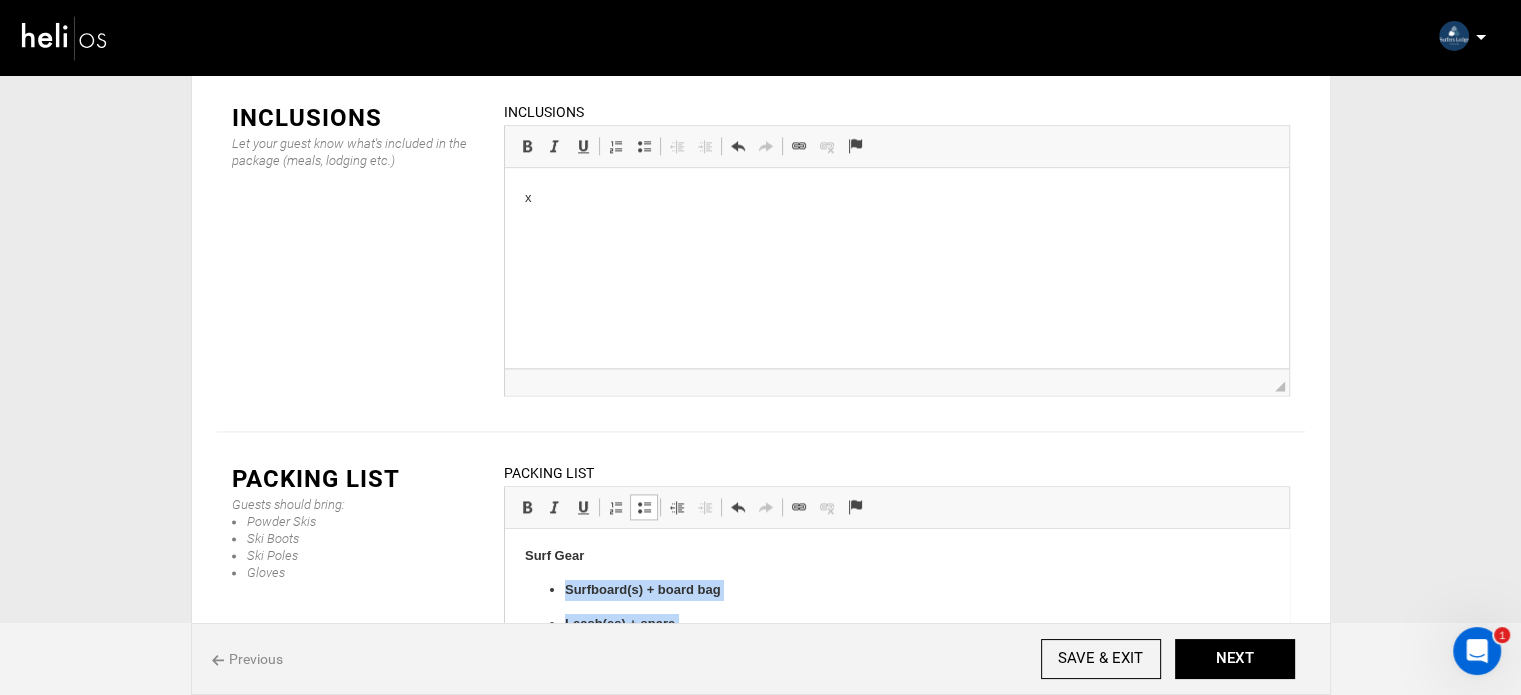 drag, startPoint x: 719, startPoint y: 563, endPoint x: 555, endPoint y: 589, distance: 166.04819 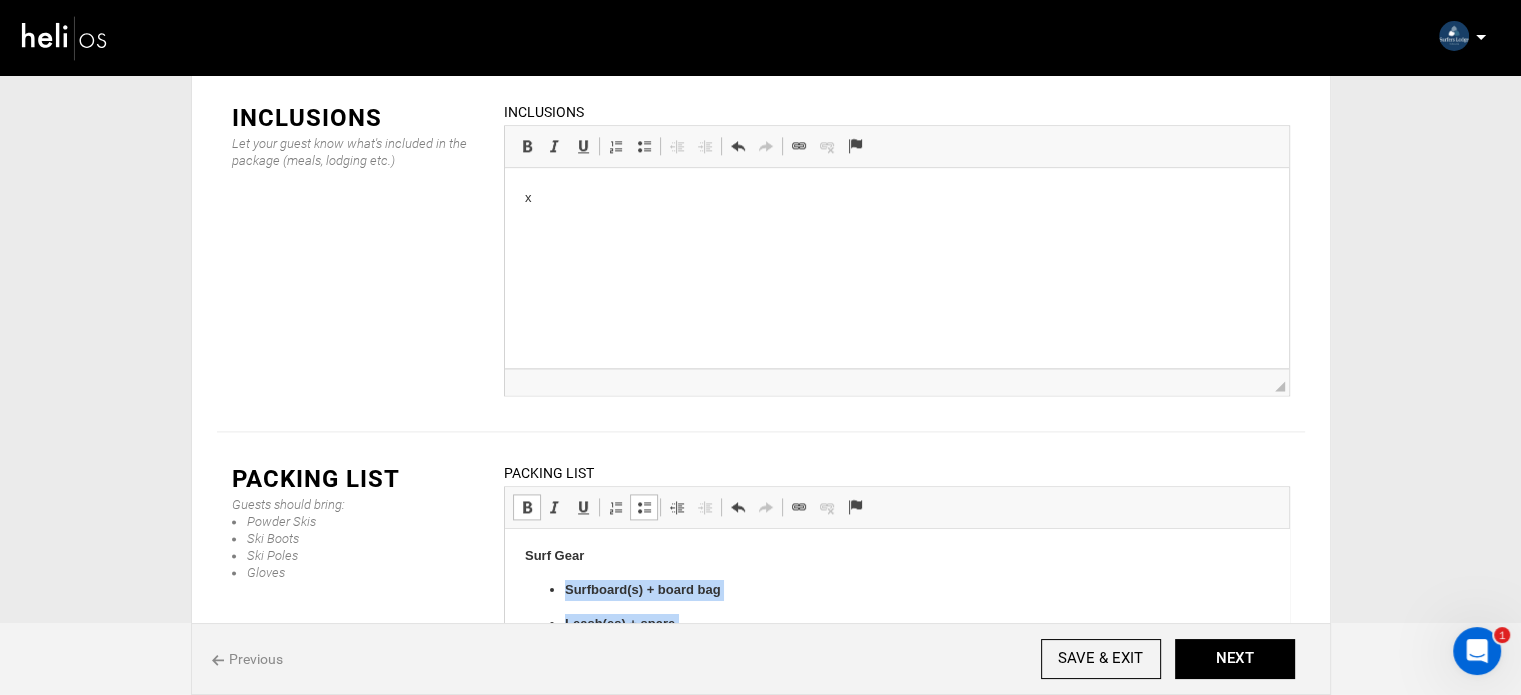 click on "Bold Keyboard shortcut Ctrl+B" at bounding box center [527, 507] 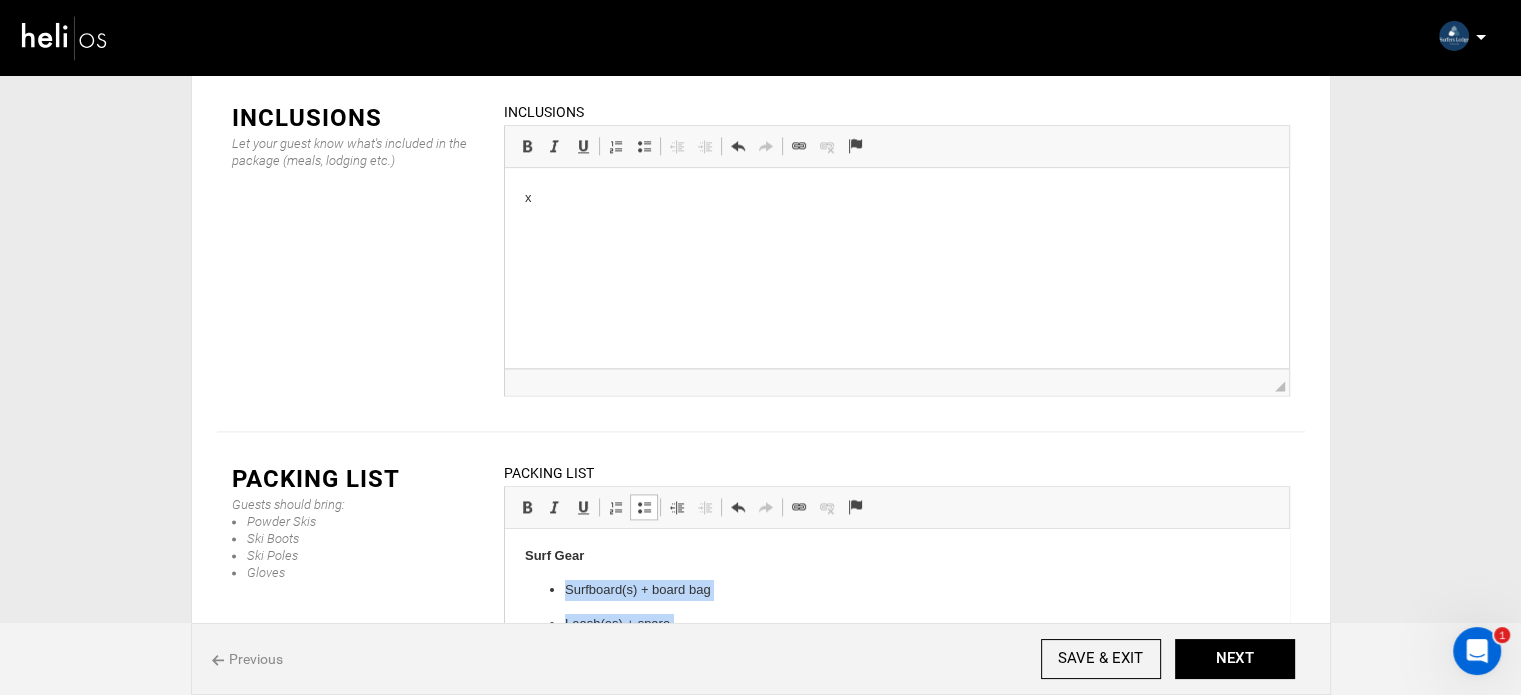 click at bounding box center [644, 507] 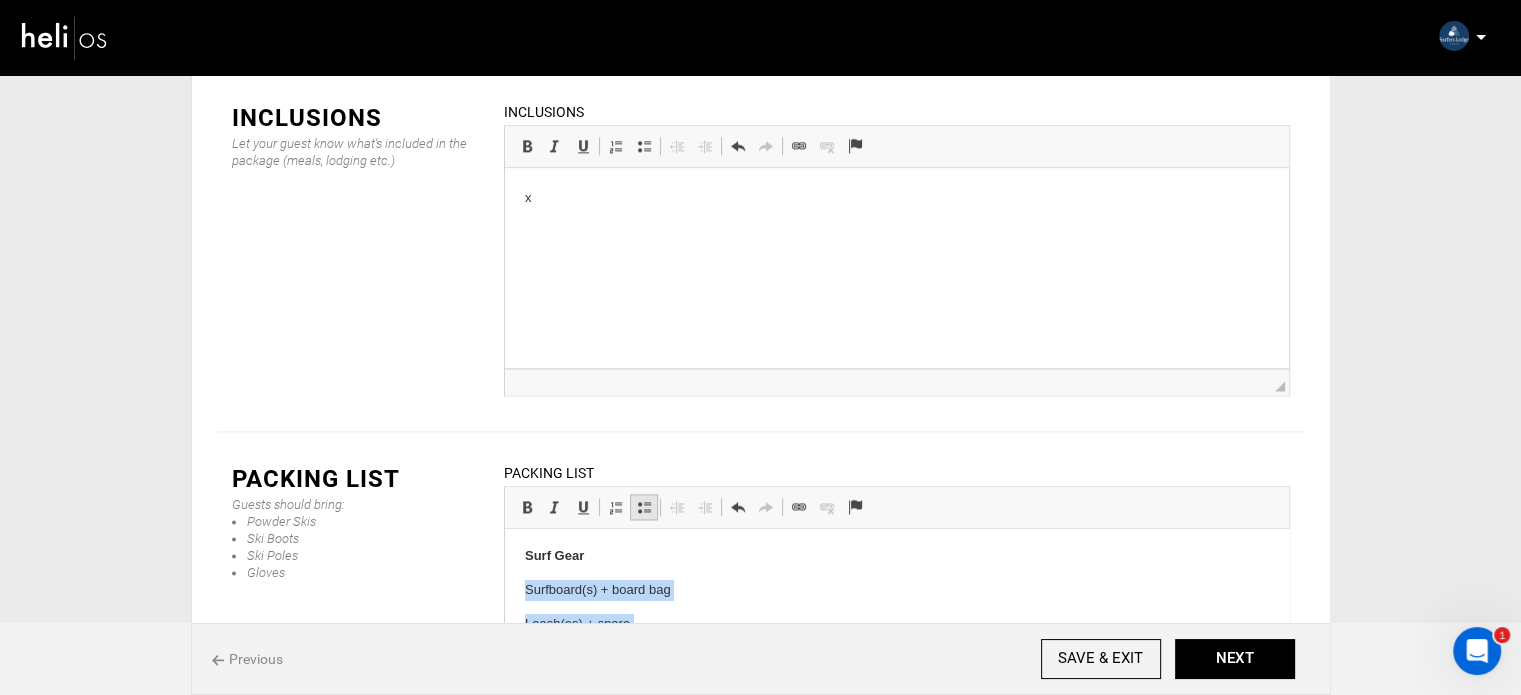 click at bounding box center (644, 507) 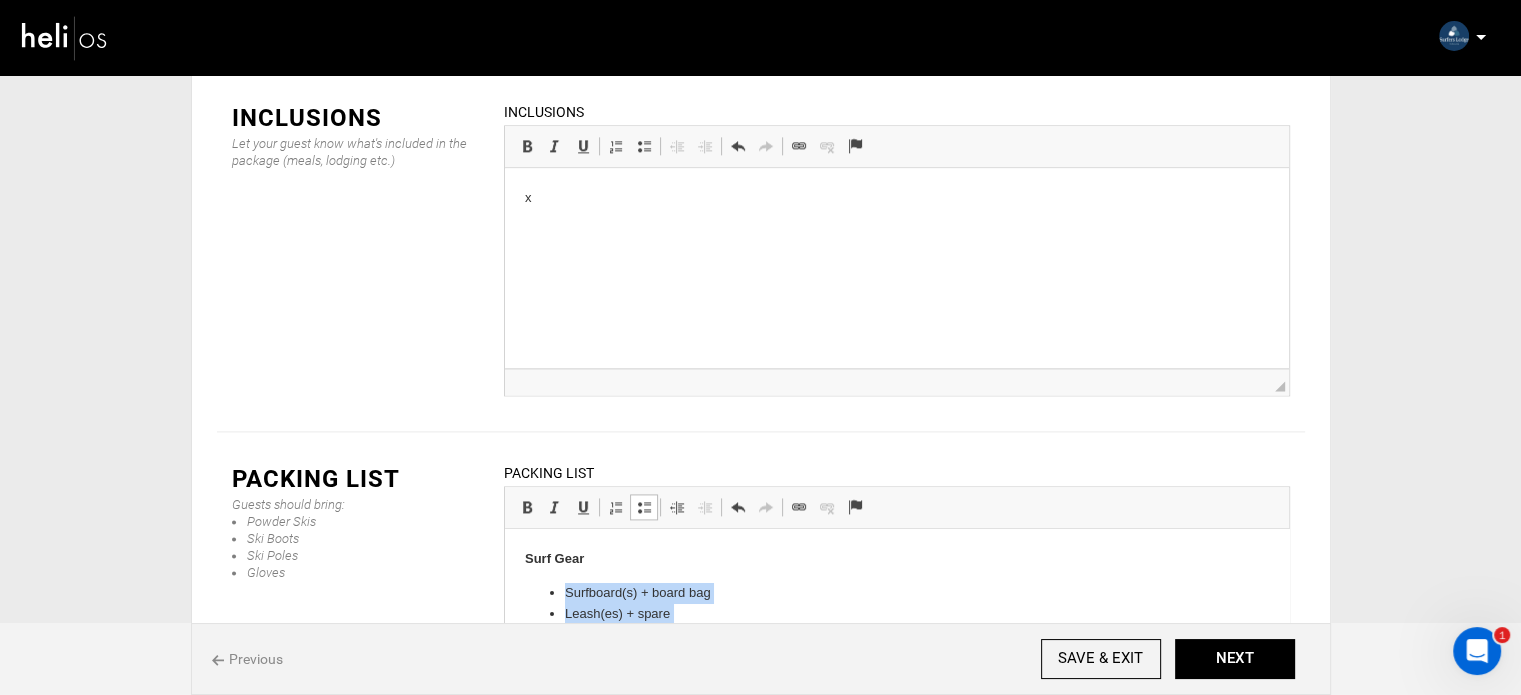 scroll, scrollTop: 0, scrollLeft: 0, axis: both 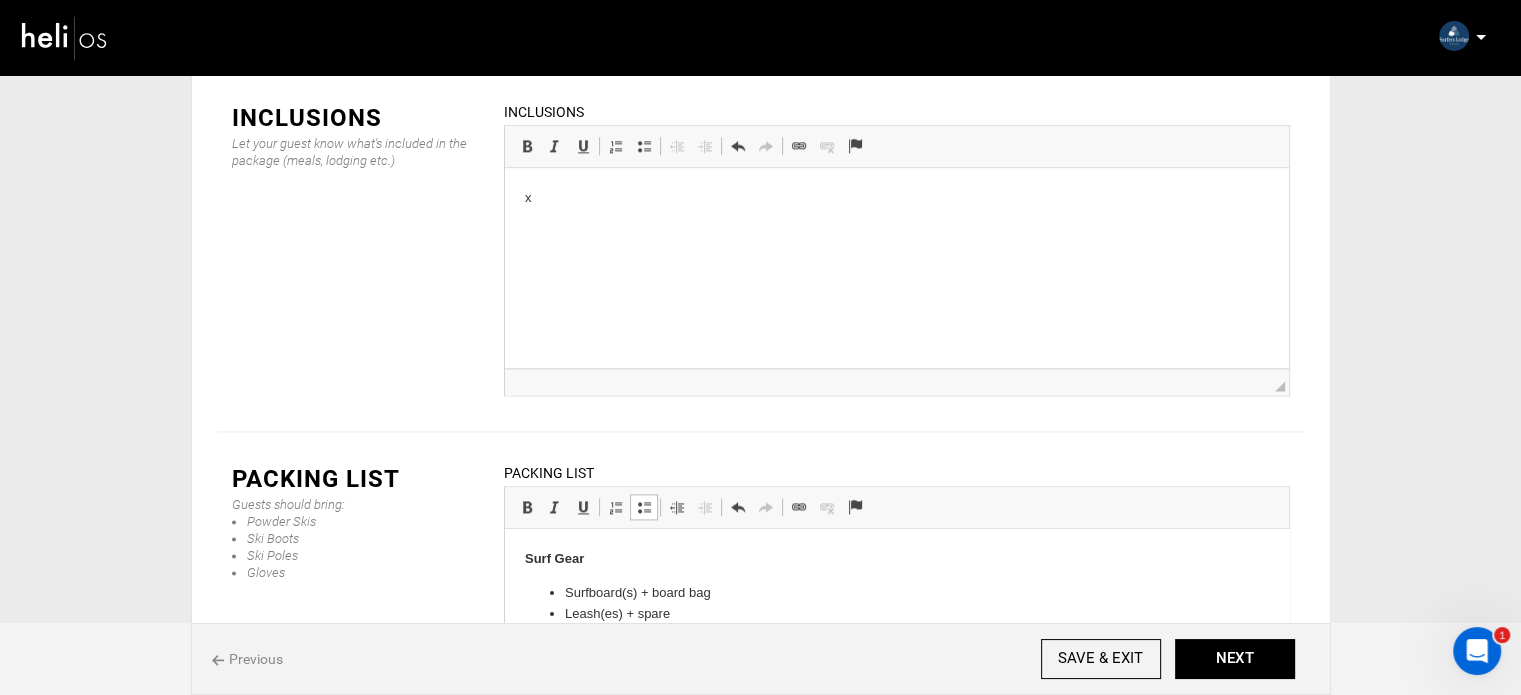 click on "Surf Gear" at bounding box center (896, 559) 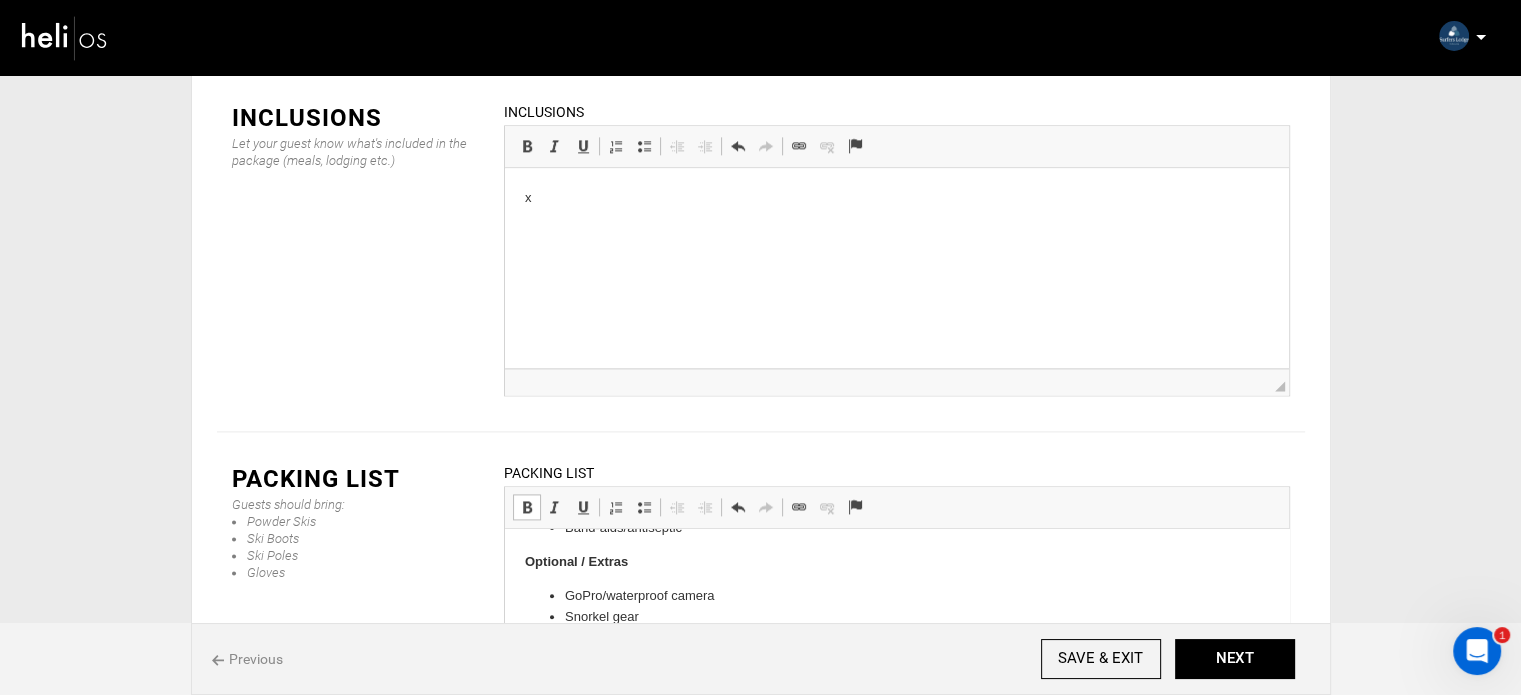 scroll, scrollTop: 919, scrollLeft: 0, axis: vertical 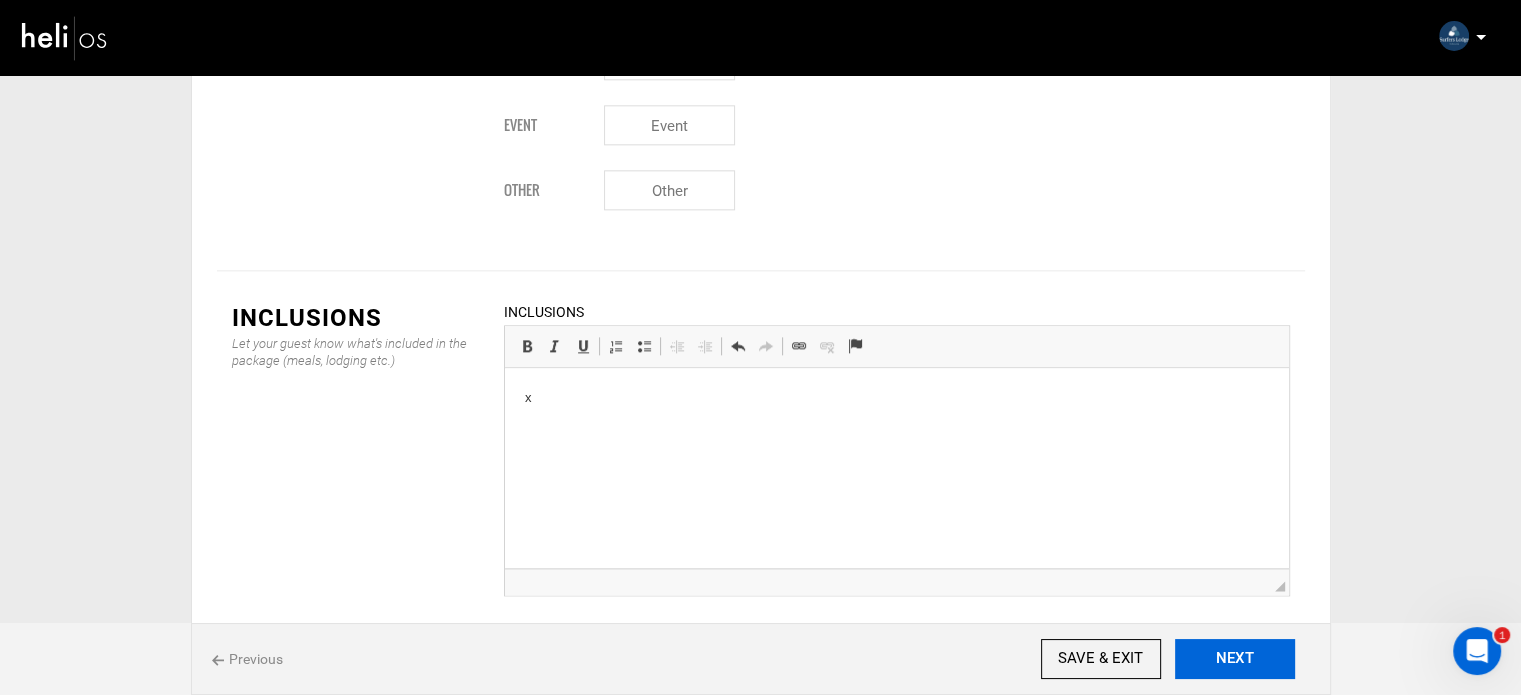 click on "NEXT" at bounding box center [1235, 659] 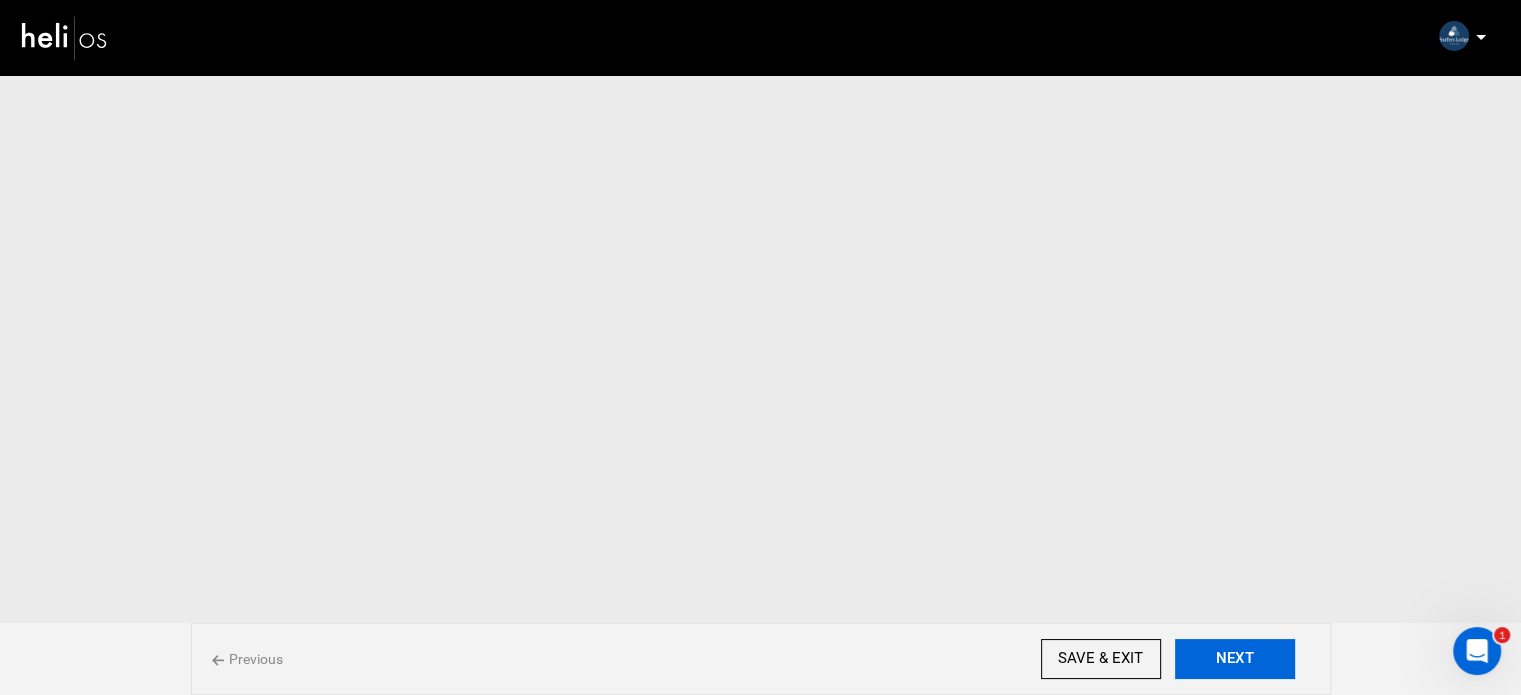scroll, scrollTop: 0, scrollLeft: 0, axis: both 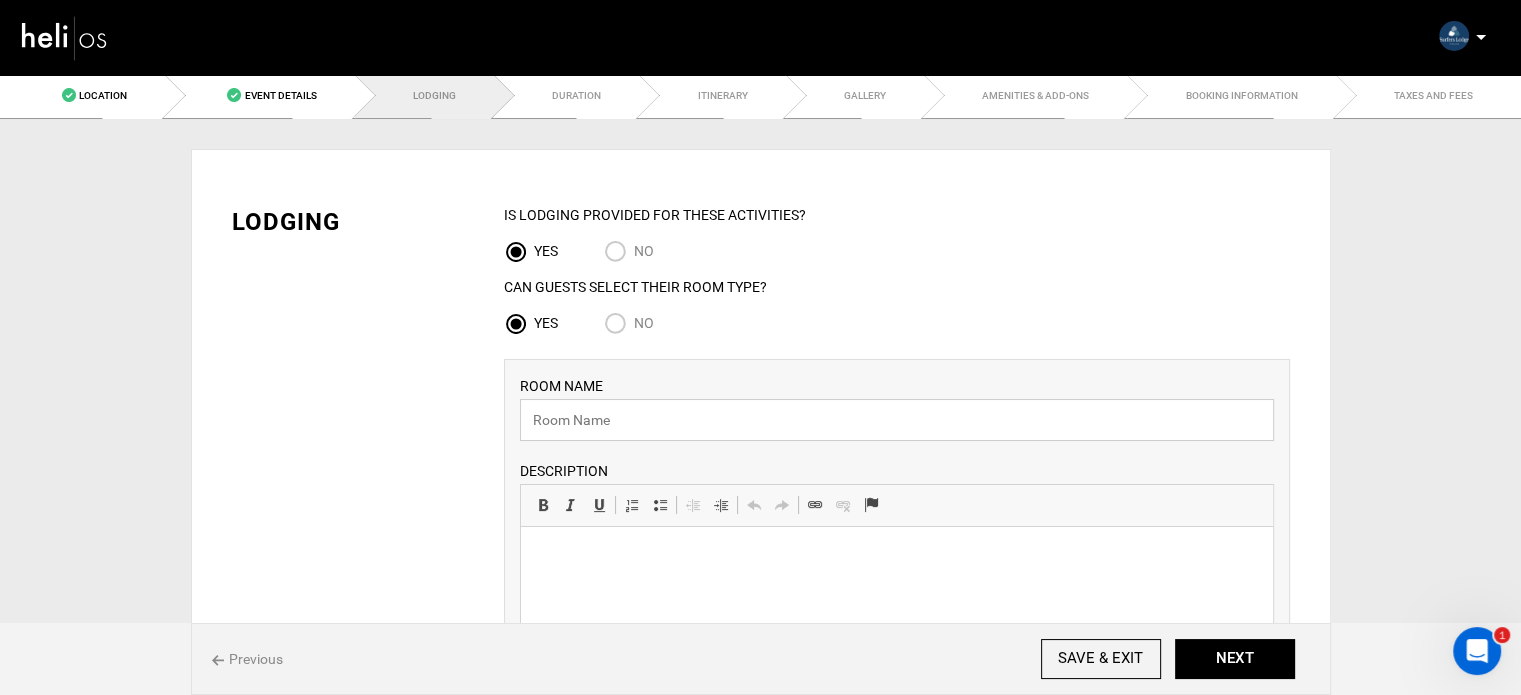 click at bounding box center (897, 420) 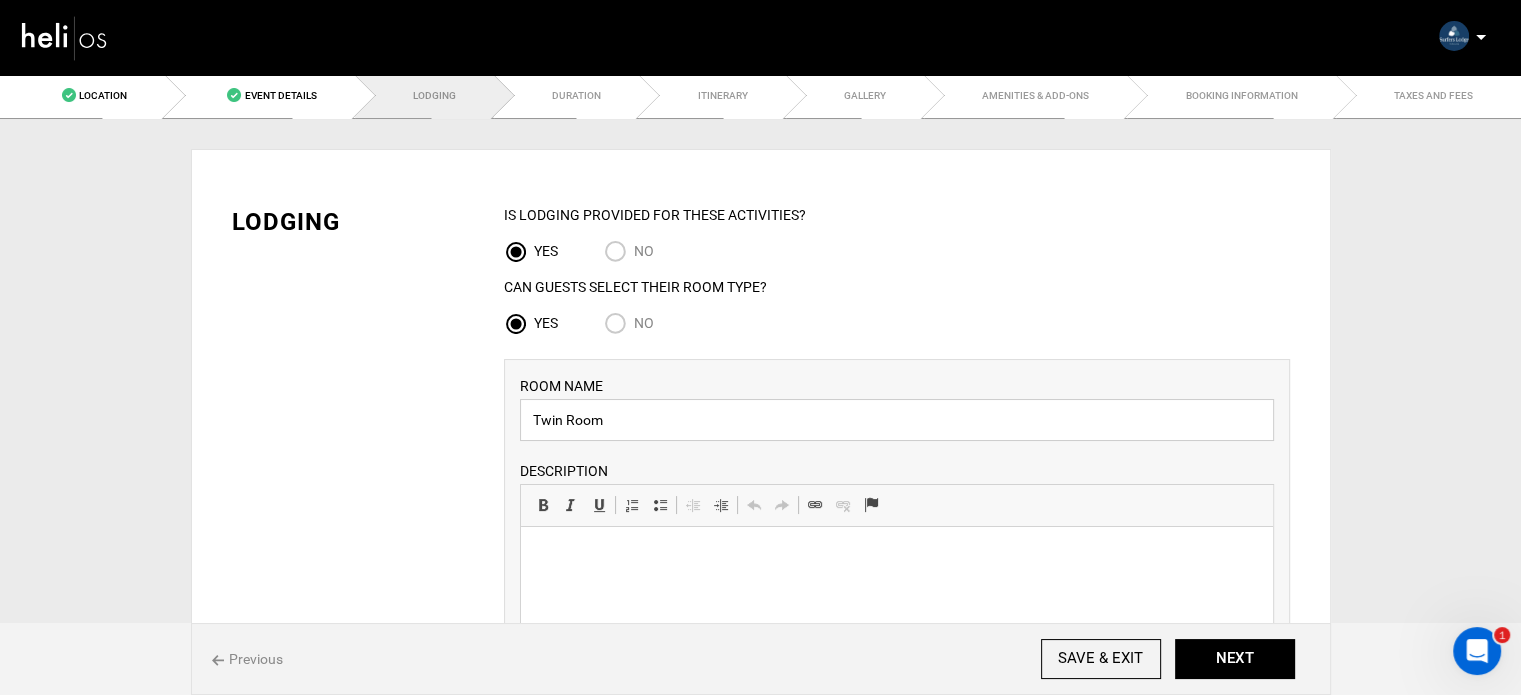 type on "Twin Room" 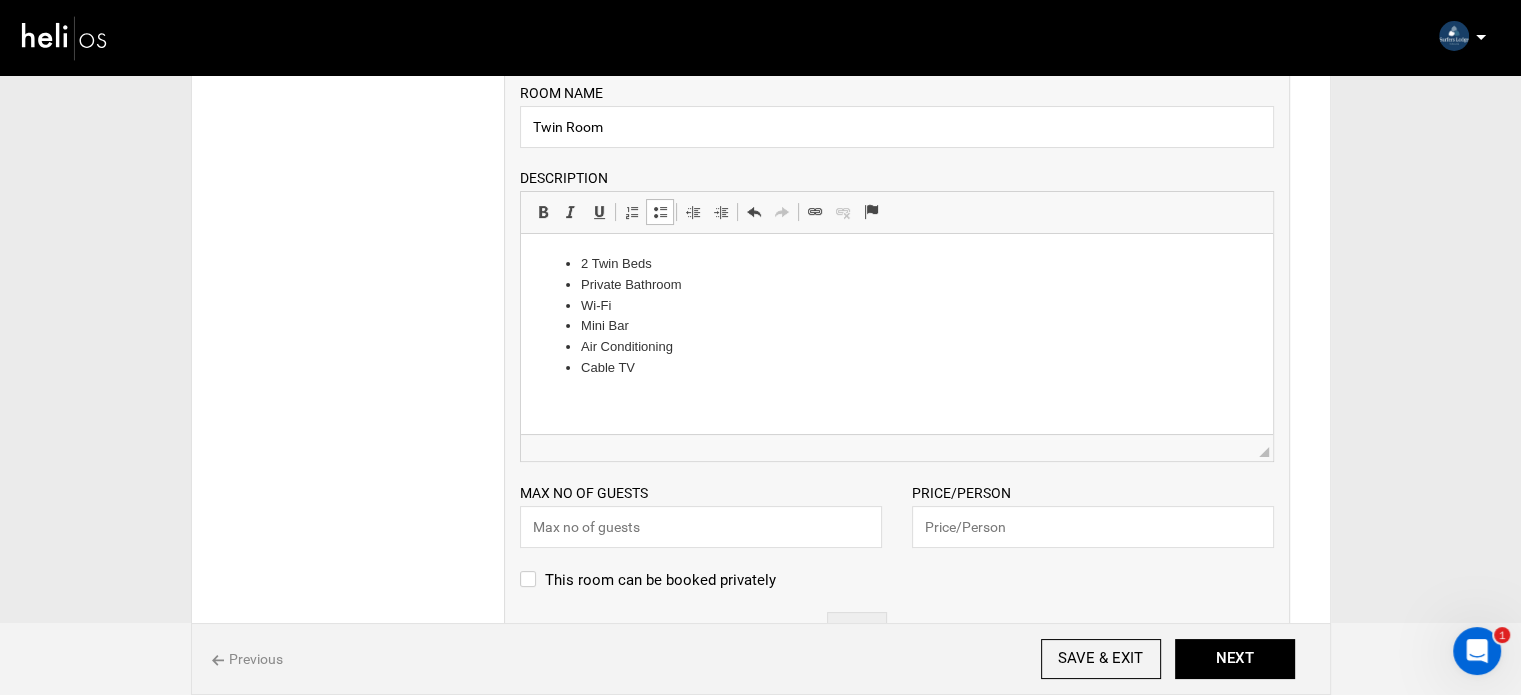 scroll, scrollTop: 400, scrollLeft: 0, axis: vertical 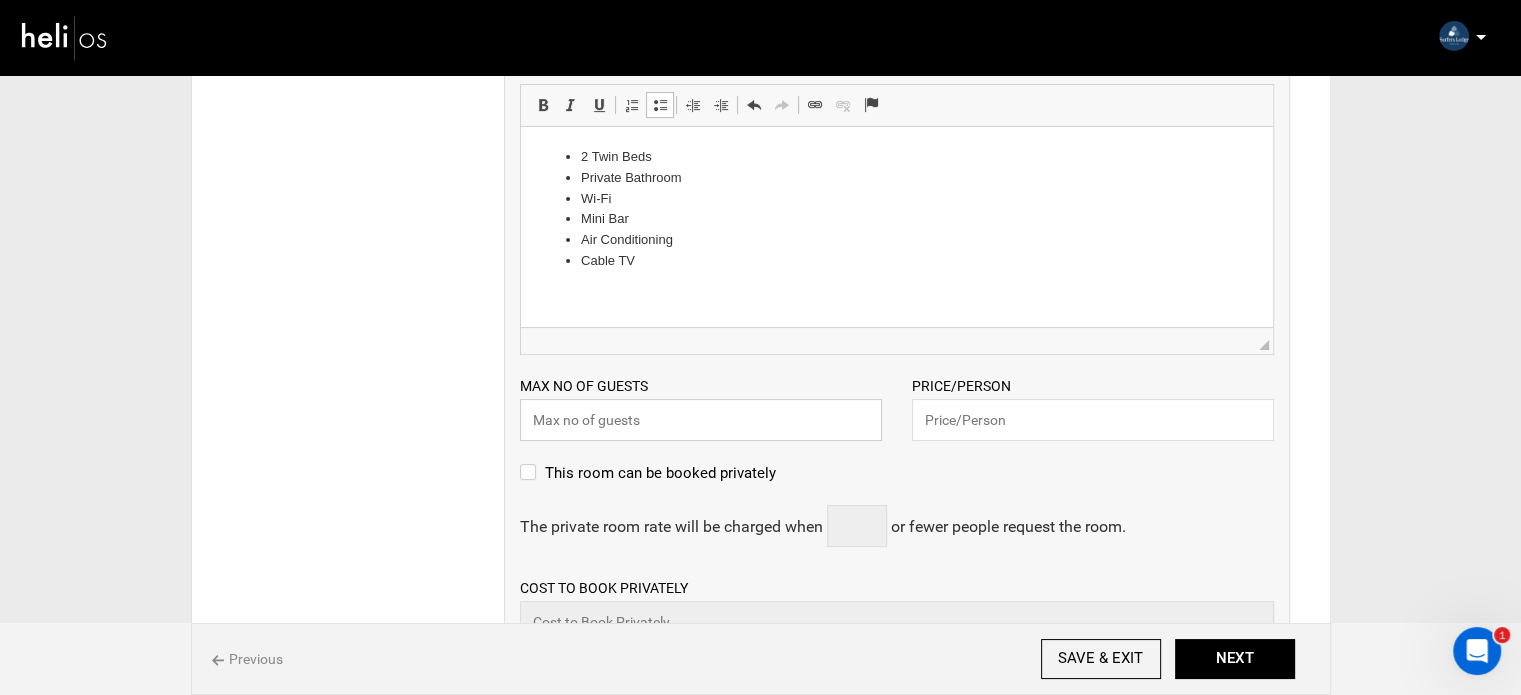 click at bounding box center [701, 420] 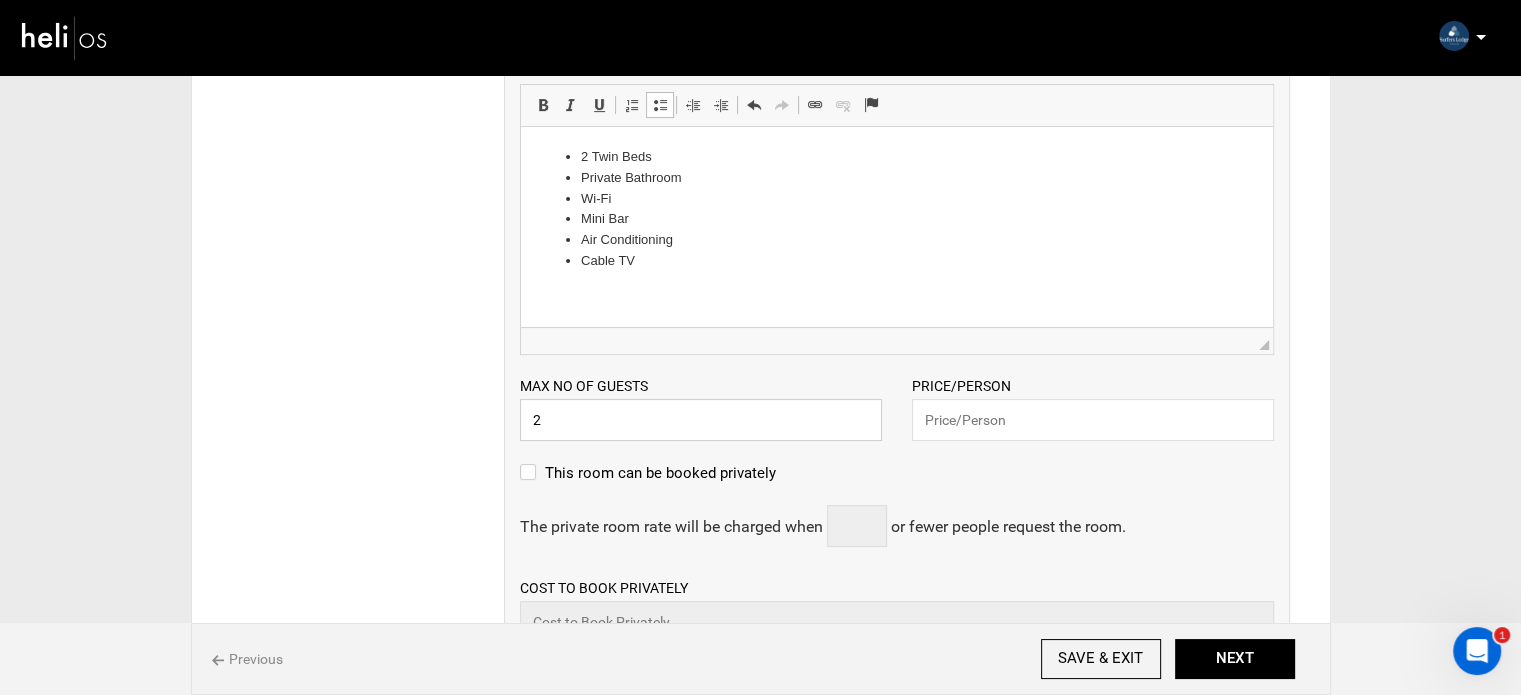 type on "2" 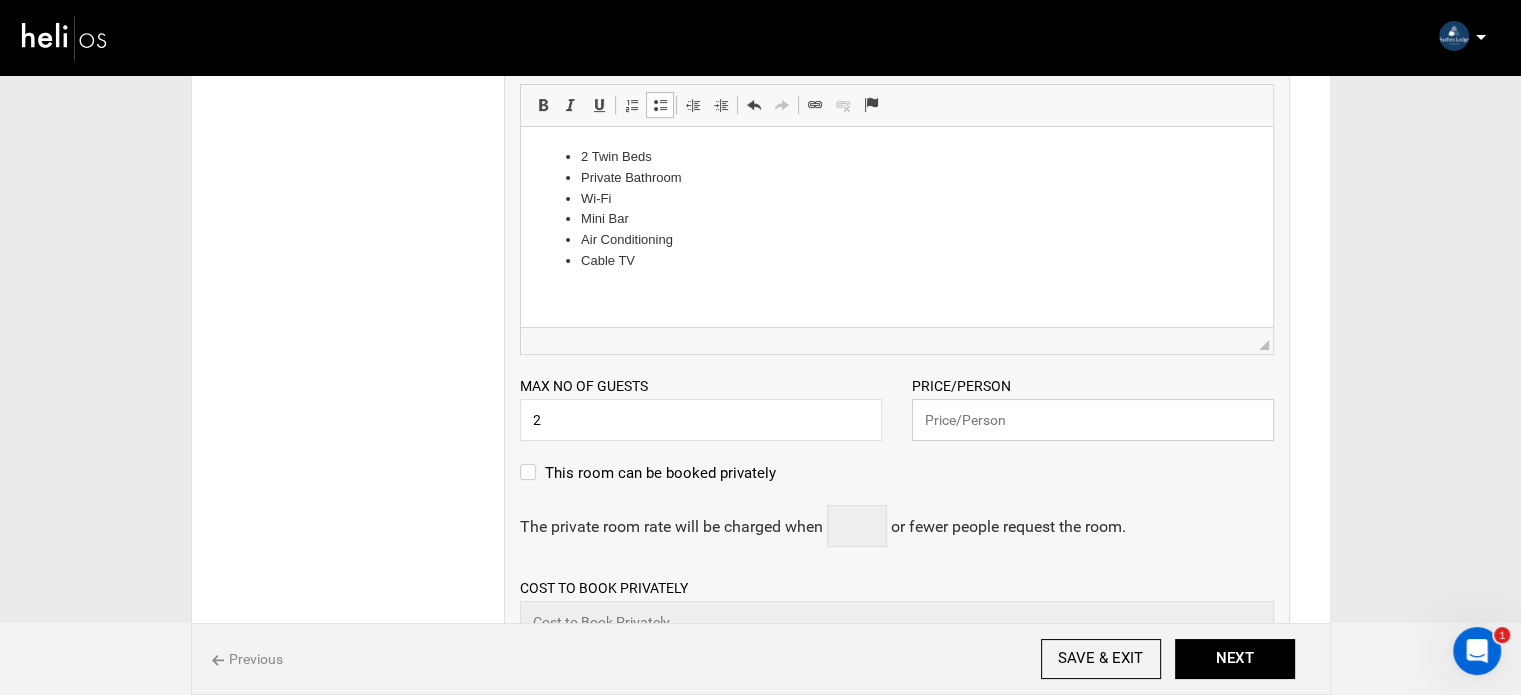 click at bounding box center (1093, 420) 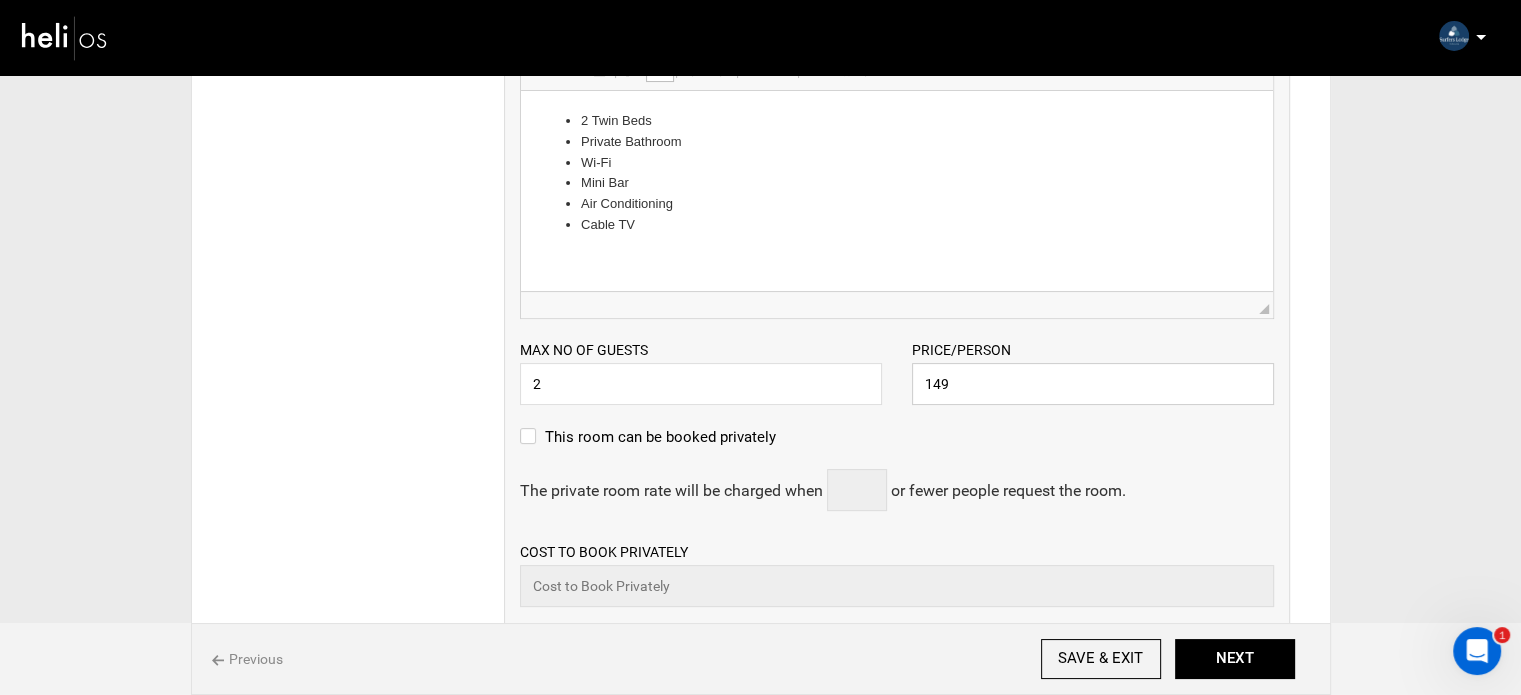 scroll, scrollTop: 500, scrollLeft: 0, axis: vertical 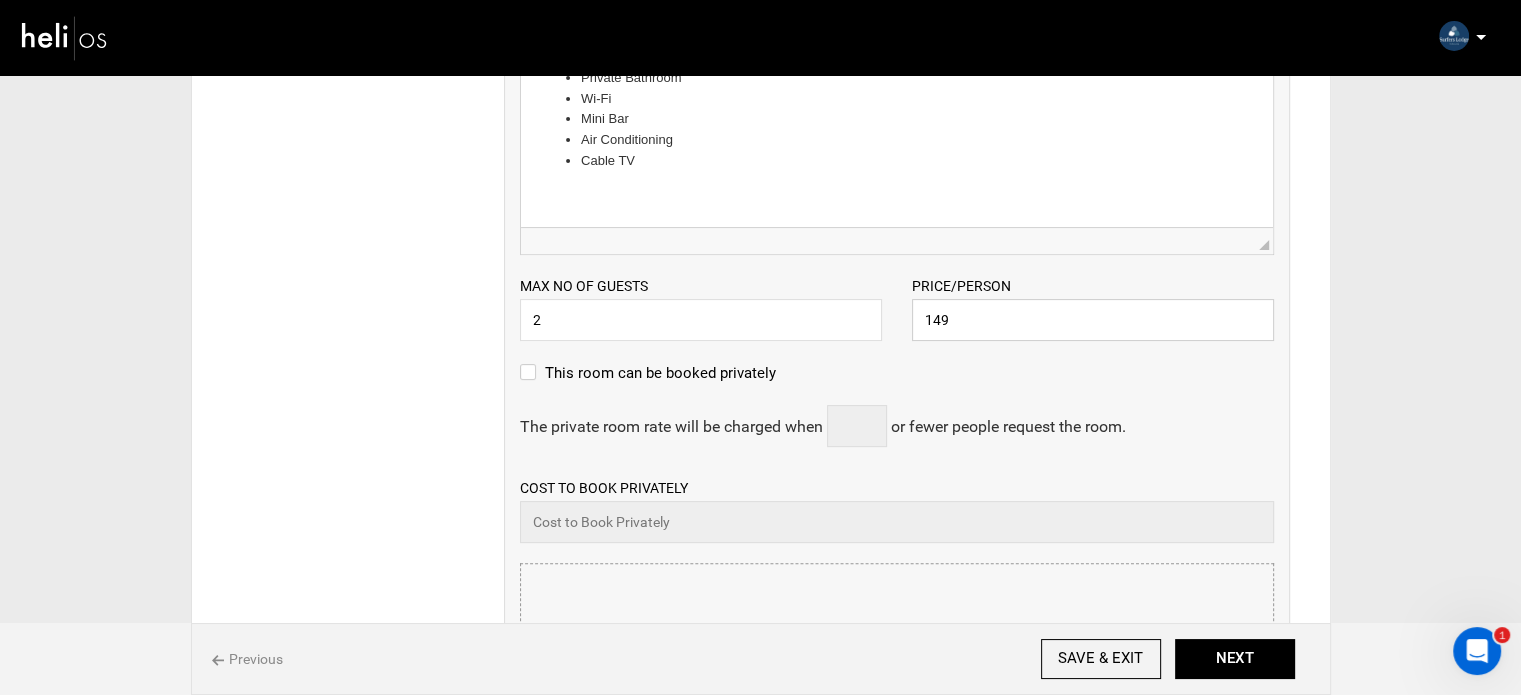 type on "149" 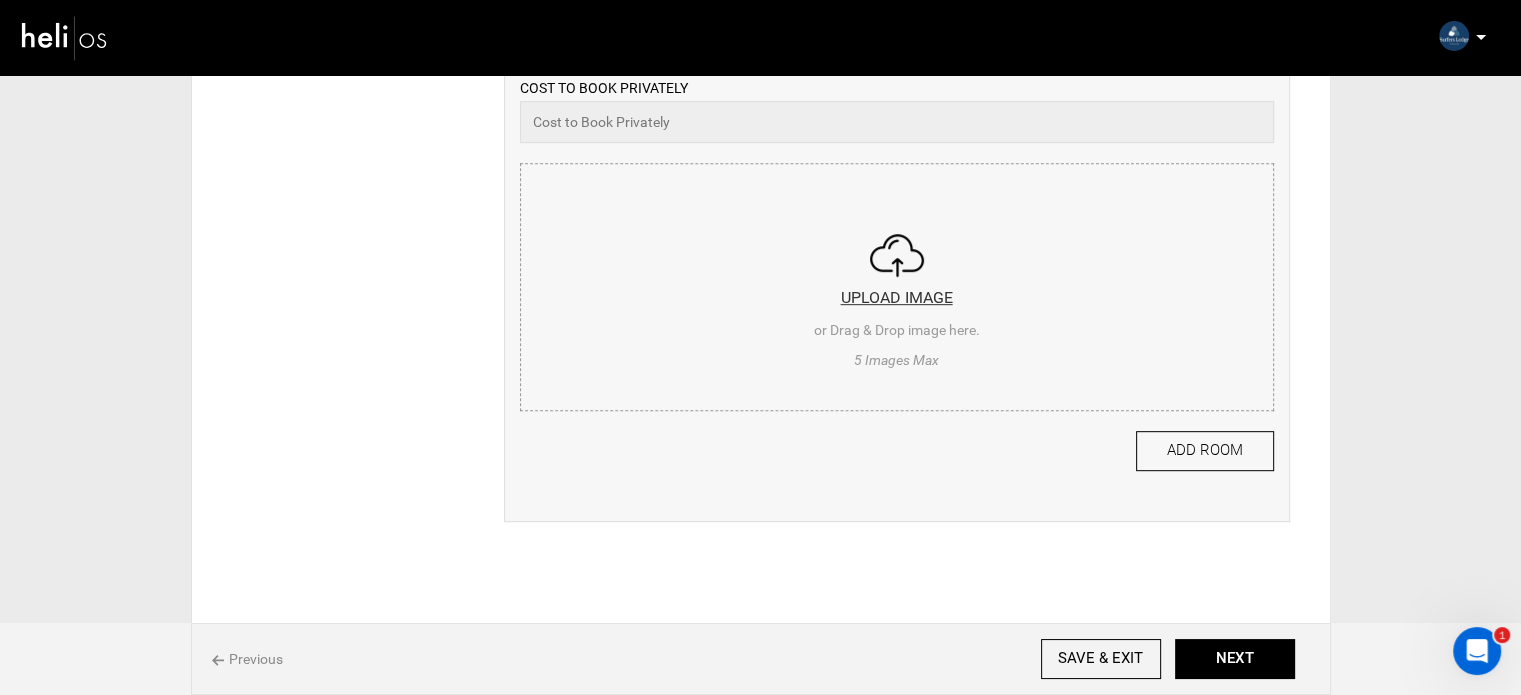 click at bounding box center (897, 284) 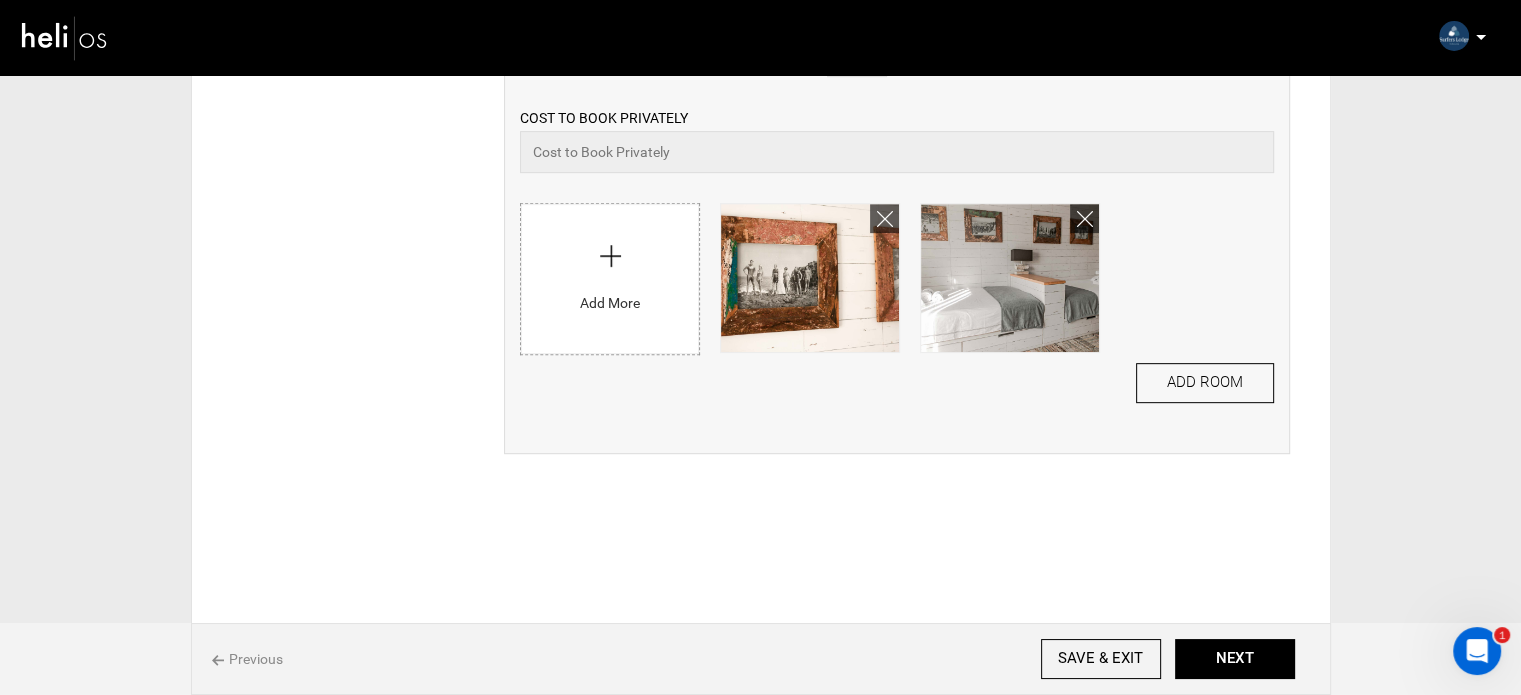 scroll, scrollTop: 871, scrollLeft: 0, axis: vertical 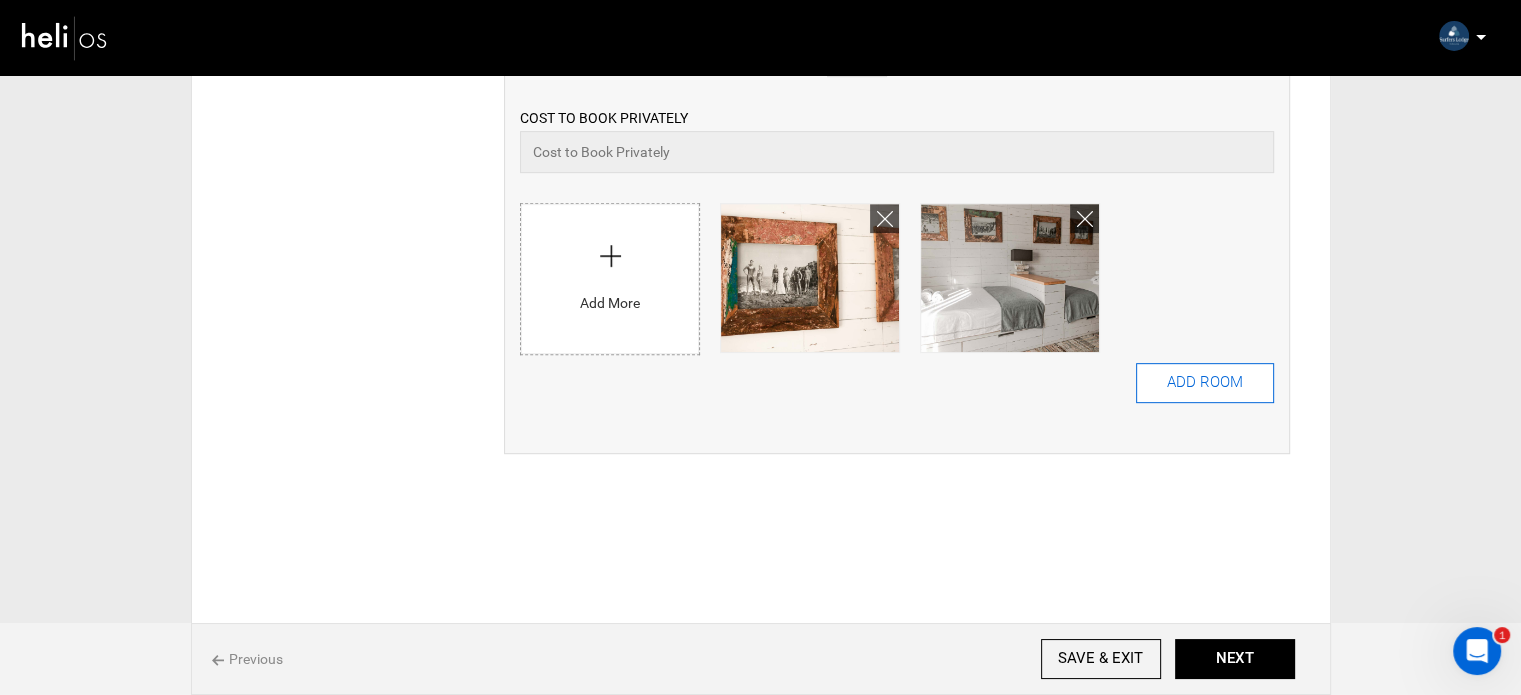 click on "ADD ROOM" at bounding box center [1205, 383] 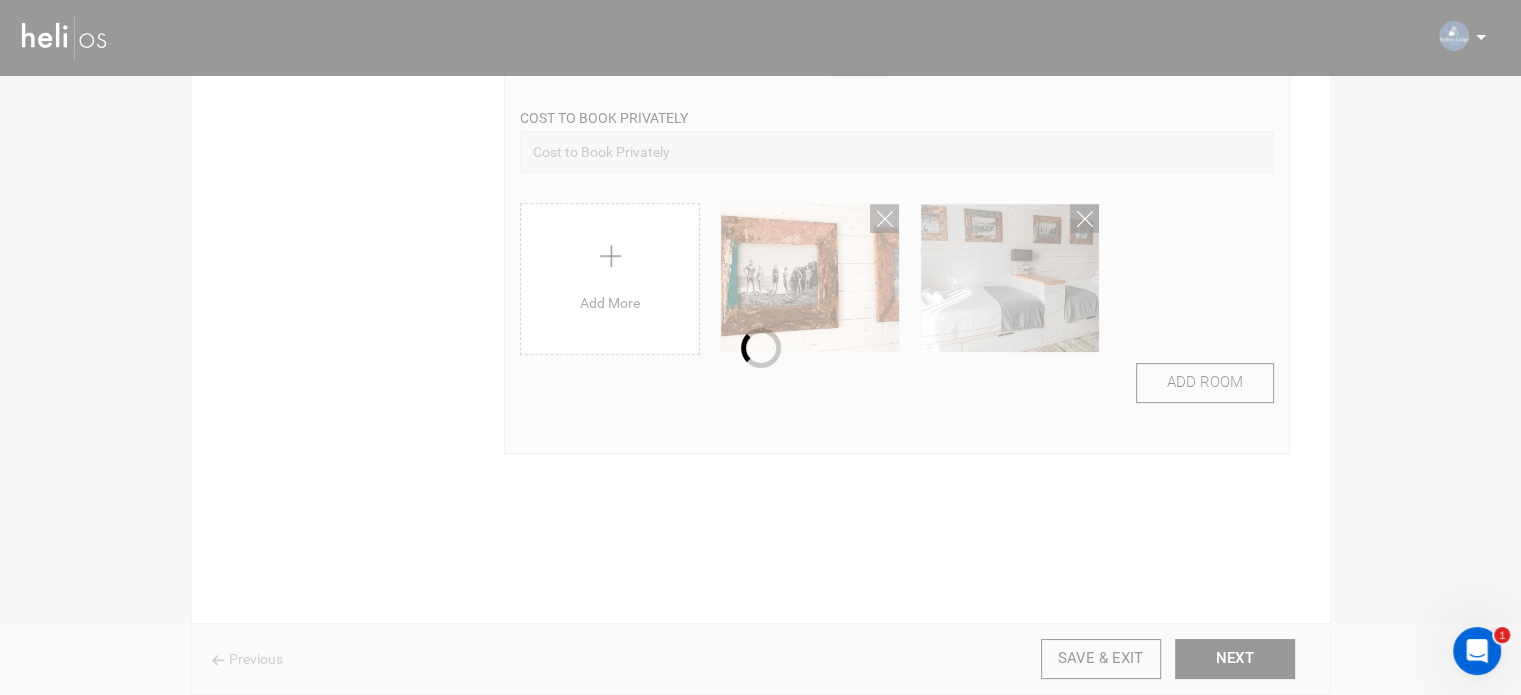 scroll, scrollTop: 0, scrollLeft: 0, axis: both 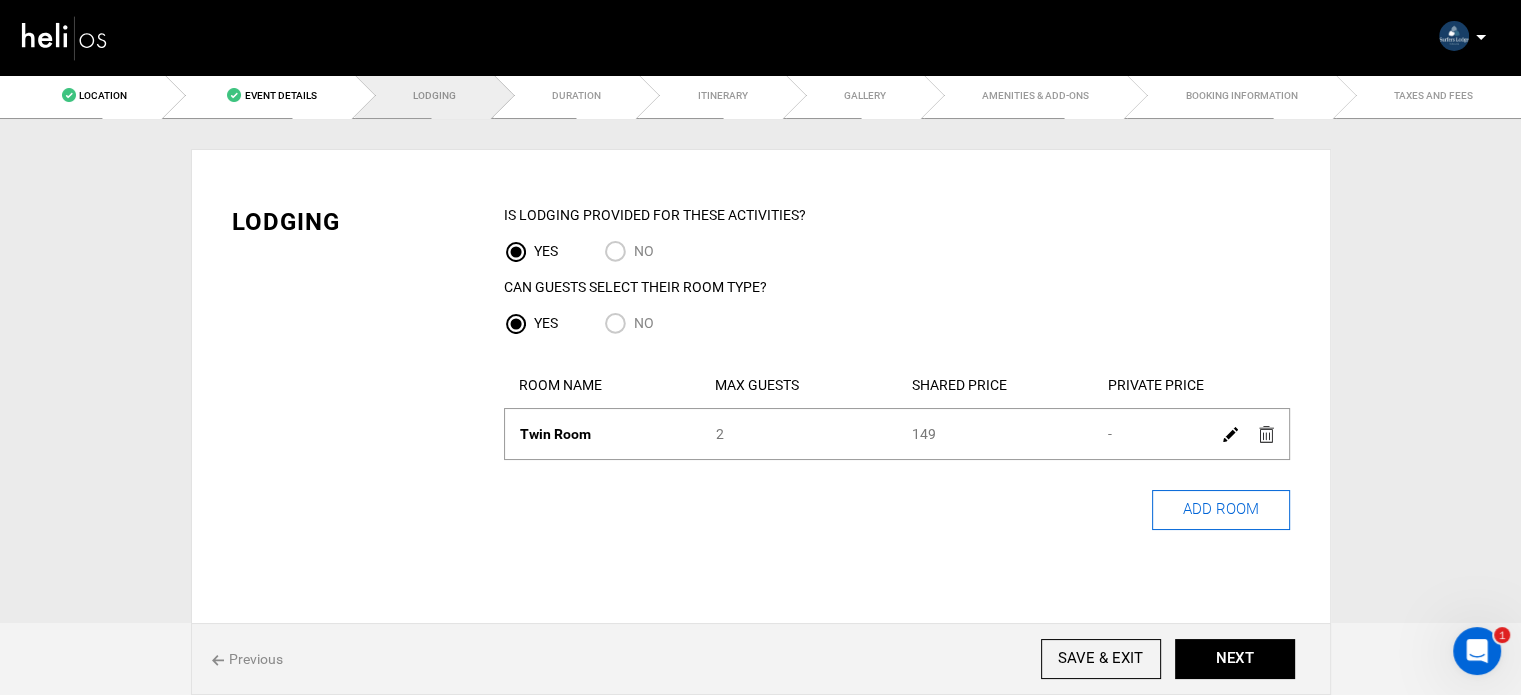 click on "ADD ROOM" at bounding box center [1221, 510] 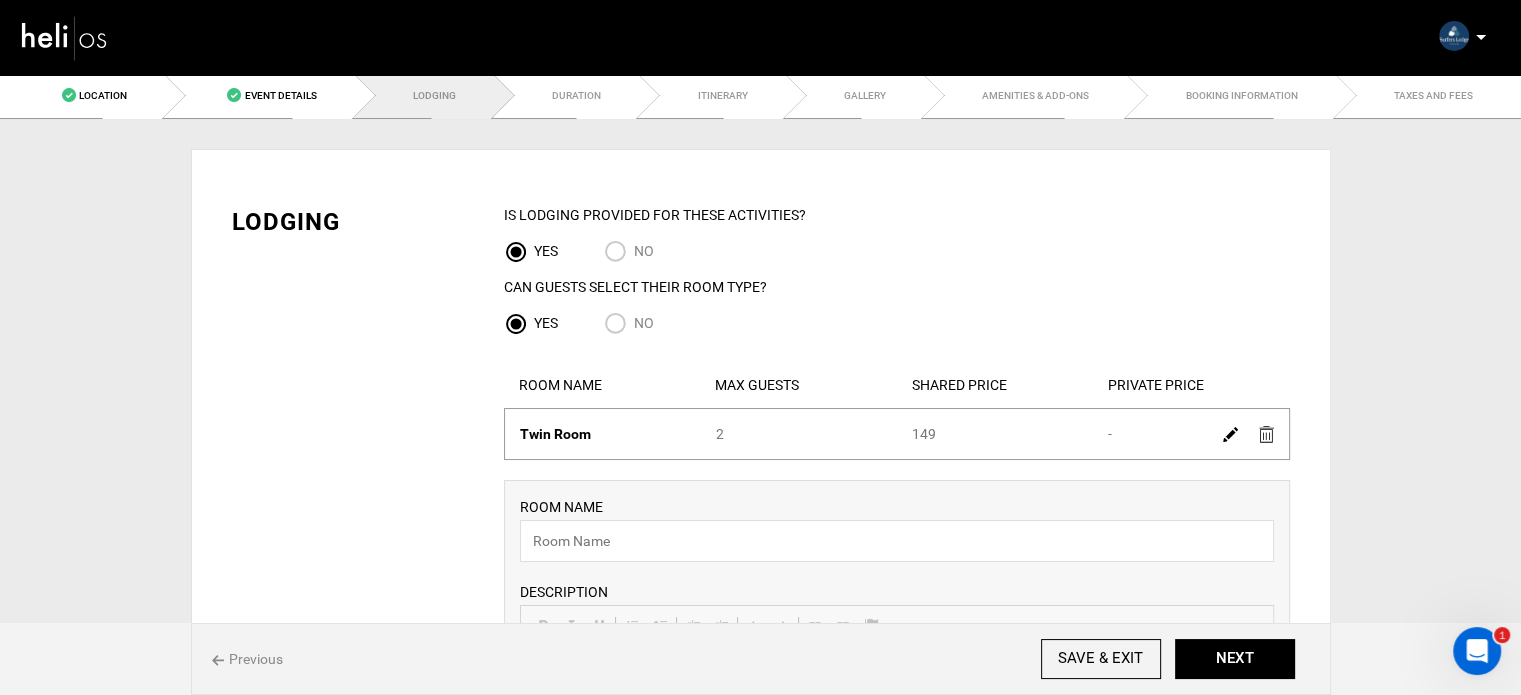 scroll, scrollTop: 0, scrollLeft: 0, axis: both 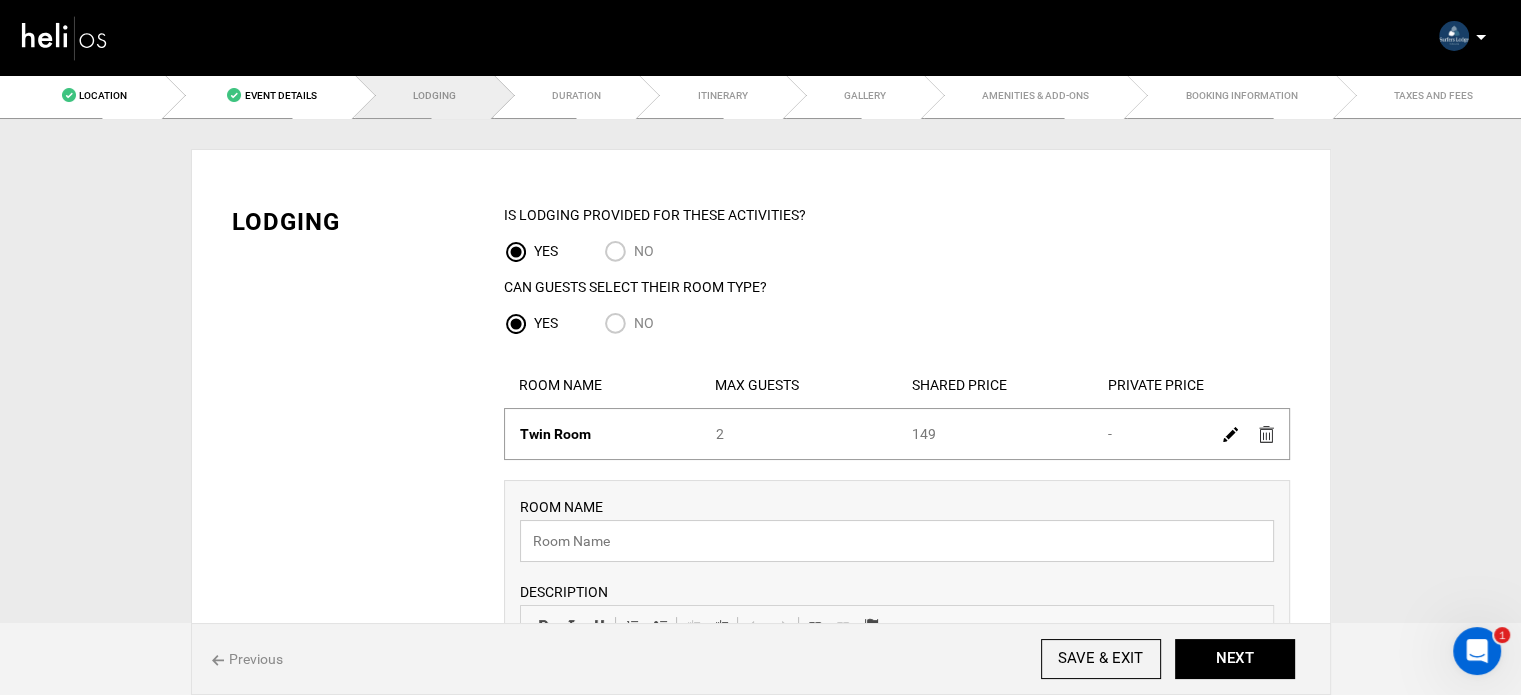 click at bounding box center [897, 541] 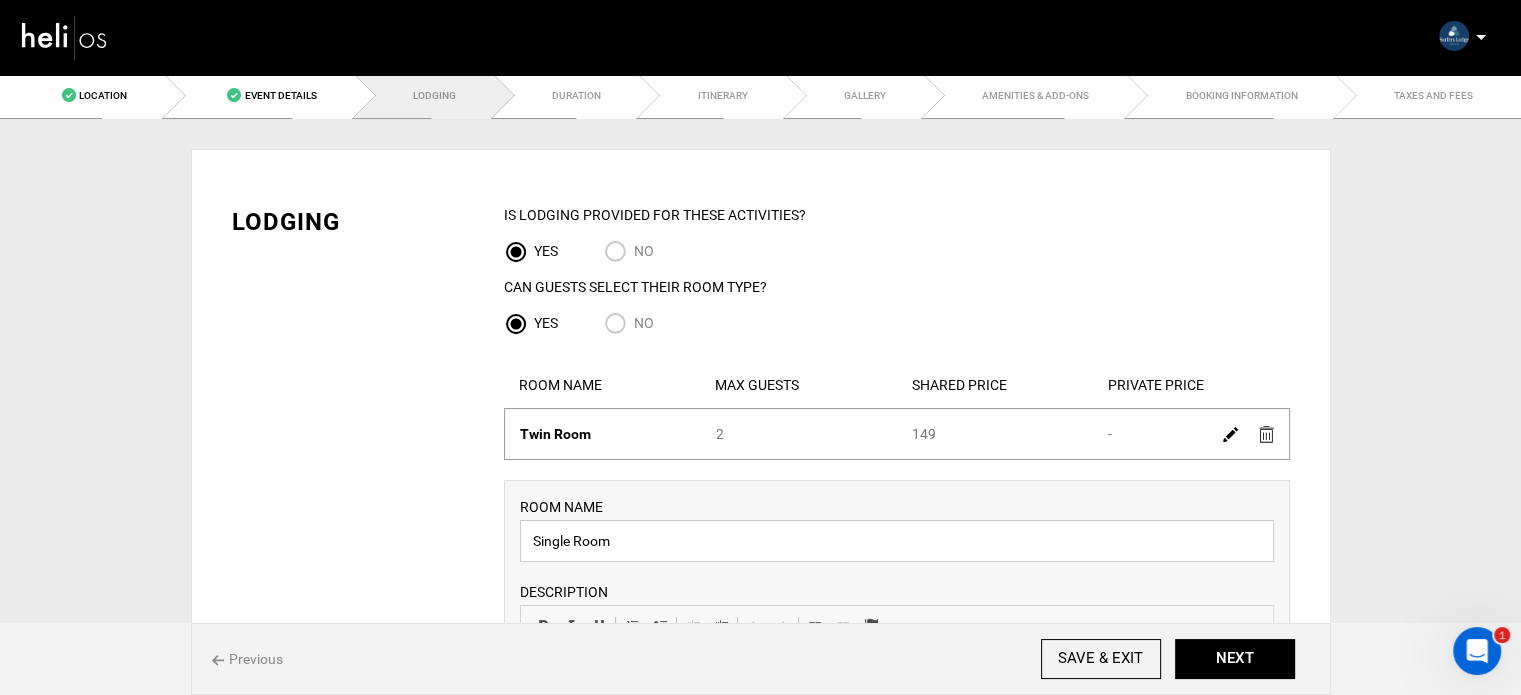 type on "Single Room" 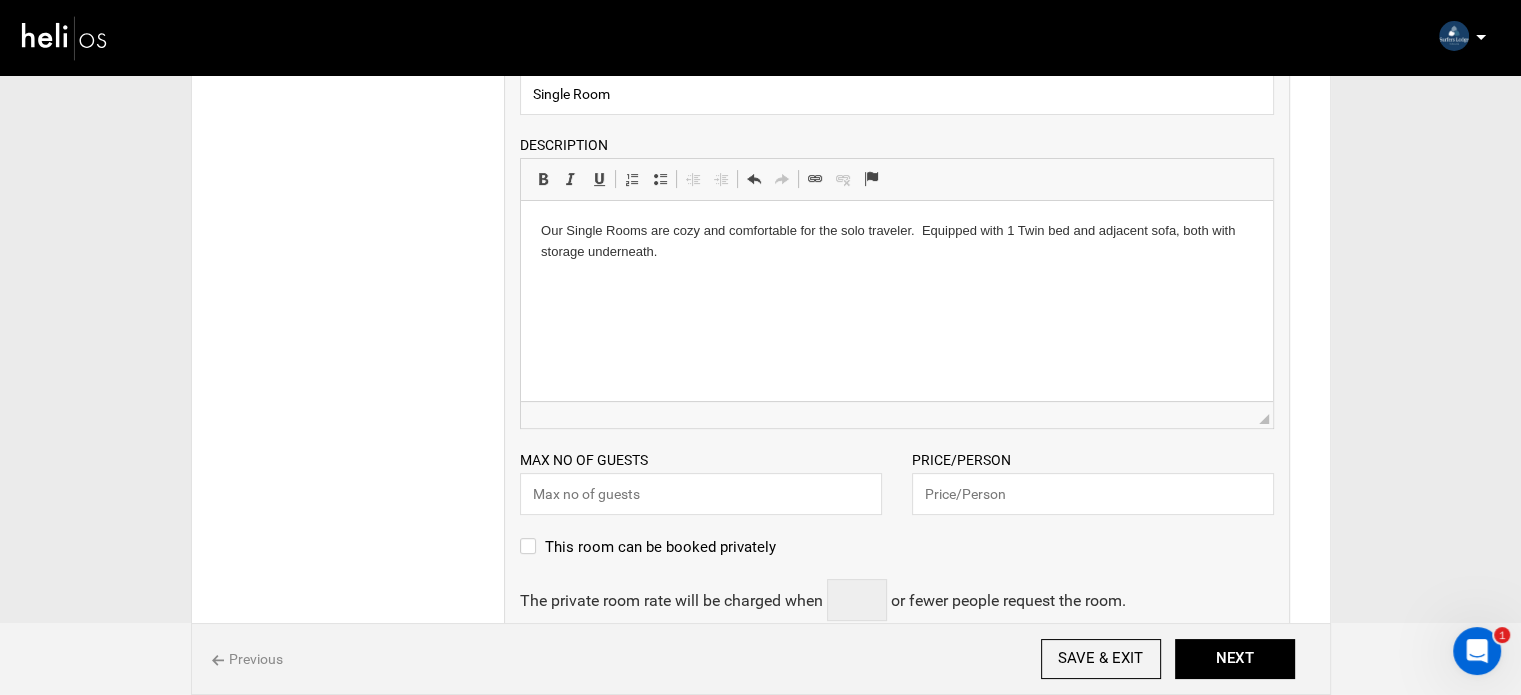 scroll, scrollTop: 600, scrollLeft: 0, axis: vertical 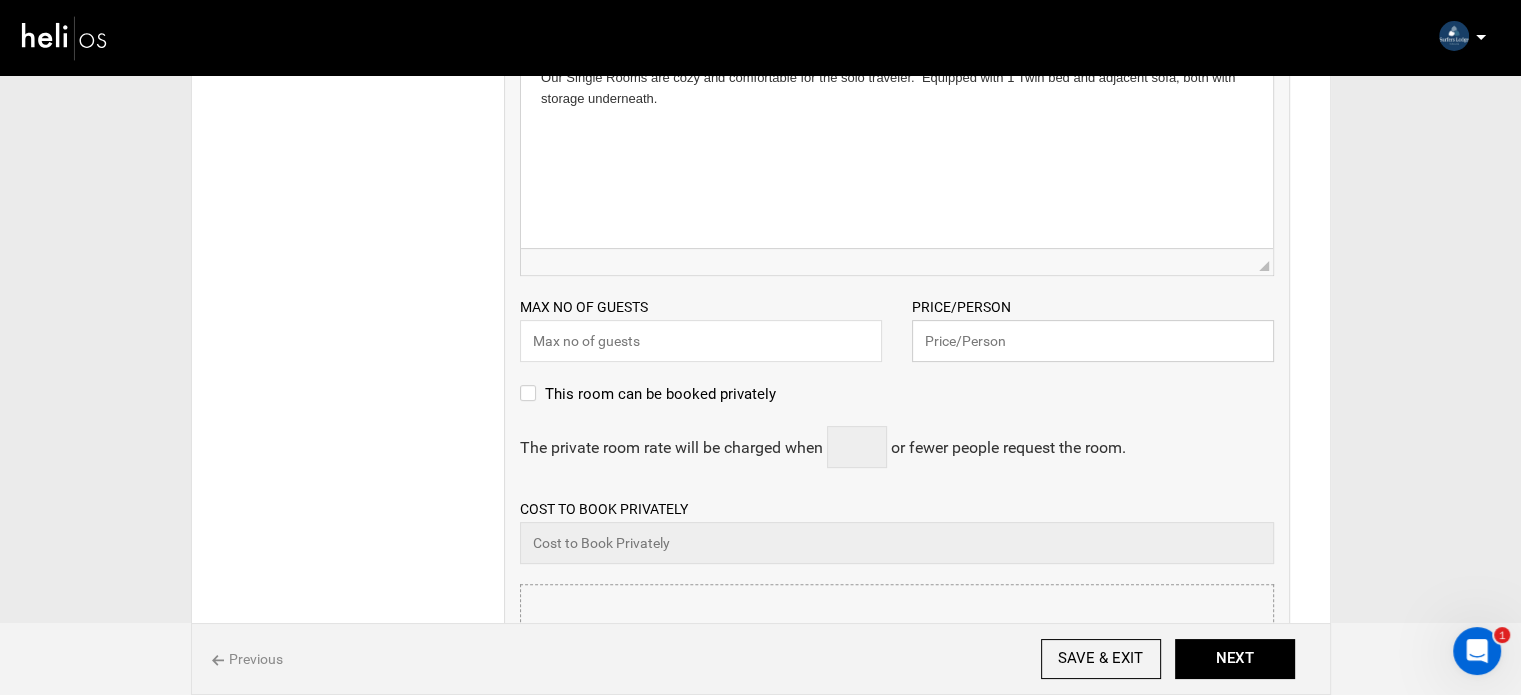 click at bounding box center [1093, 341] 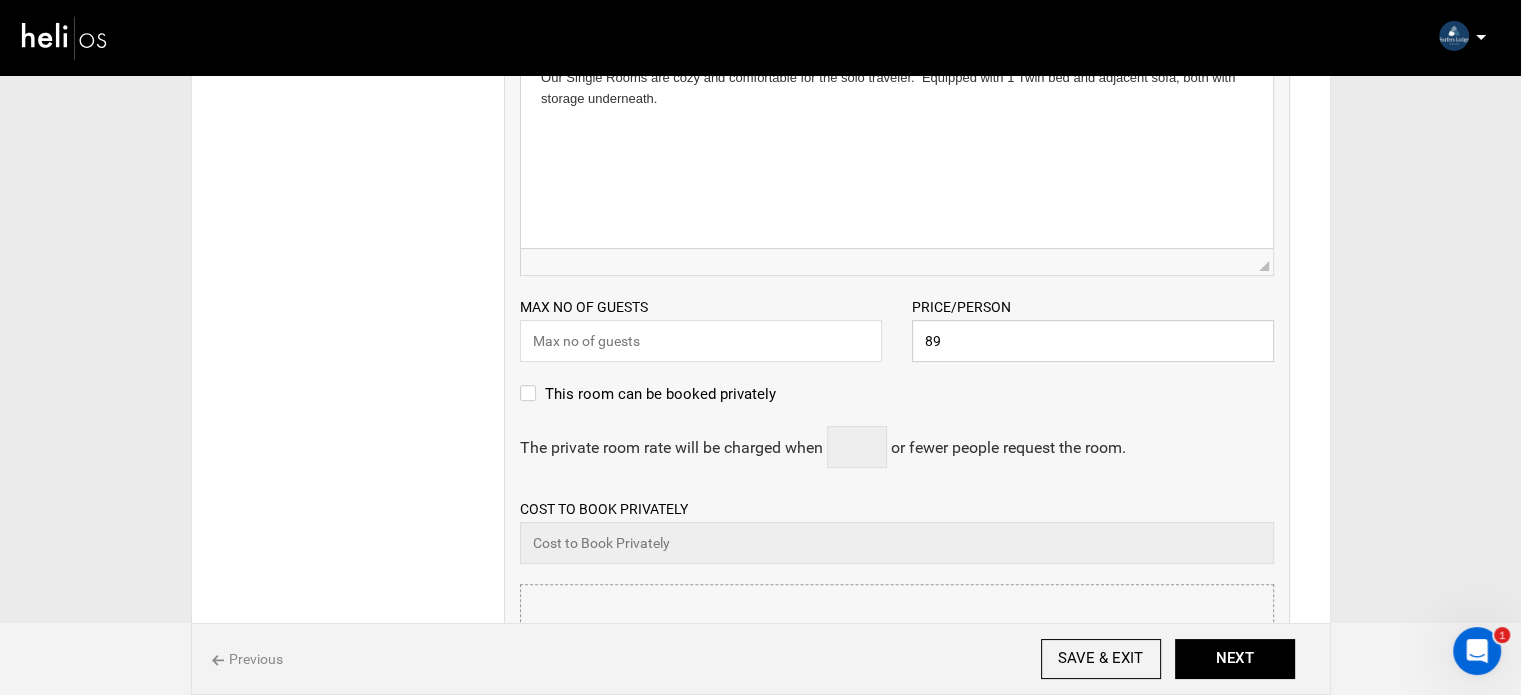 type on "89" 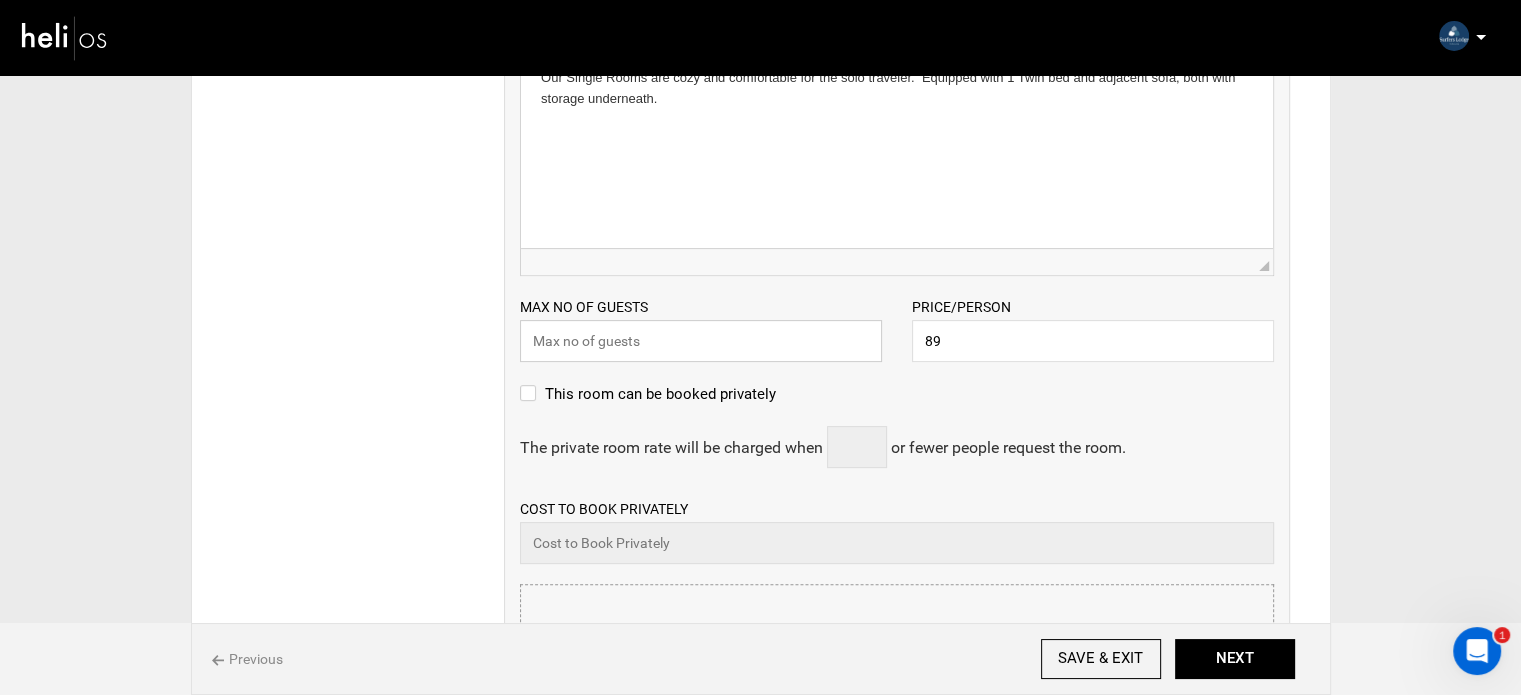 click at bounding box center [701, 341] 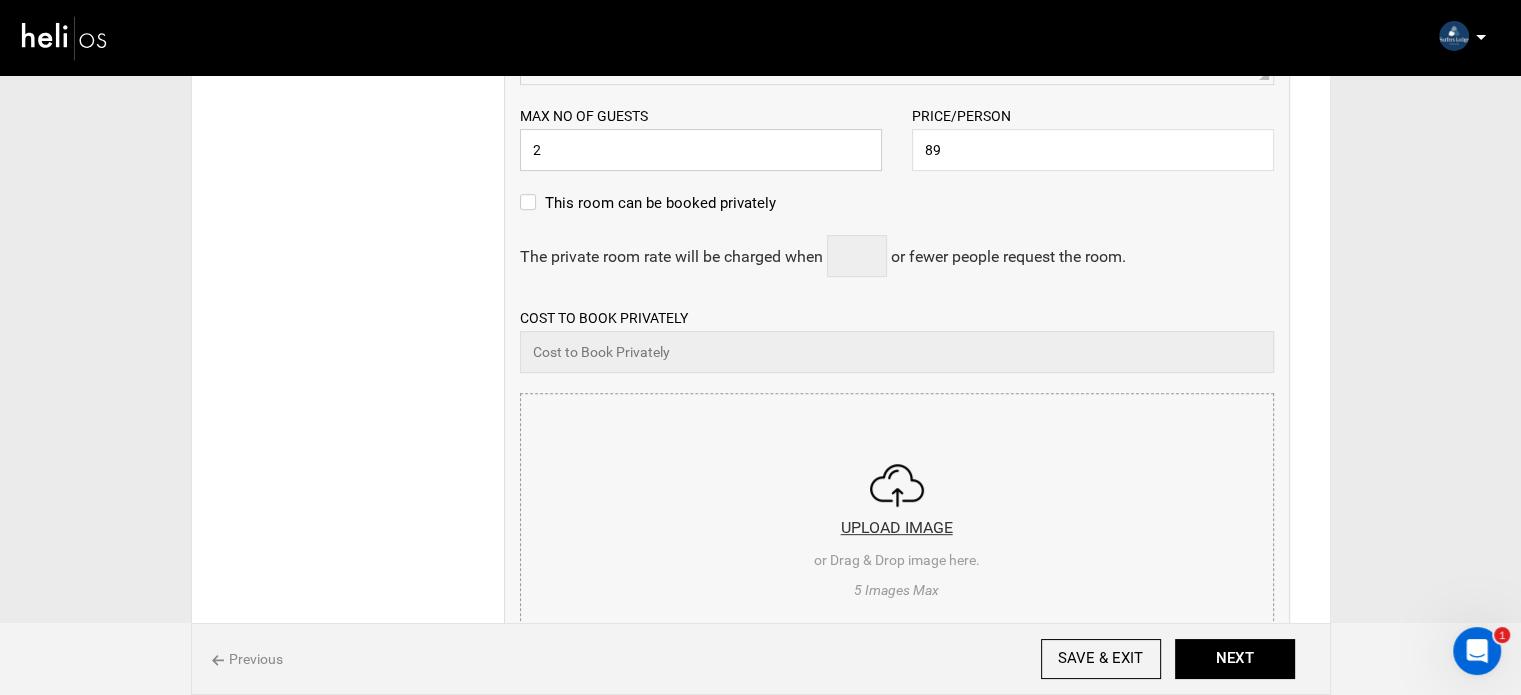 scroll, scrollTop: 800, scrollLeft: 0, axis: vertical 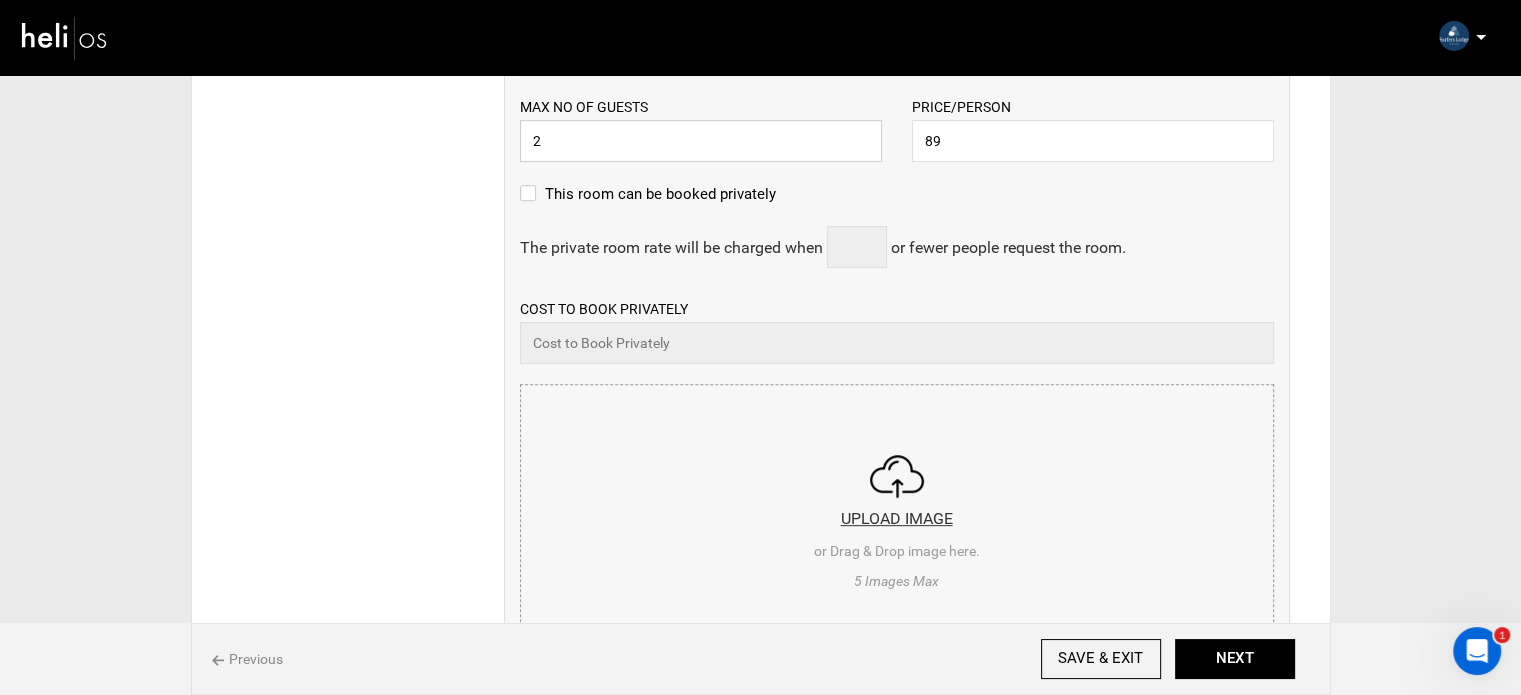 type on "2" 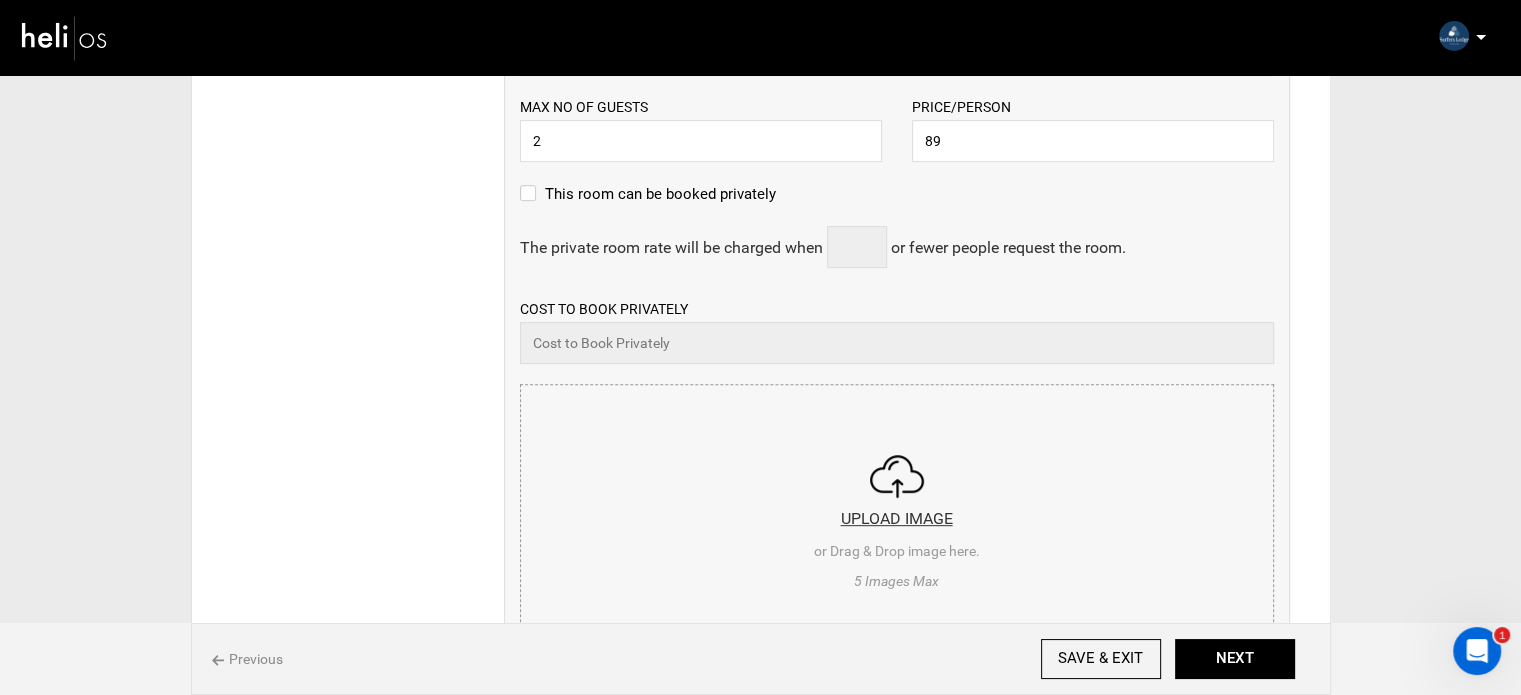 click at bounding box center [897, 505] 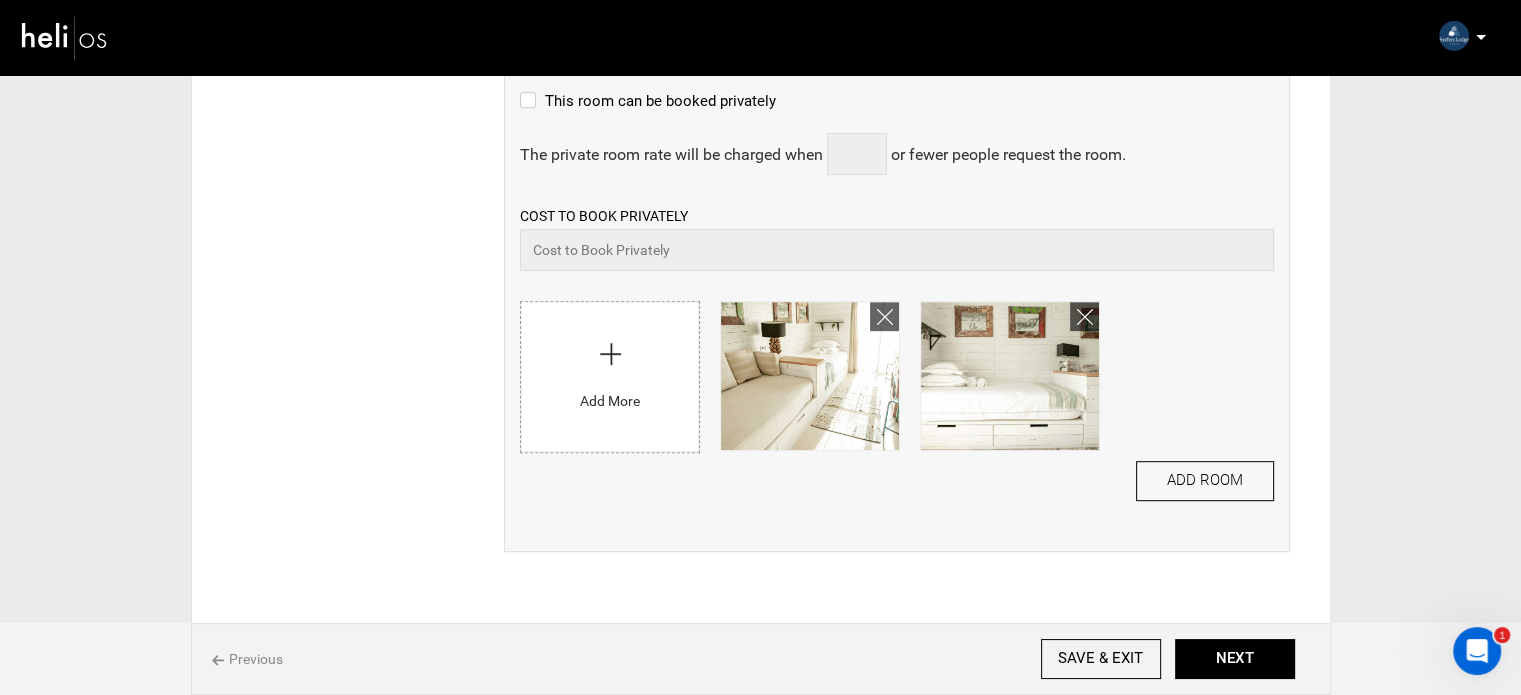 scroll, scrollTop: 992, scrollLeft: 0, axis: vertical 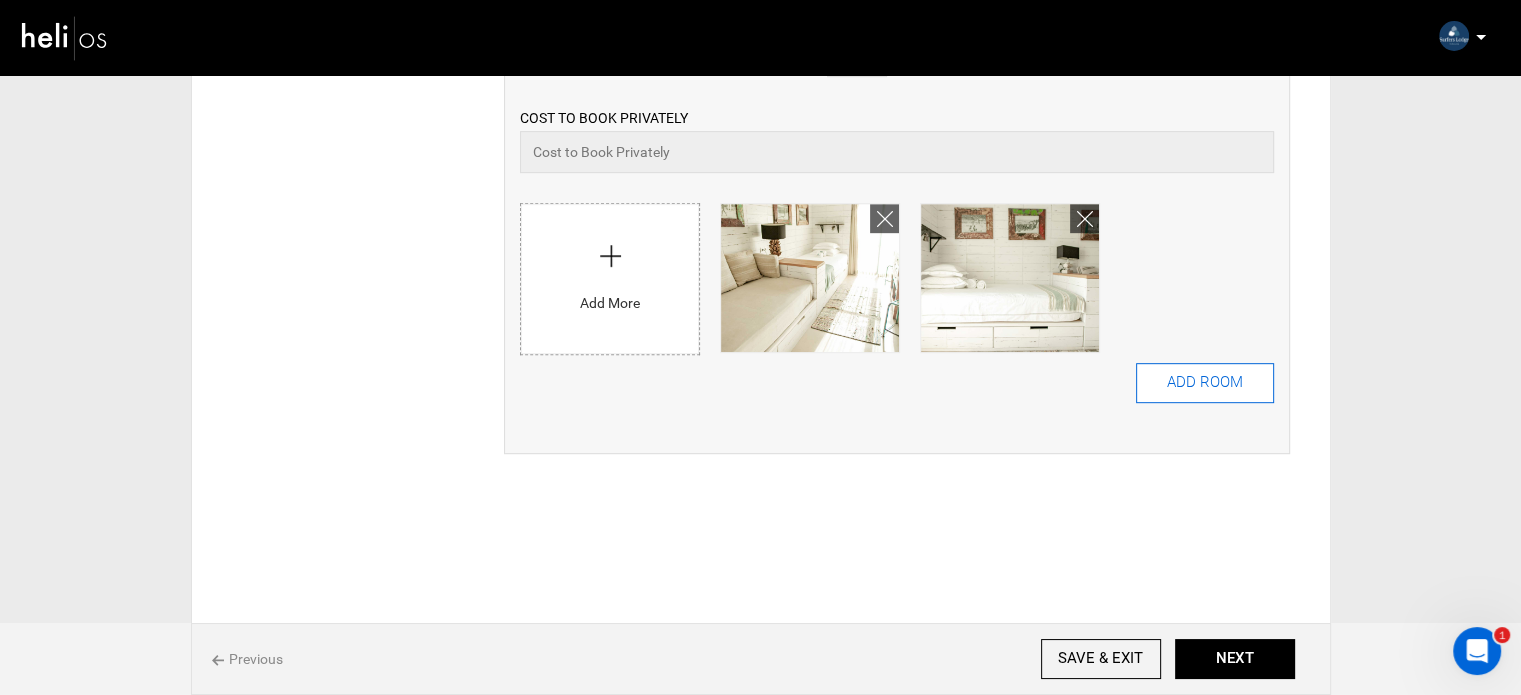 click on "ADD ROOM" at bounding box center (1205, 383) 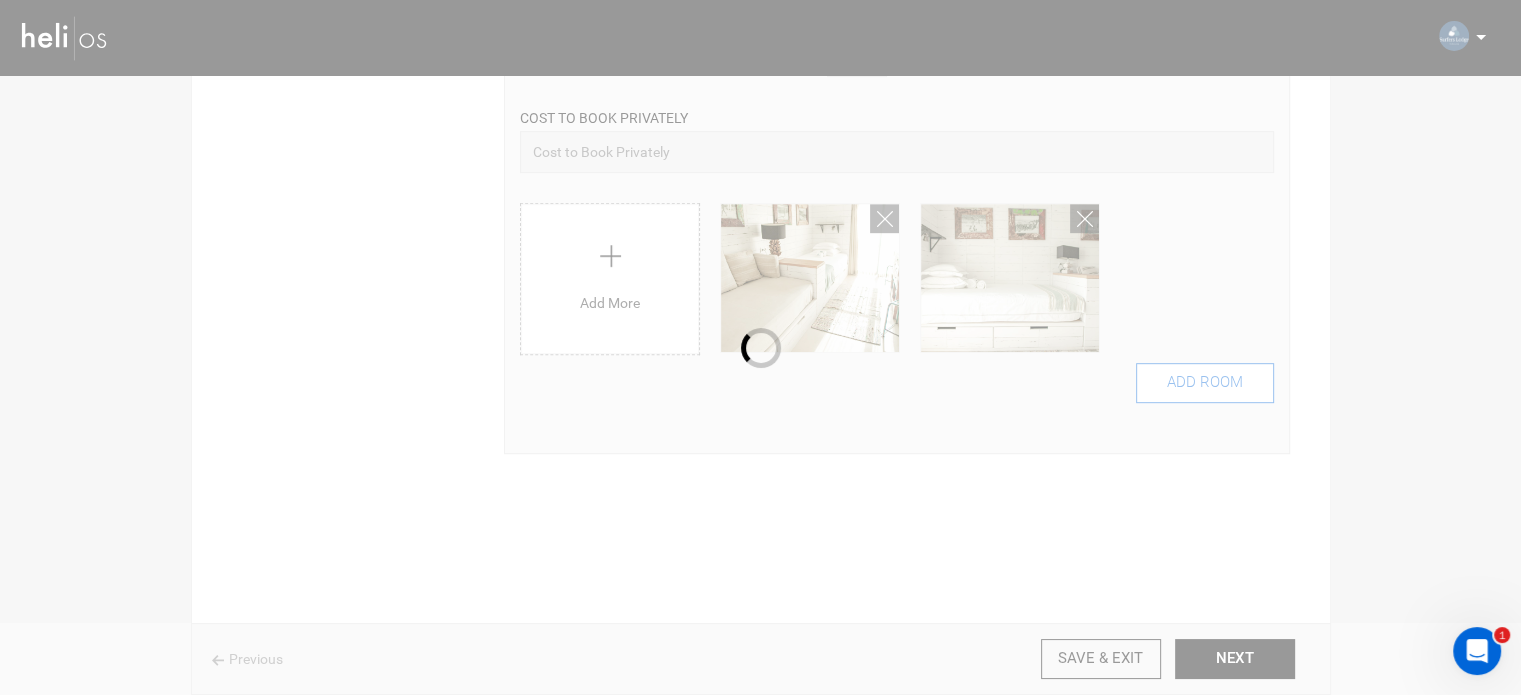type 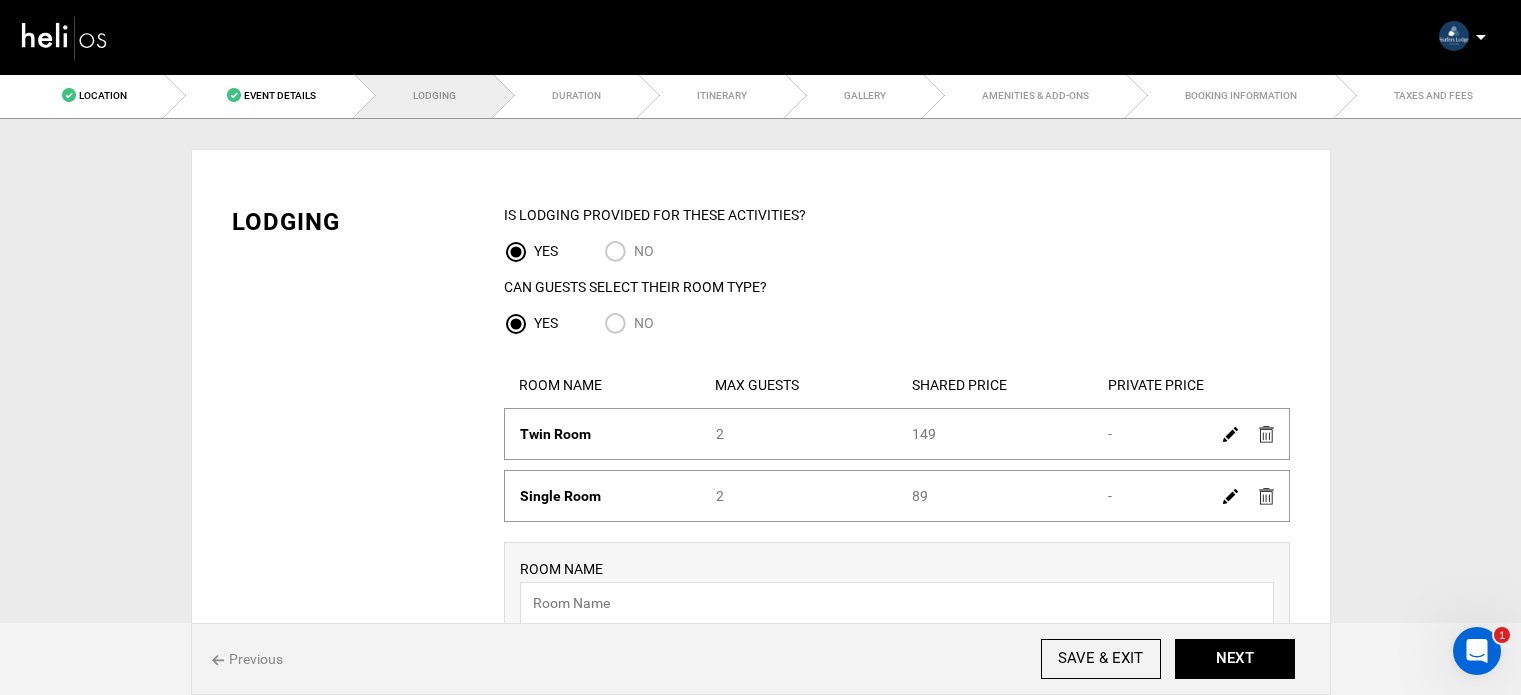 scroll, scrollTop: 0, scrollLeft: 0, axis: both 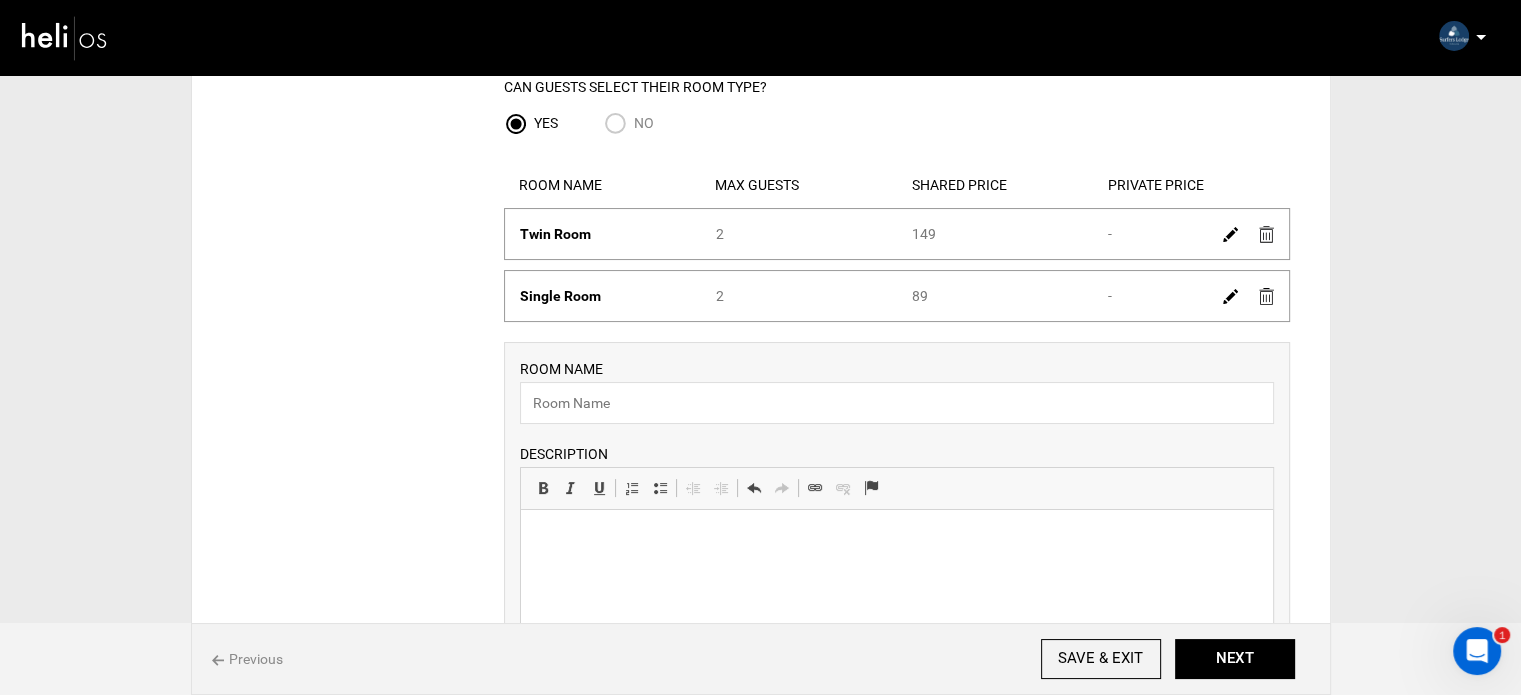 click on "ROOM NAME" at bounding box center (561, 369) 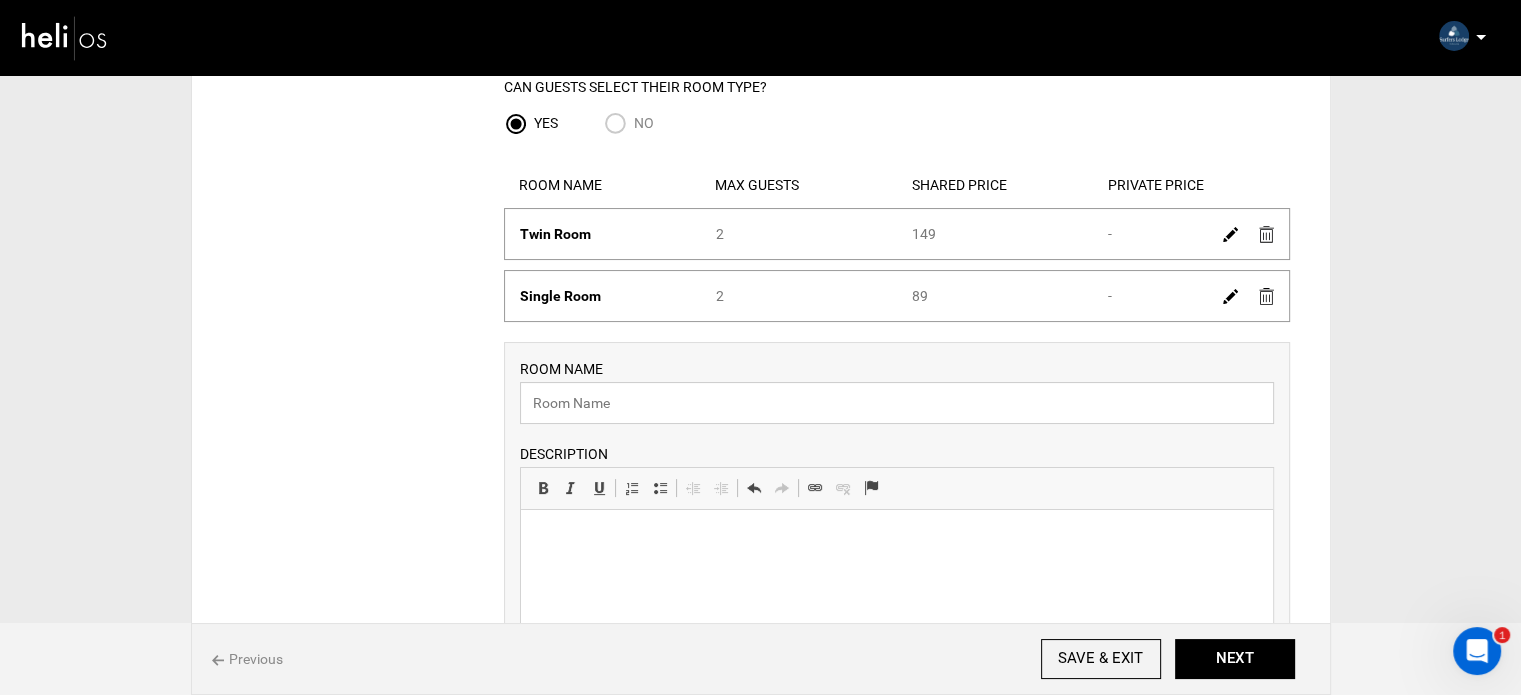 click at bounding box center [897, 403] 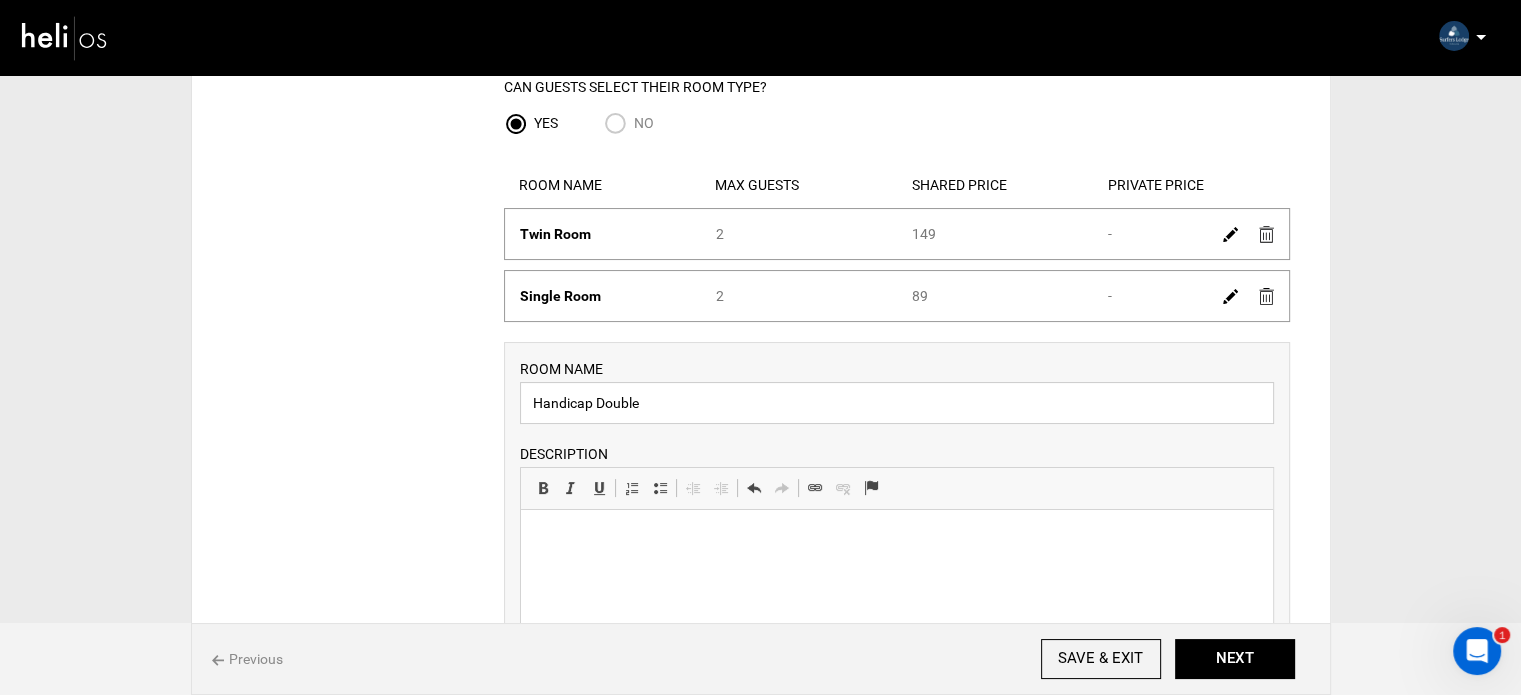 type on "Handicap Double" 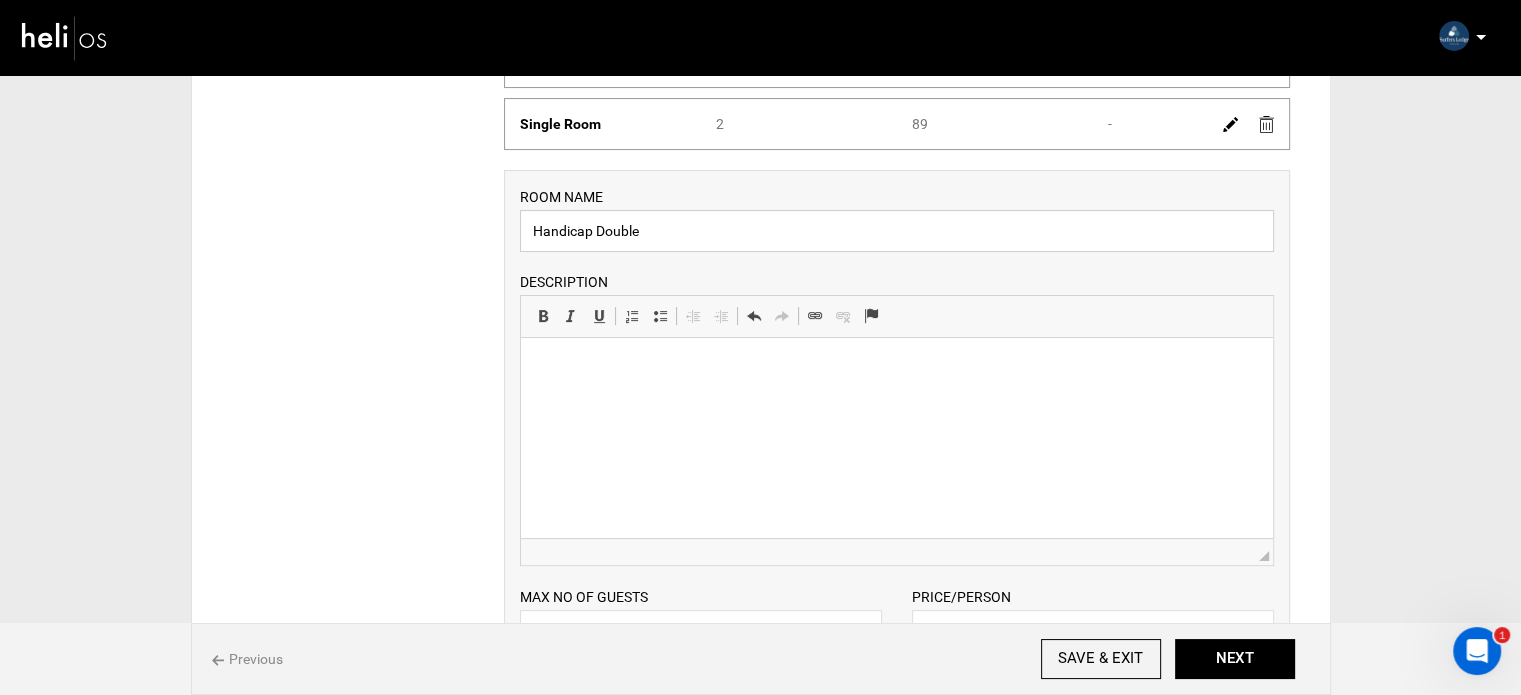 scroll, scrollTop: 400, scrollLeft: 0, axis: vertical 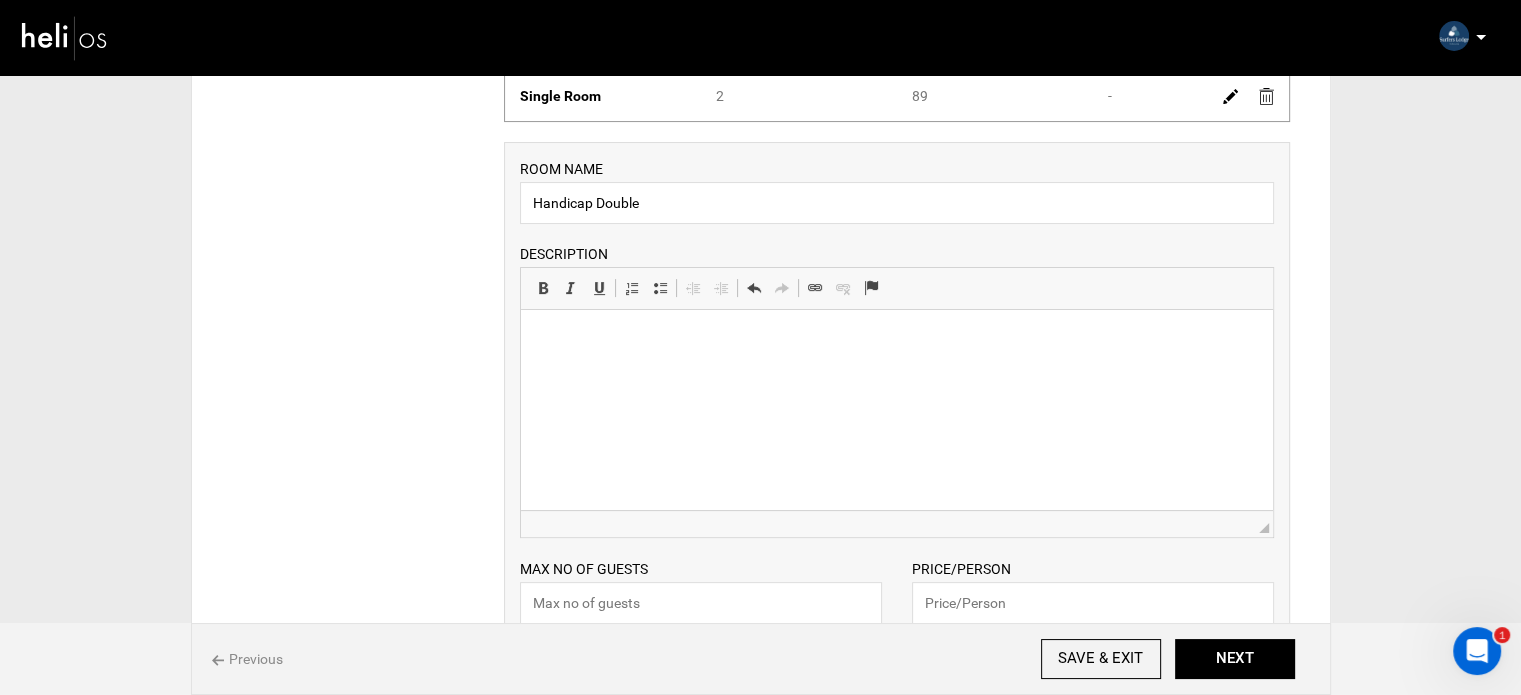 click at bounding box center (896, 340) 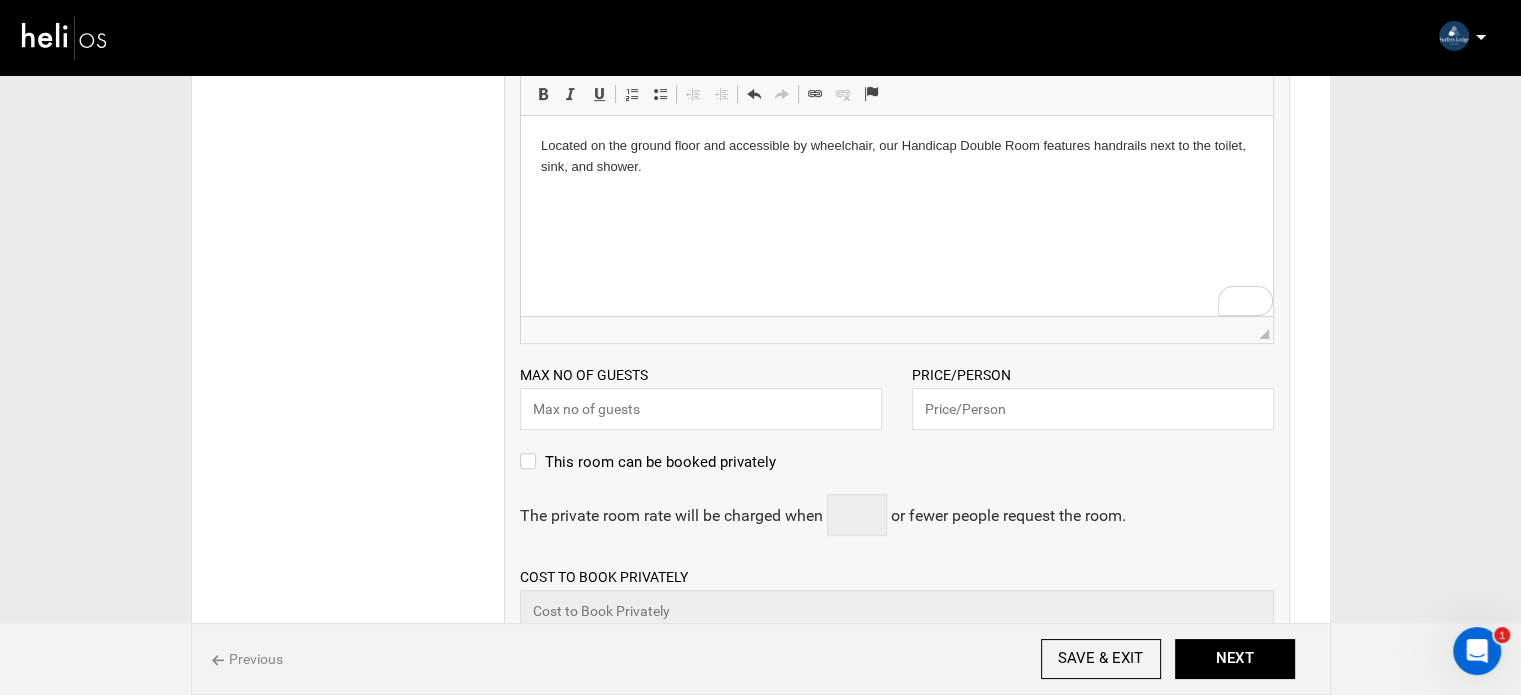 scroll, scrollTop: 700, scrollLeft: 0, axis: vertical 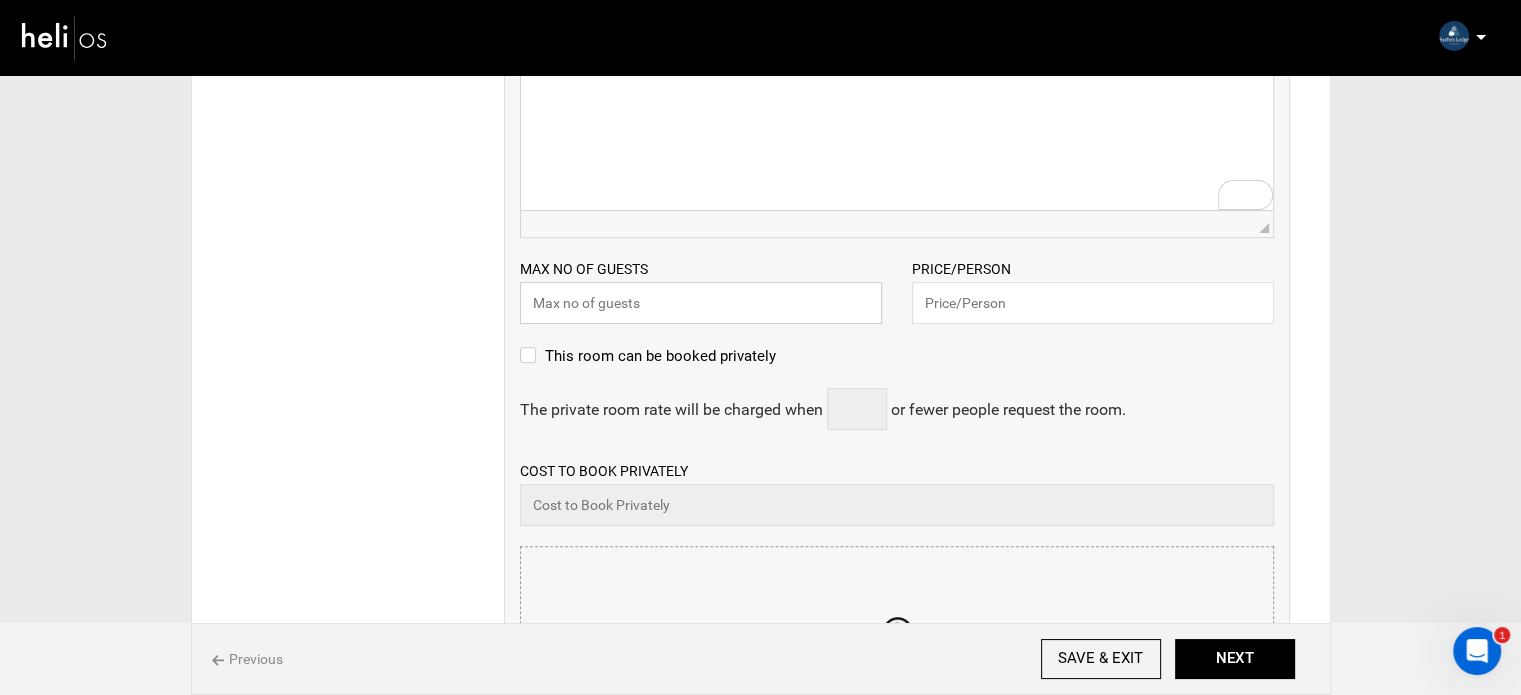 click at bounding box center (701, 303) 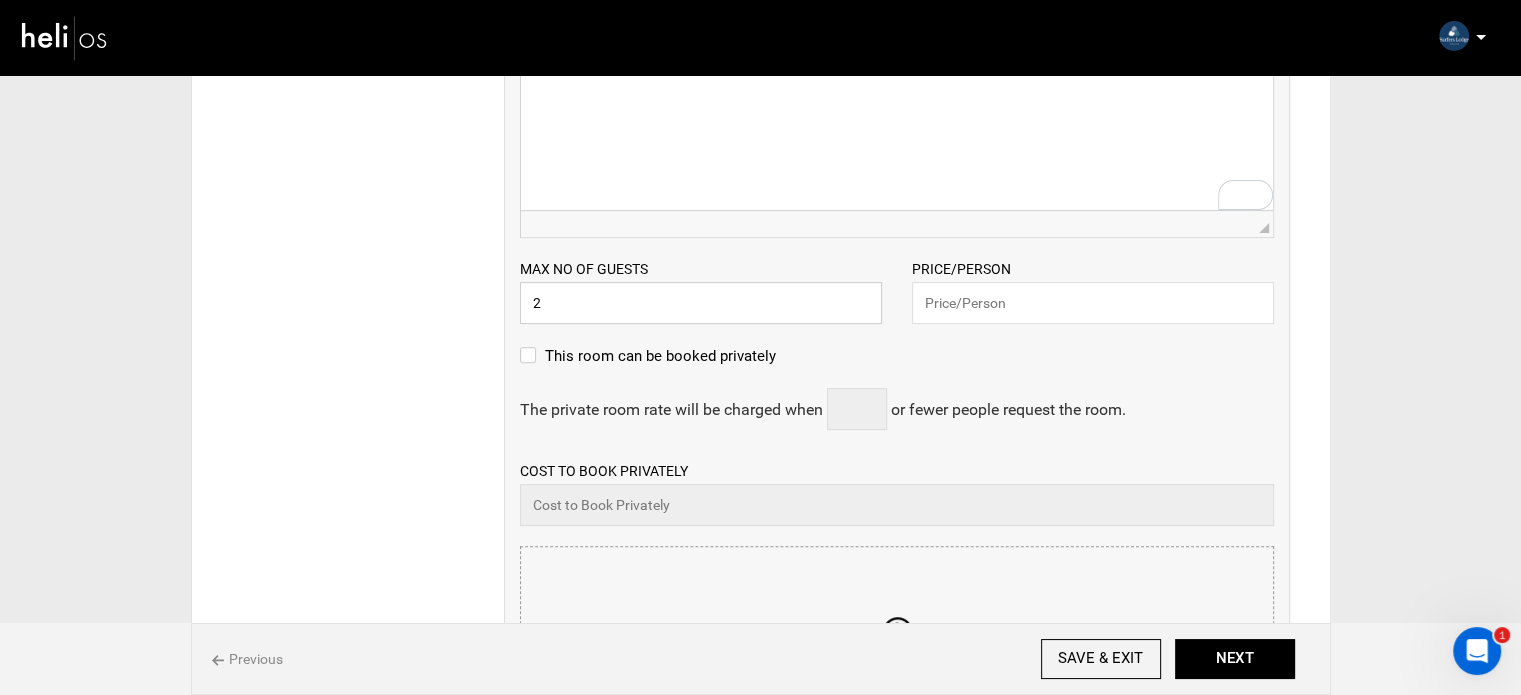 type on "2" 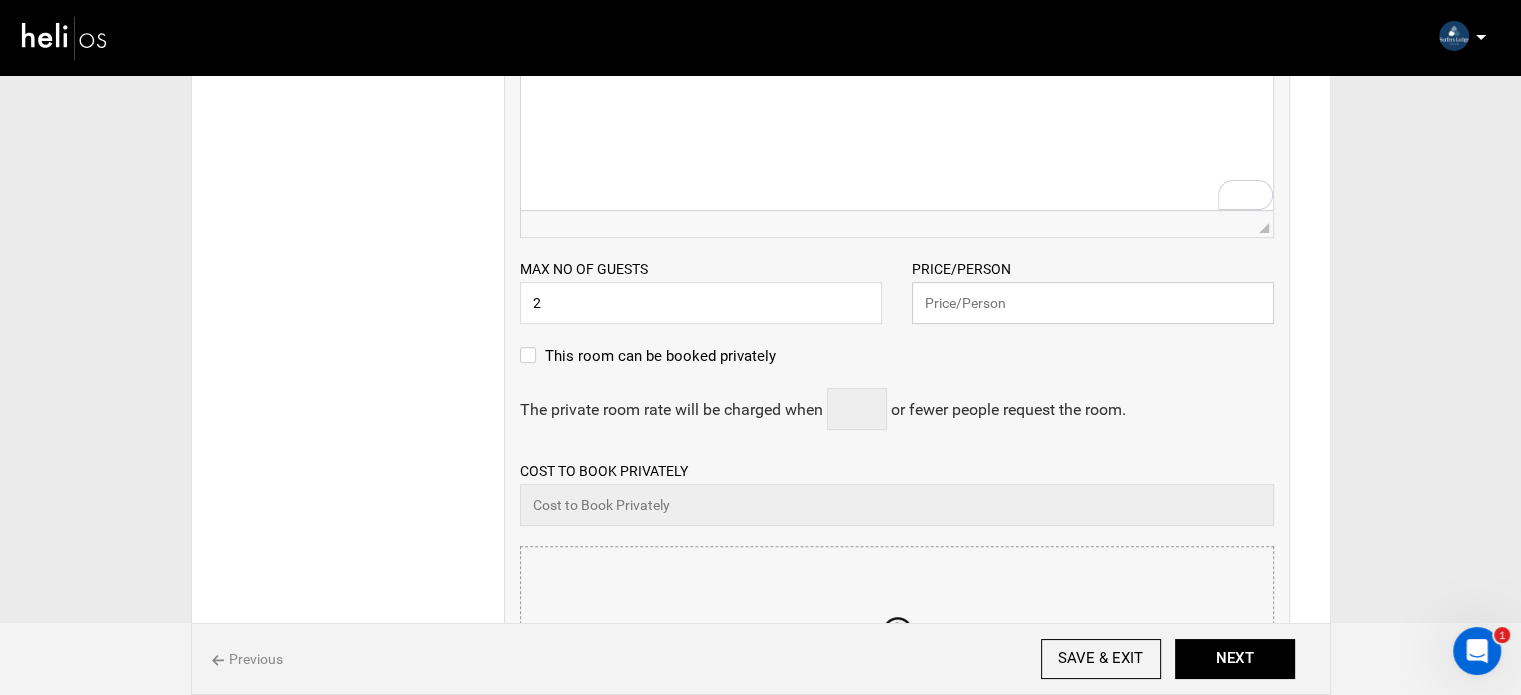 click at bounding box center (1093, 303) 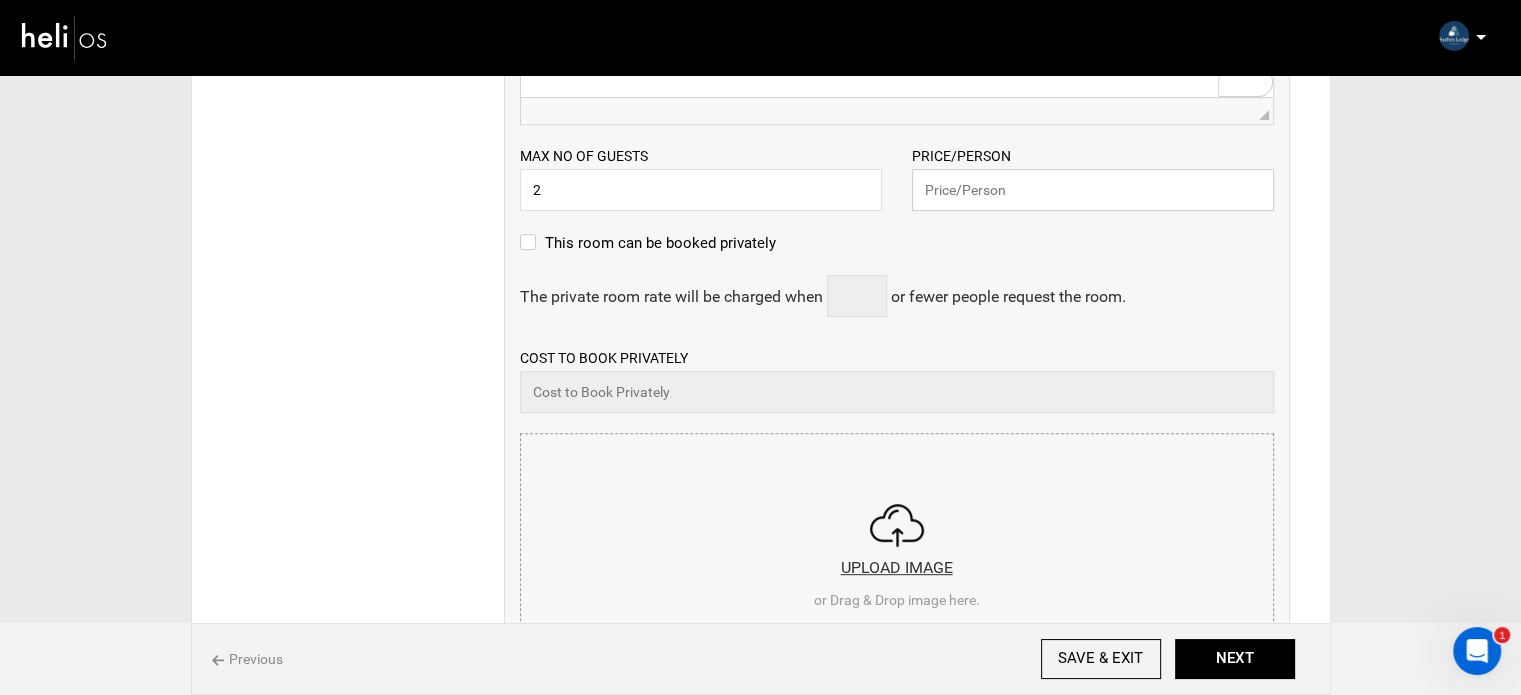 scroll, scrollTop: 900, scrollLeft: 0, axis: vertical 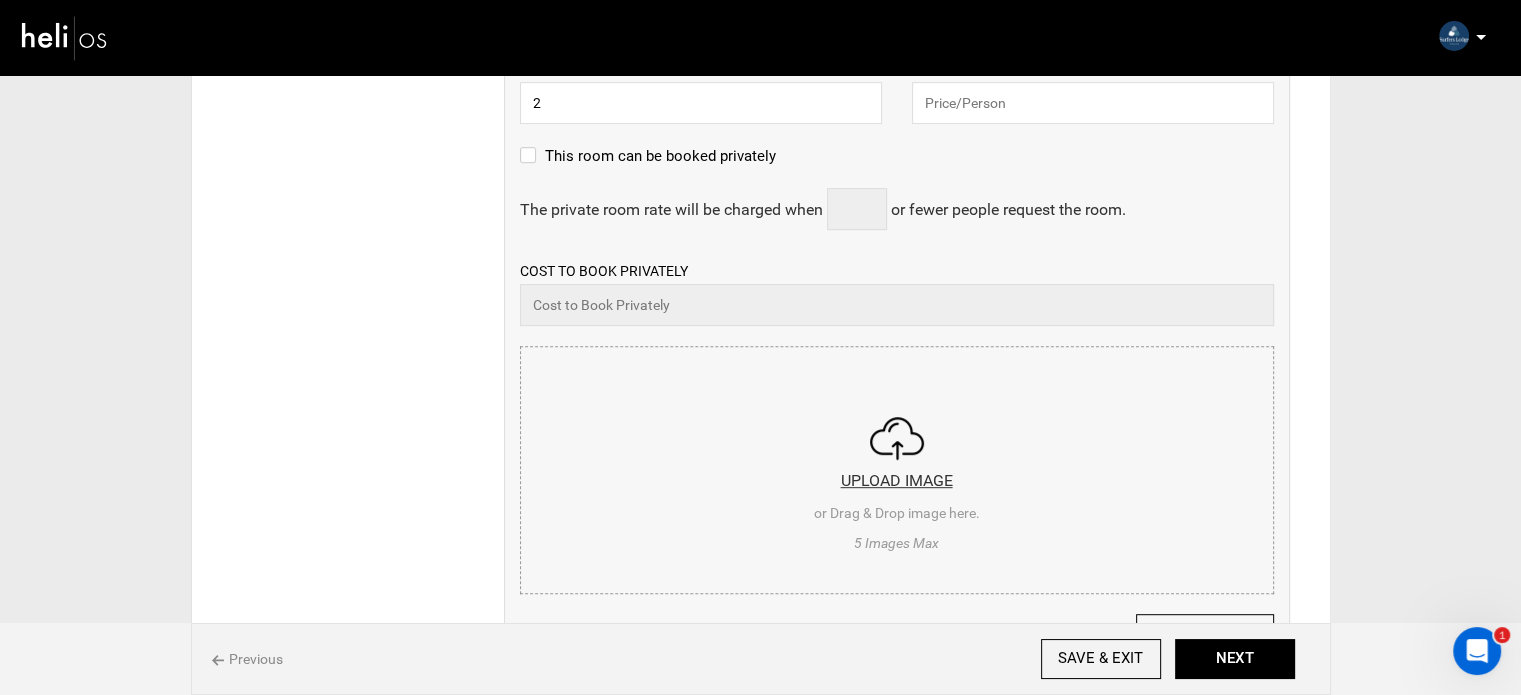 click at bounding box center [897, 467] 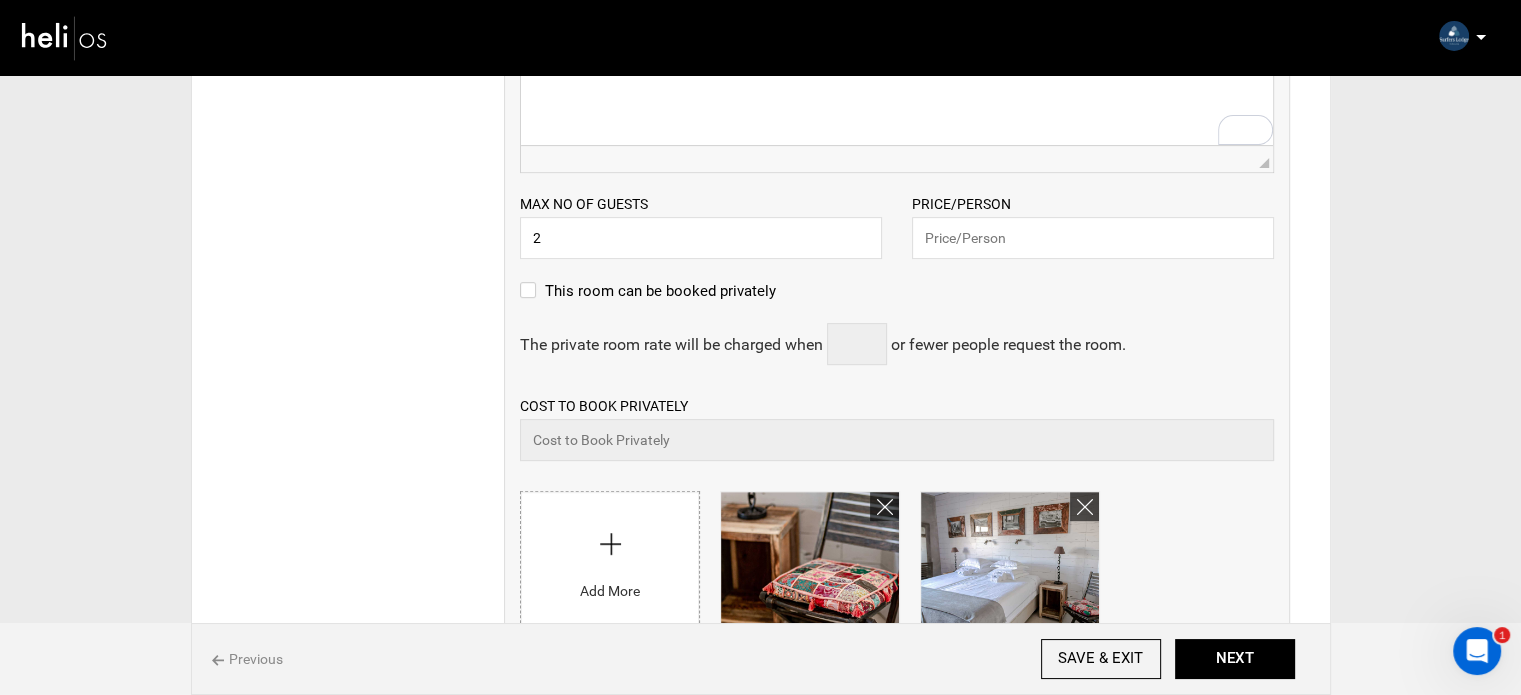 scroll, scrollTop: 800, scrollLeft: 0, axis: vertical 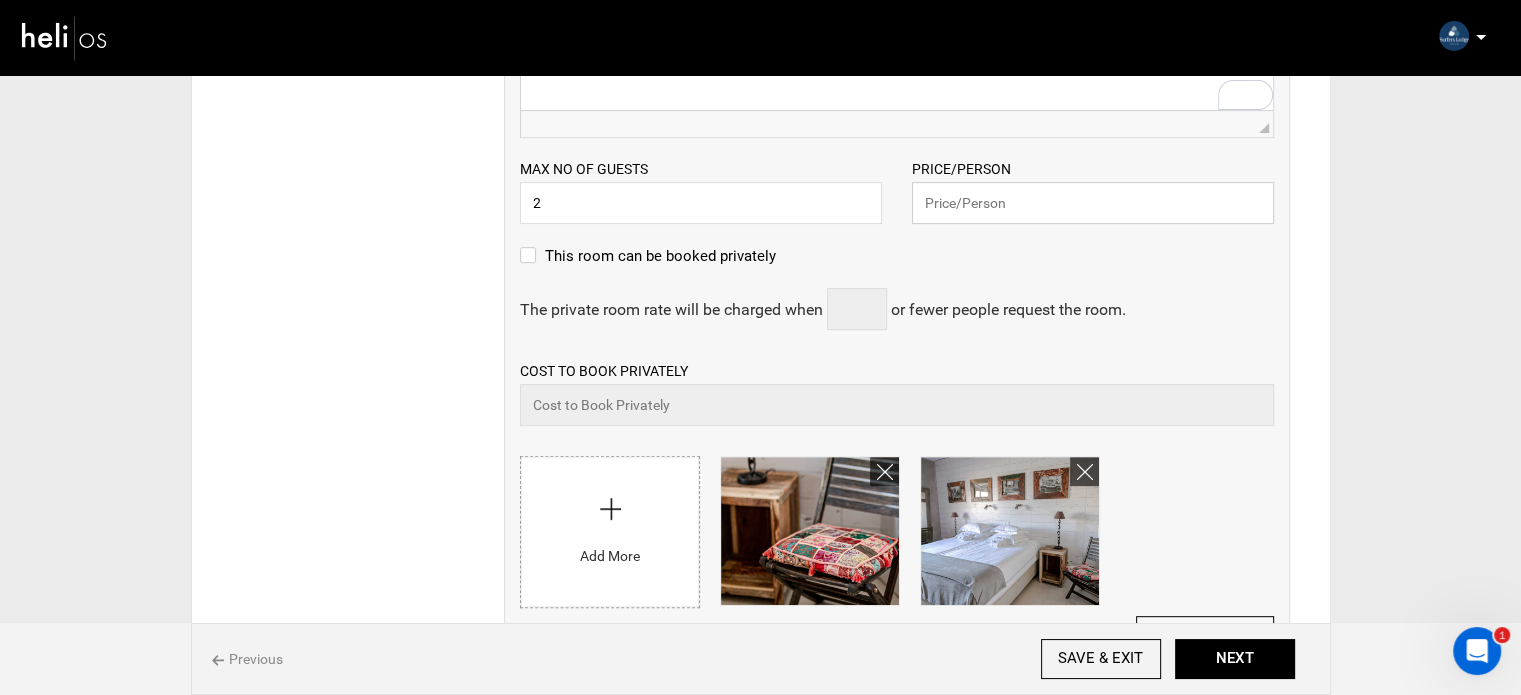 click at bounding box center (1093, 203) 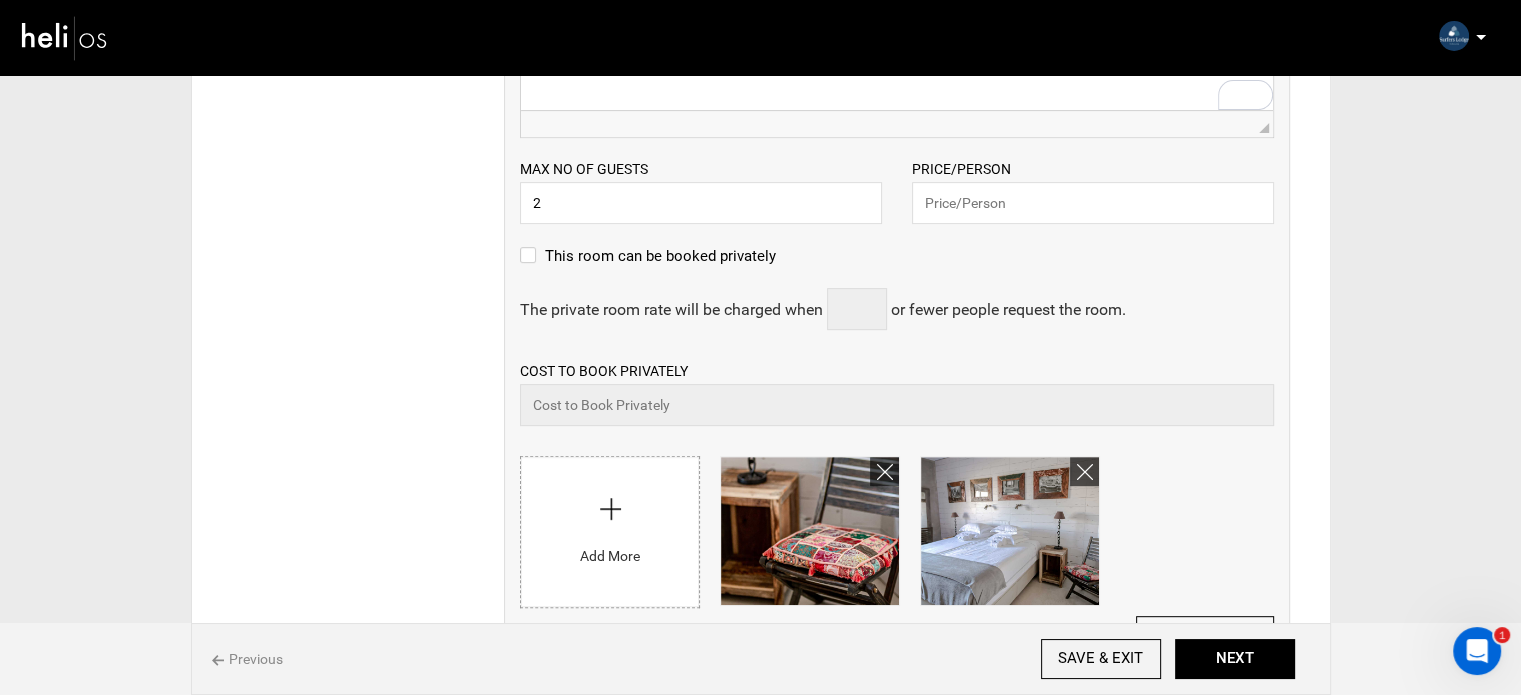 click on "Max no of guests
2
Please enter a valid Guest no." at bounding box center [701, 191] 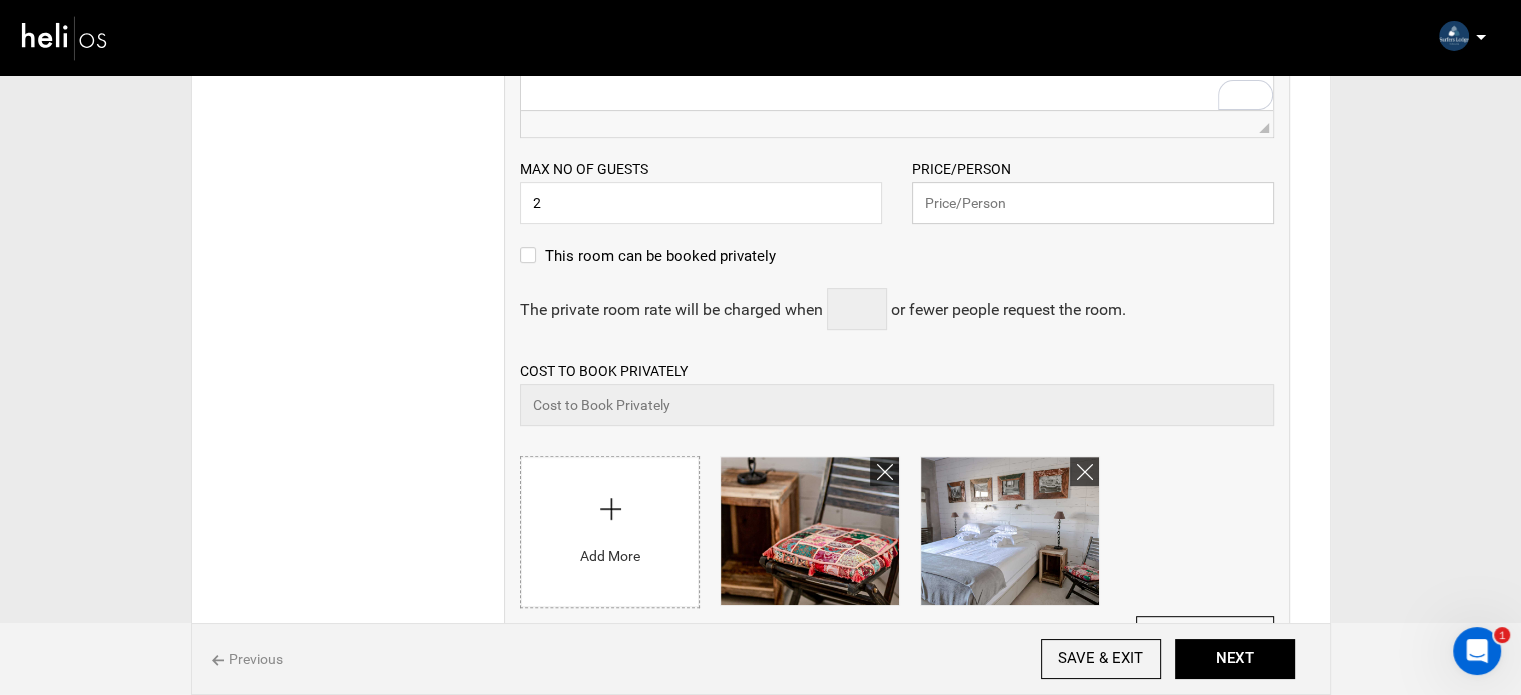 click at bounding box center [1093, 203] 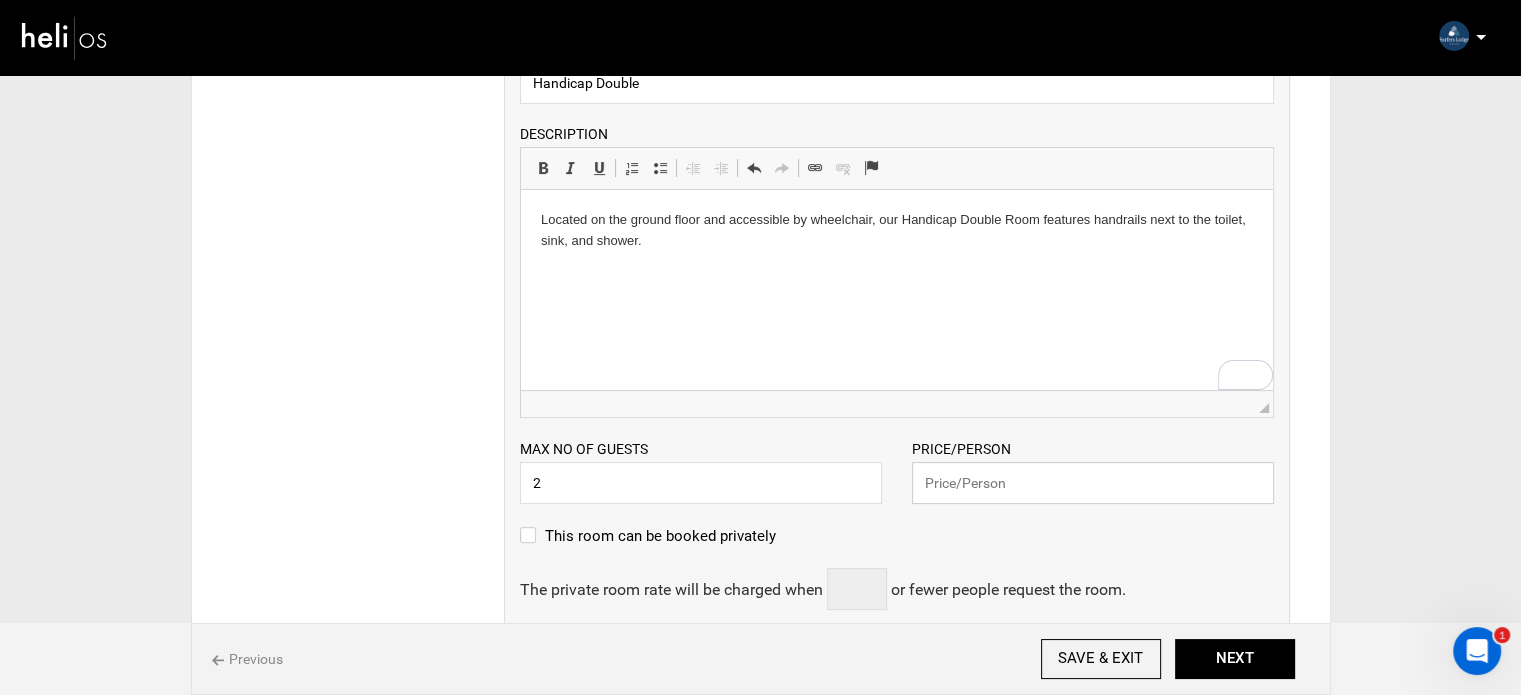 scroll, scrollTop: 400, scrollLeft: 0, axis: vertical 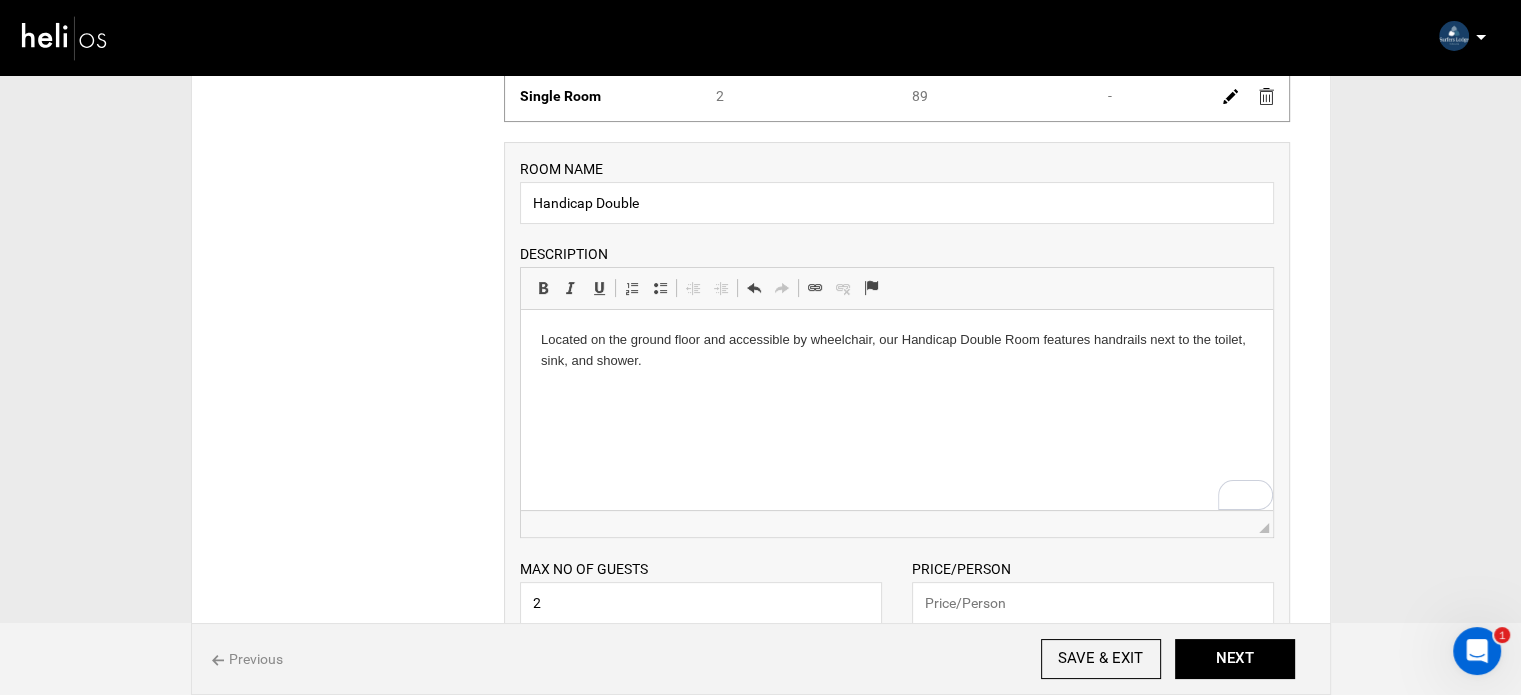click on "Located on the ground floor and accessible by wheelchair, our Handicap Double Room features handrails next to the toilet, sink, and shower." at bounding box center (896, 351) 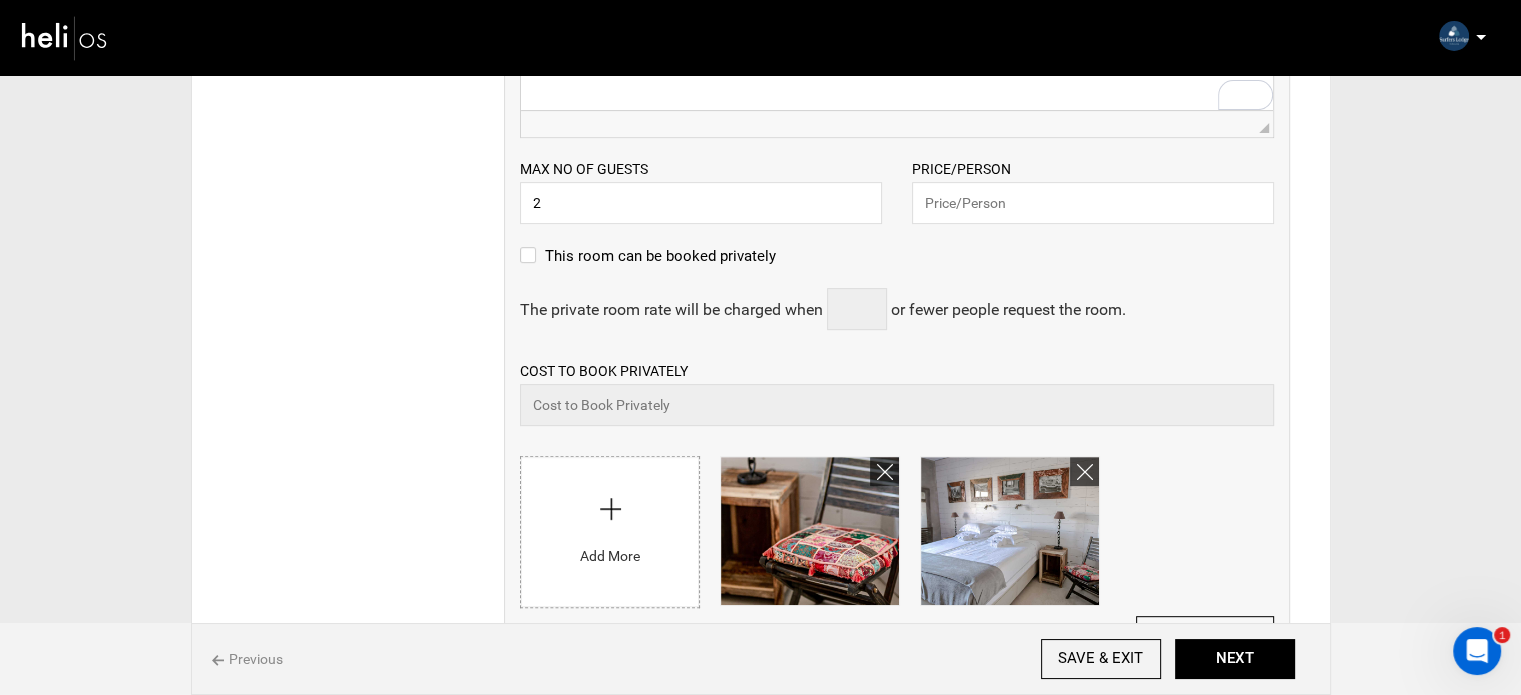 scroll, scrollTop: 898, scrollLeft: 0, axis: vertical 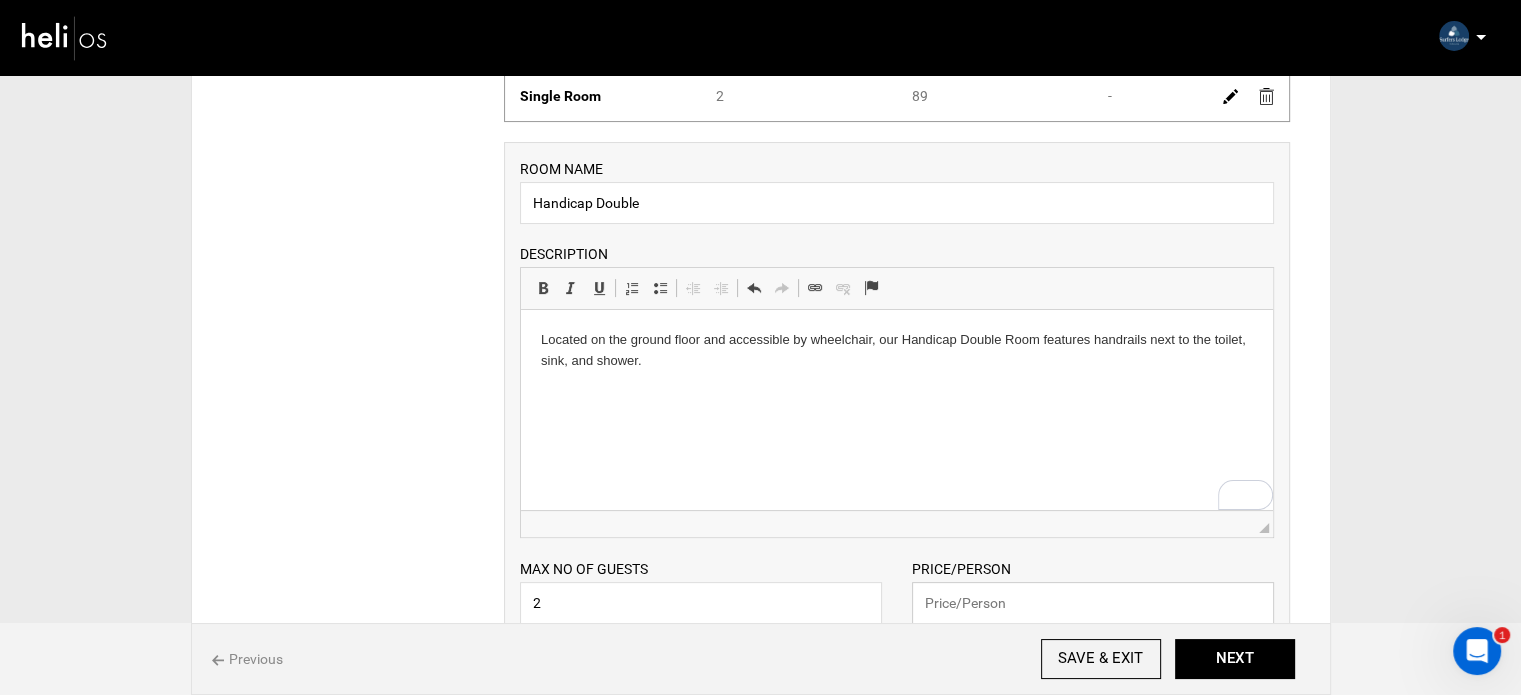click at bounding box center [1093, 603] 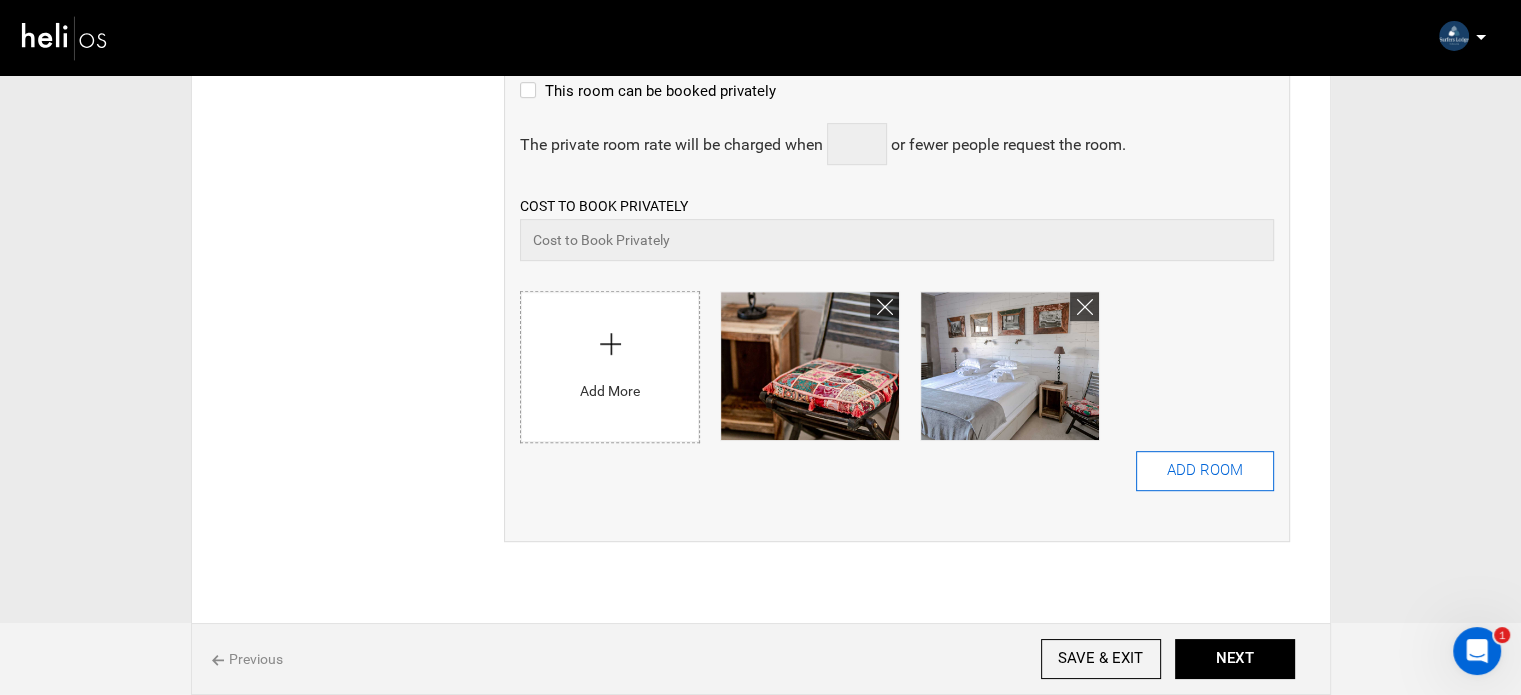 scroll, scrollTop: 1000, scrollLeft: 0, axis: vertical 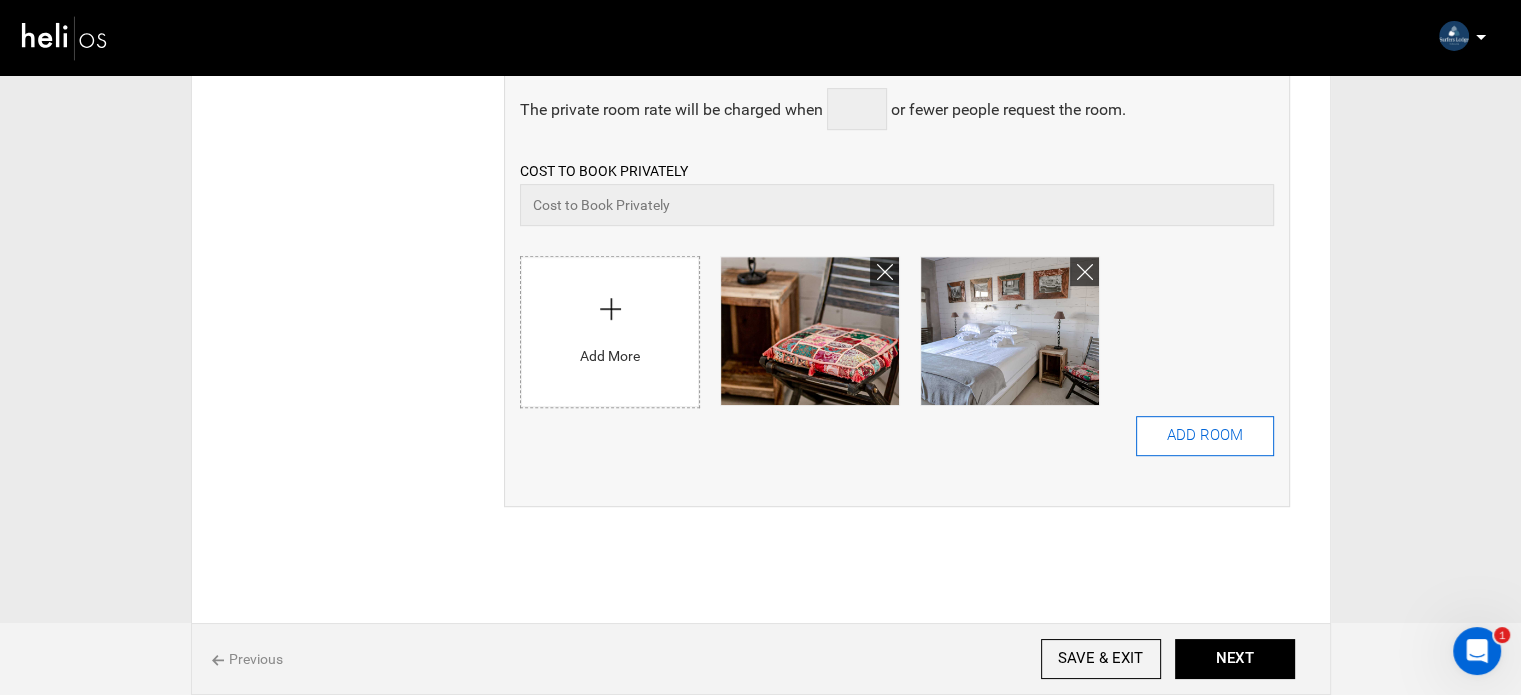 type on "169" 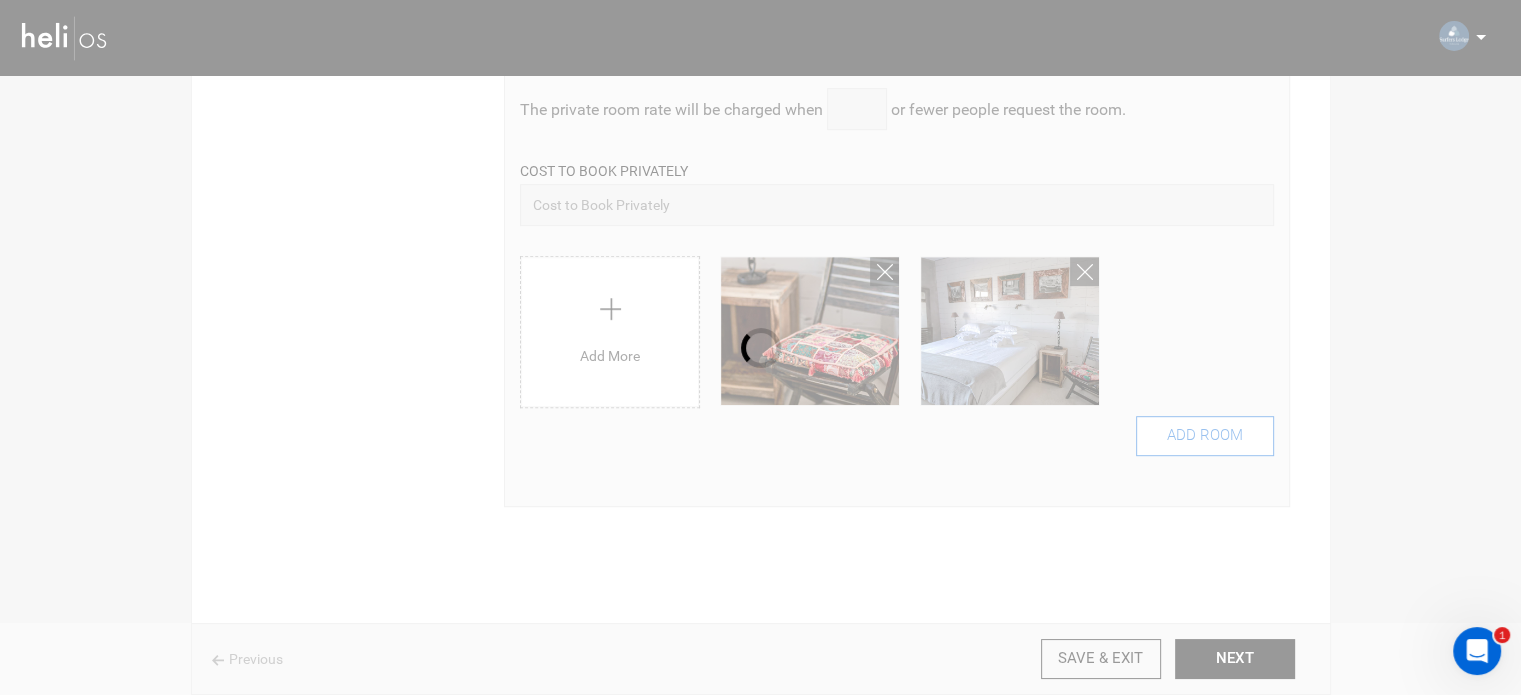 type 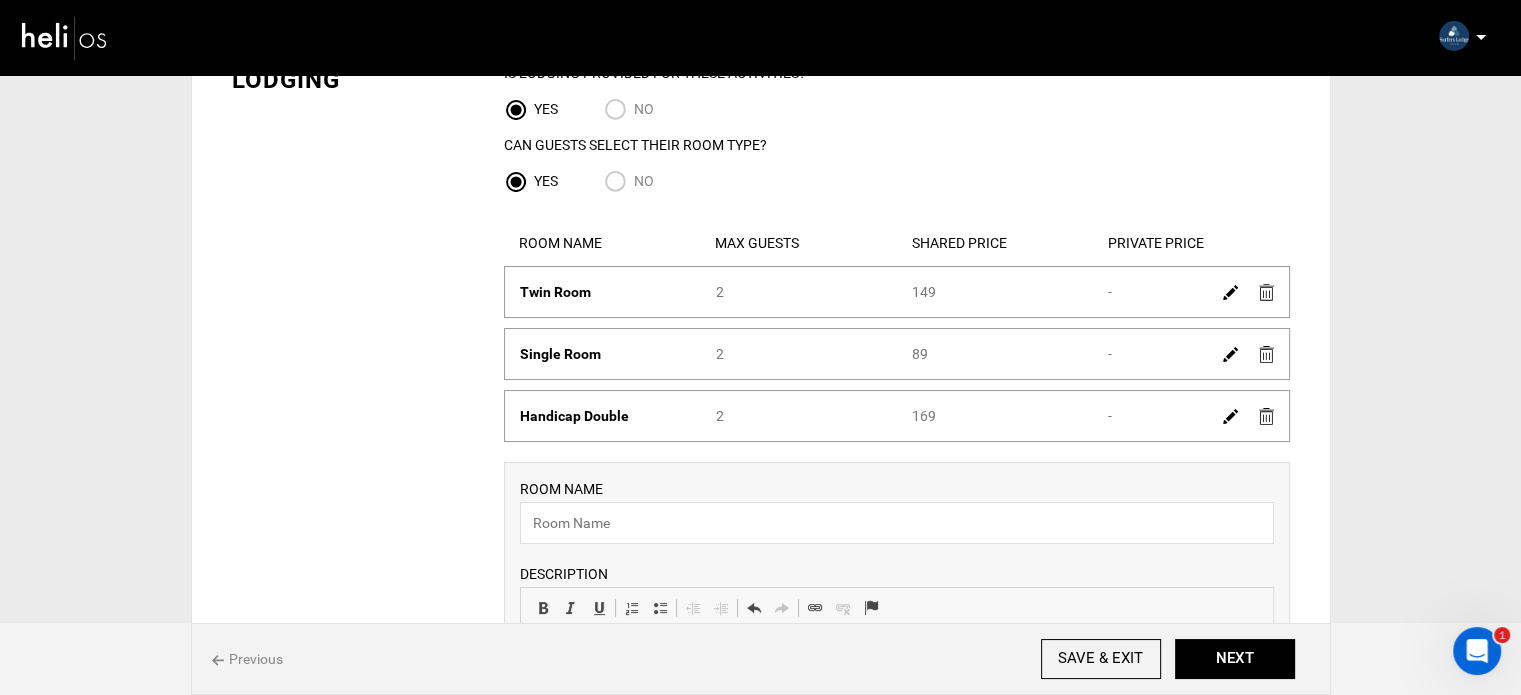 scroll, scrollTop: 300, scrollLeft: 0, axis: vertical 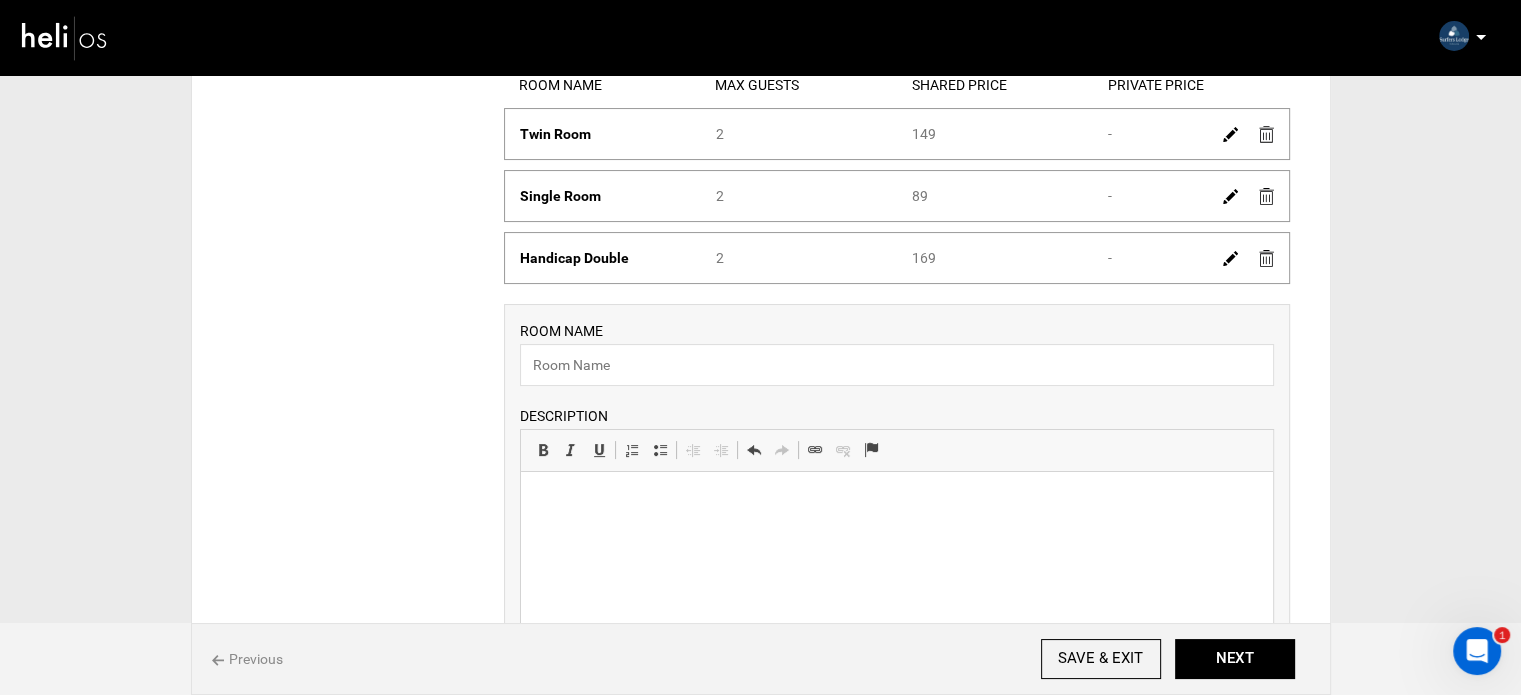 click on "ROOM NAME
Please
enter room name.
DESCRIPTION
Rich Text Editor, editor26 Editor toolbars Basic Styles   Bold Keyboard shortcut Ctrl+B   Italic Keyboard shortcut Ctrl+I   Underline Keyboard shortcut Ctrl+U Paragraph   Insert/Remove Numbered List   Insert/Remove Bulleted List   Decrease Indent   Increase Indent Clipboard/Undo   Undo Keyboard shortcut Ctrl+Z   Redo Keyboard shortcut Ctrl+Y Links   Link Keyboard shortcut Ctrl+K   Unlink   Anchor Press ALT 0 for help ◢
Please
enter room description.
Max no of guests" at bounding box center (897, 835) 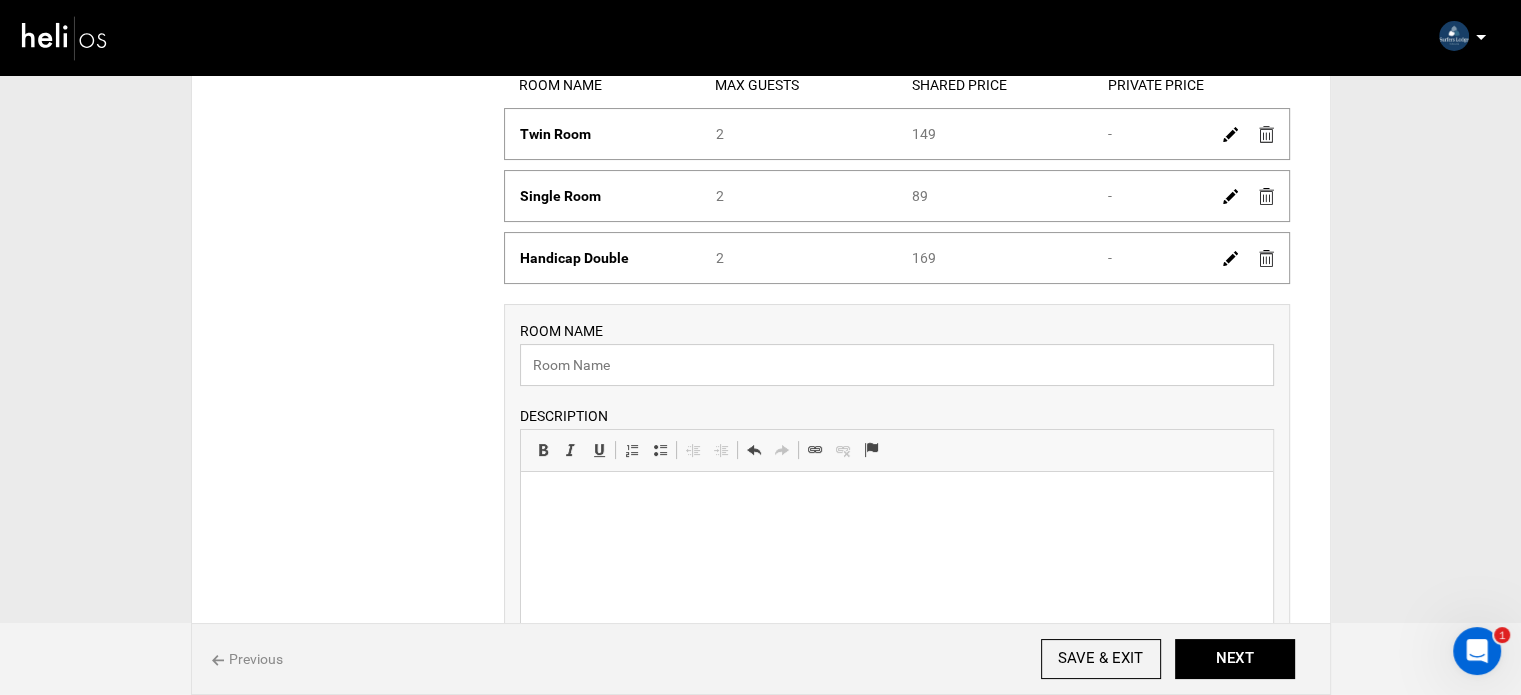 click at bounding box center [897, 365] 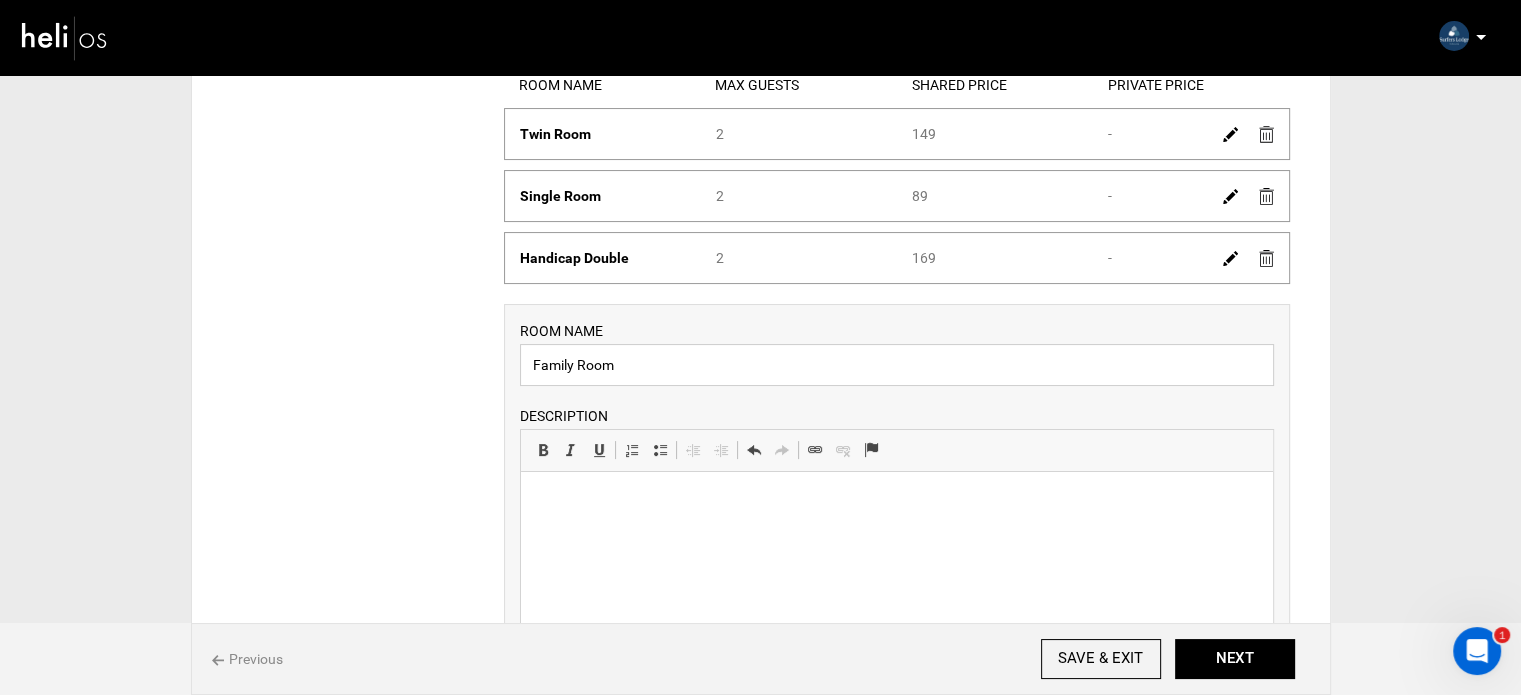 type on "Family Room" 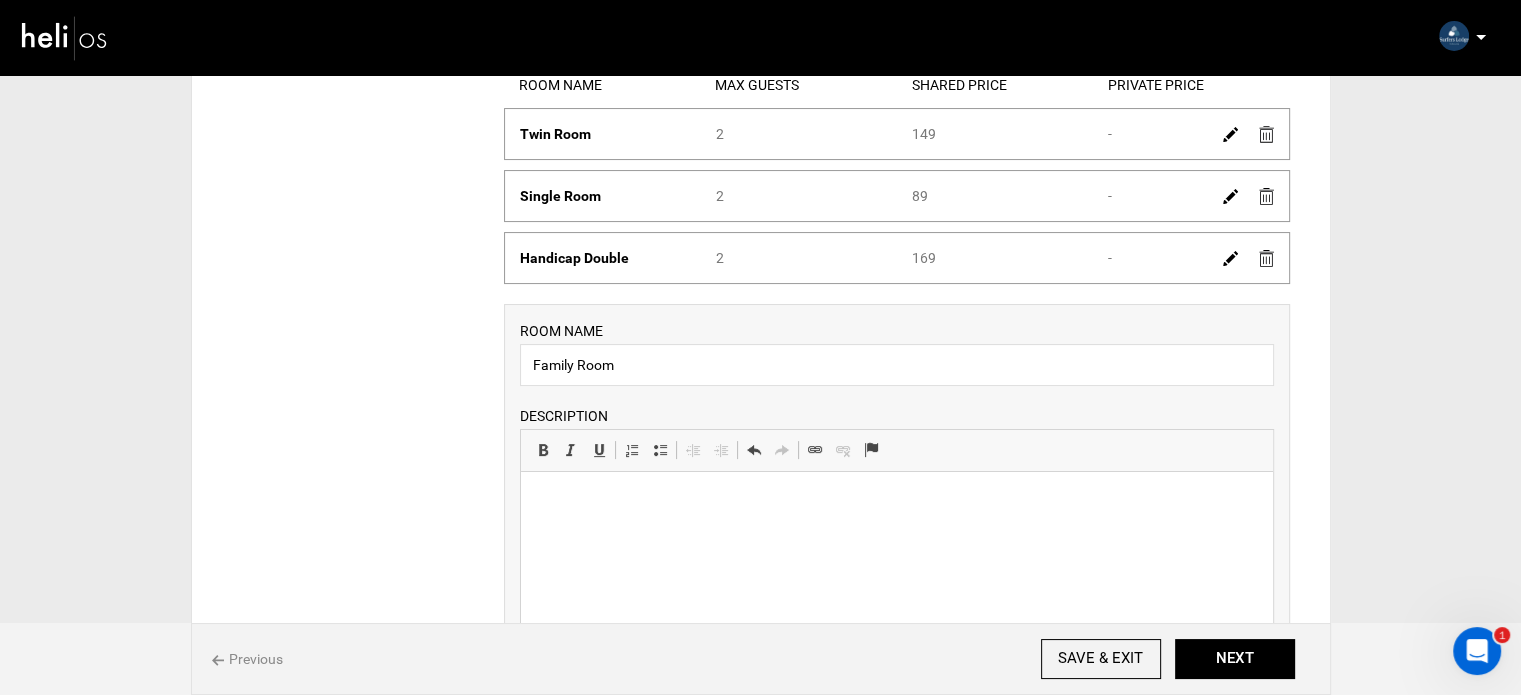 click at bounding box center (896, 502) 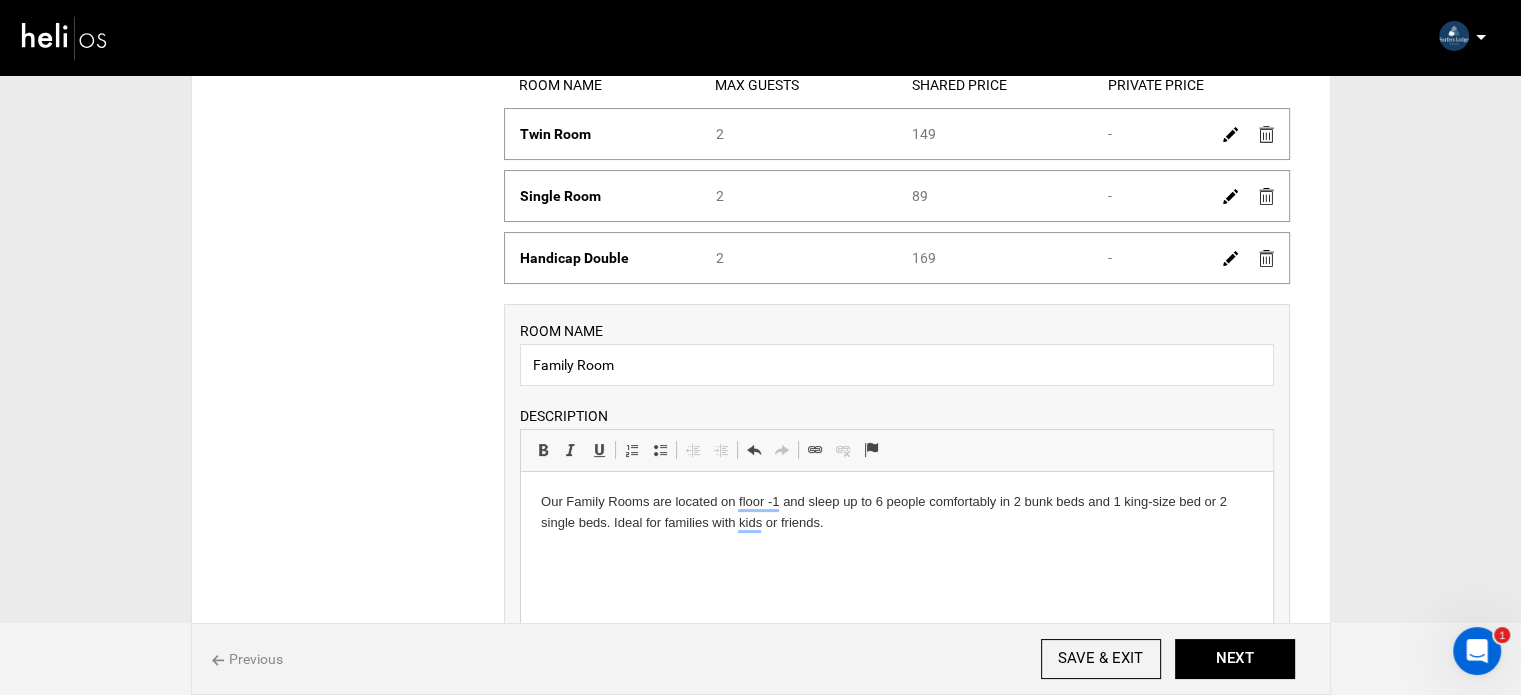 scroll, scrollTop: 700, scrollLeft: 0, axis: vertical 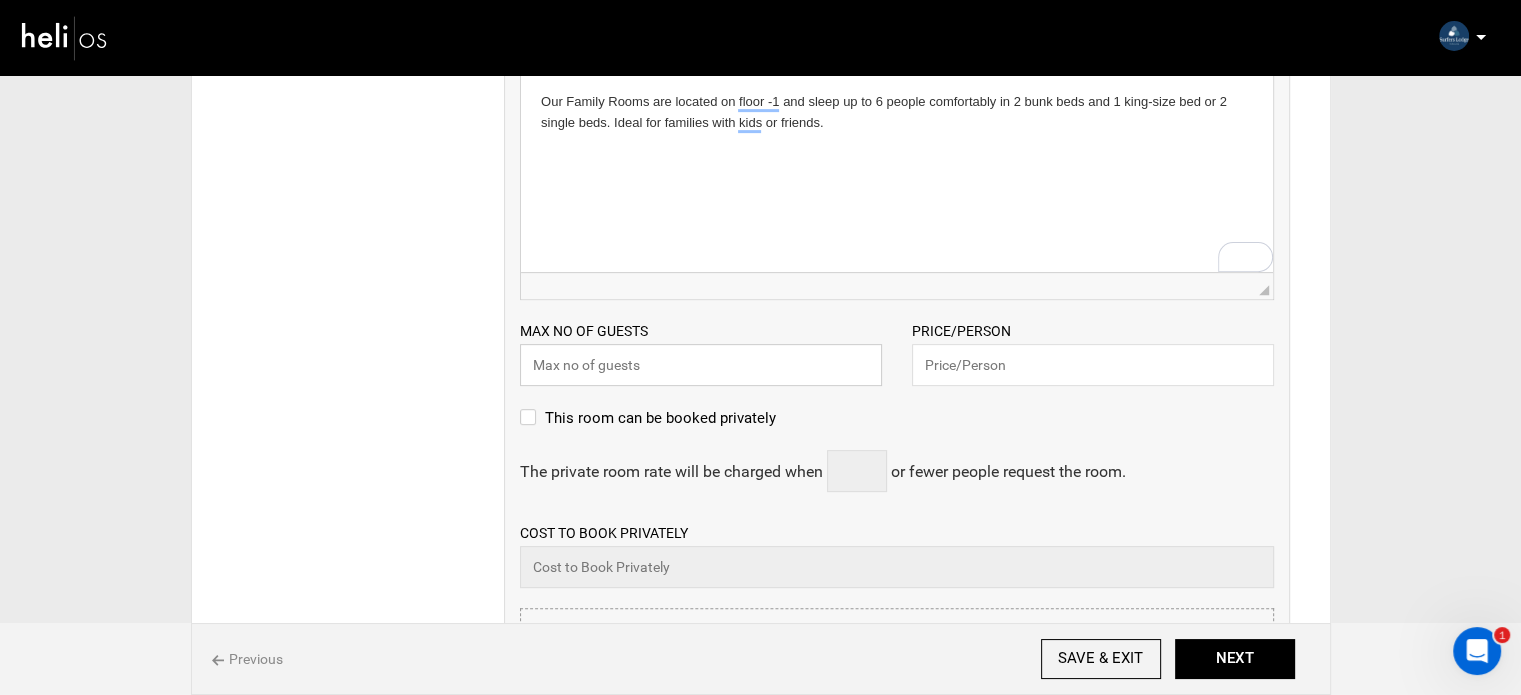 click at bounding box center (701, 365) 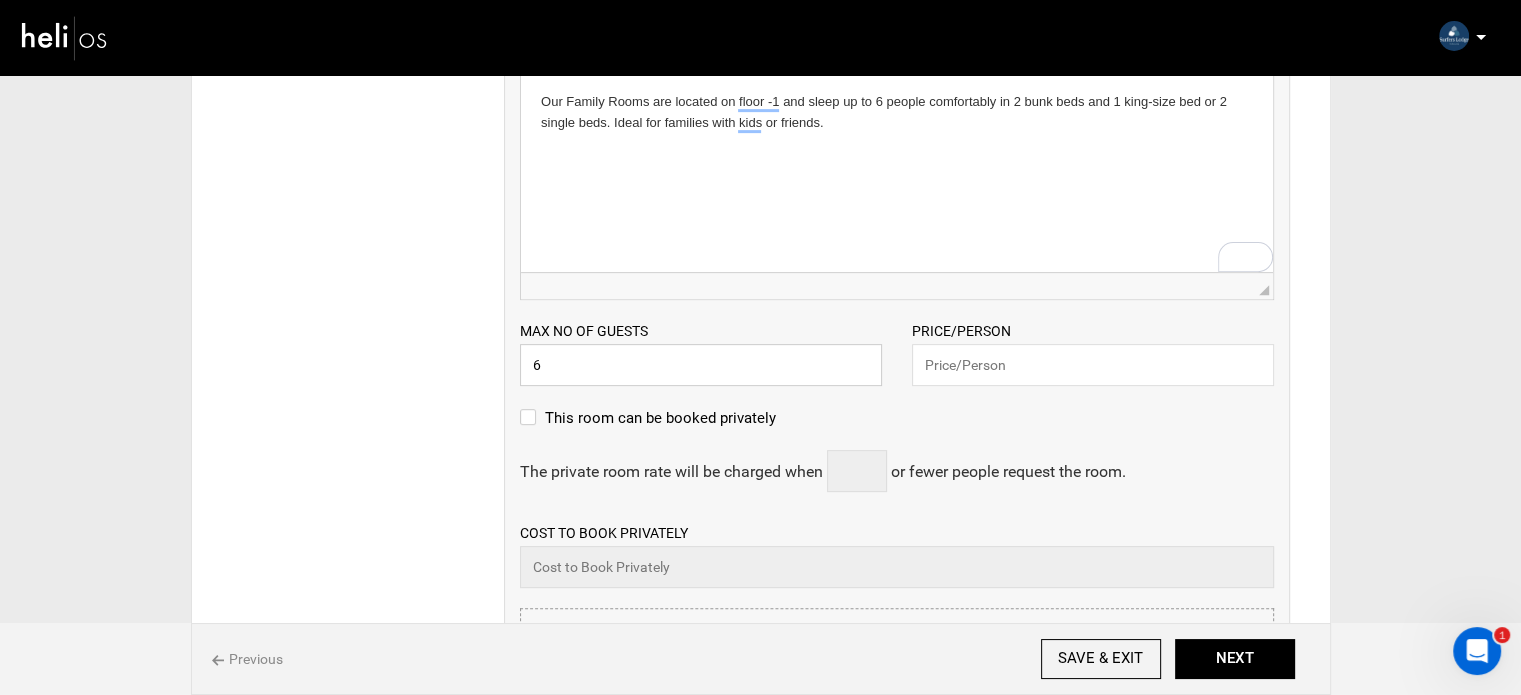 type on "6" 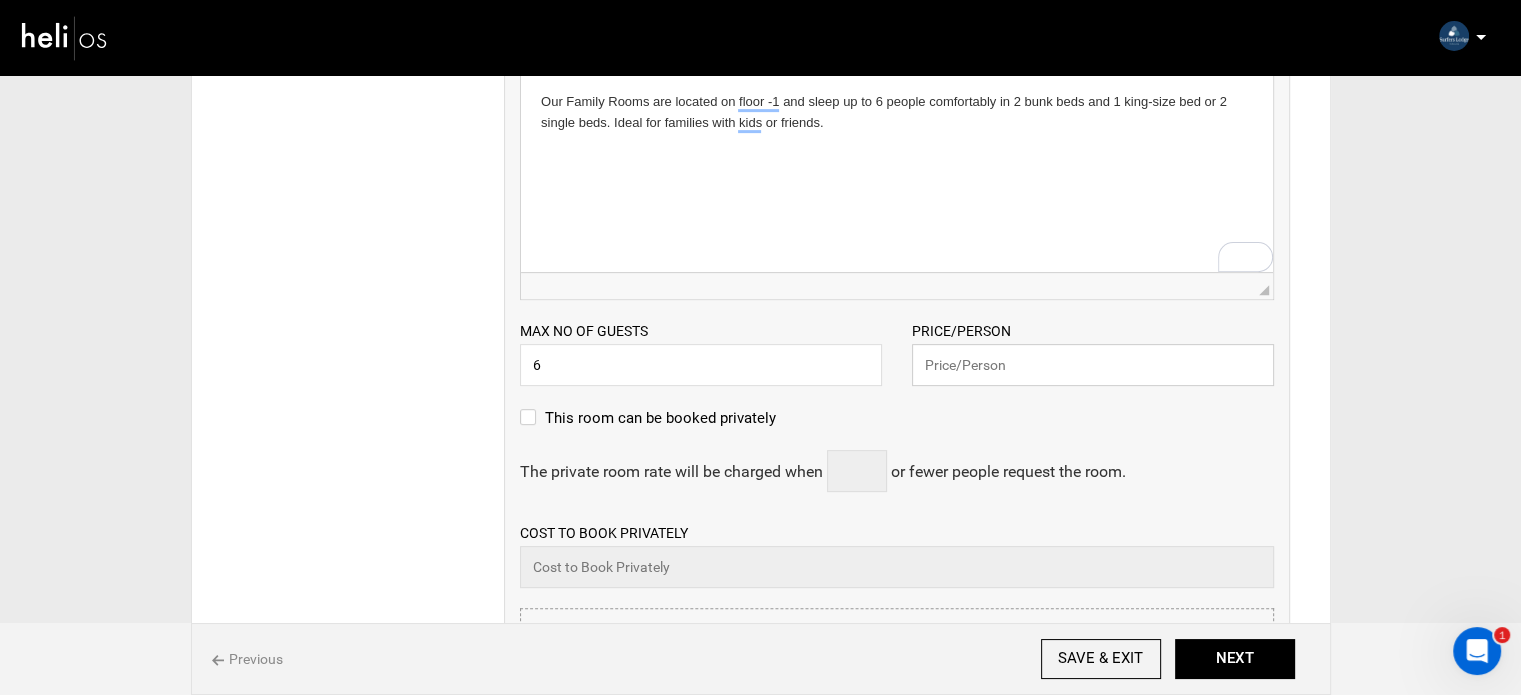 click at bounding box center (1093, 365) 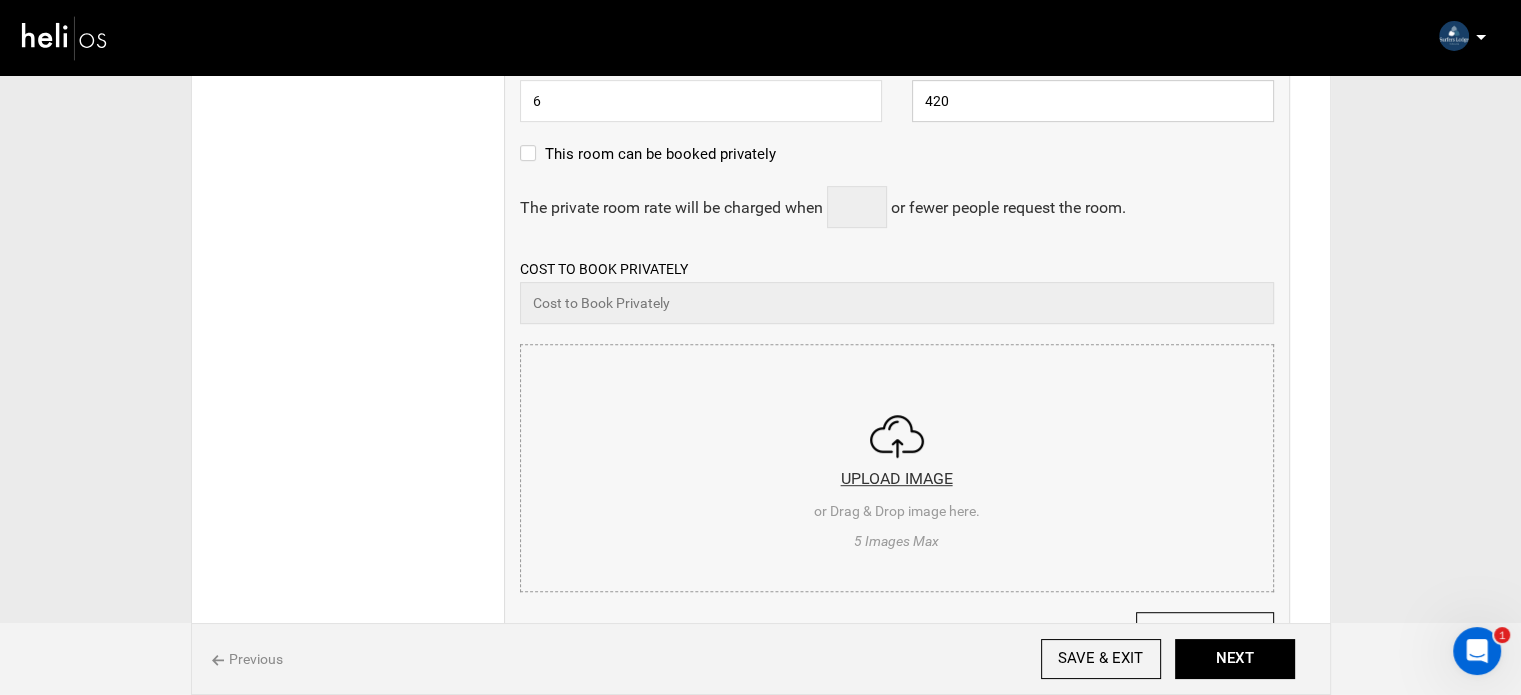 scroll, scrollTop: 1200, scrollLeft: 0, axis: vertical 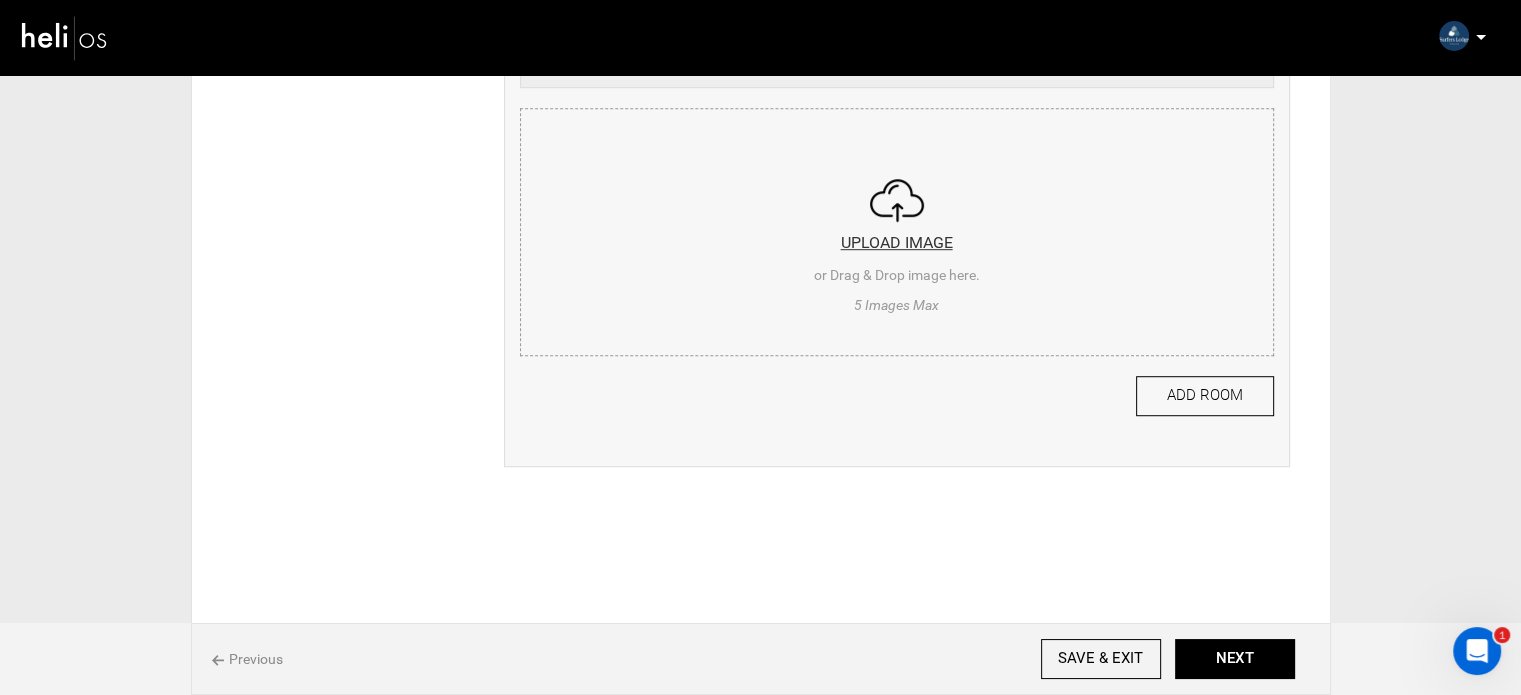 type on "420" 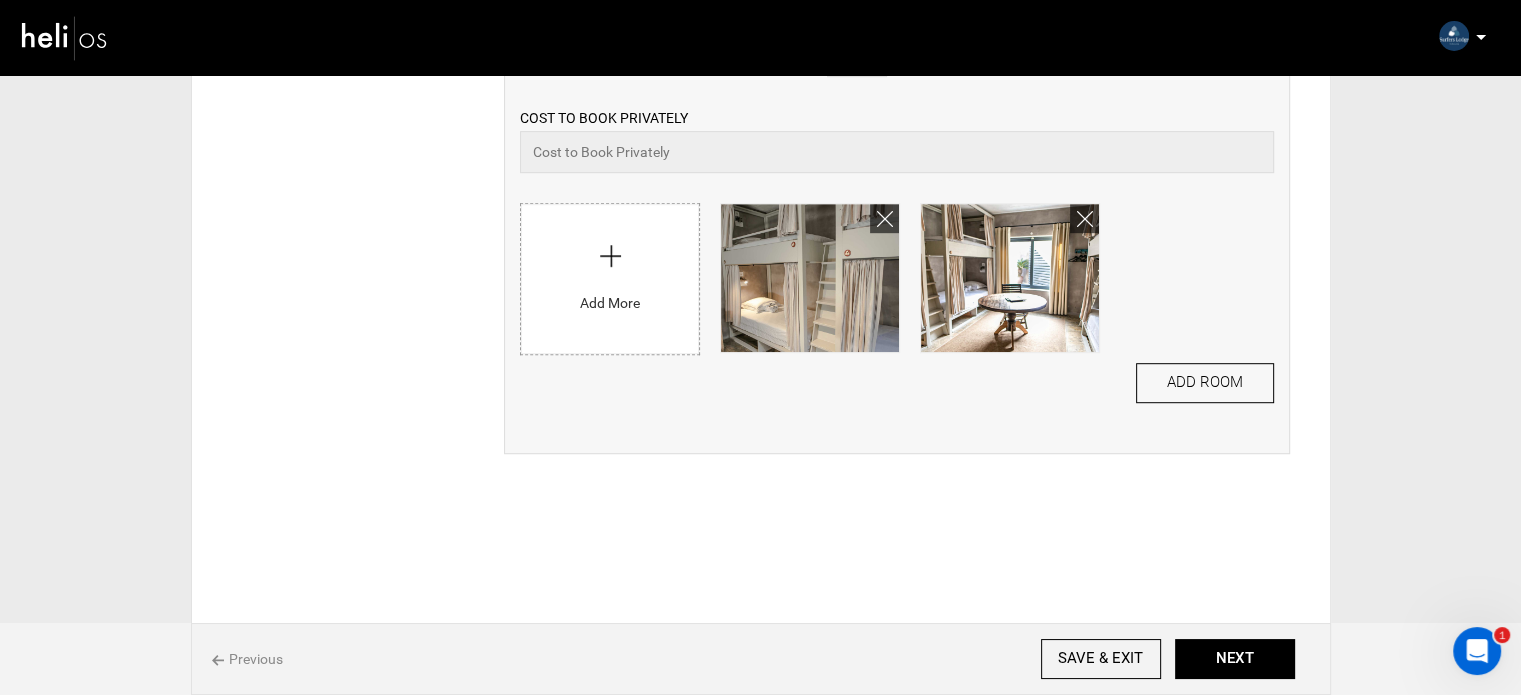 scroll, scrollTop: 1115, scrollLeft: 0, axis: vertical 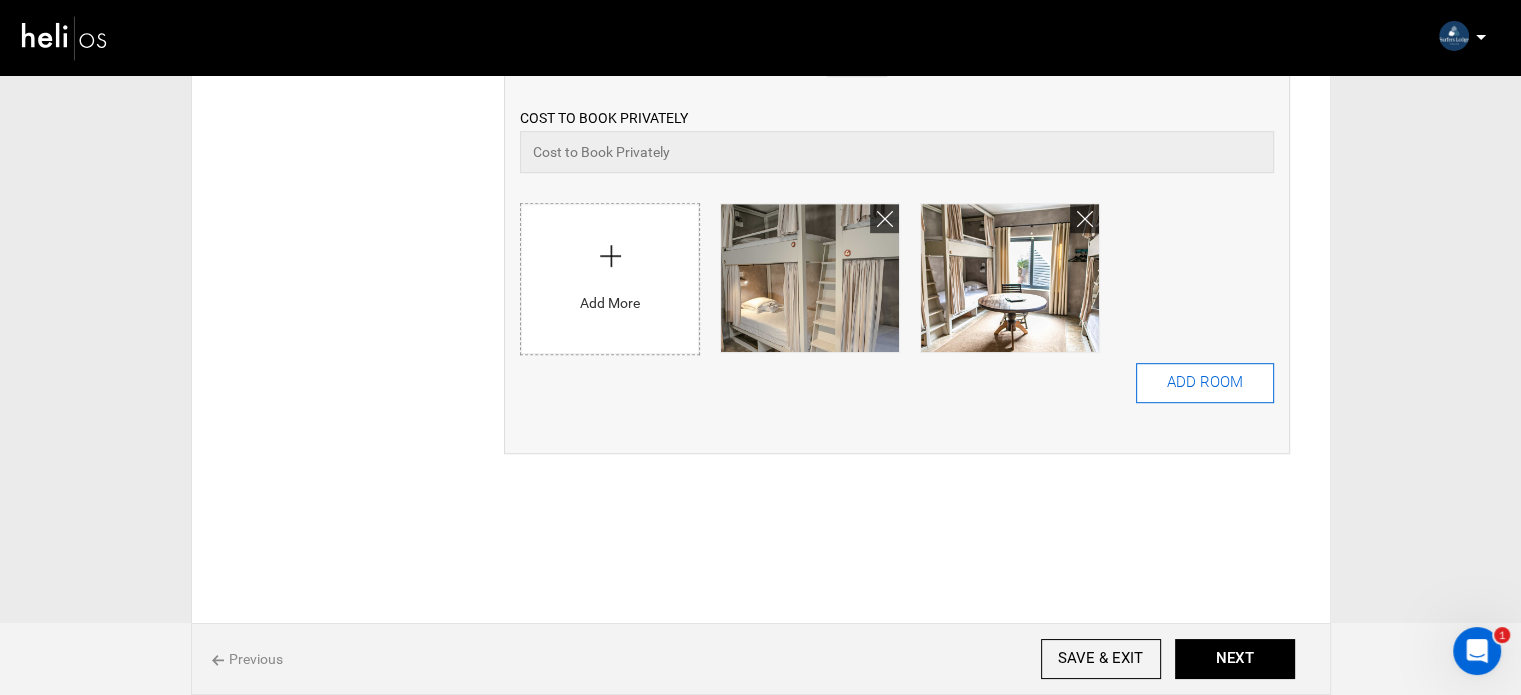 click on "ADD ROOM" at bounding box center [1205, 383] 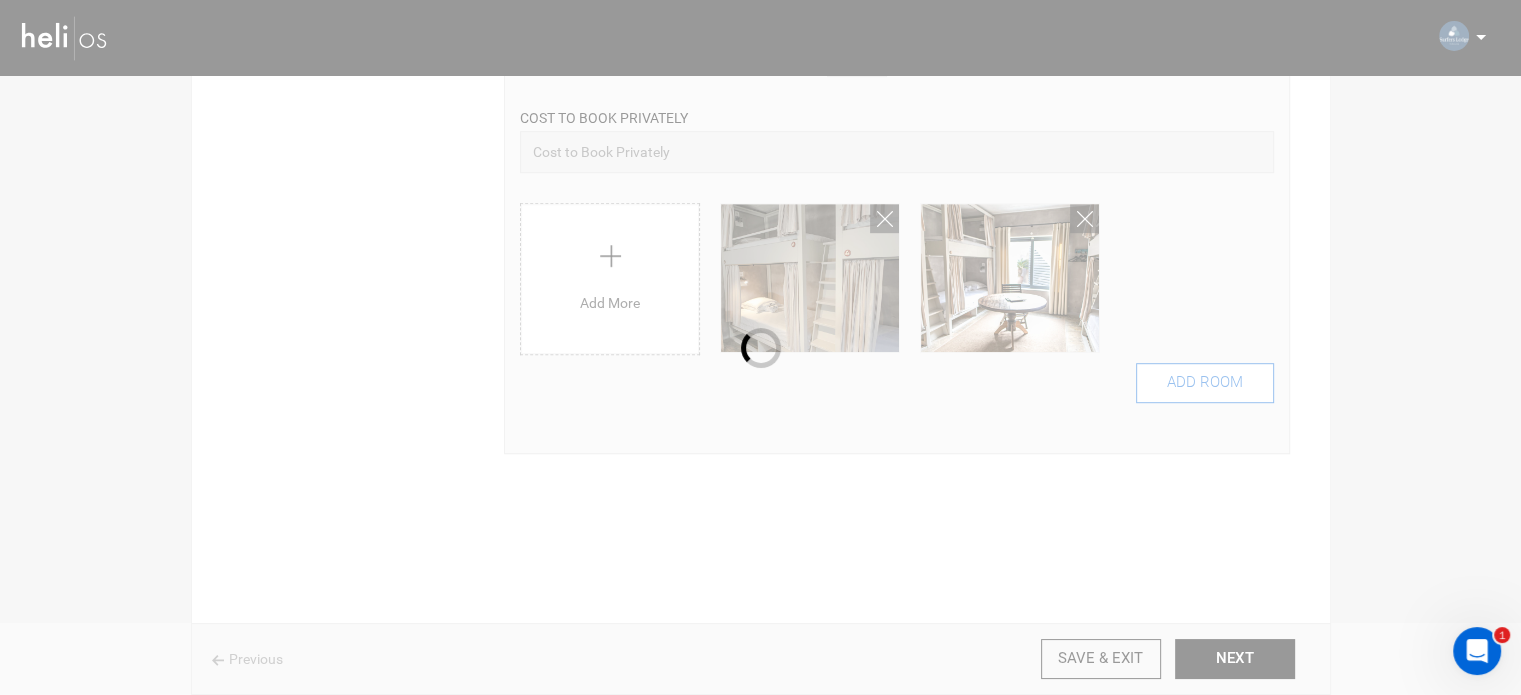 type 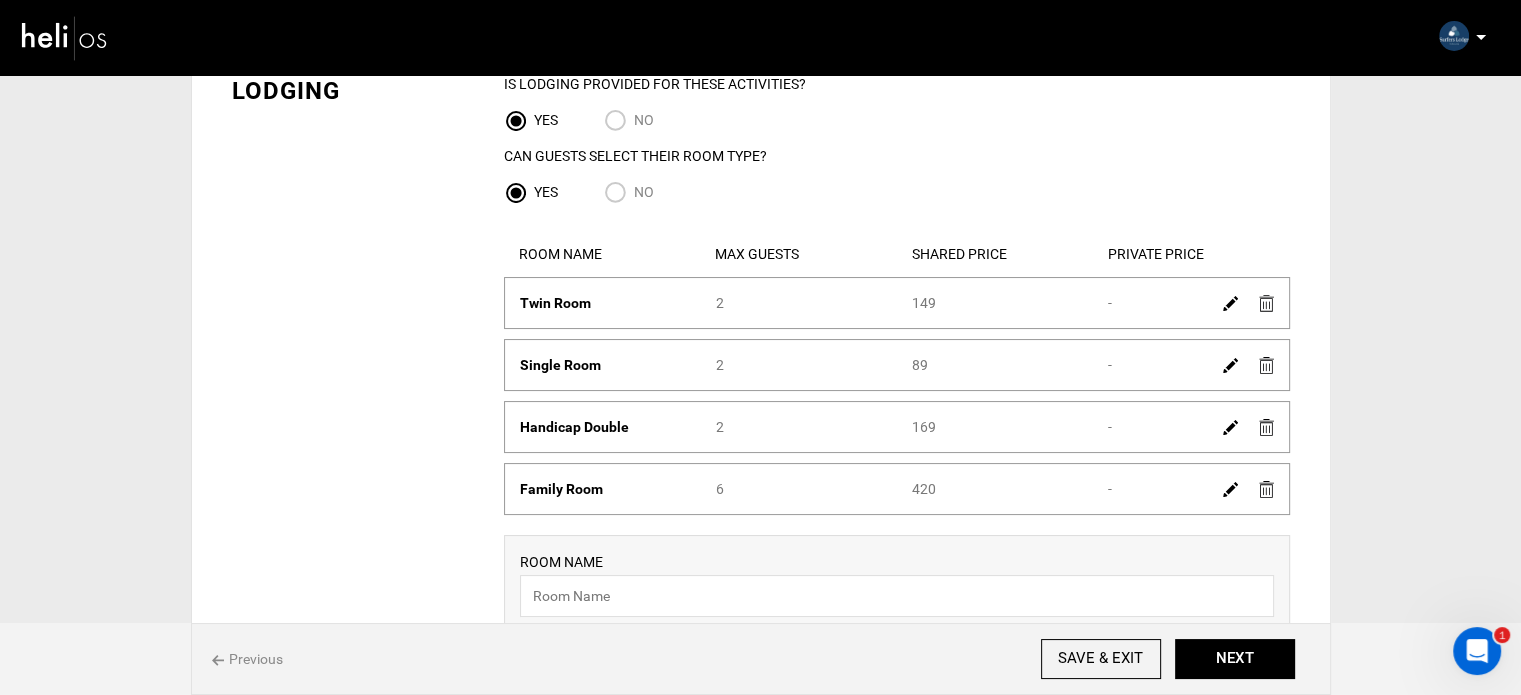 scroll, scrollTop: 400, scrollLeft: 0, axis: vertical 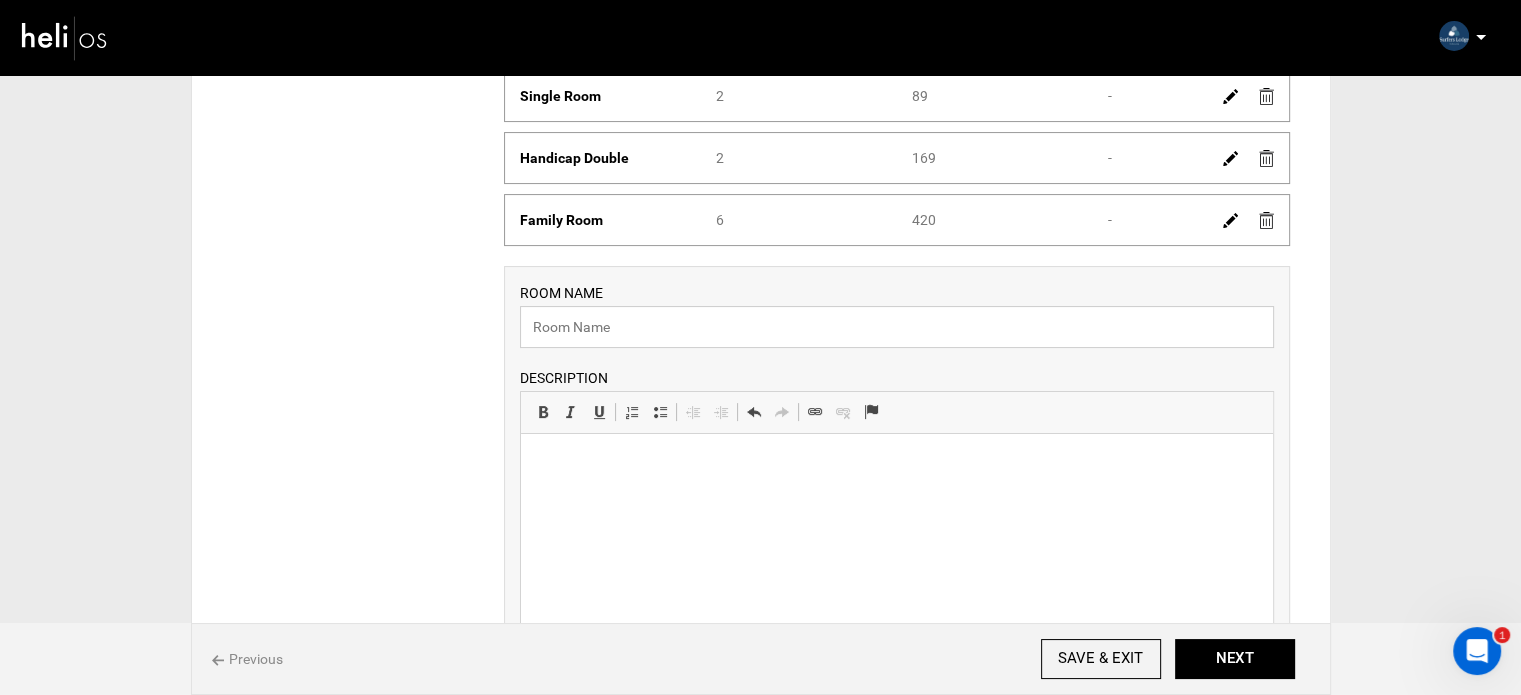click at bounding box center [897, 327] 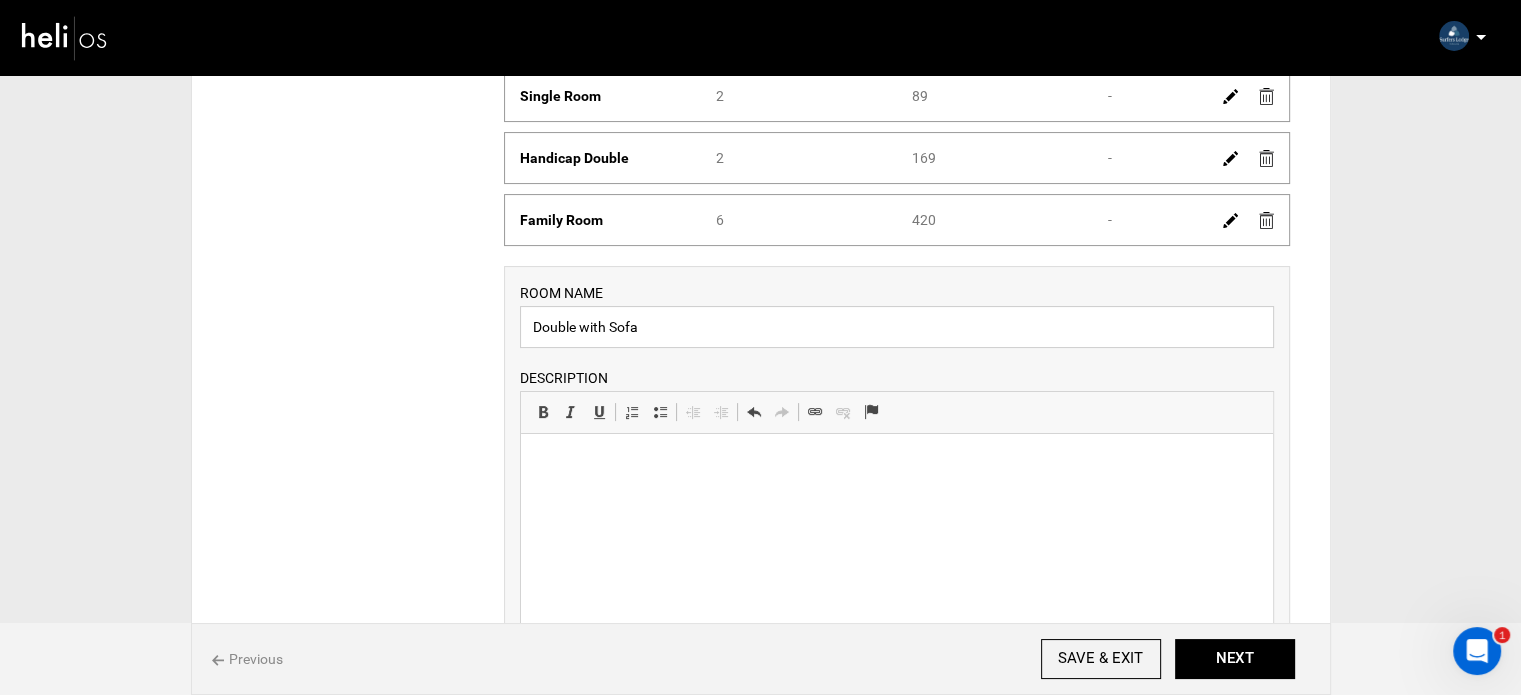 type on "Double with Sofa" 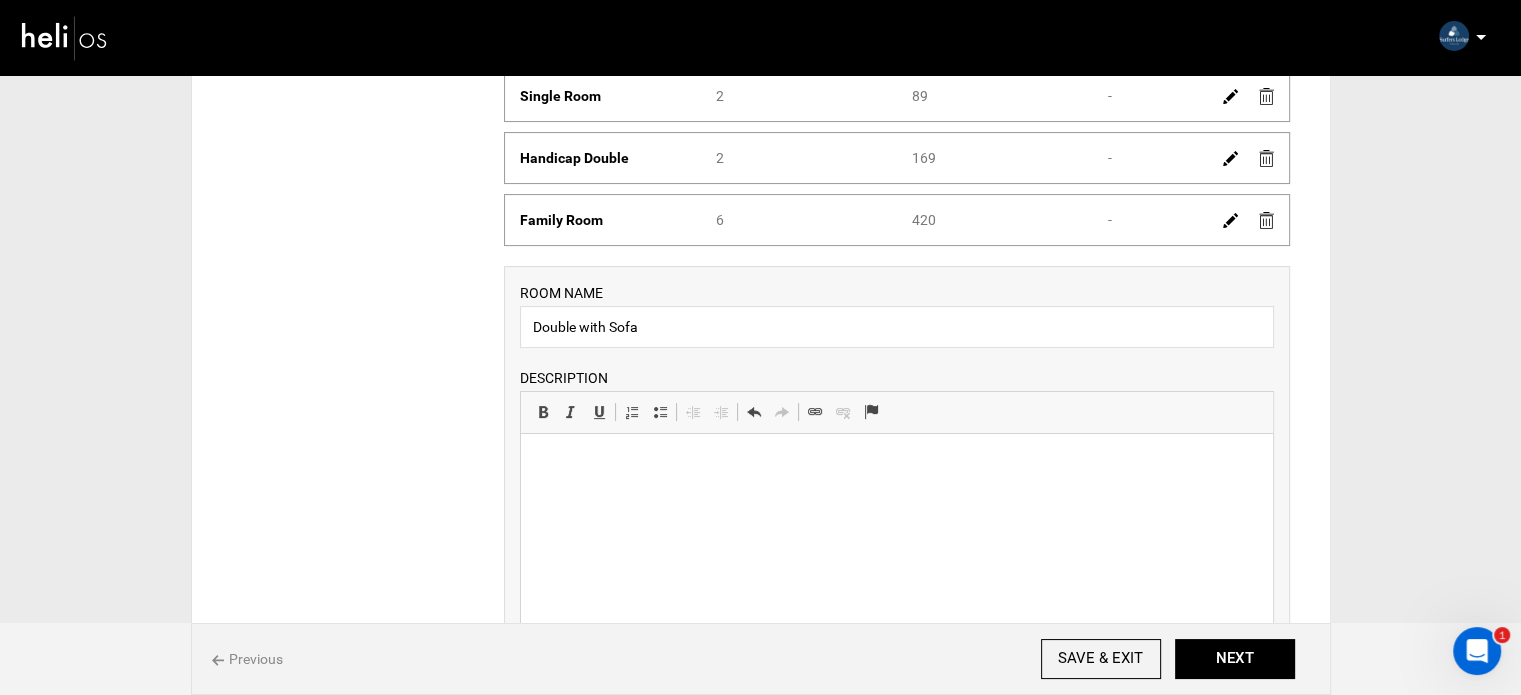 click at bounding box center (896, 464) 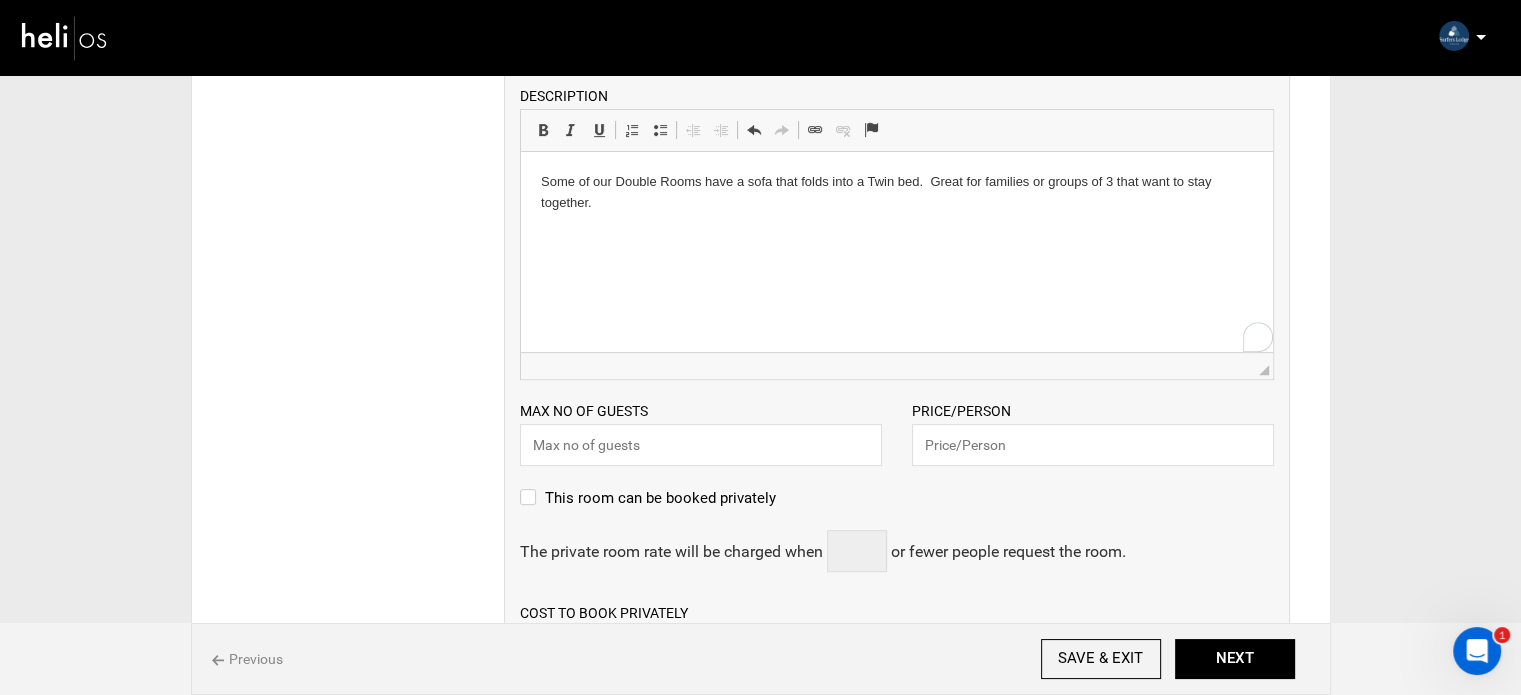 scroll, scrollTop: 800, scrollLeft: 0, axis: vertical 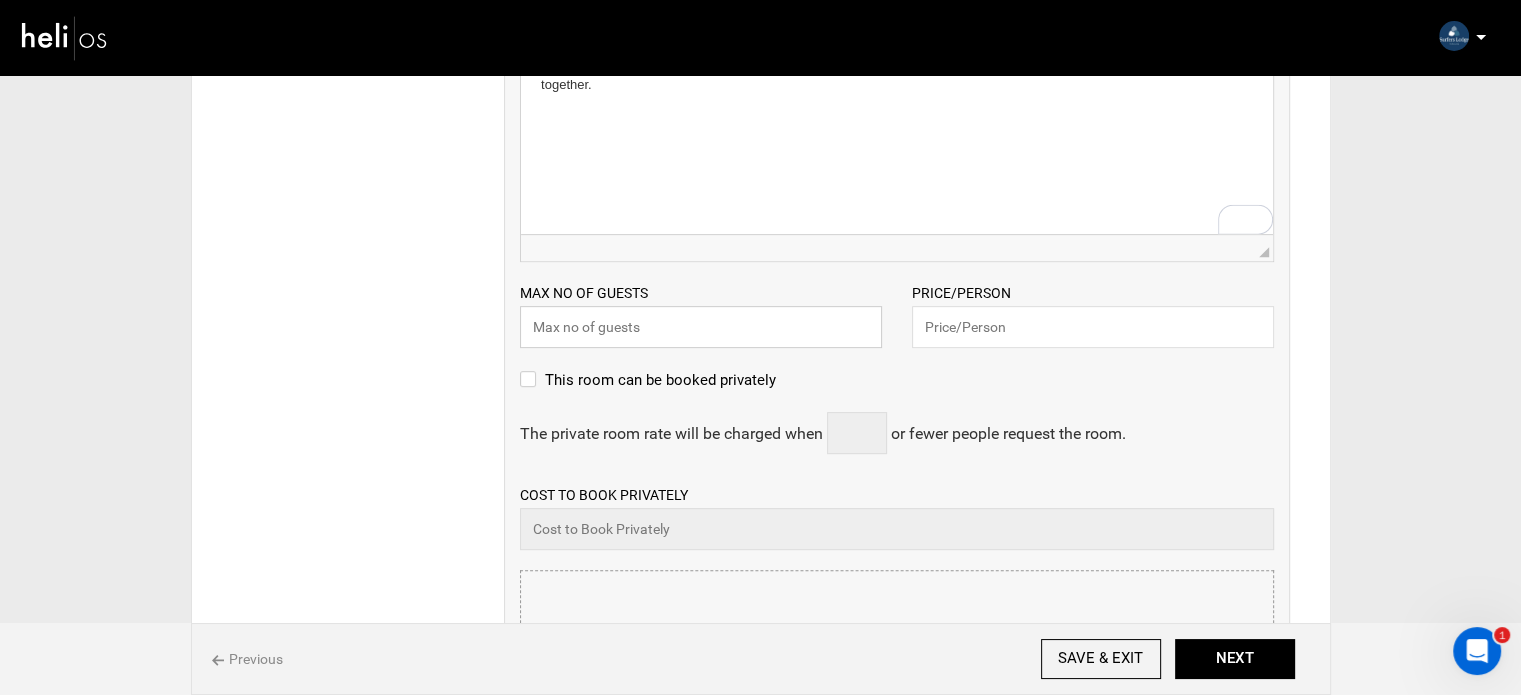 click at bounding box center [701, 327] 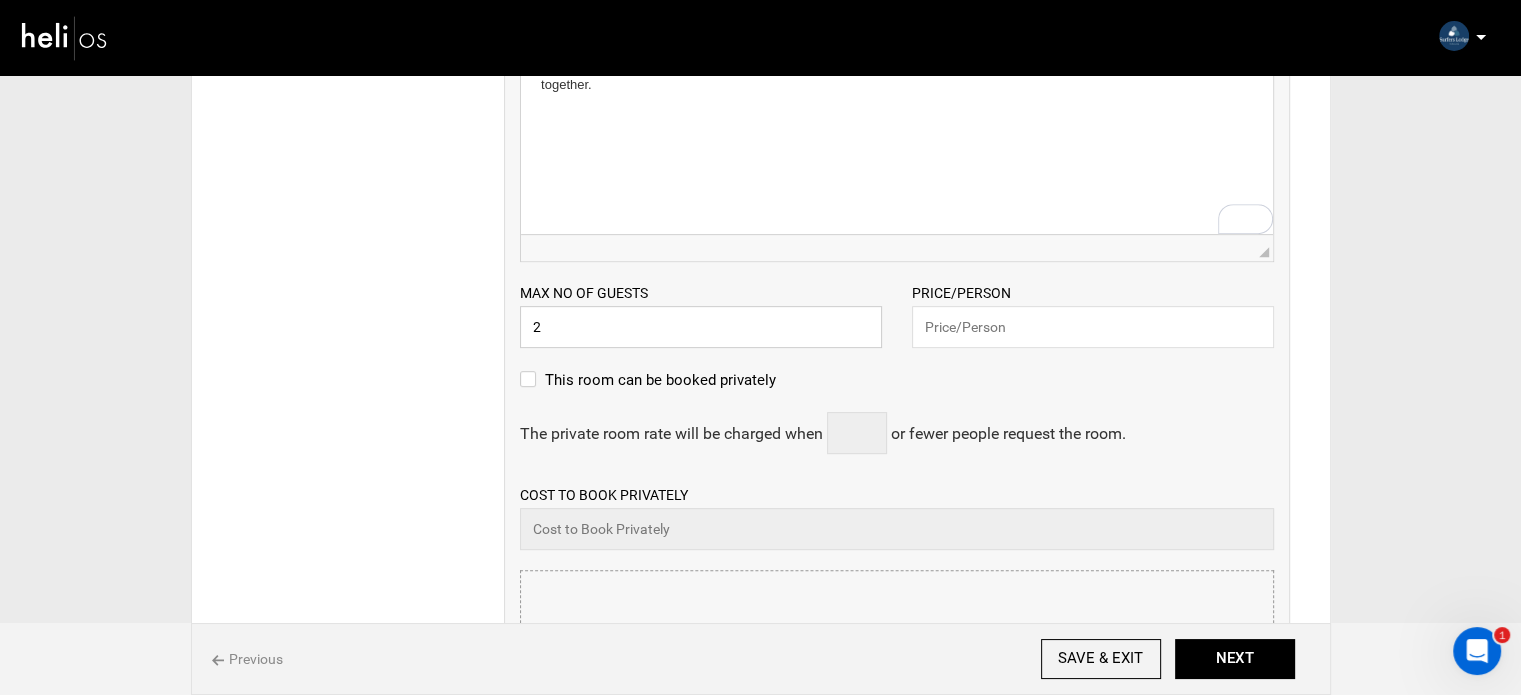 type on "2" 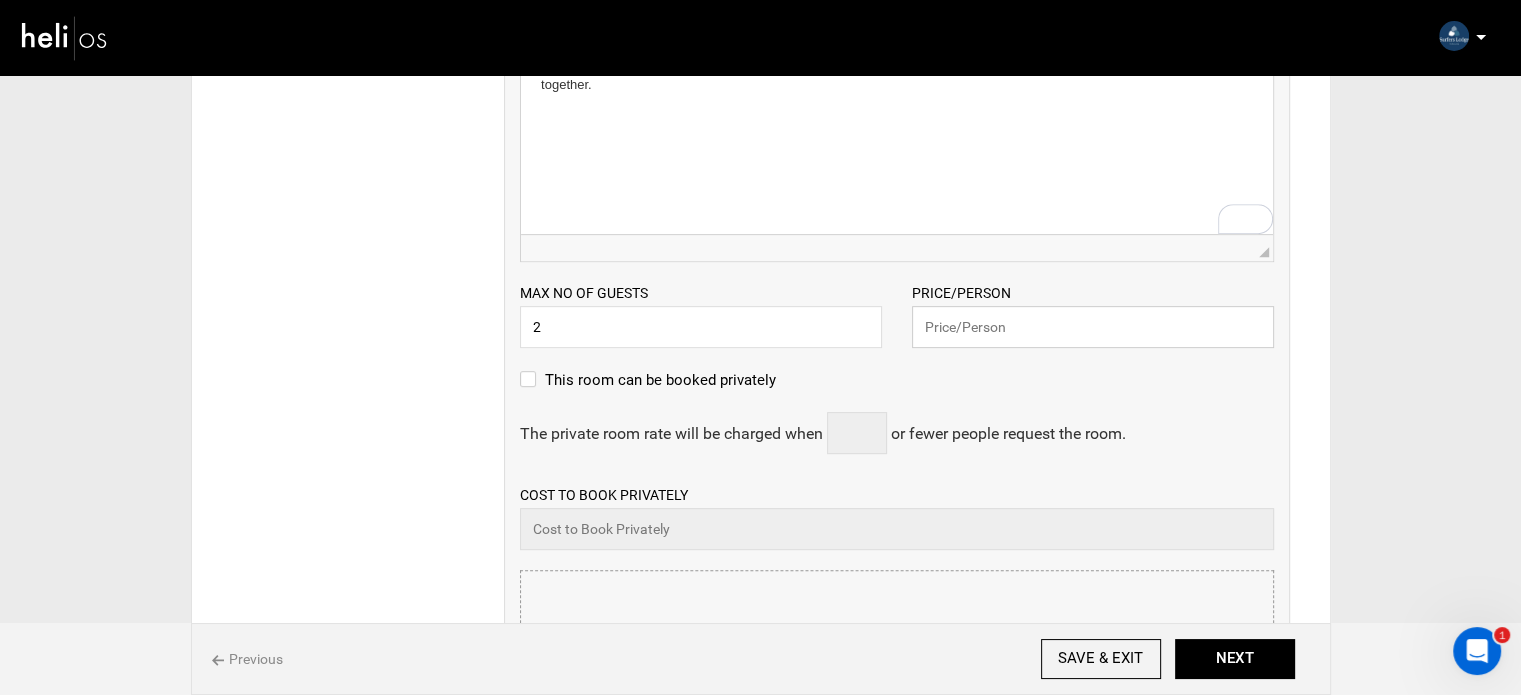 click at bounding box center (1093, 327) 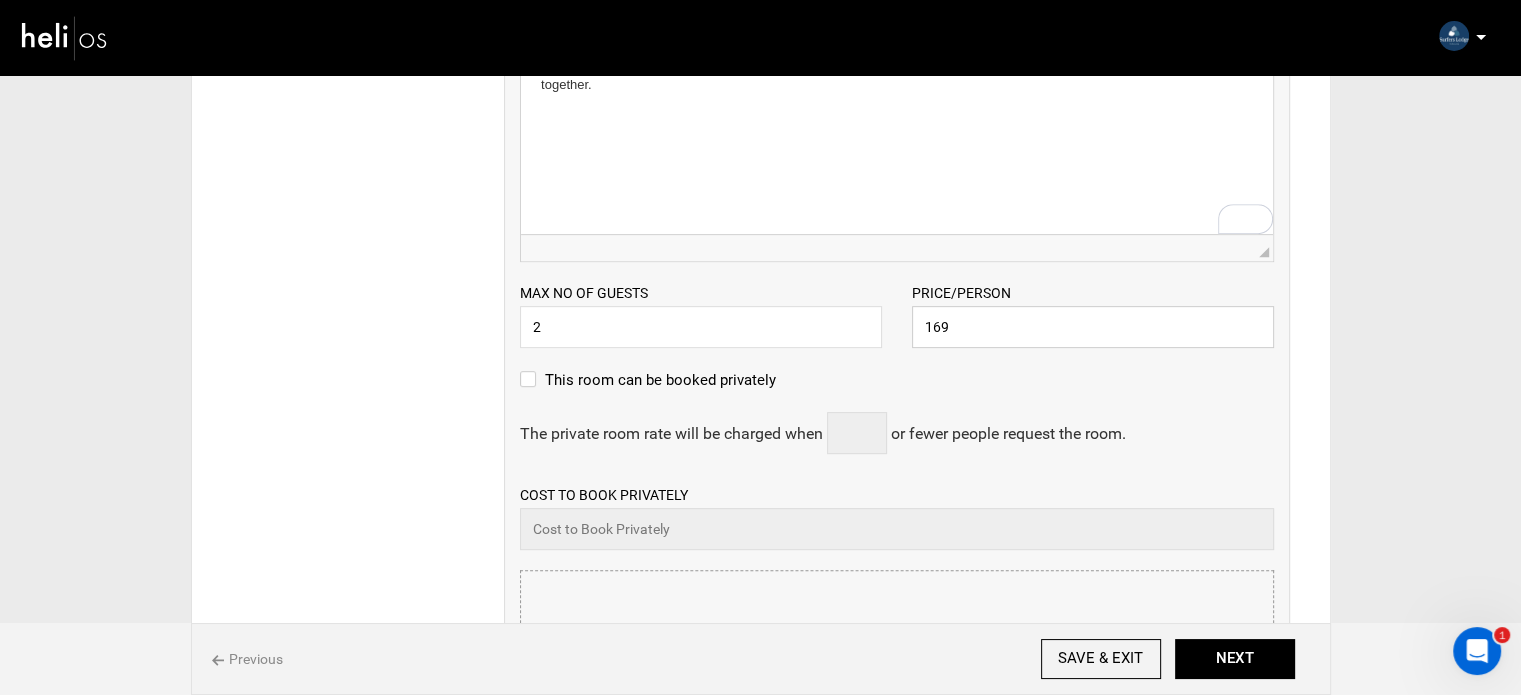type on "169" 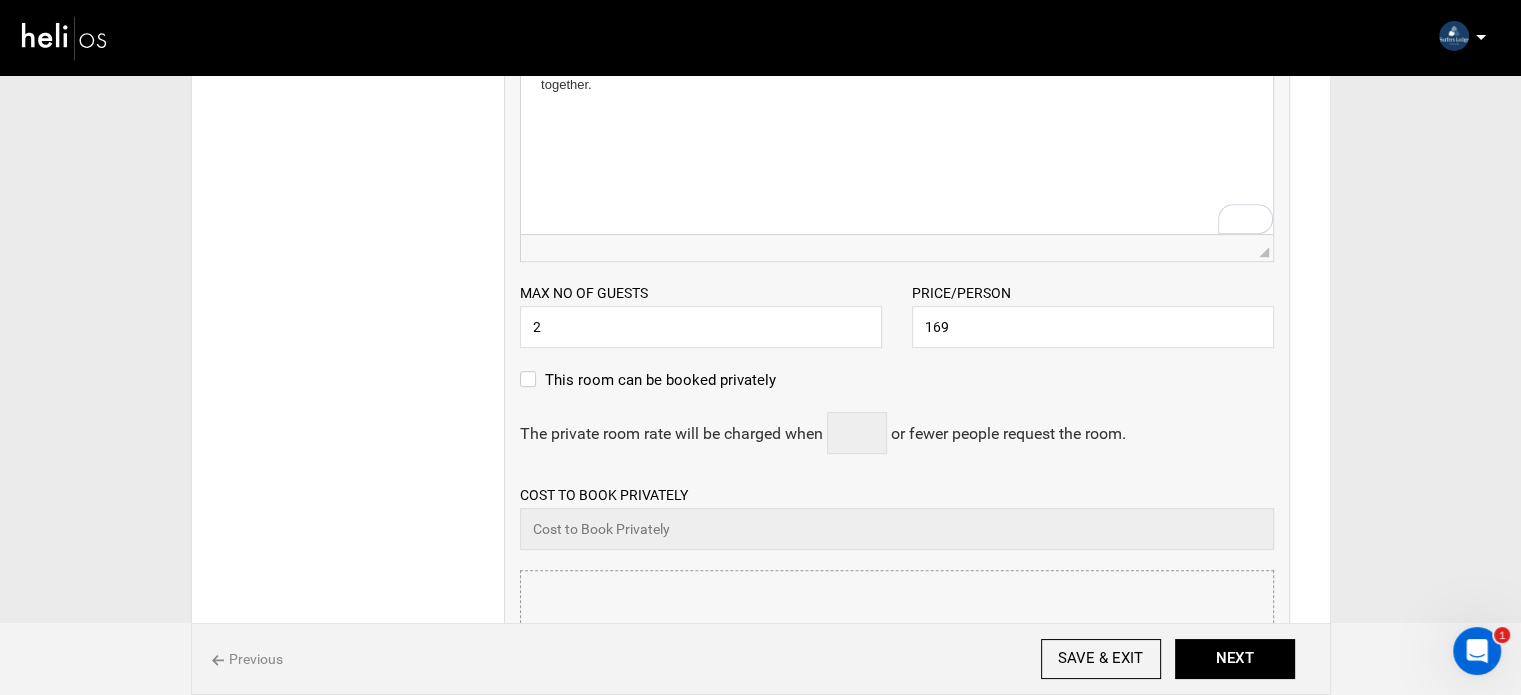 click on "This room can be booked privately" at bounding box center (897, 390) 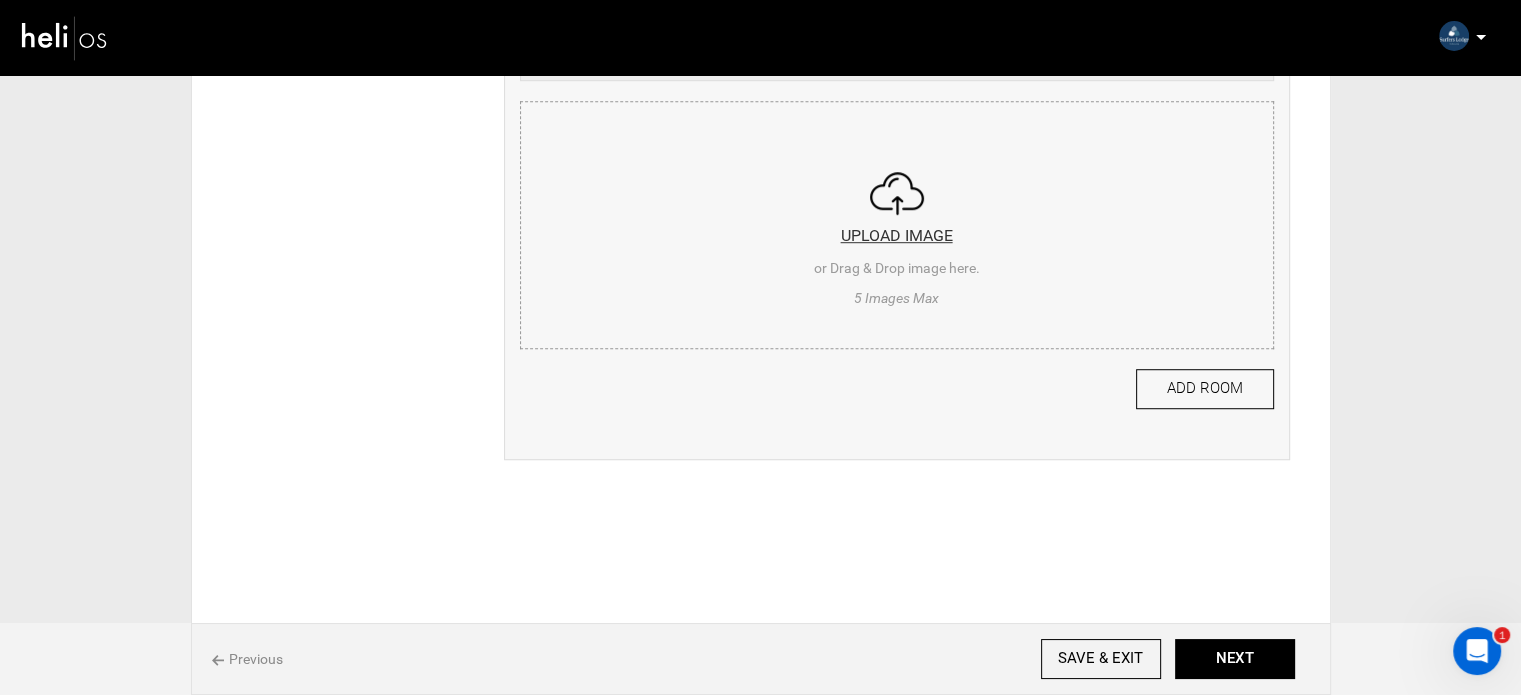scroll, scrollTop: 1275, scrollLeft: 0, axis: vertical 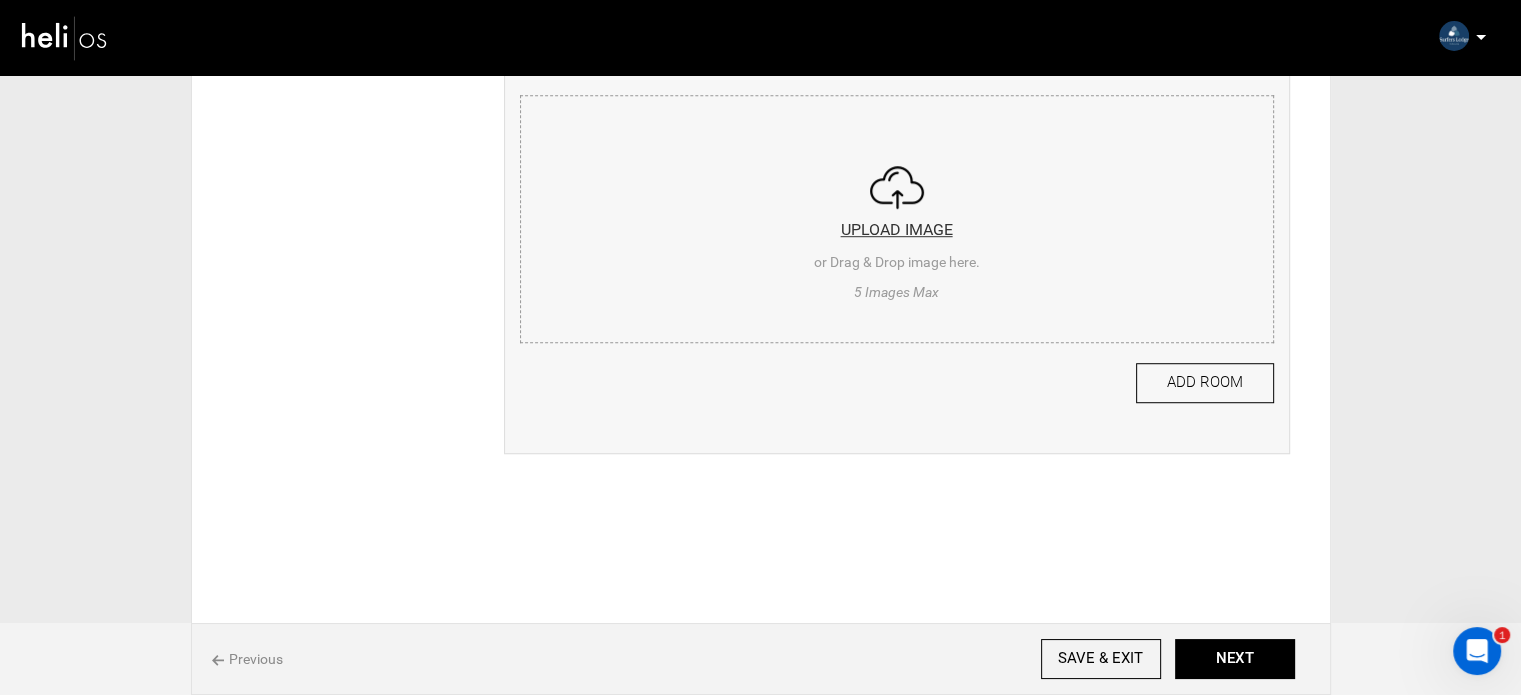 click at bounding box center [897, 216] 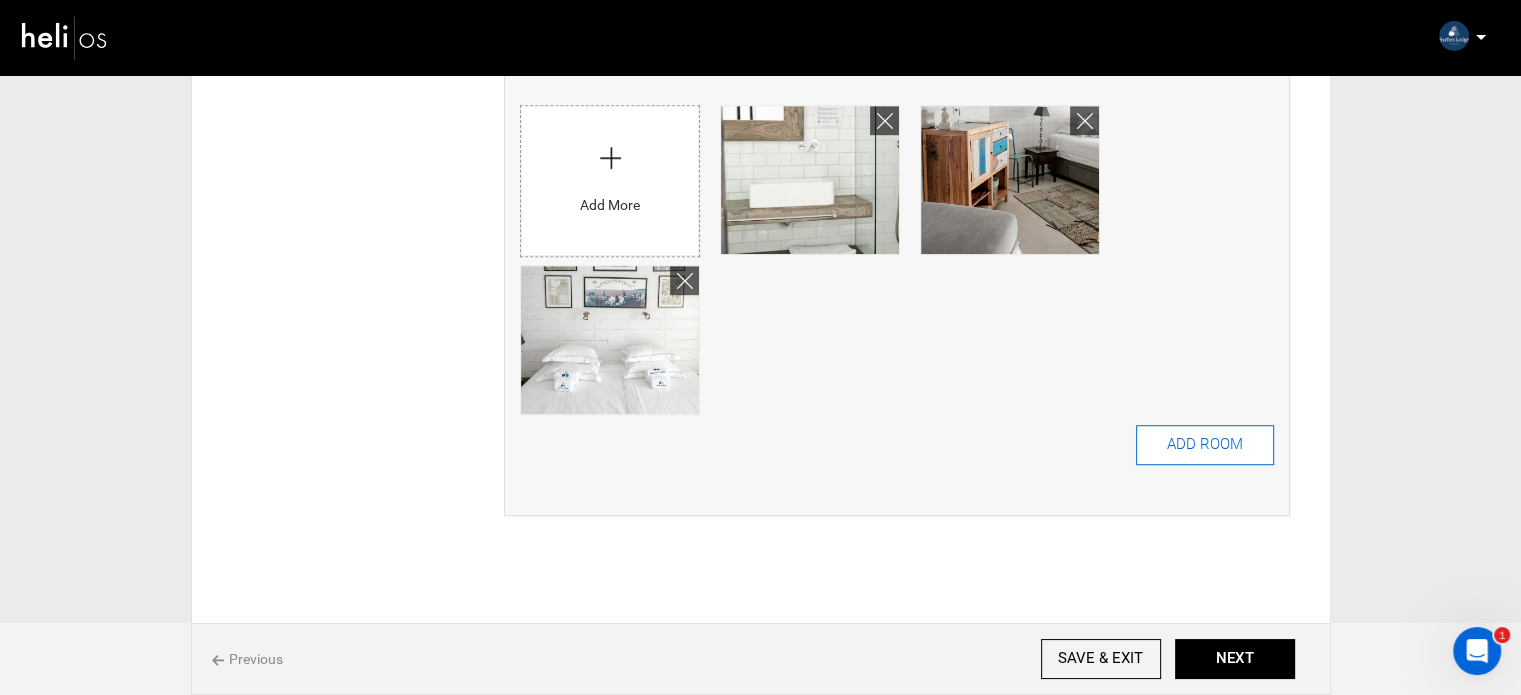 click on "ADD ROOM" at bounding box center (1205, 445) 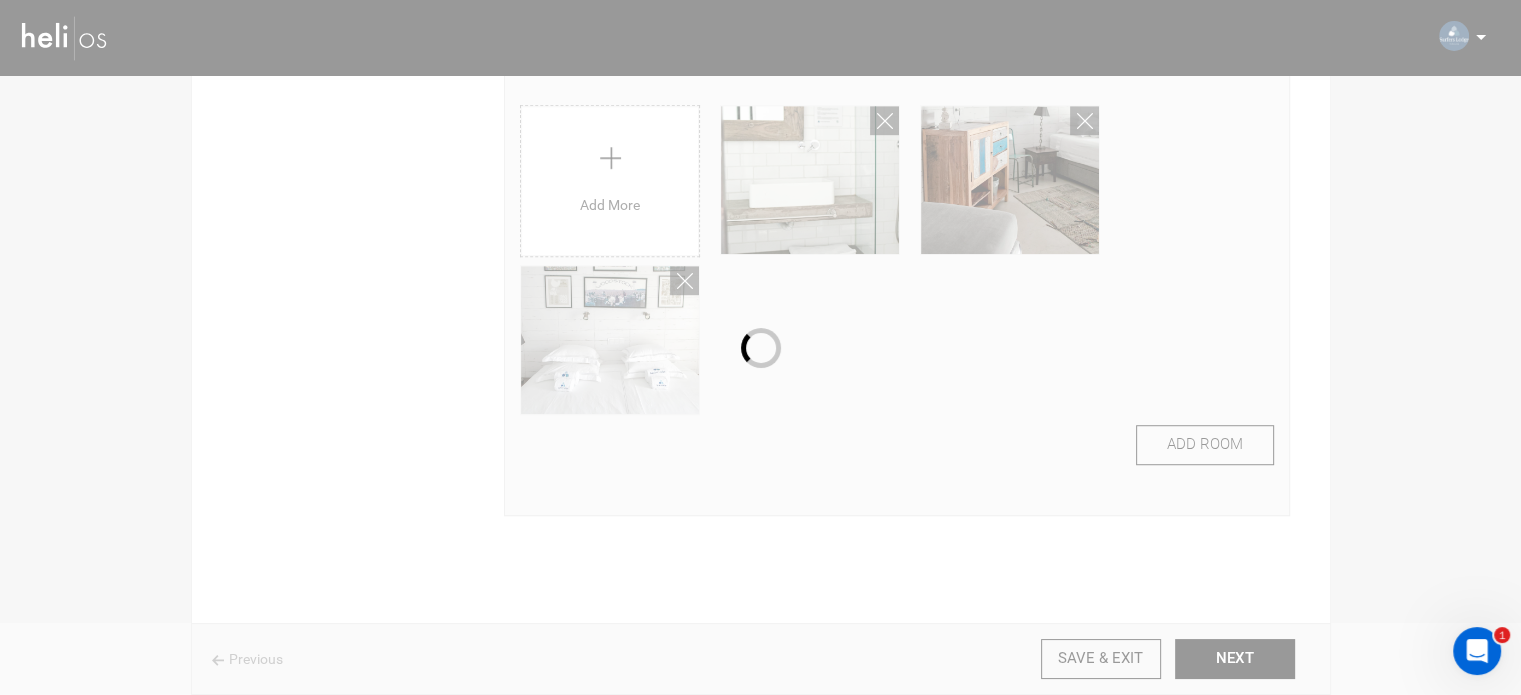 type 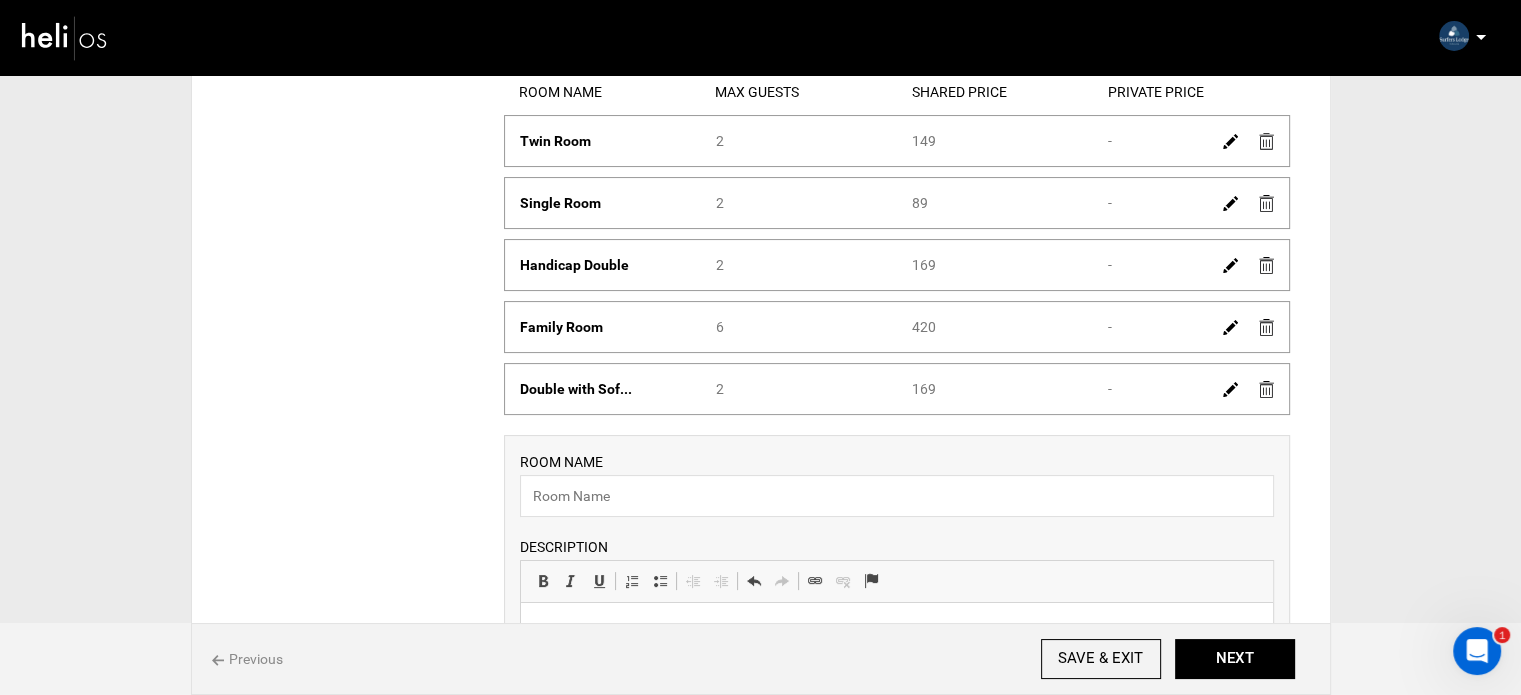 scroll, scrollTop: 400, scrollLeft: 0, axis: vertical 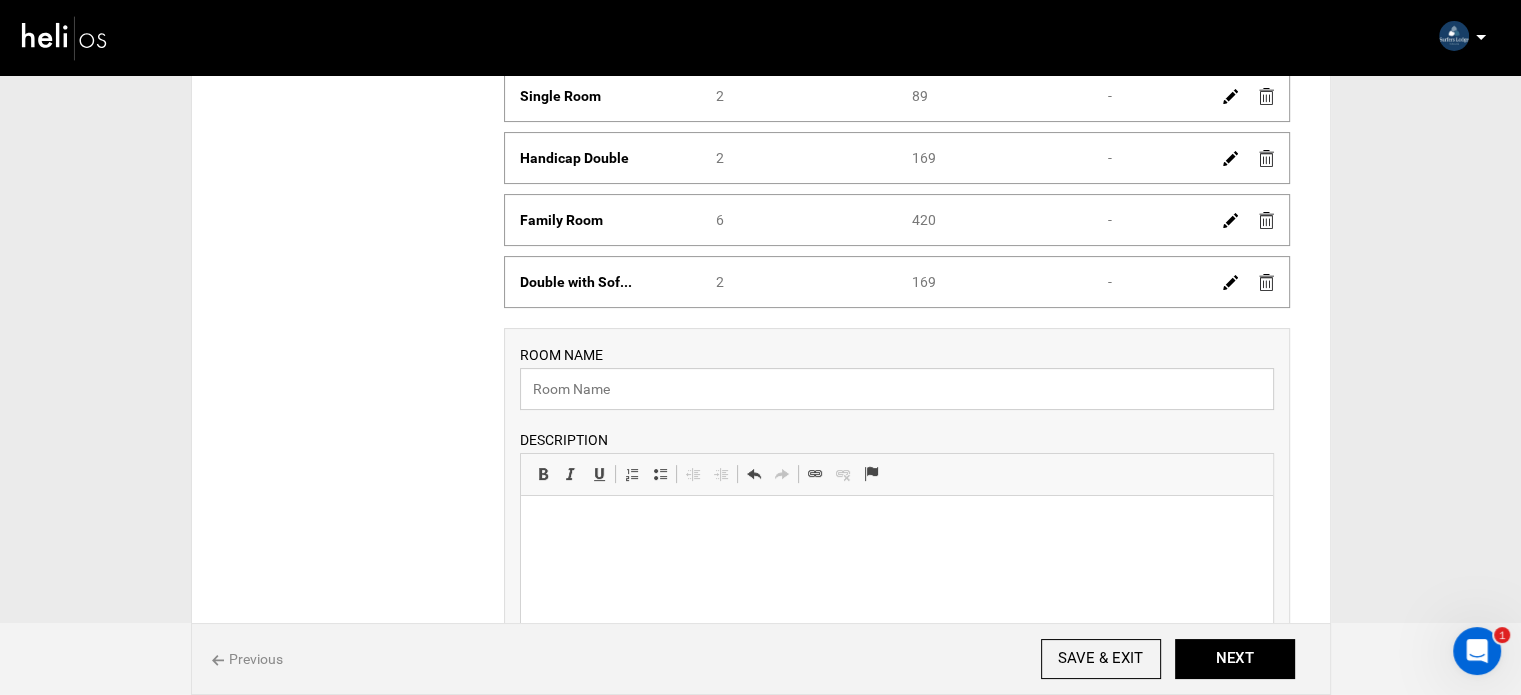 click at bounding box center [897, 389] 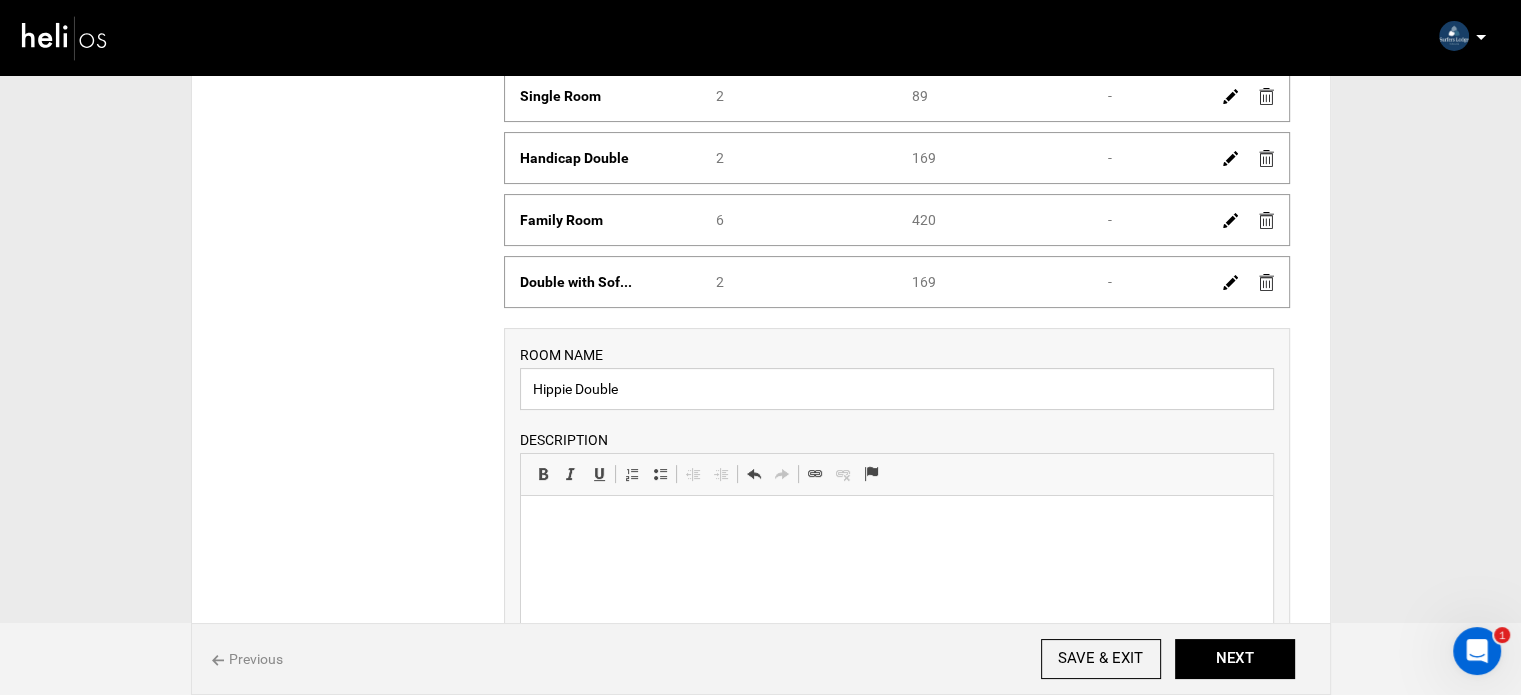 type on "Hippie Double" 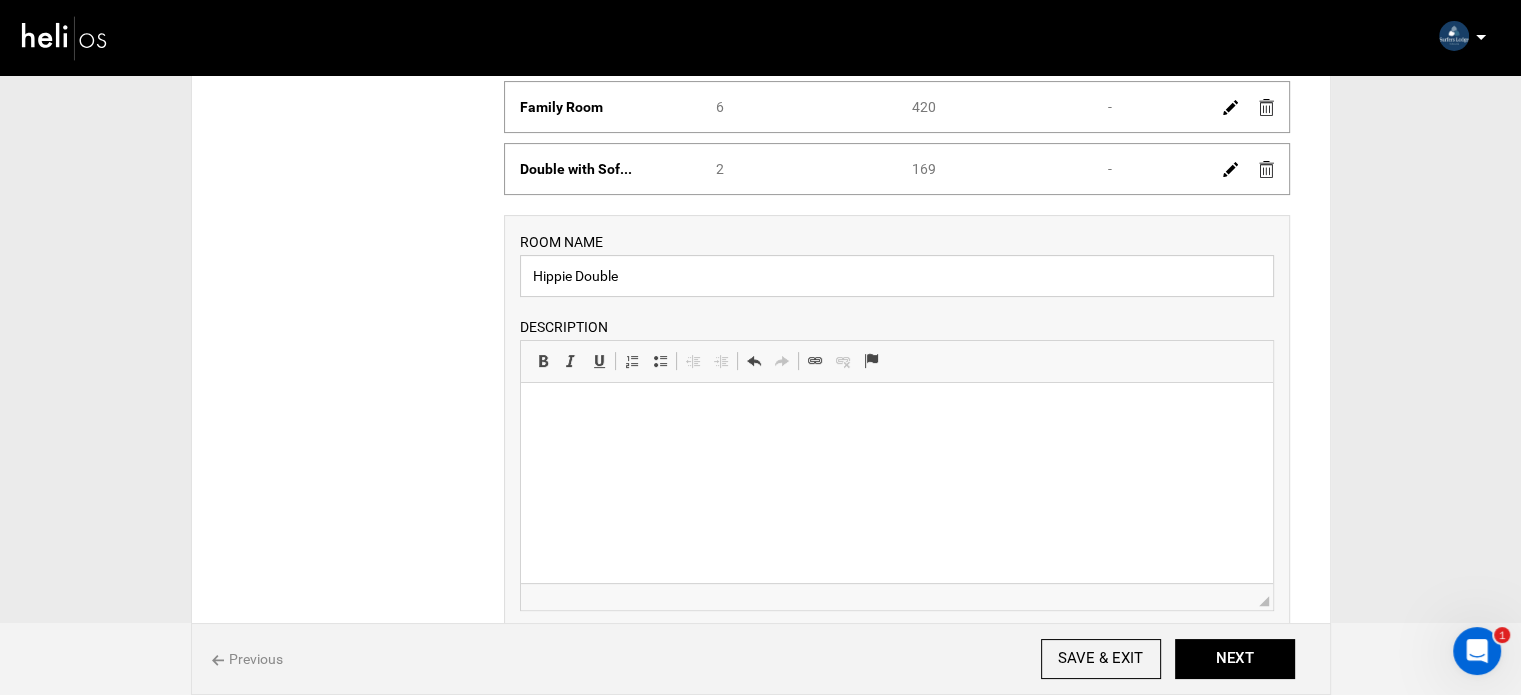 scroll, scrollTop: 600, scrollLeft: 0, axis: vertical 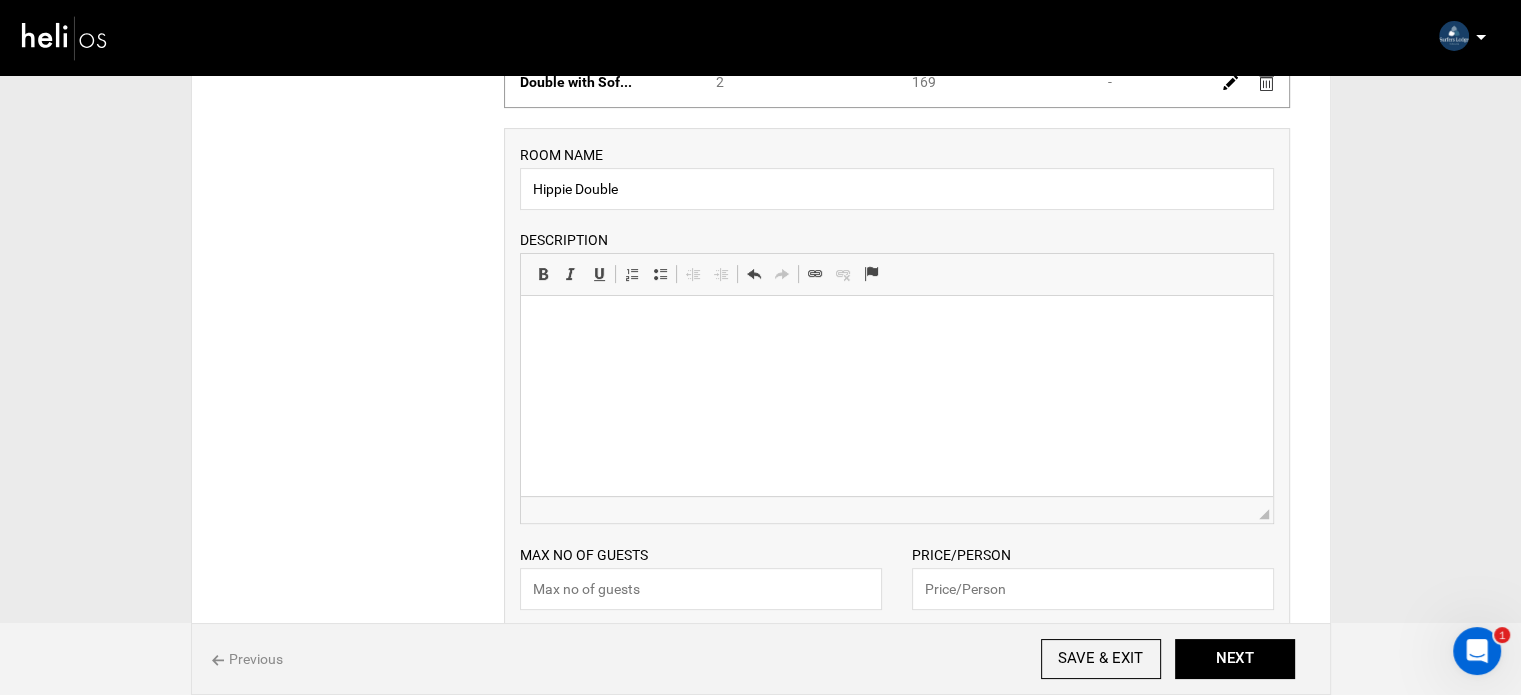 click at bounding box center (896, 326) 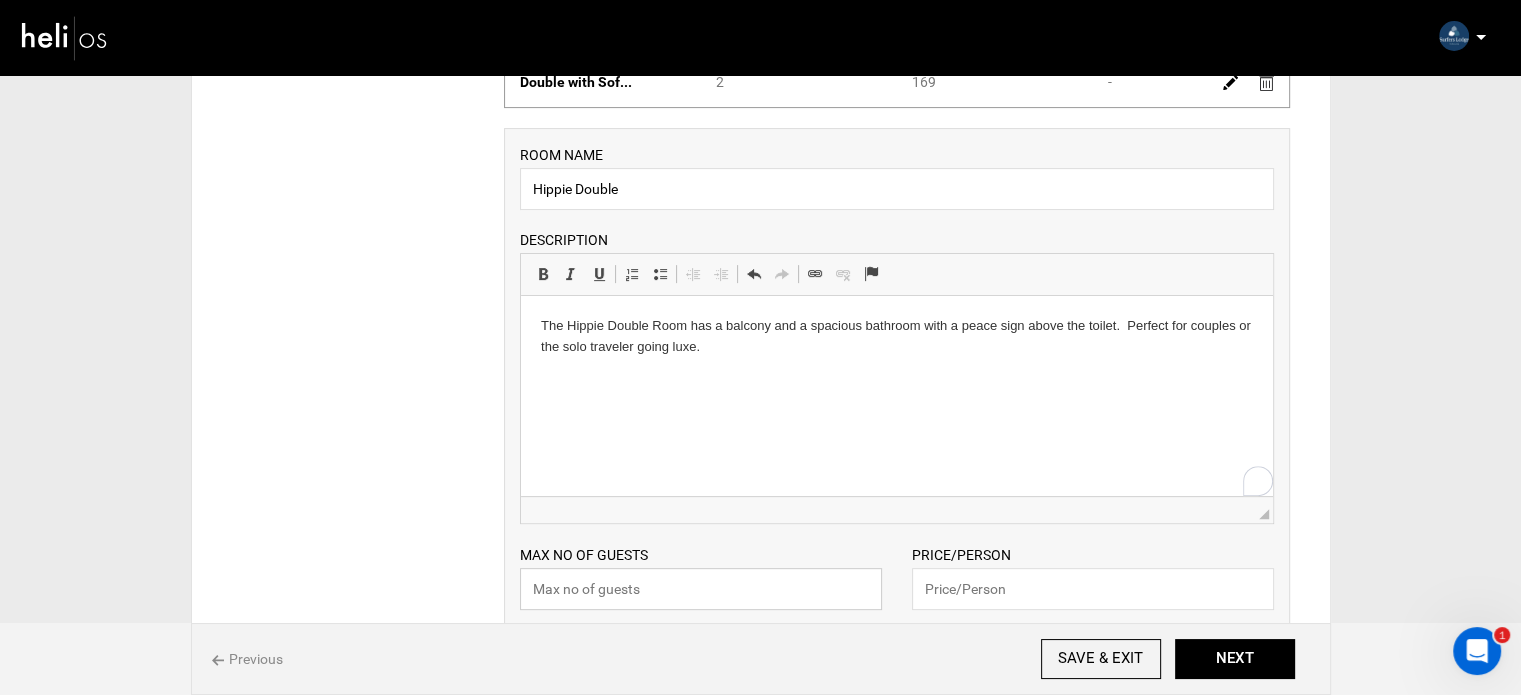 click at bounding box center [701, 589] 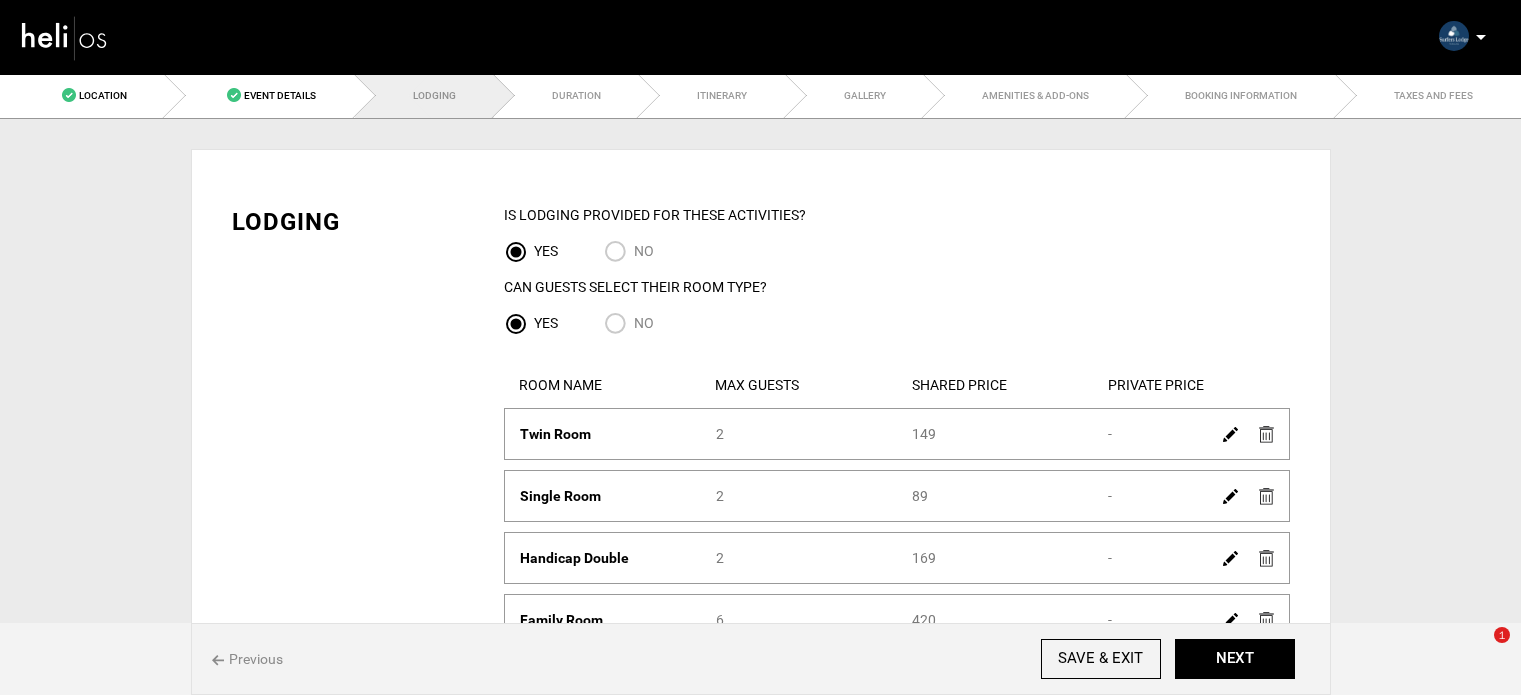 scroll, scrollTop: 600, scrollLeft: 0, axis: vertical 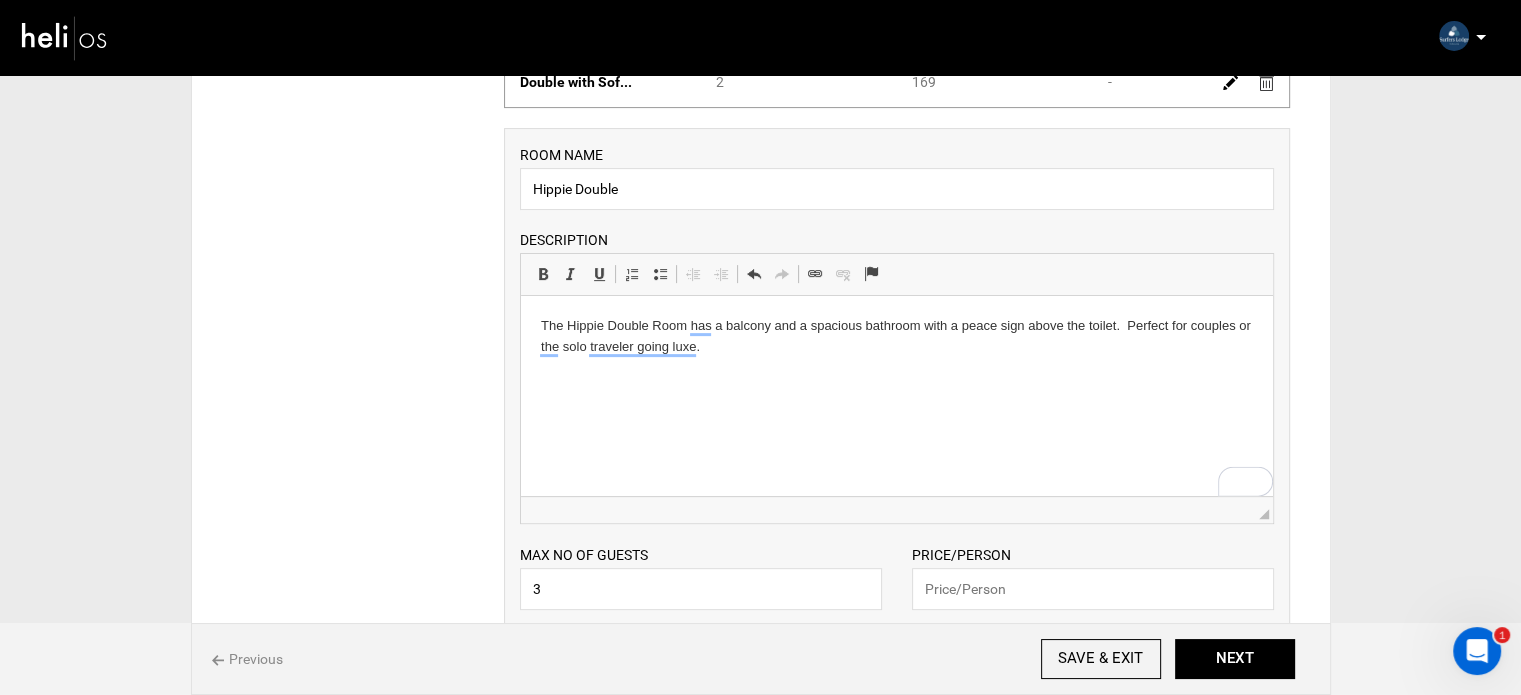 type on "3" 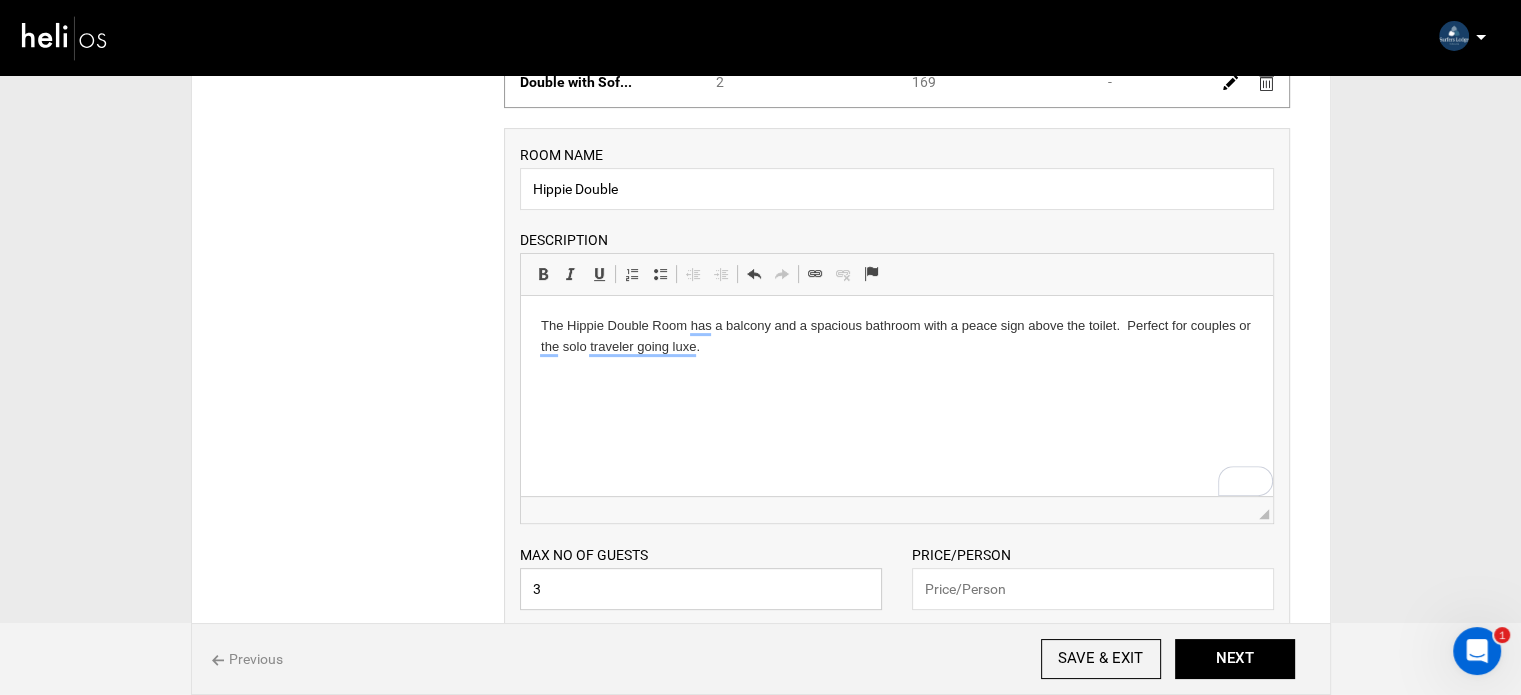 scroll, scrollTop: 800, scrollLeft: 0, axis: vertical 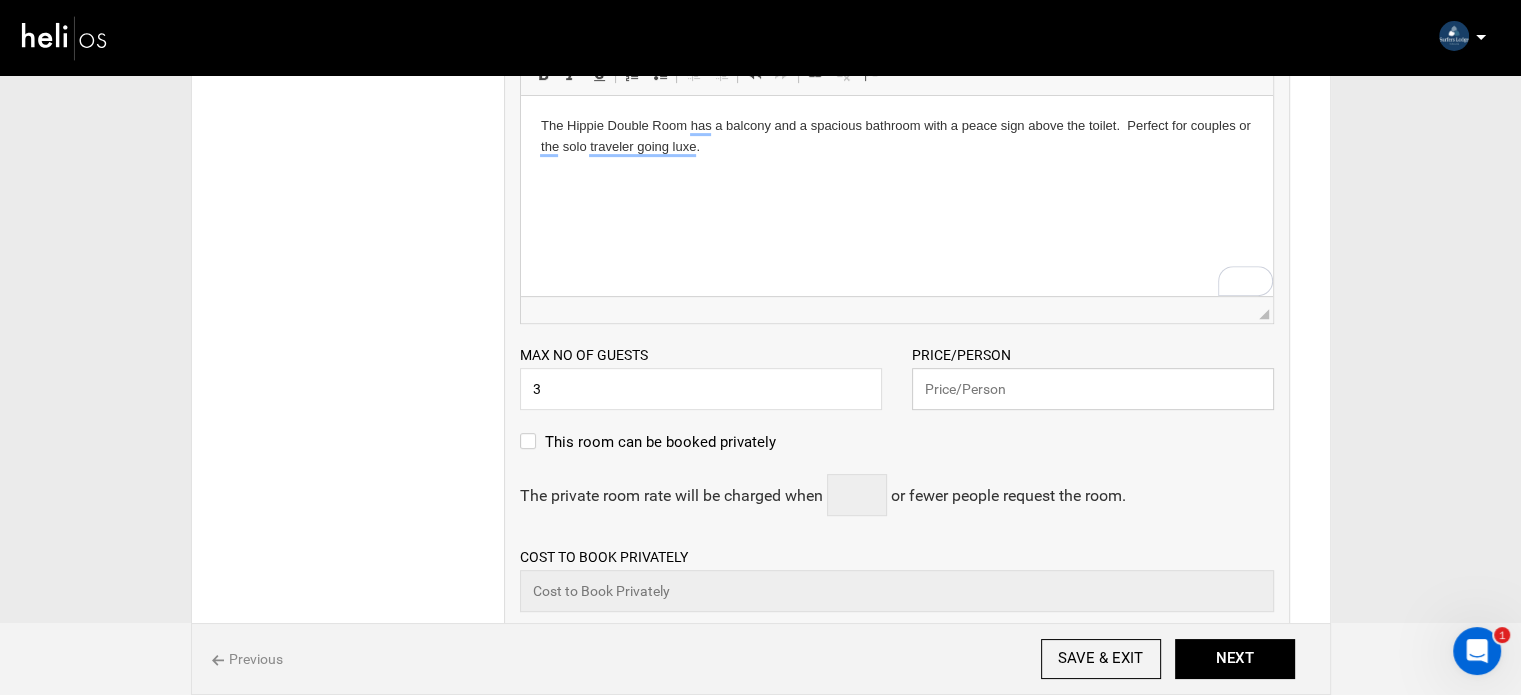 click at bounding box center (1093, 389) 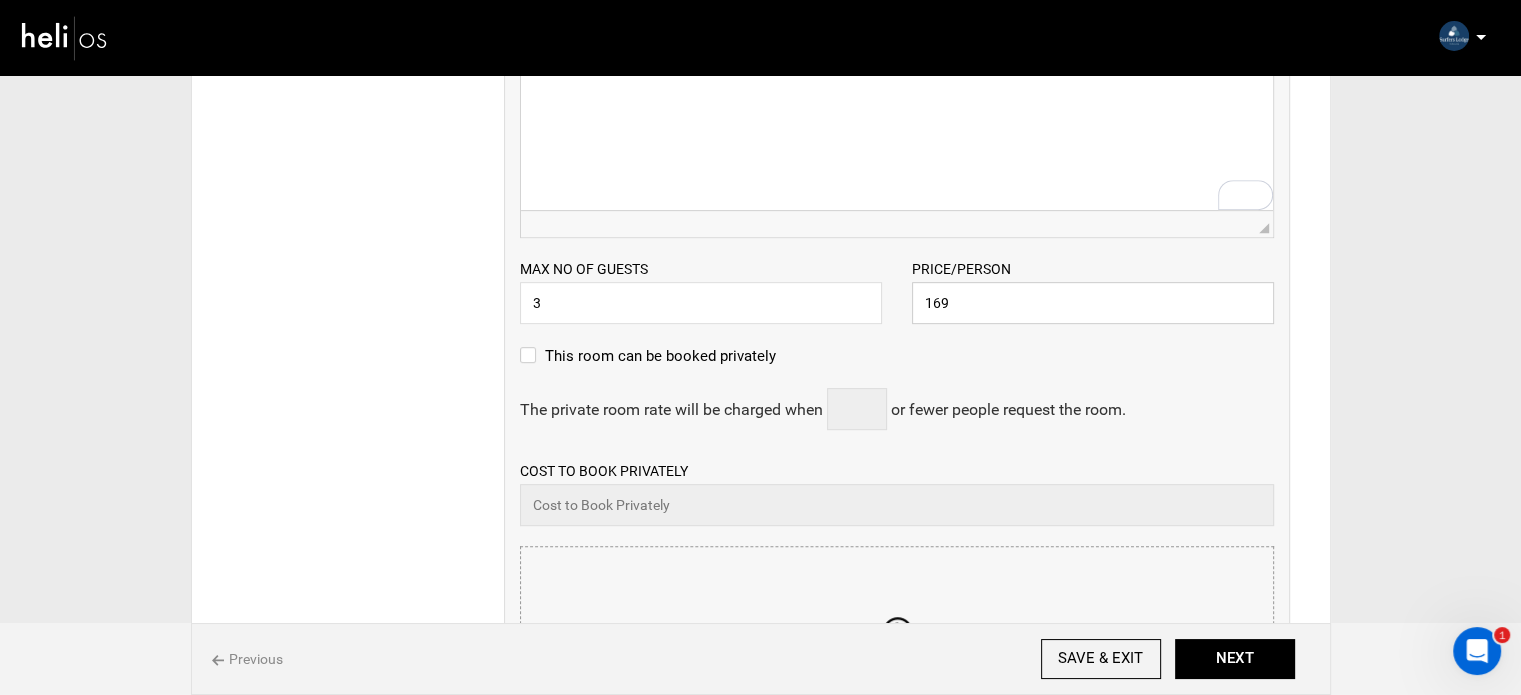 scroll, scrollTop: 1100, scrollLeft: 0, axis: vertical 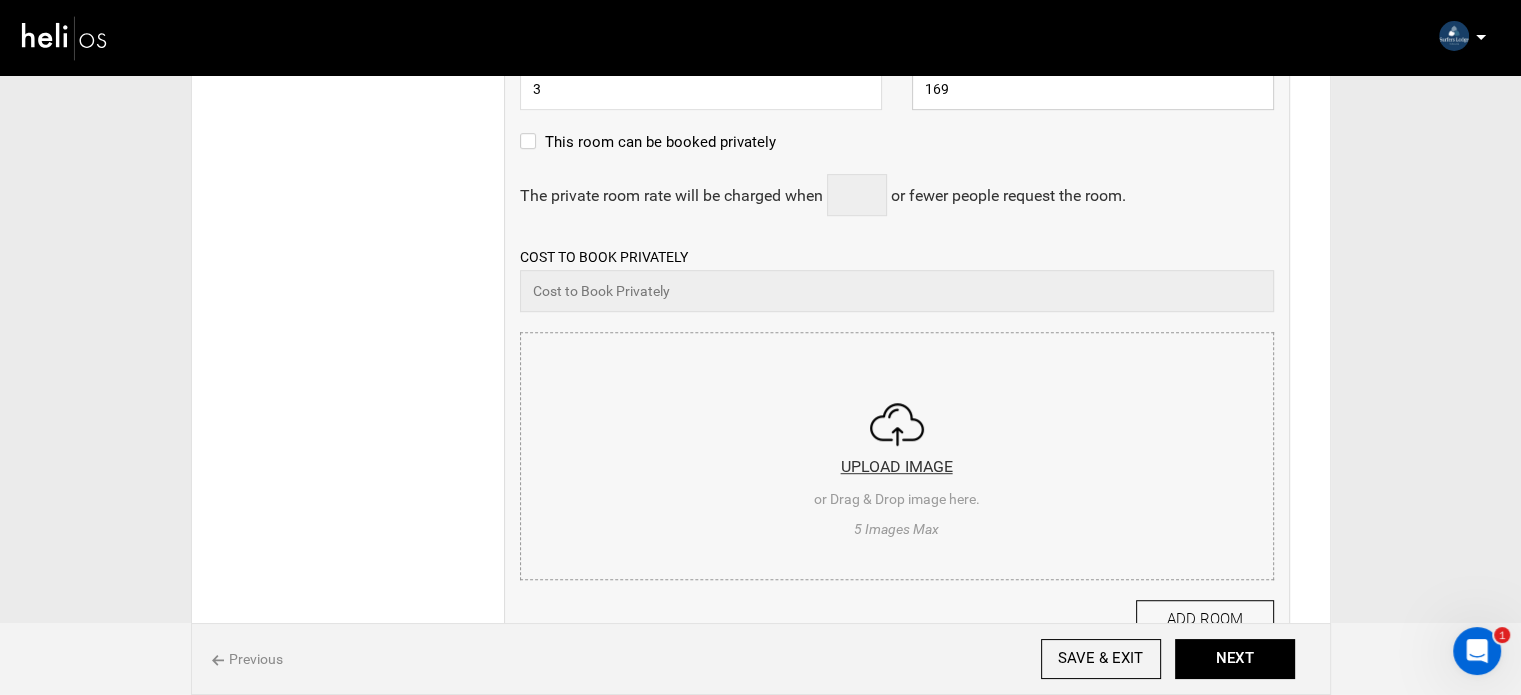 type on "169" 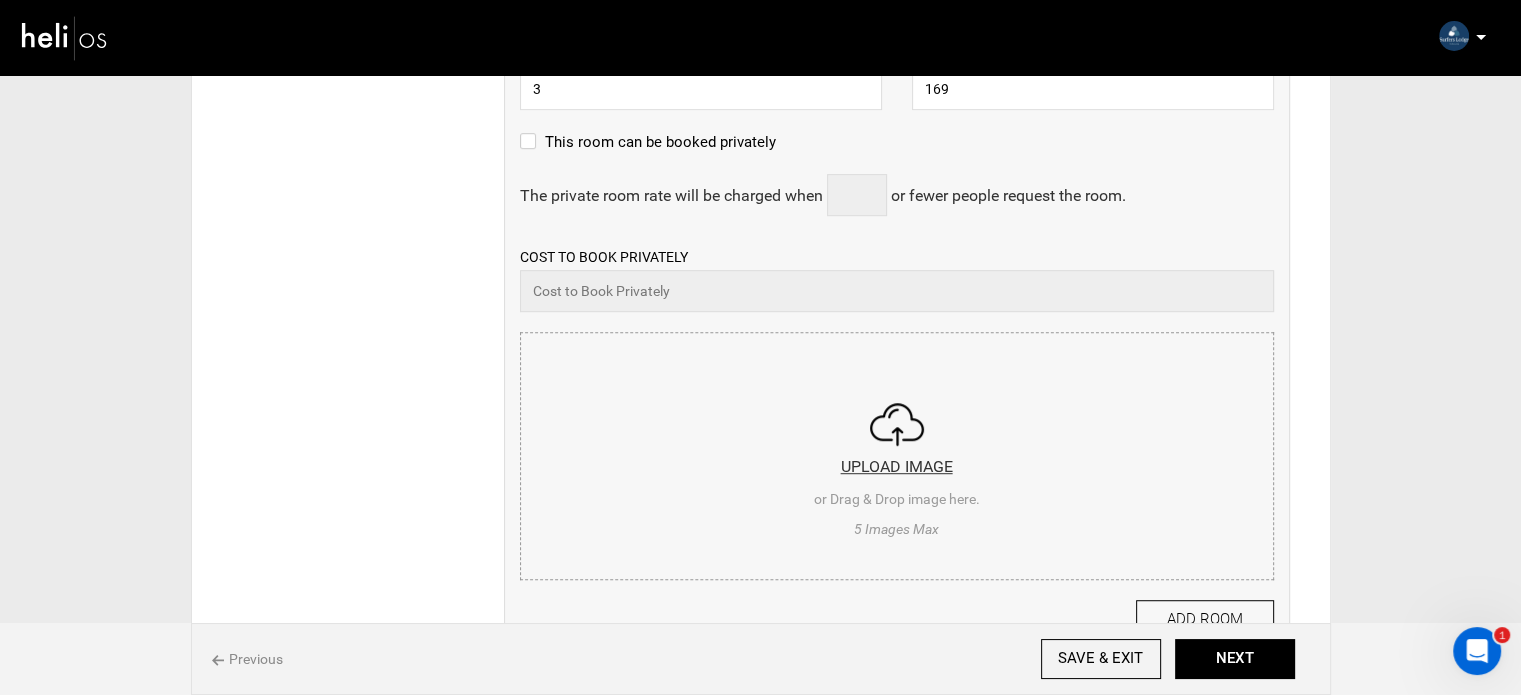 click at bounding box center [897, 453] 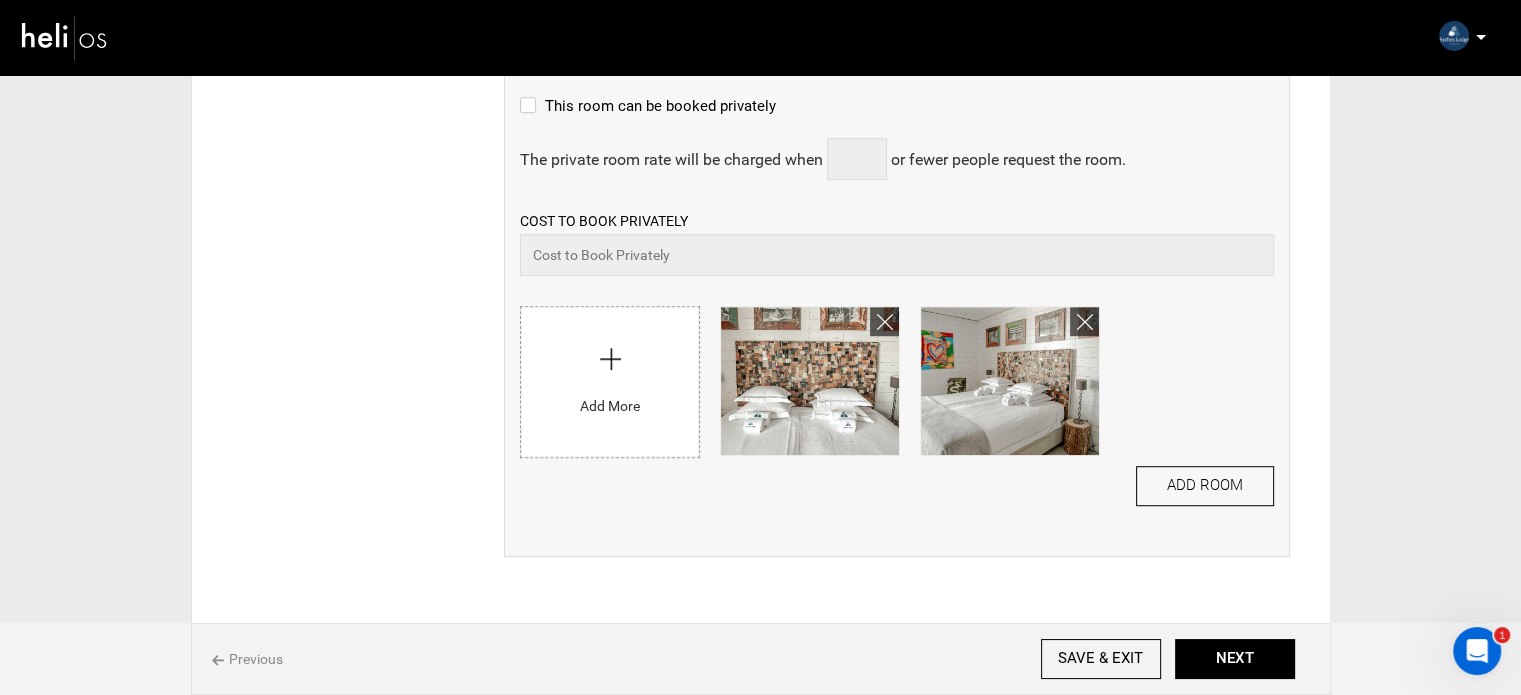 scroll, scrollTop: 1238, scrollLeft: 0, axis: vertical 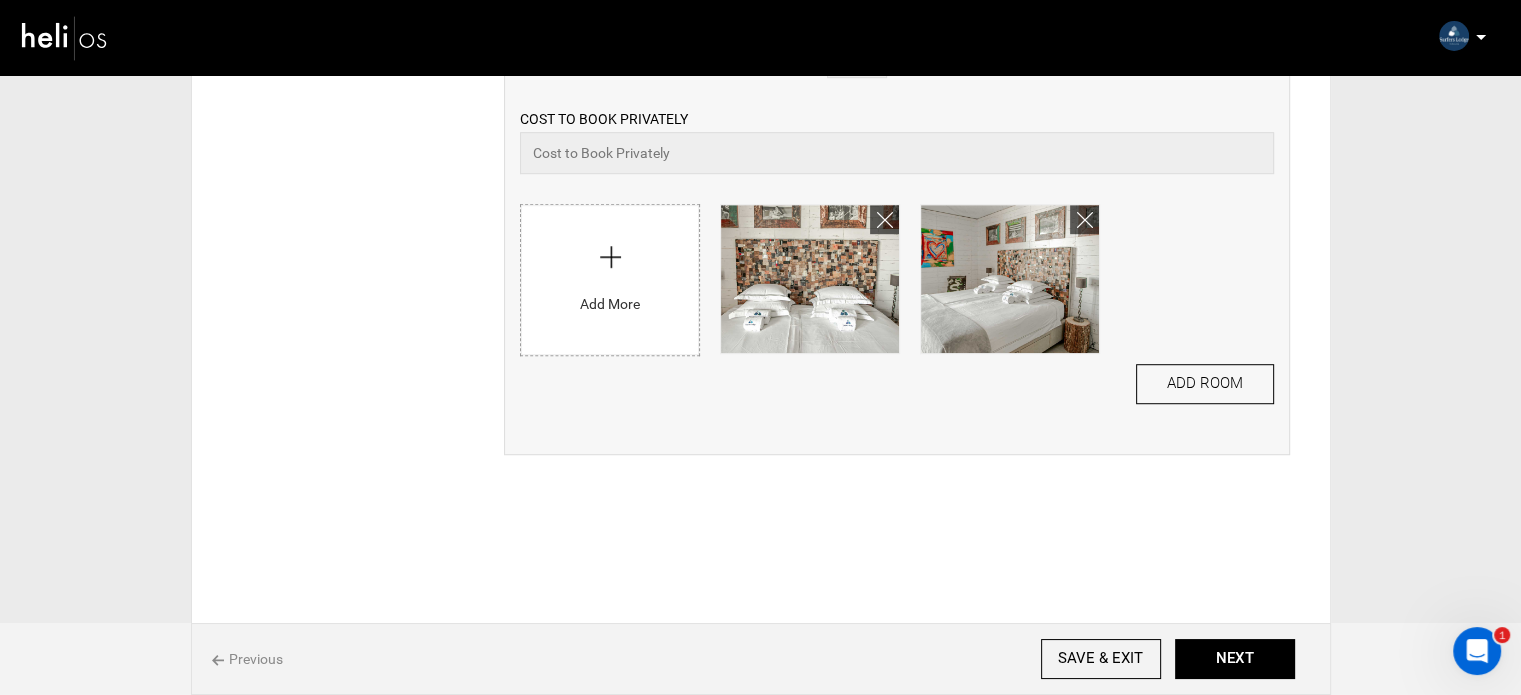 click on "ROOM NAME
Hippie Double
Please
enter room name.
DESCRIPTION
Rich Text Editor, editor26 Editor toolbars Basic Styles   Bold Keyboard shortcut Ctrl+B   Italic Keyboard shortcut Ctrl+I   Underline Keyboard shortcut Ctrl+U Paragraph   Insert/Remove Numbered List   Insert/Remove Bulleted List   Decrease Indent   Increase Indent Clipboard/Undo   Undo Keyboard shortcut Ctrl+Z   Redo Keyboard shortcut Ctrl+Y Links   Link Keyboard shortcut Ctrl+K   Unlink   Anchor Press ALT 0 for help ◢
Please
enter room description.
Max no of guests 3 Price/Person  169" at bounding box center (897, -28) 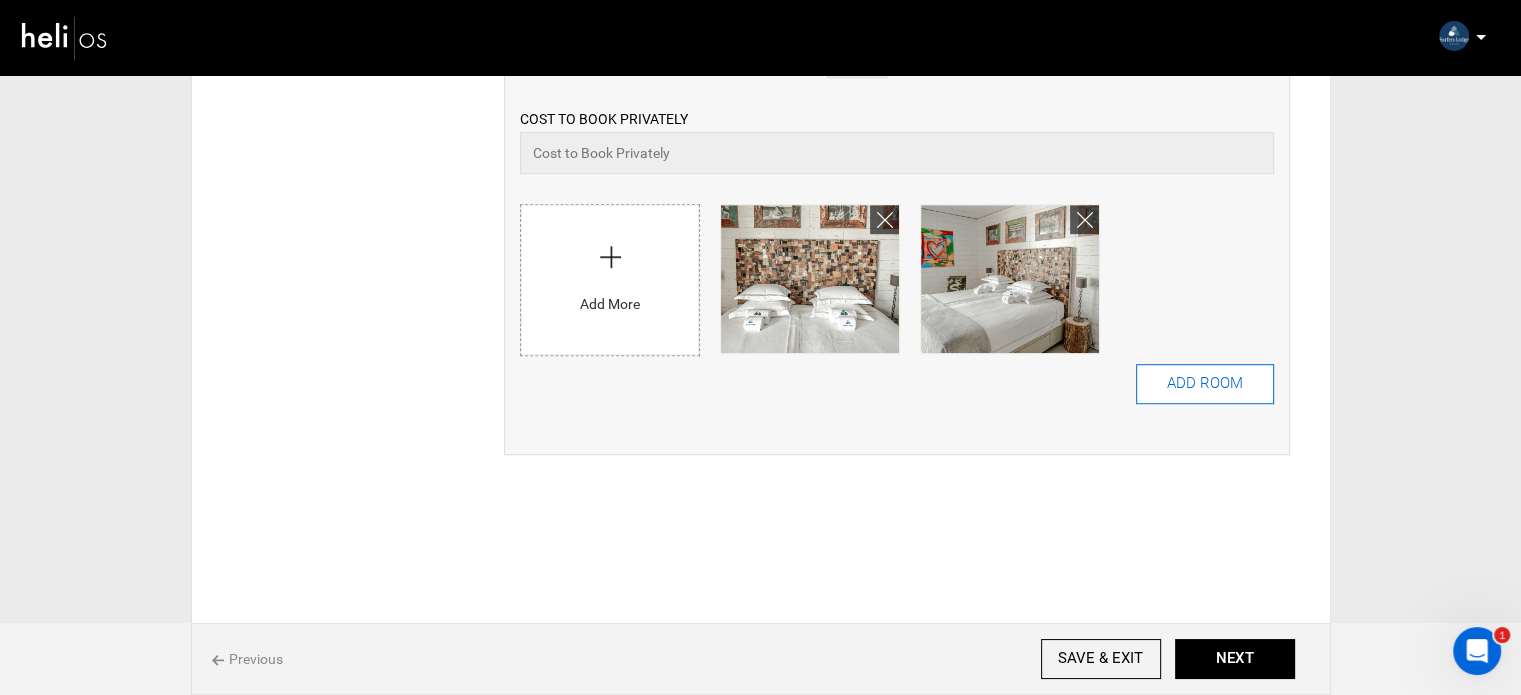 click on "ADD ROOM" at bounding box center (1205, 384) 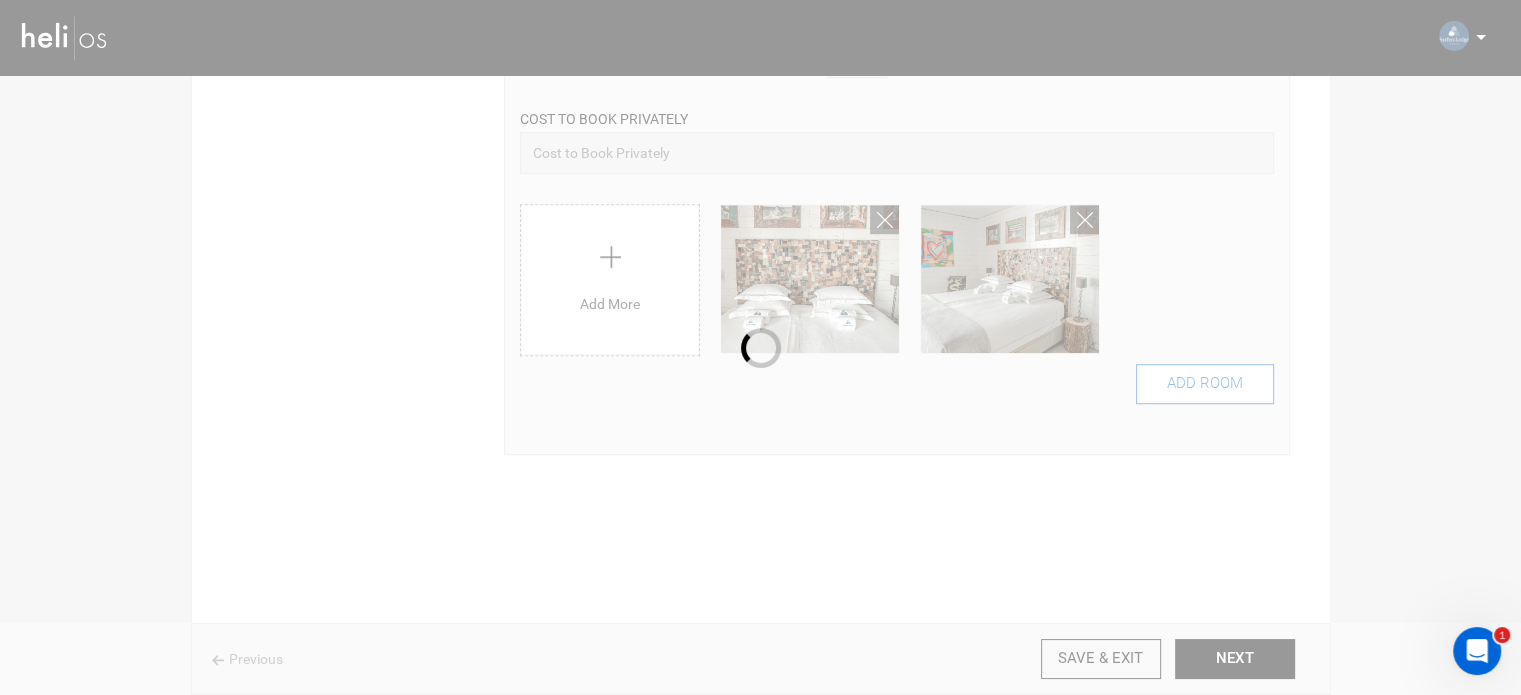 type 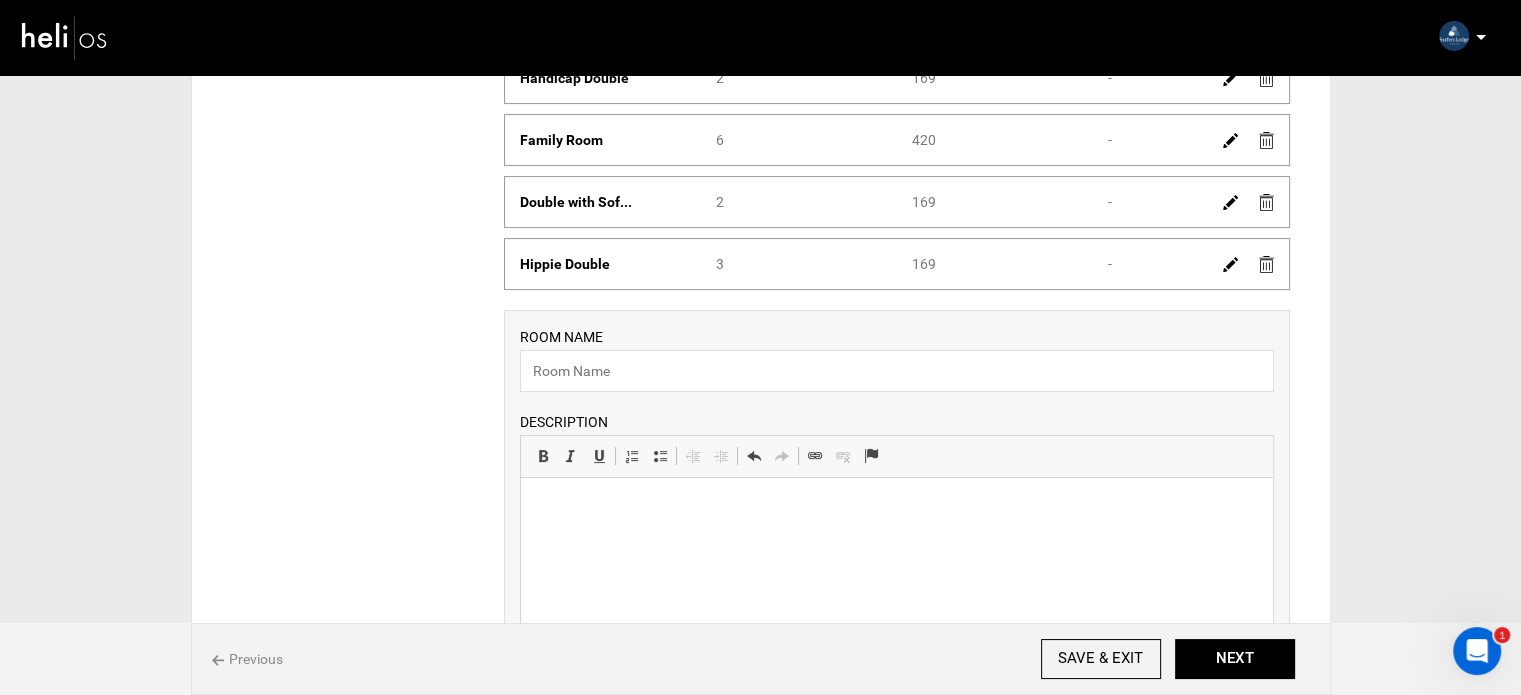 scroll, scrollTop: 500, scrollLeft: 0, axis: vertical 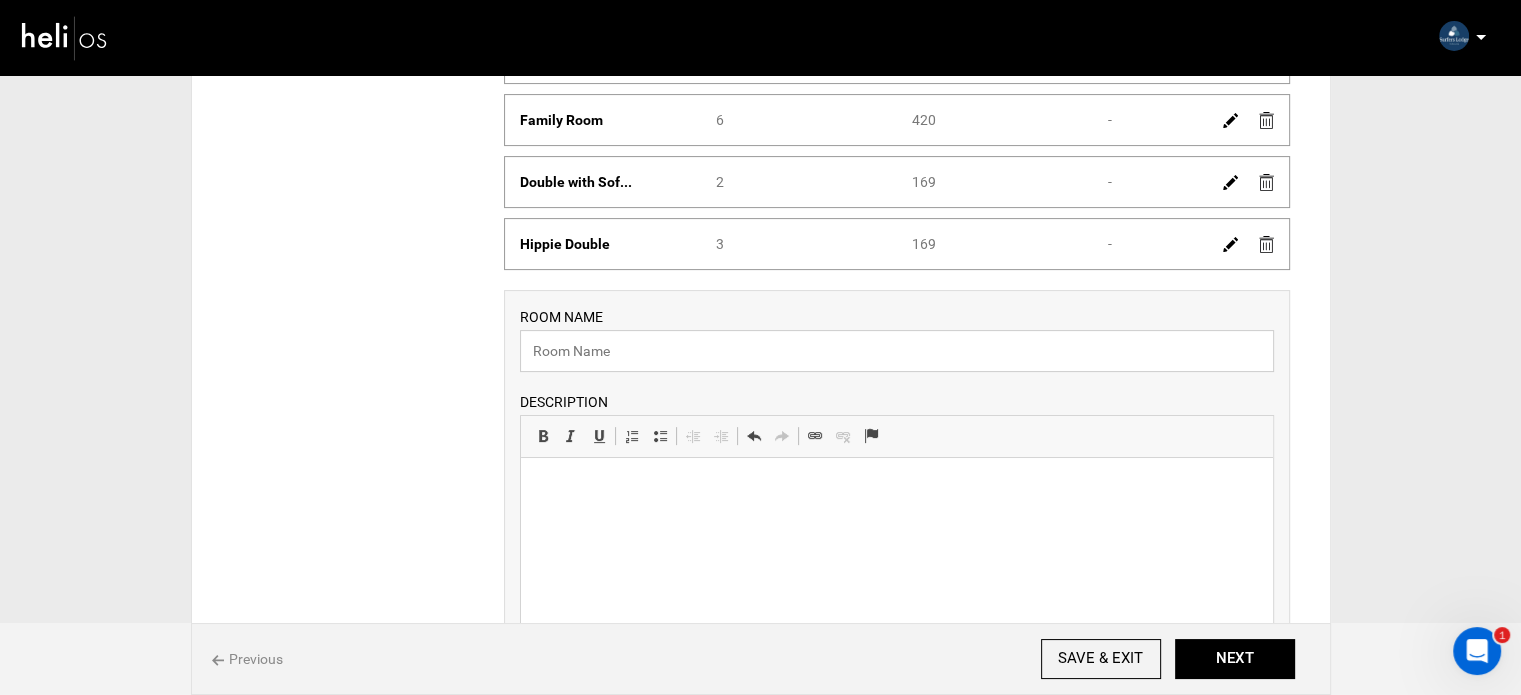 click at bounding box center (897, 351) 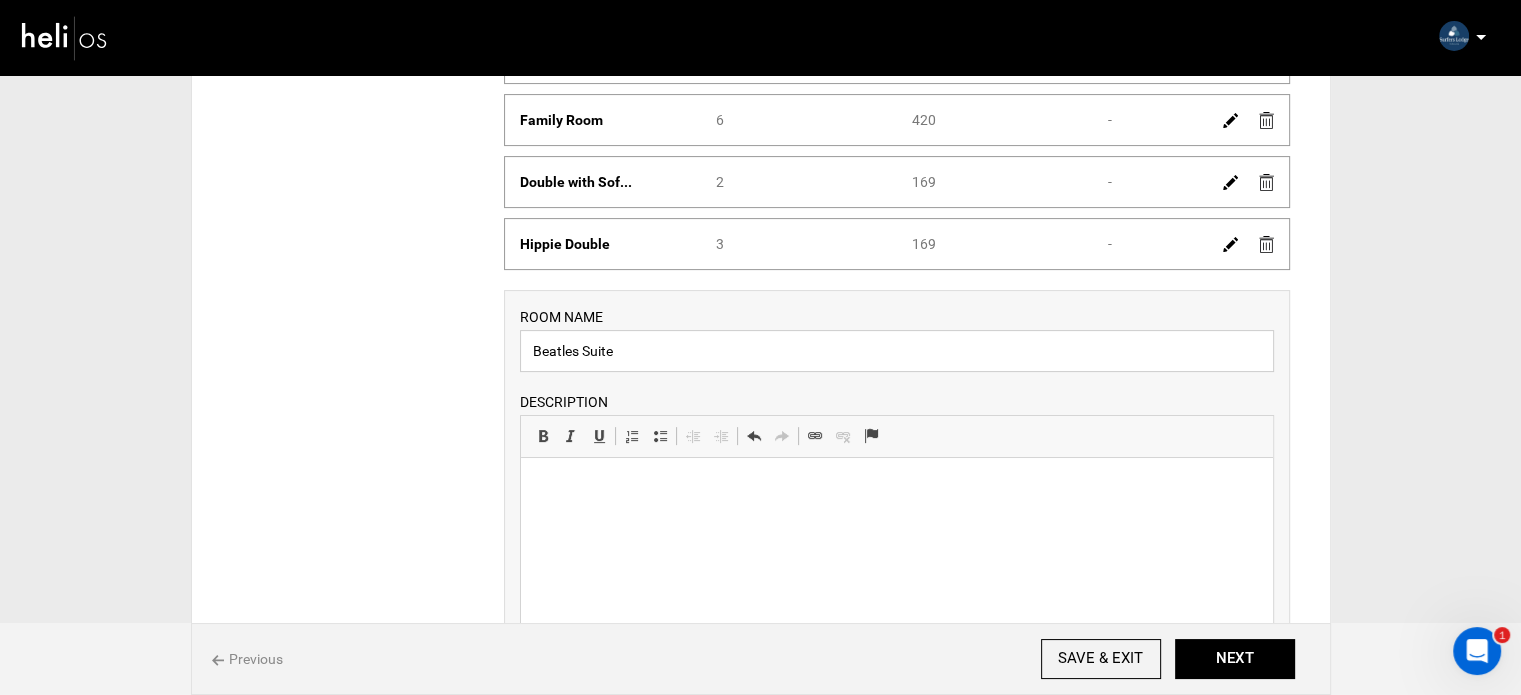 type on "Beatles Suite" 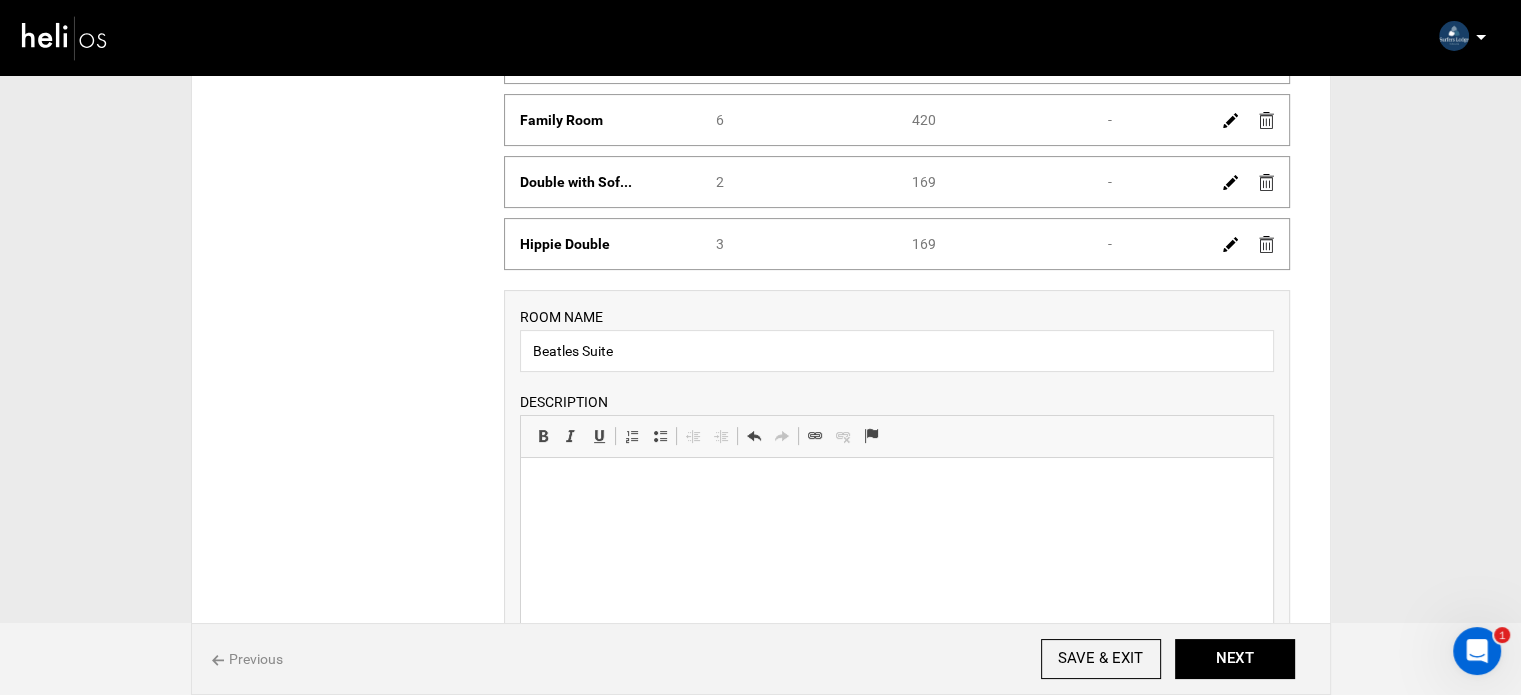 click at bounding box center (896, 488) 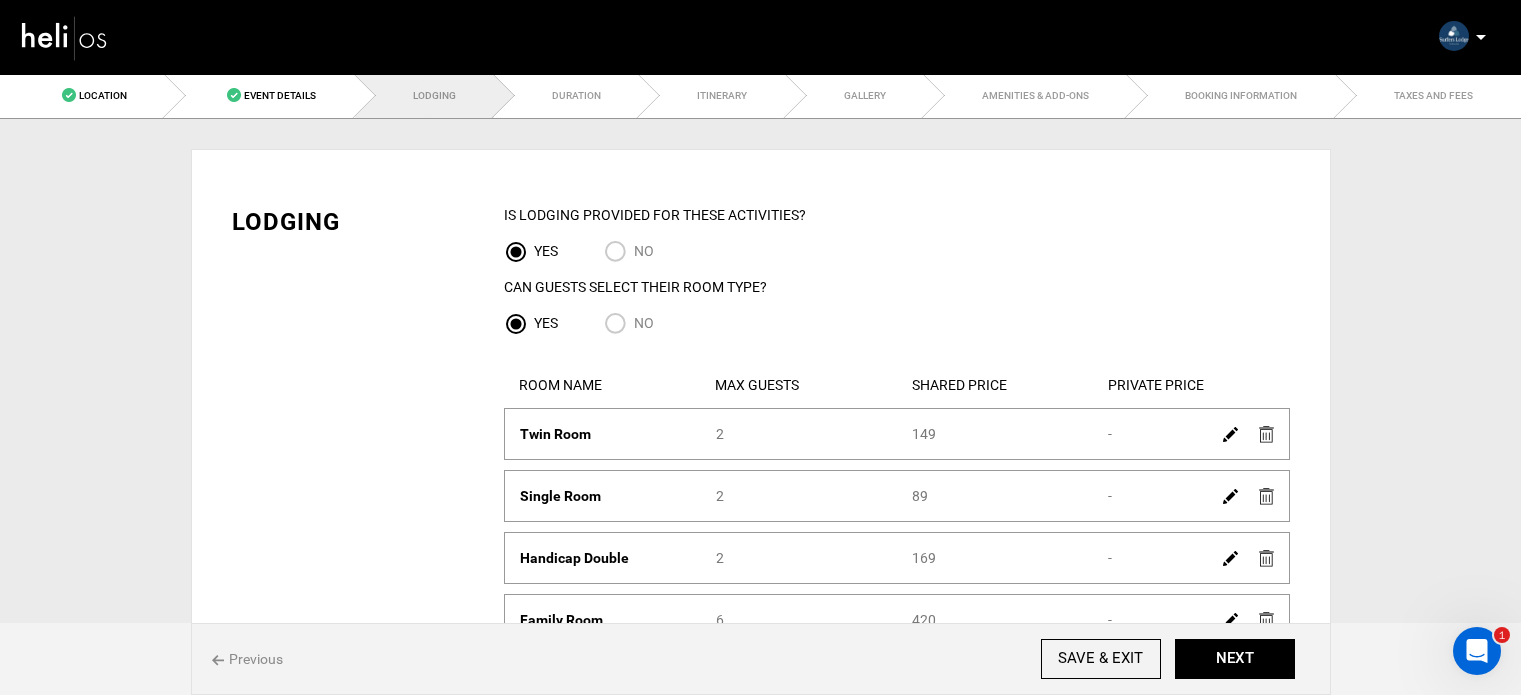 scroll, scrollTop: 500, scrollLeft: 0, axis: vertical 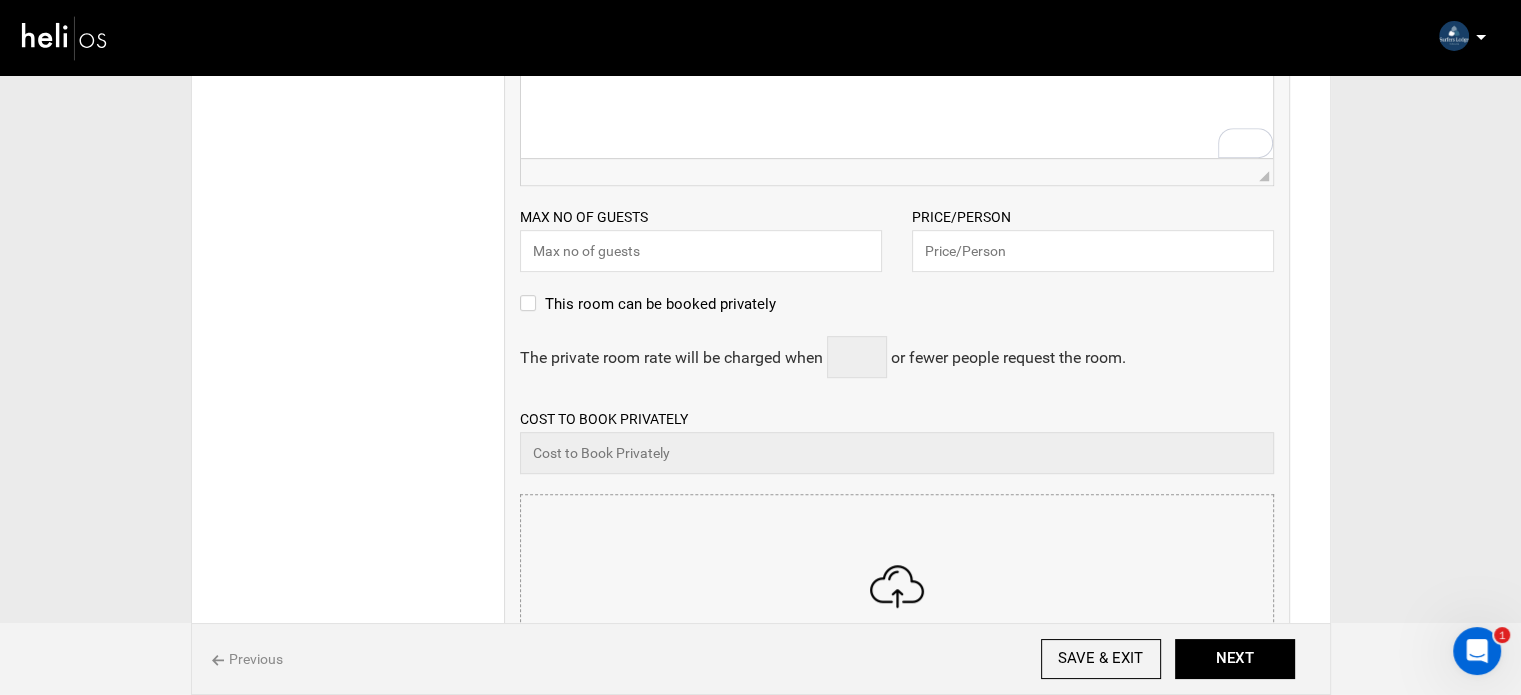 click at bounding box center (897, 615) 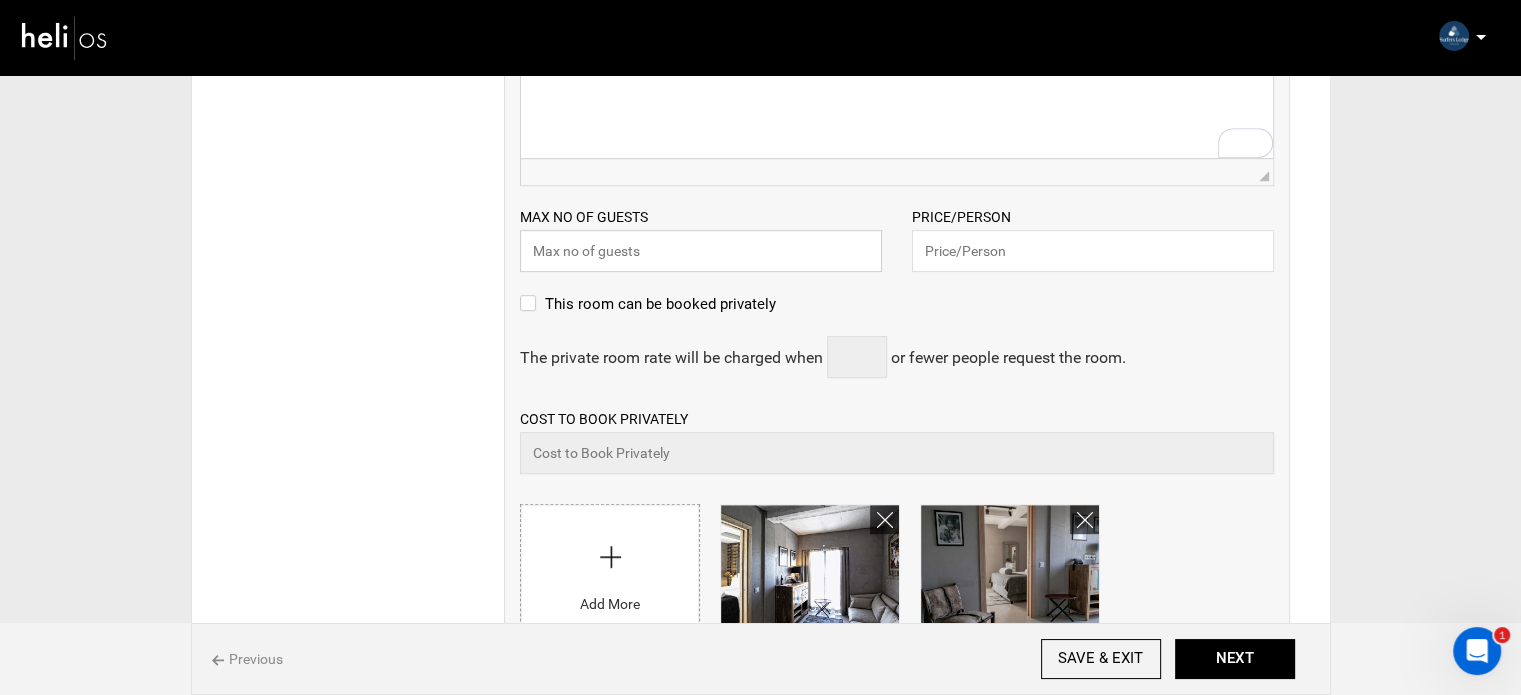 click at bounding box center [701, 251] 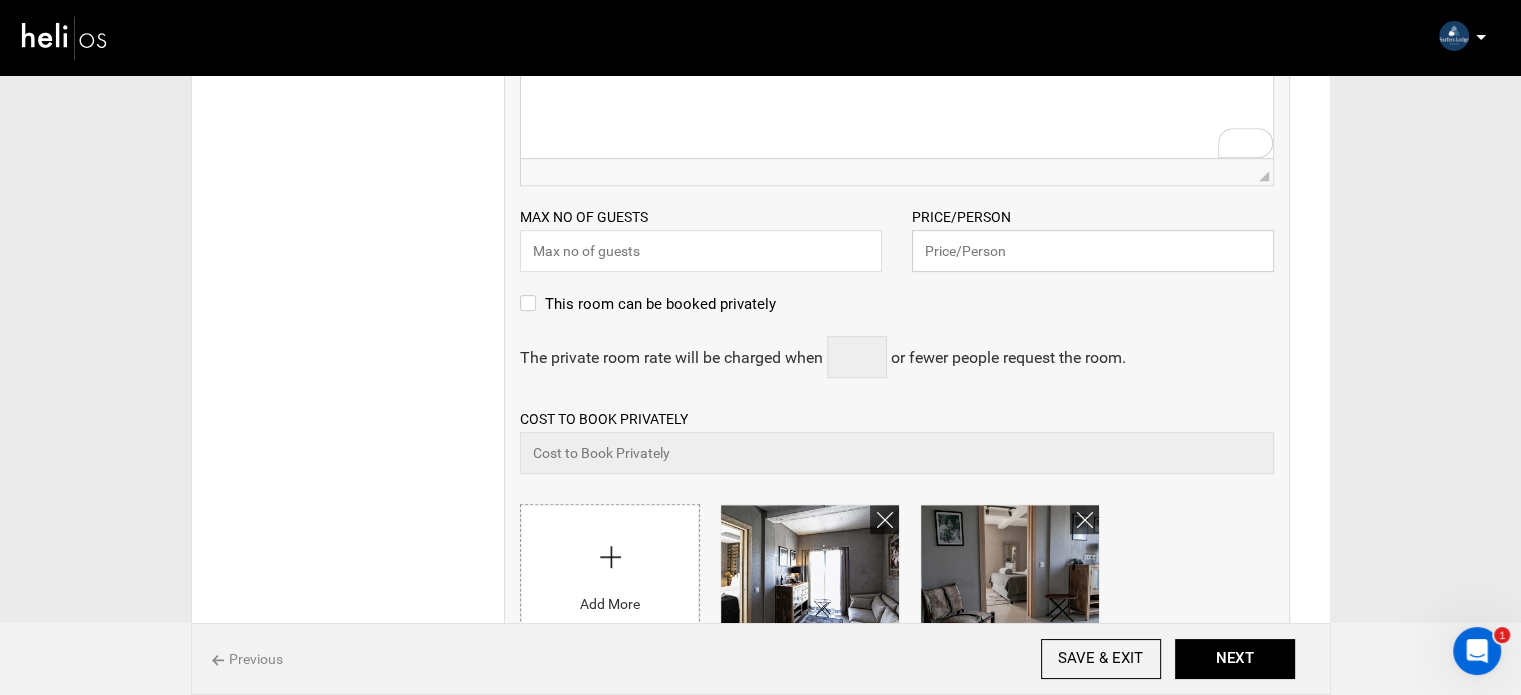 click at bounding box center (1093, 251) 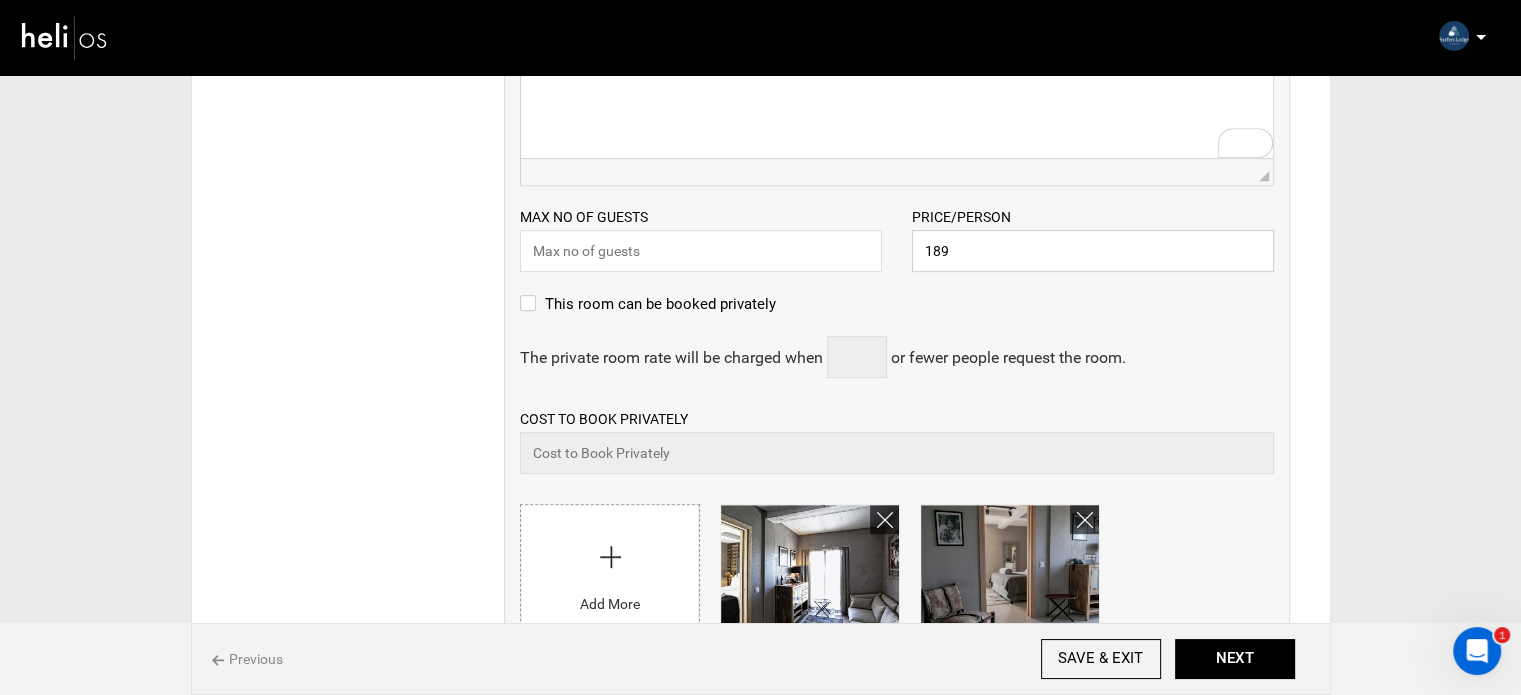 type on "189" 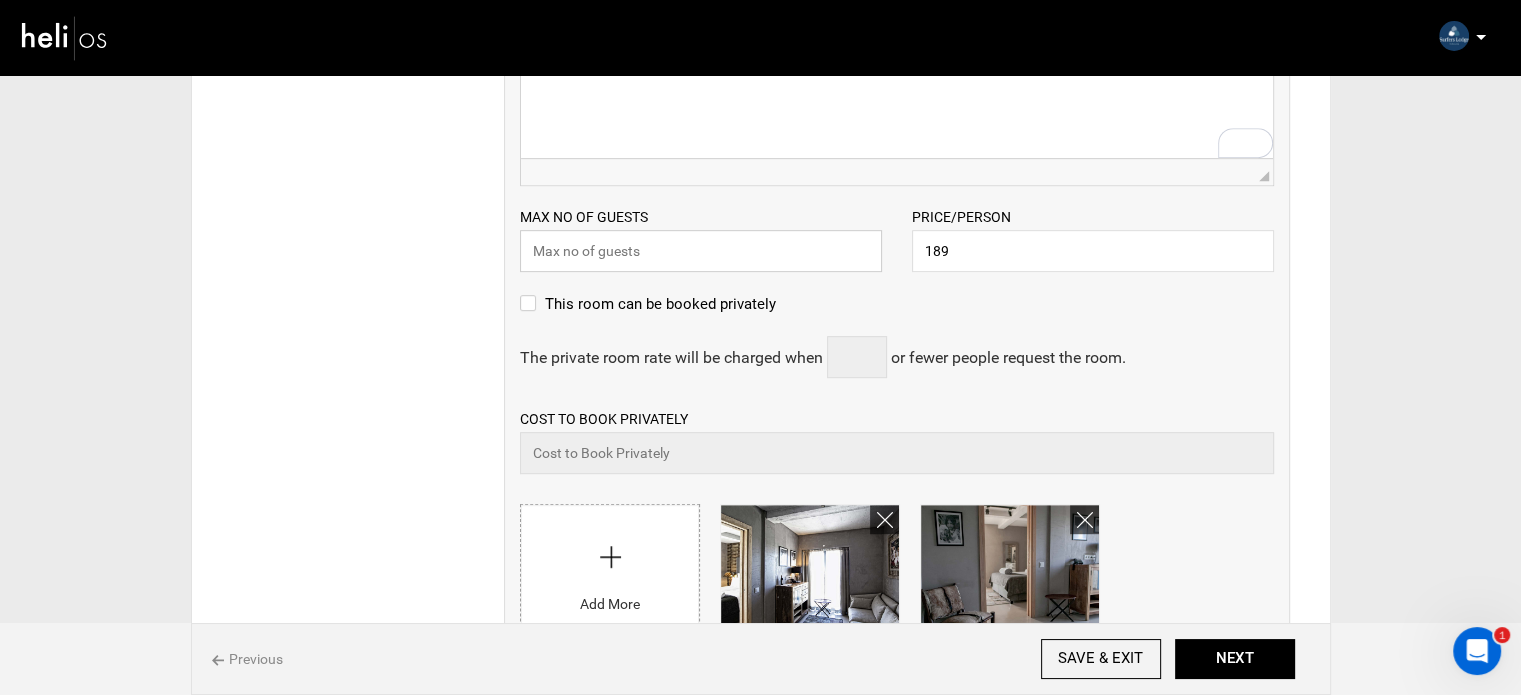 click at bounding box center [701, 251] 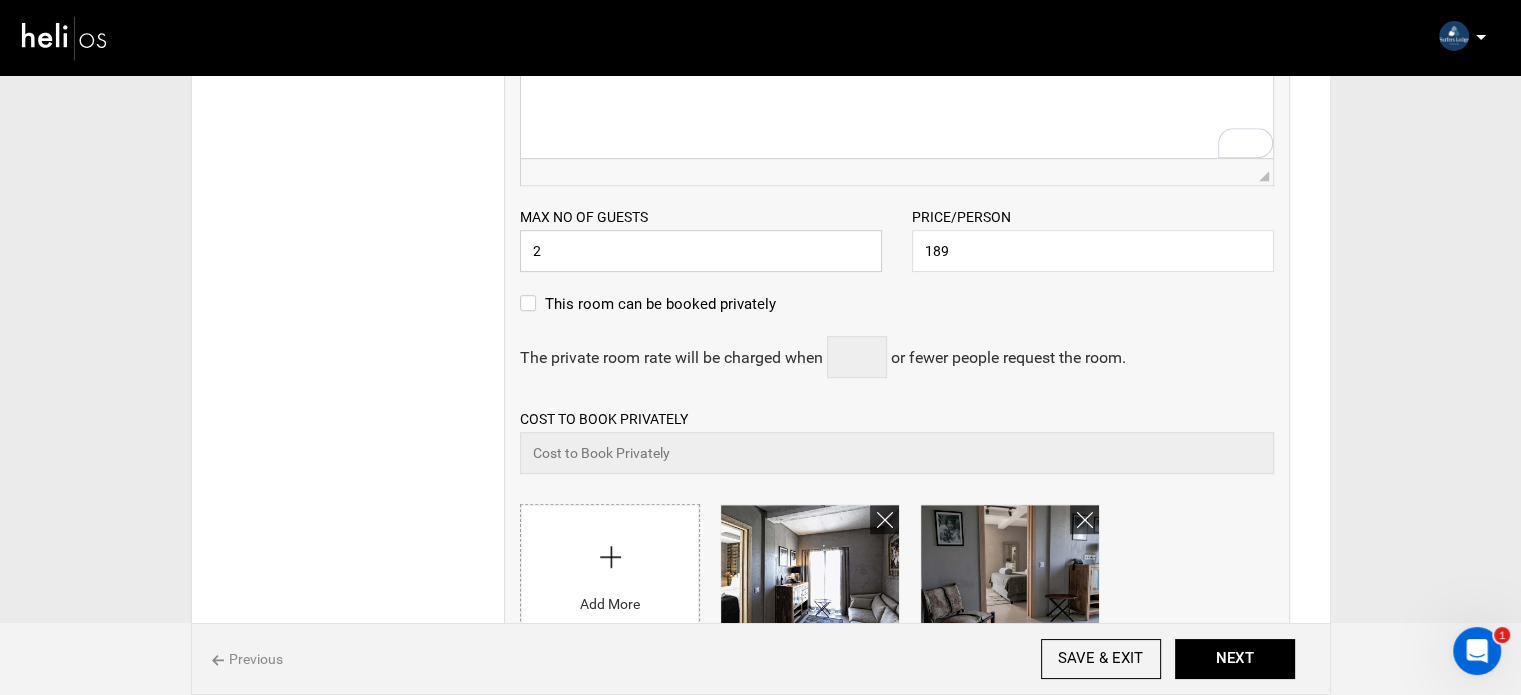type on "2" 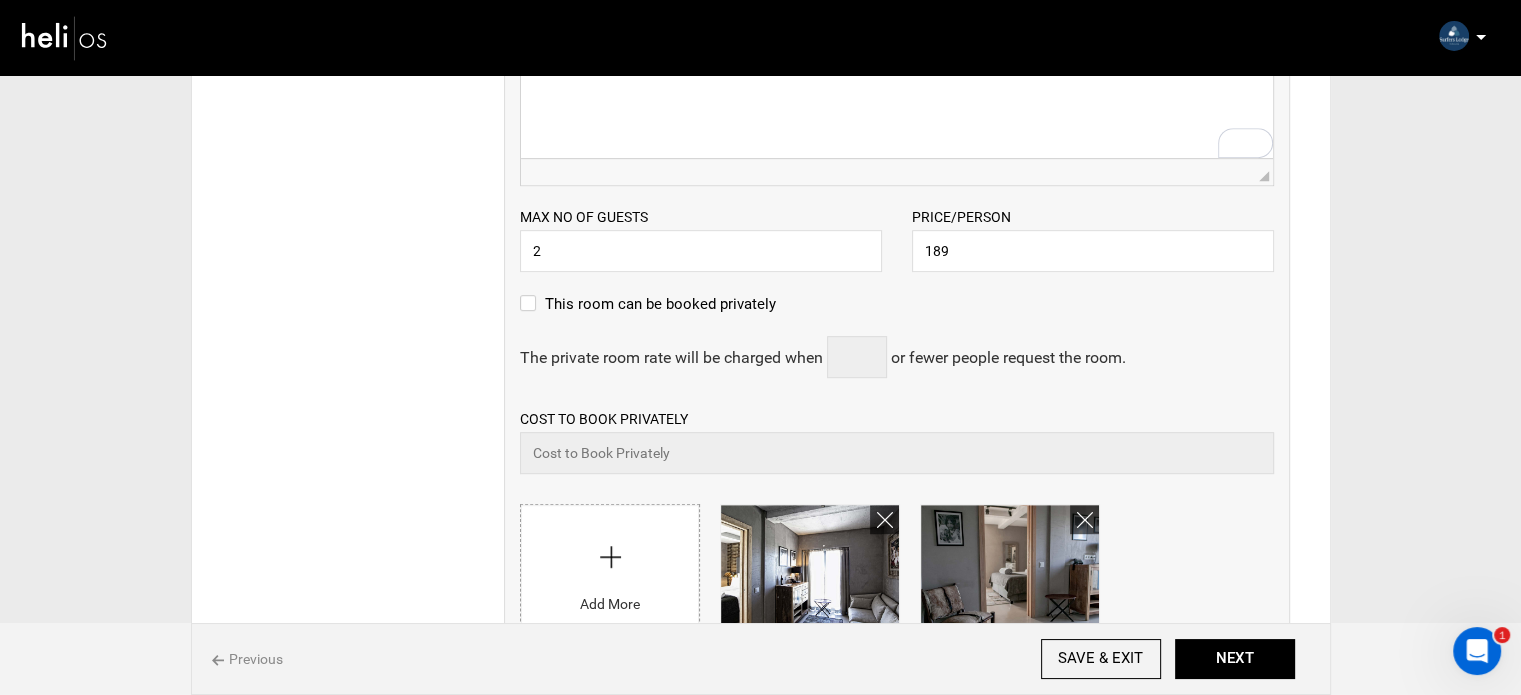 click on "Lodging
IS Lodging Provided for These activities?
YES
NO
Can Guests Select Their Room Type?
Yes
No
Room Name - - - -" at bounding box center (761, 80) 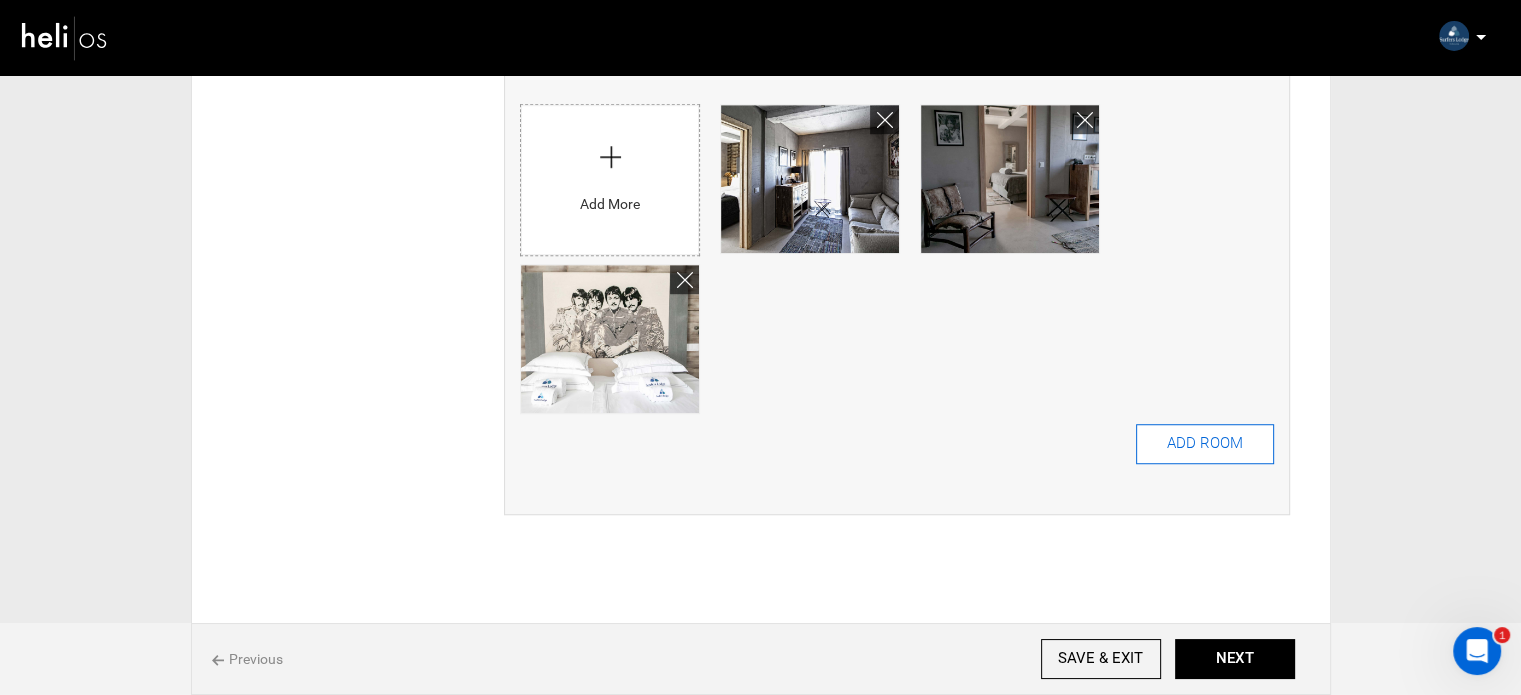 click on "ADD ROOM" at bounding box center [1205, 444] 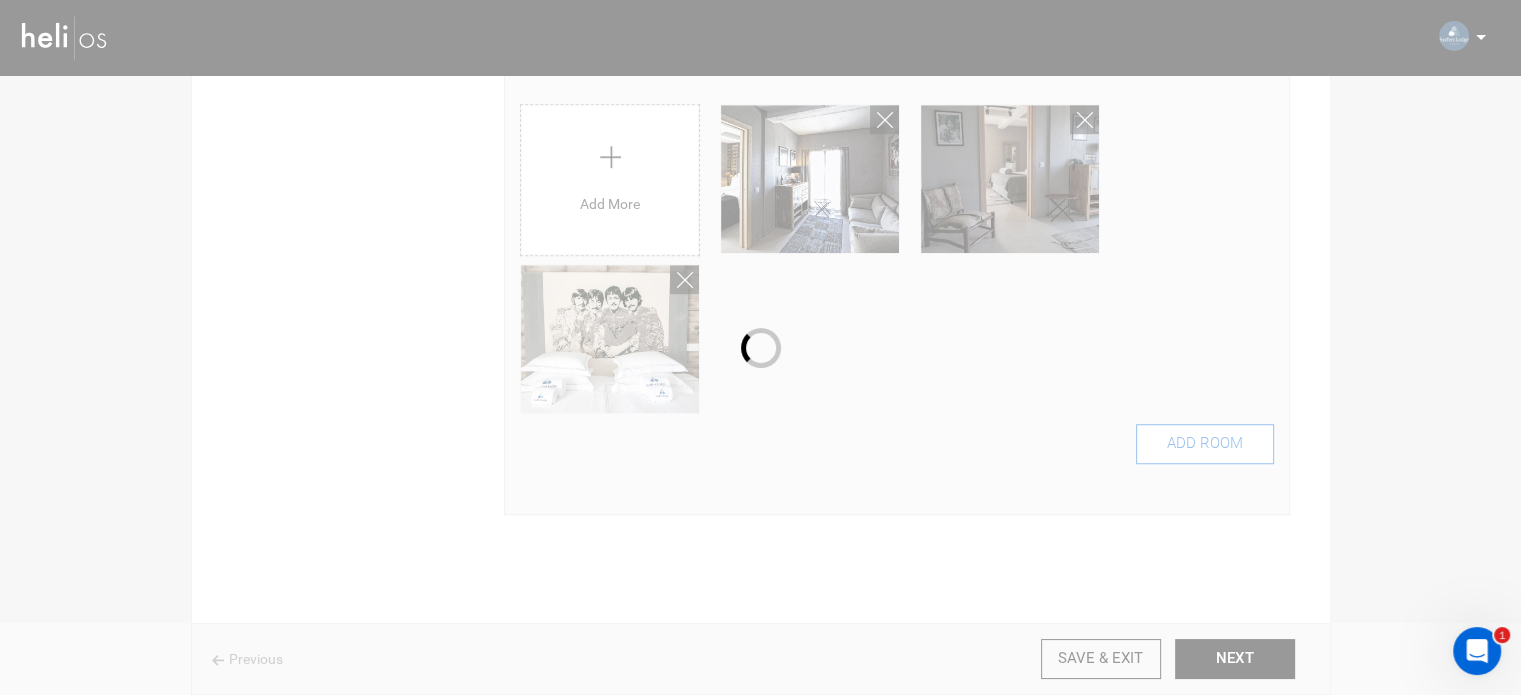 type 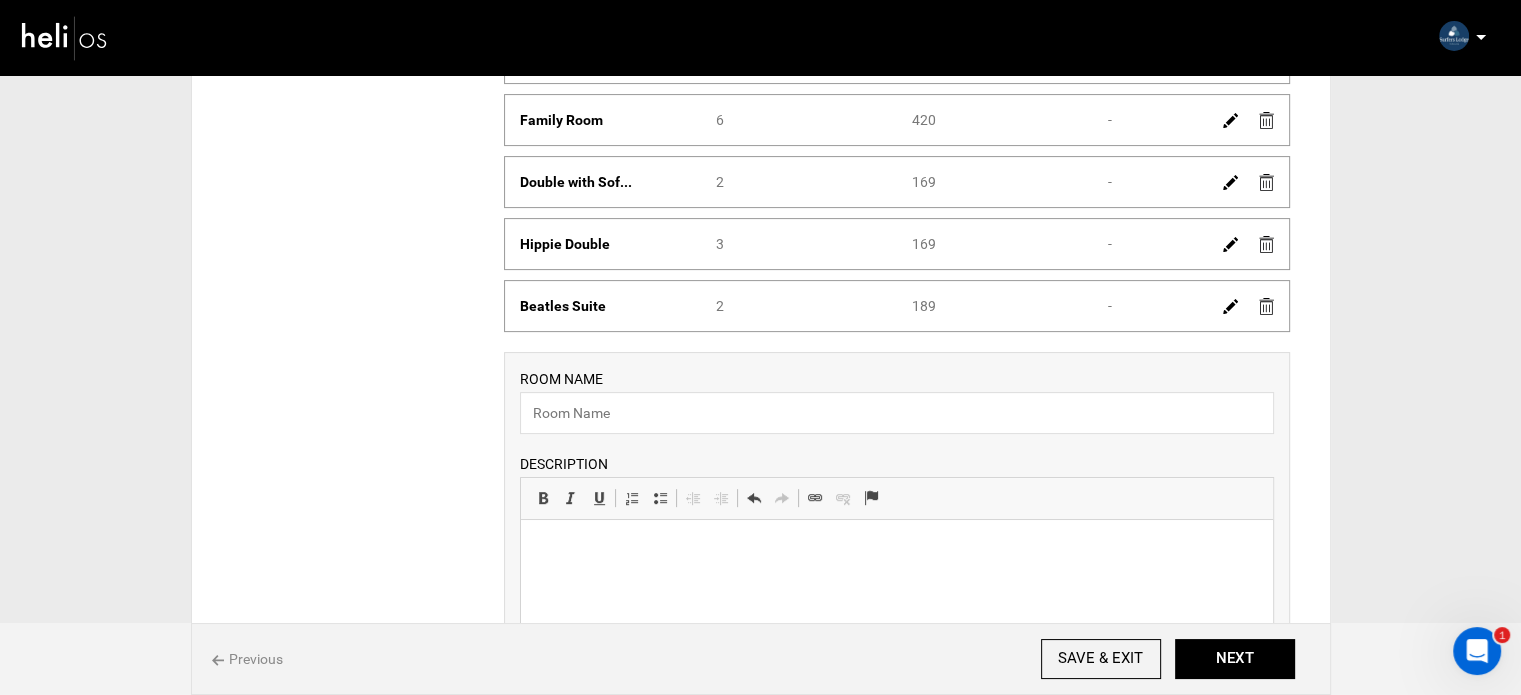 scroll, scrollTop: 900, scrollLeft: 0, axis: vertical 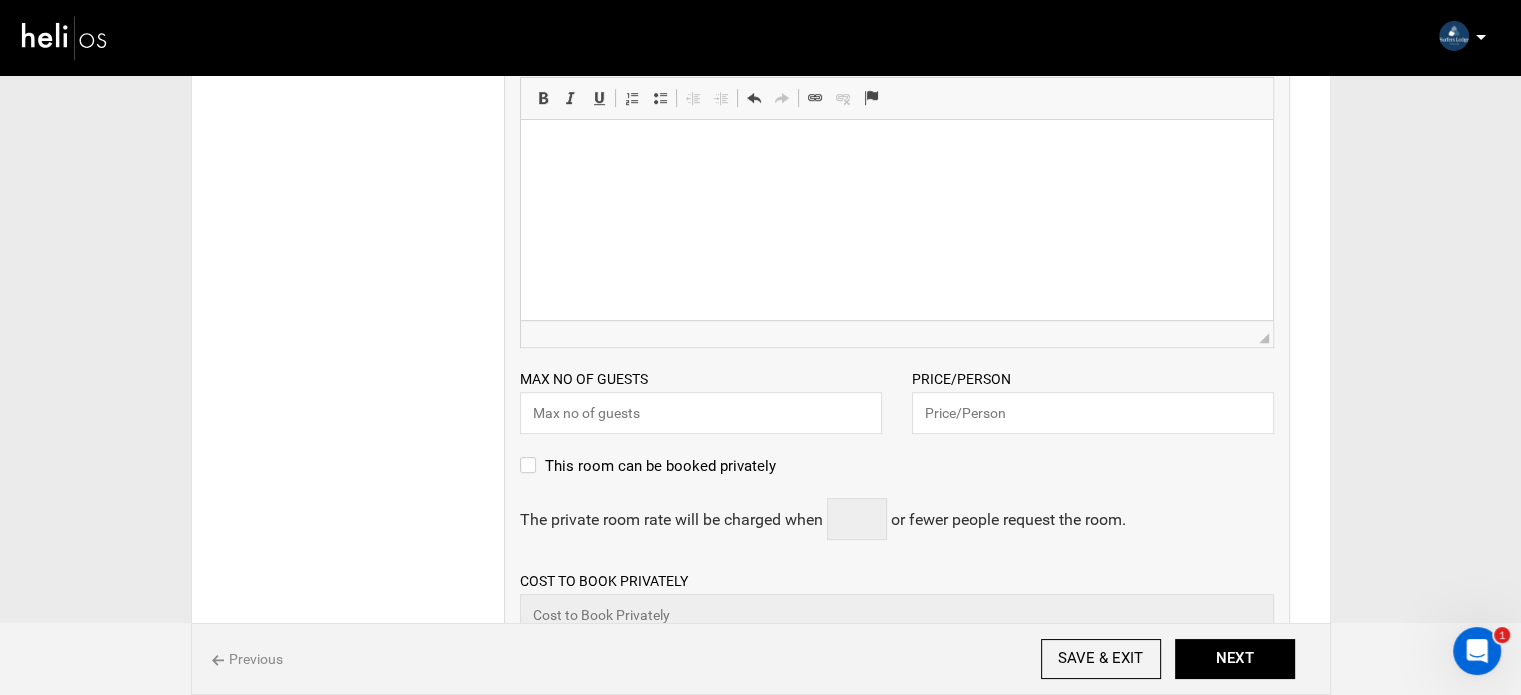 click at bounding box center [896, 150] 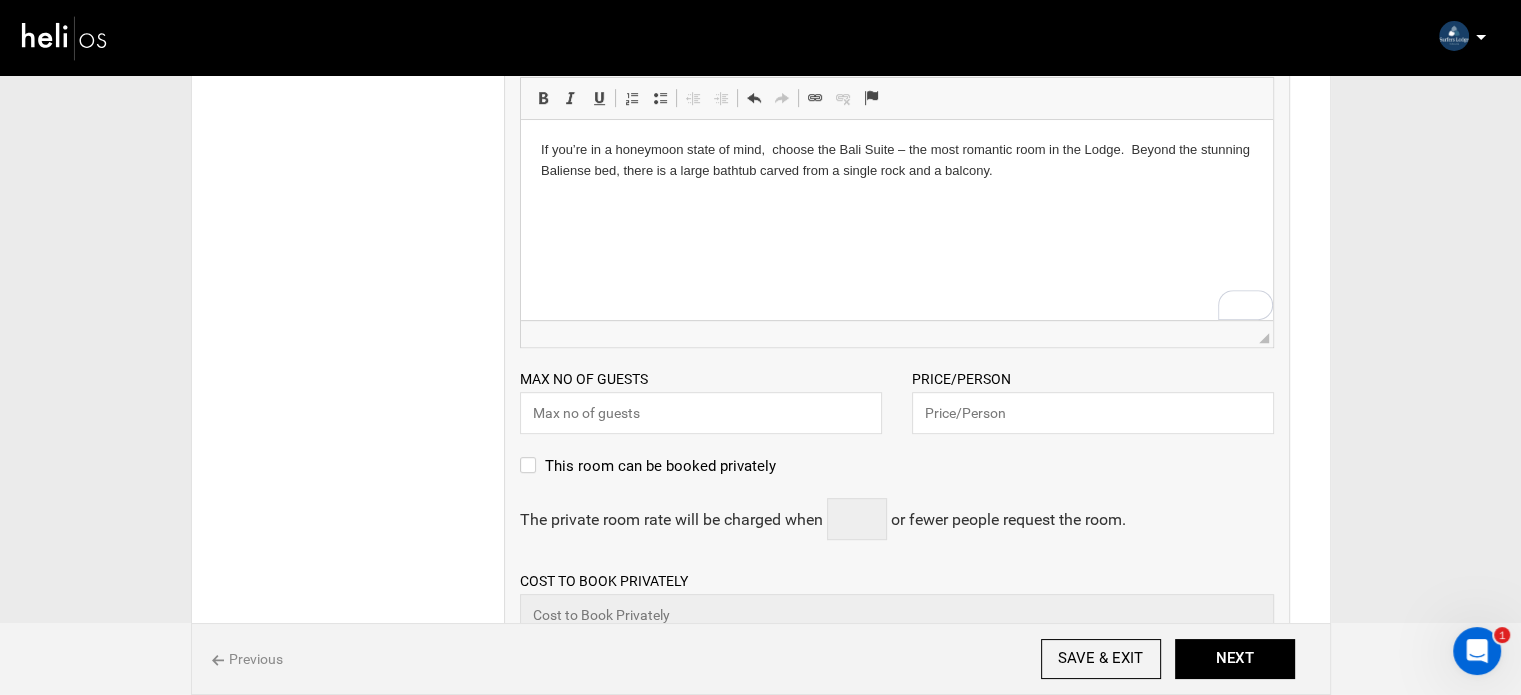 scroll, scrollTop: 700, scrollLeft: 0, axis: vertical 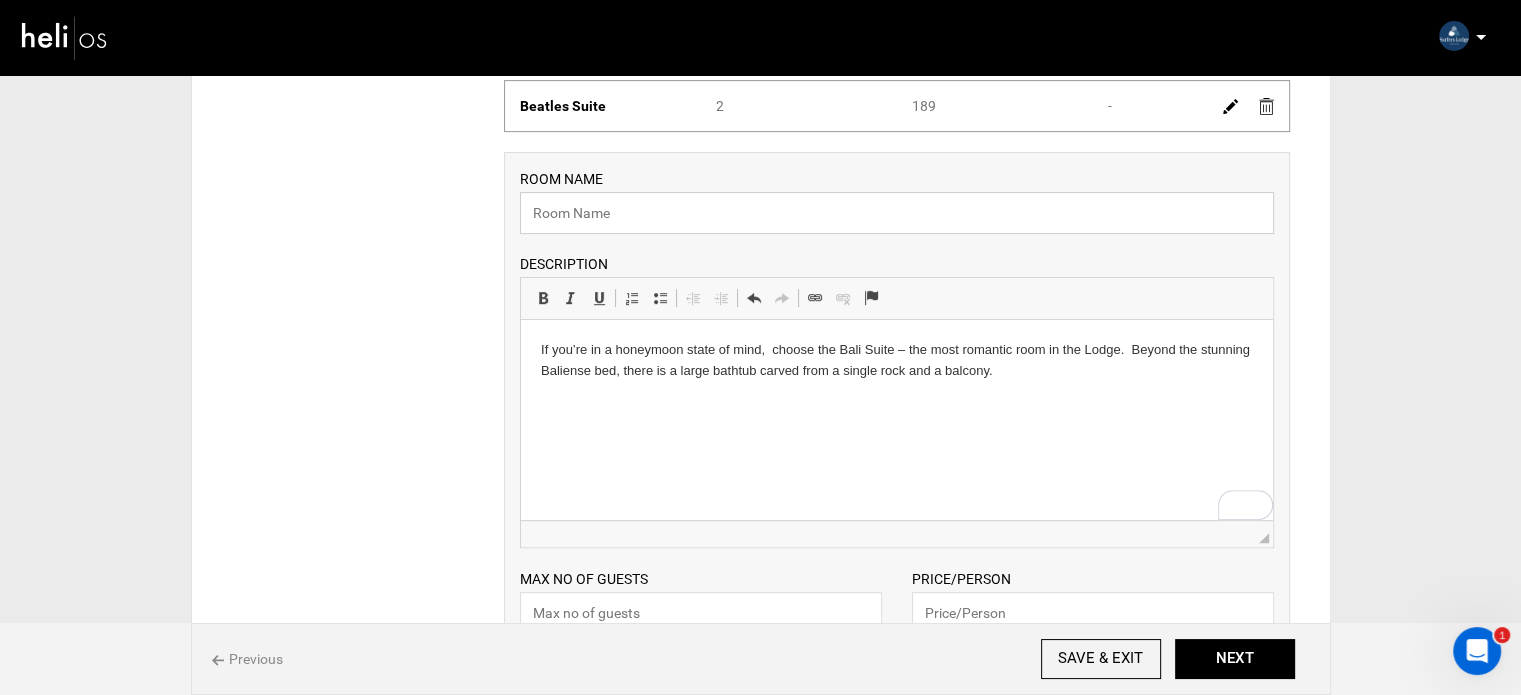 click at bounding box center [897, 213] 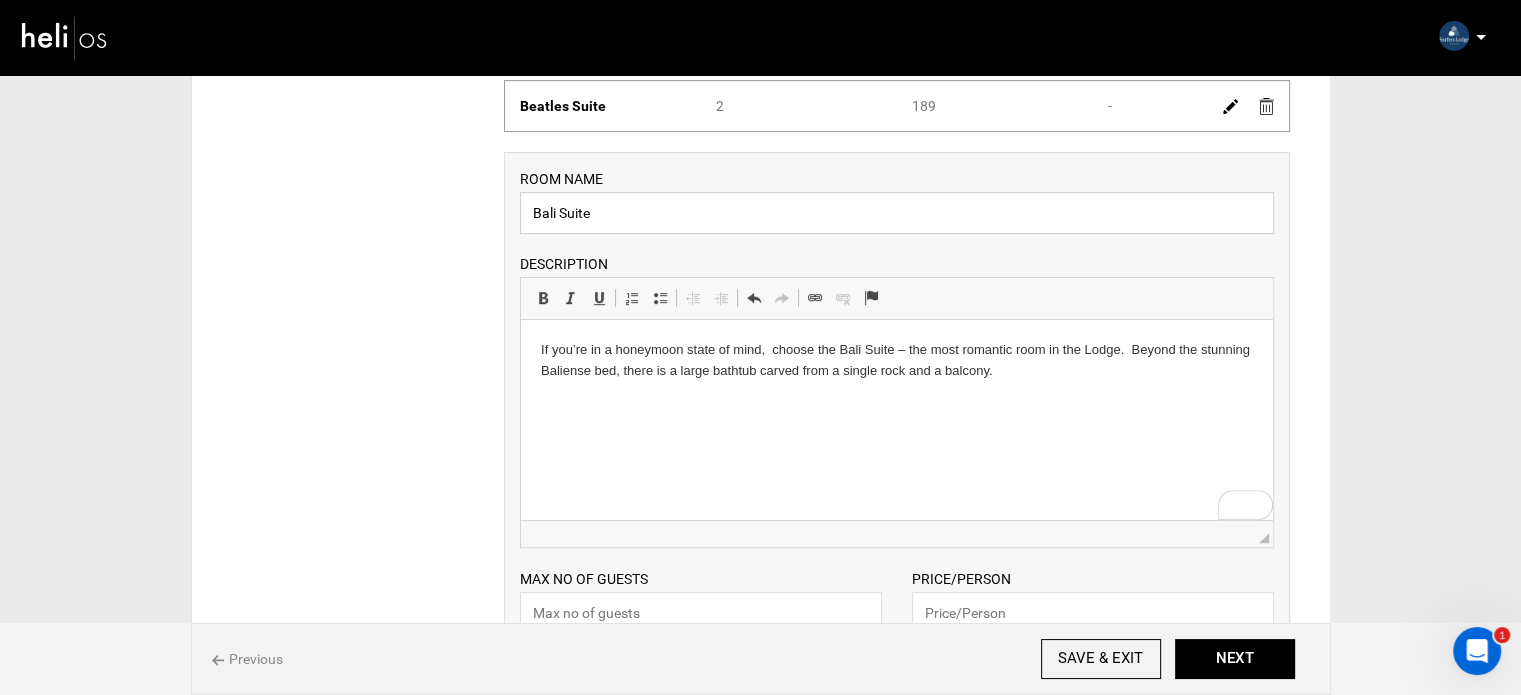 scroll, scrollTop: 1000, scrollLeft: 0, axis: vertical 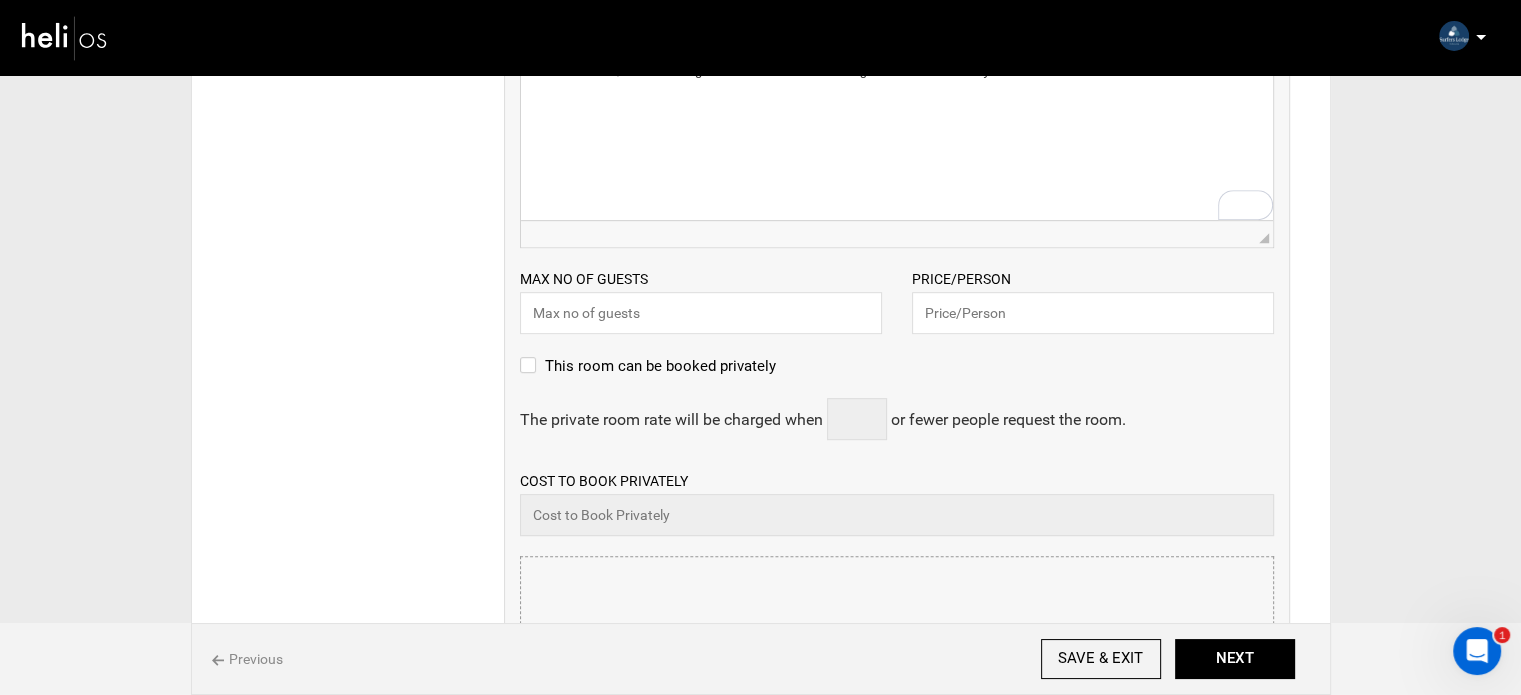 type on "Bali Suite" 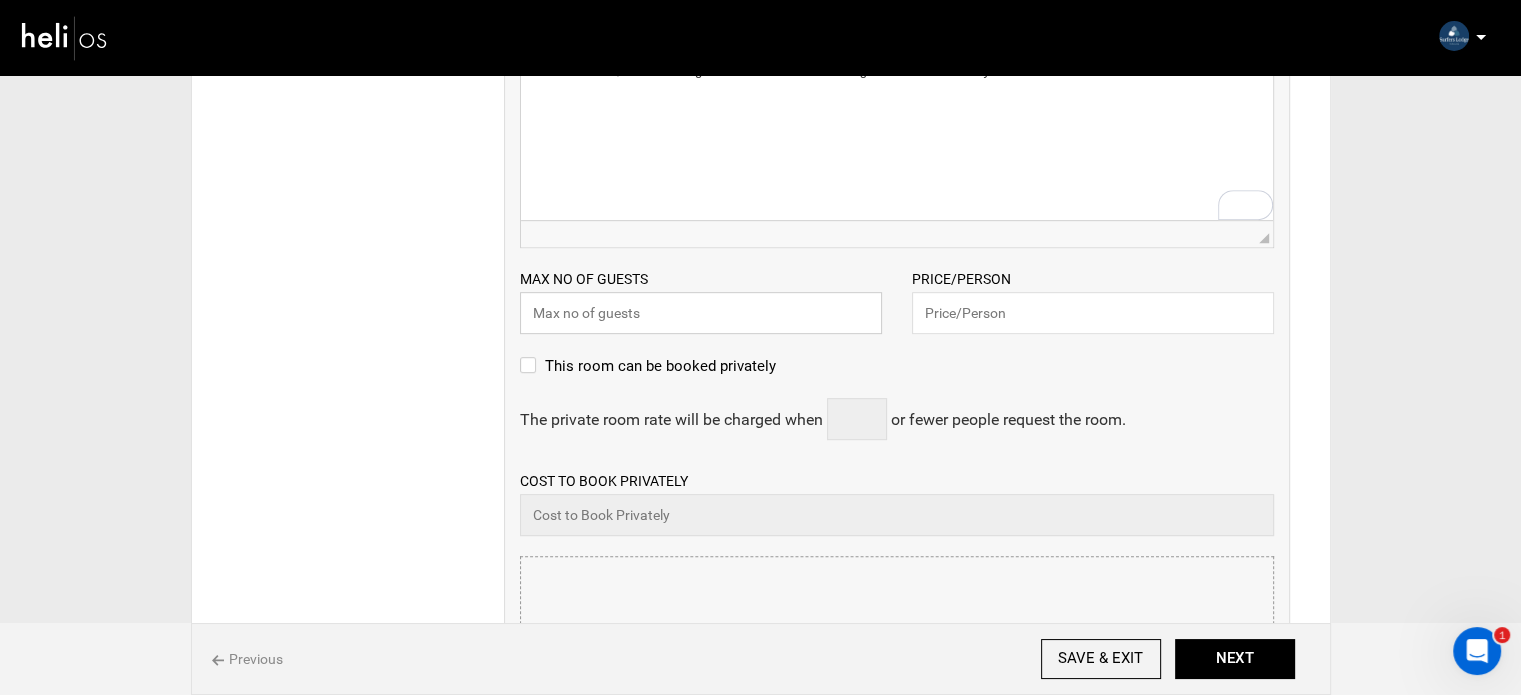 click at bounding box center (701, 313) 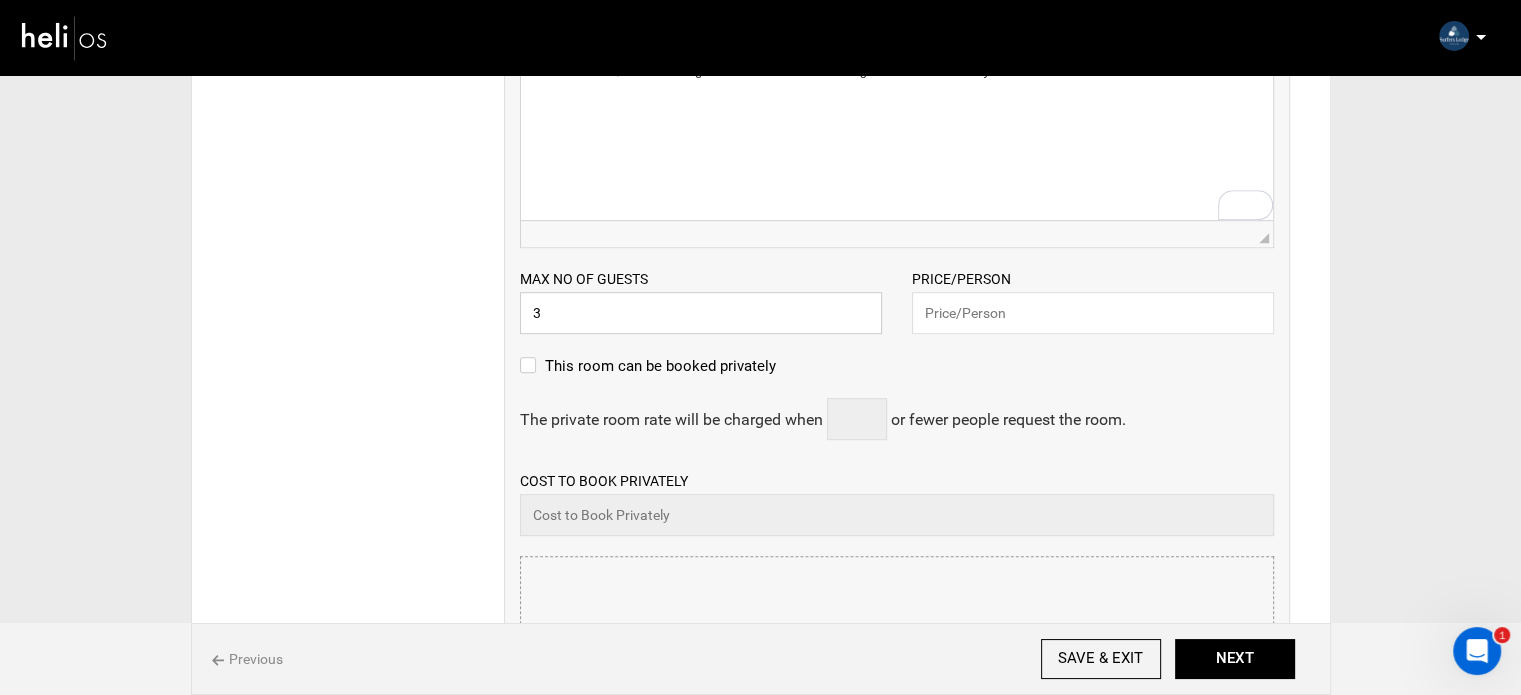 type on "3" 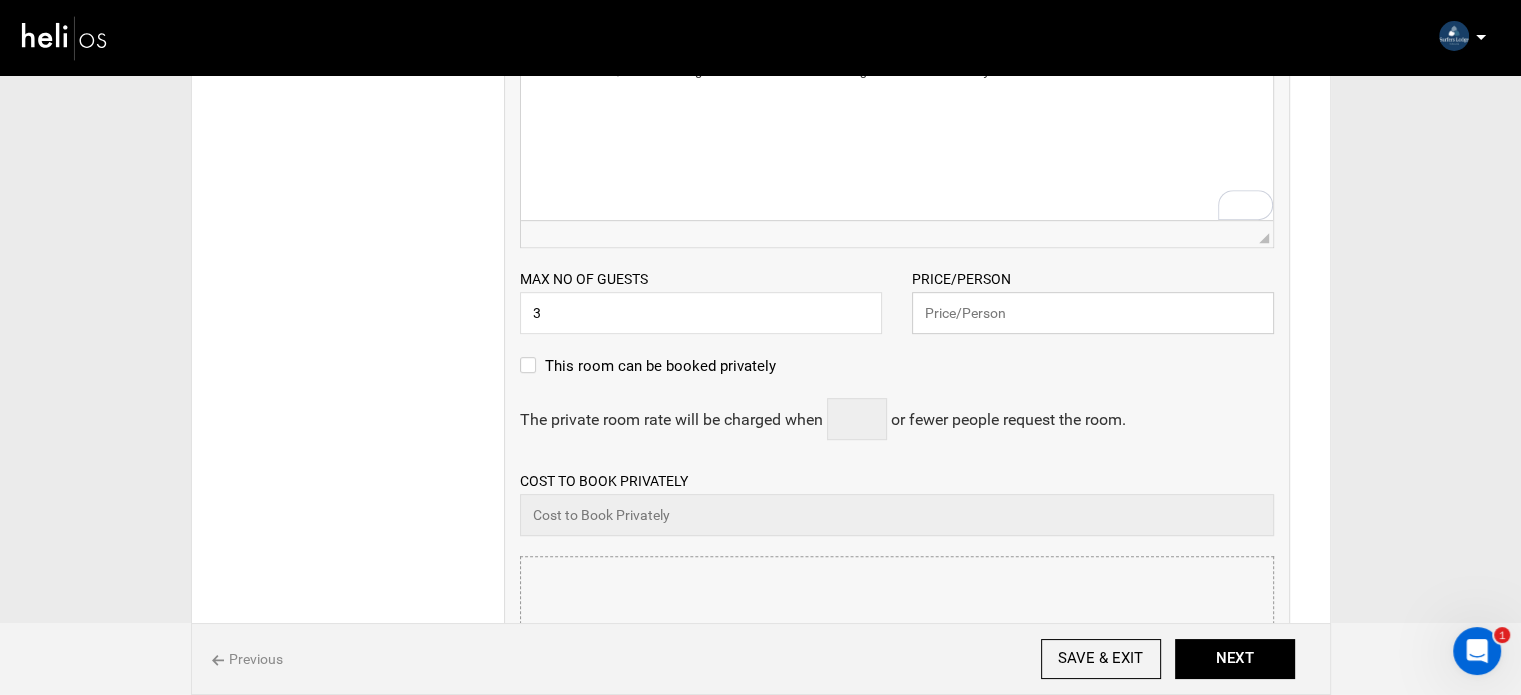 click at bounding box center (1093, 313) 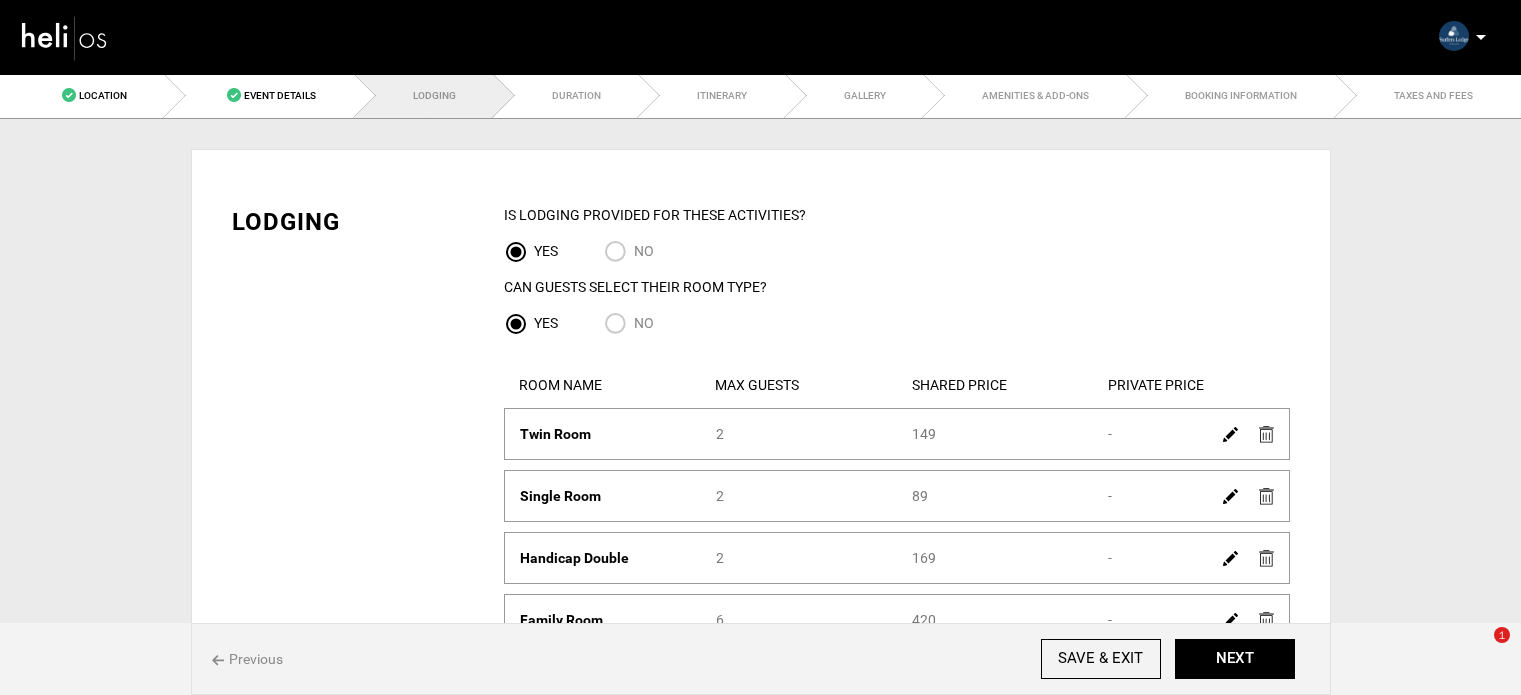 type on "3" 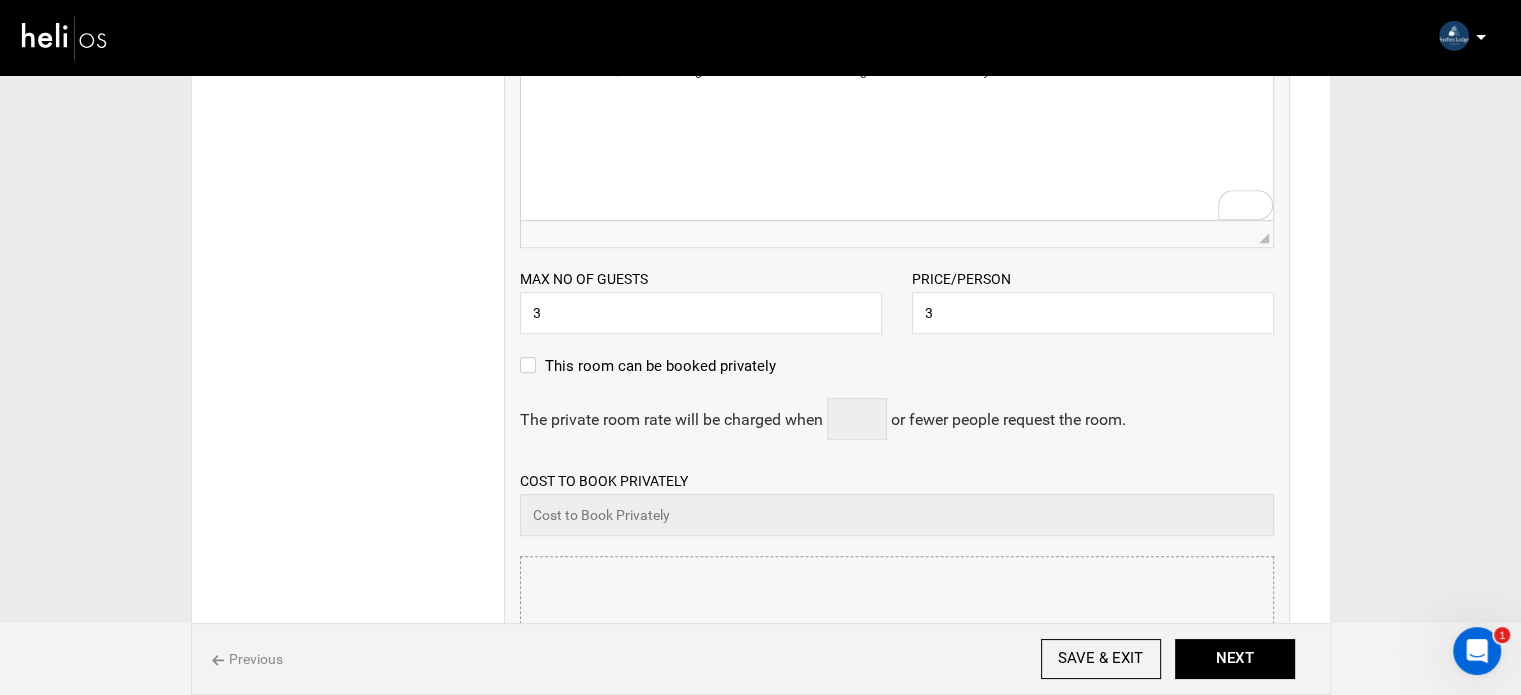 scroll, scrollTop: 0, scrollLeft: 0, axis: both 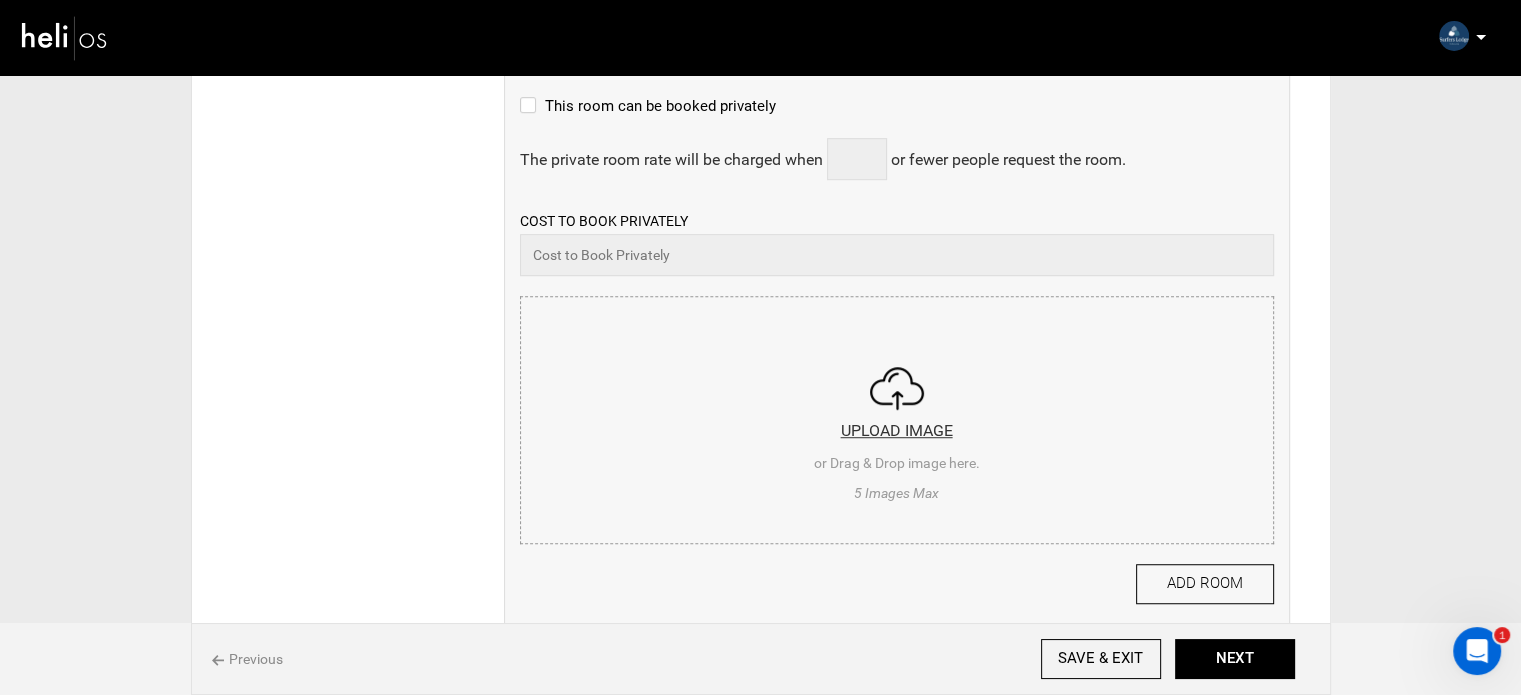 click at bounding box center [897, 417] 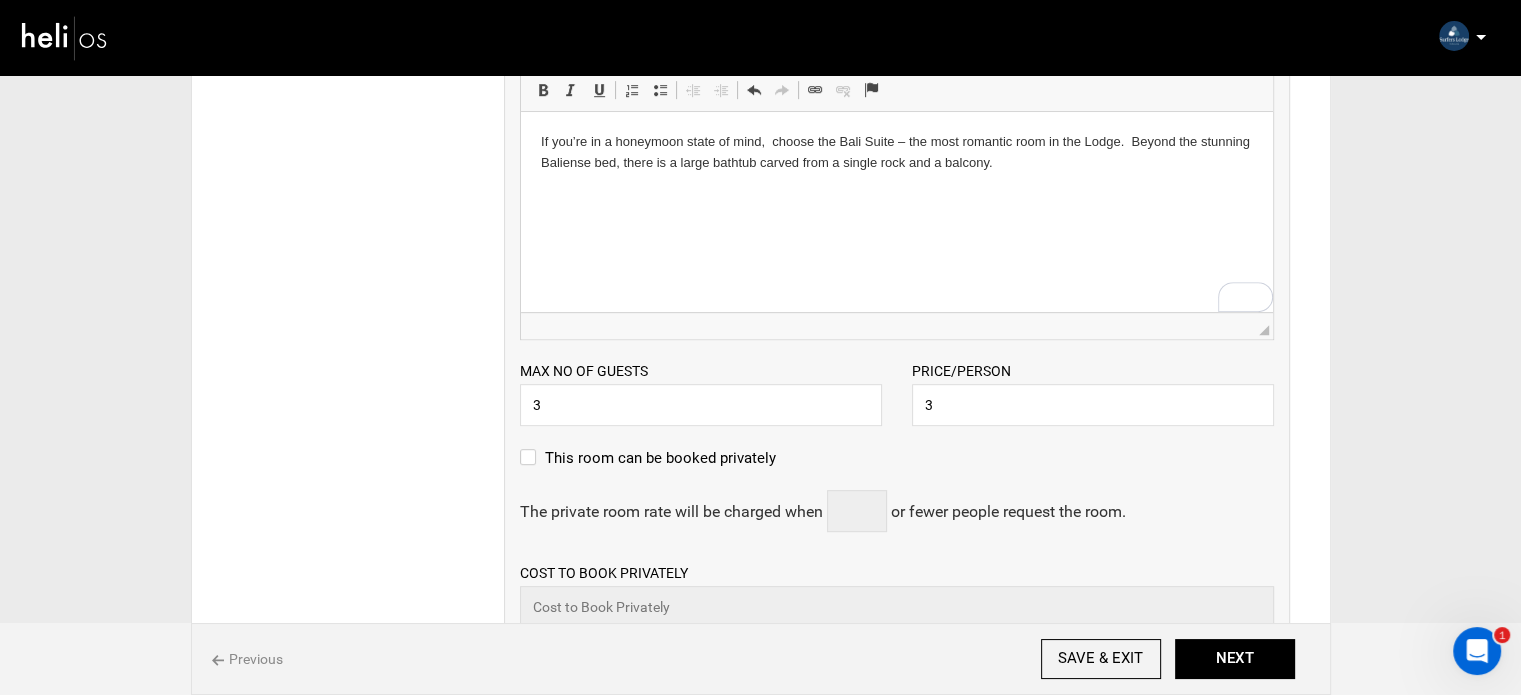 scroll, scrollTop: 860, scrollLeft: 0, axis: vertical 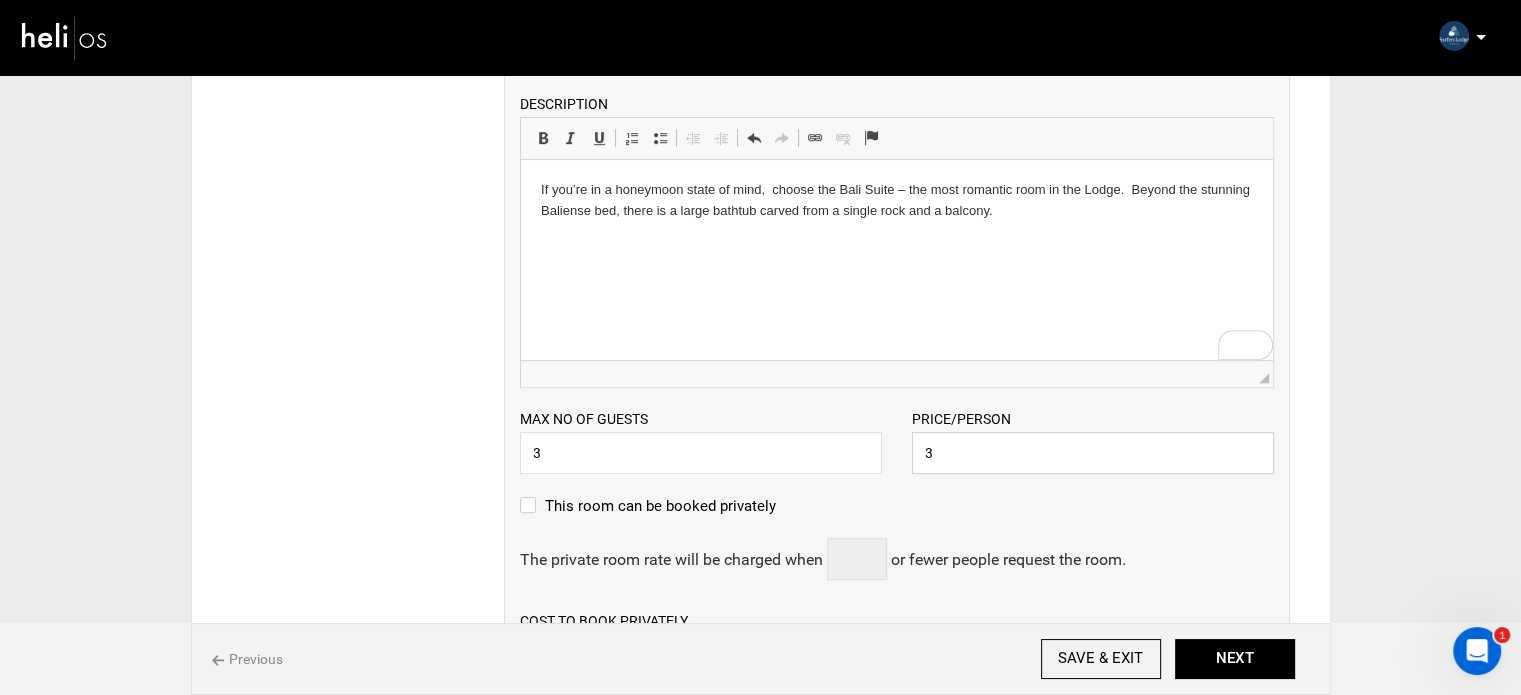 click on "3" at bounding box center (1093, 453) 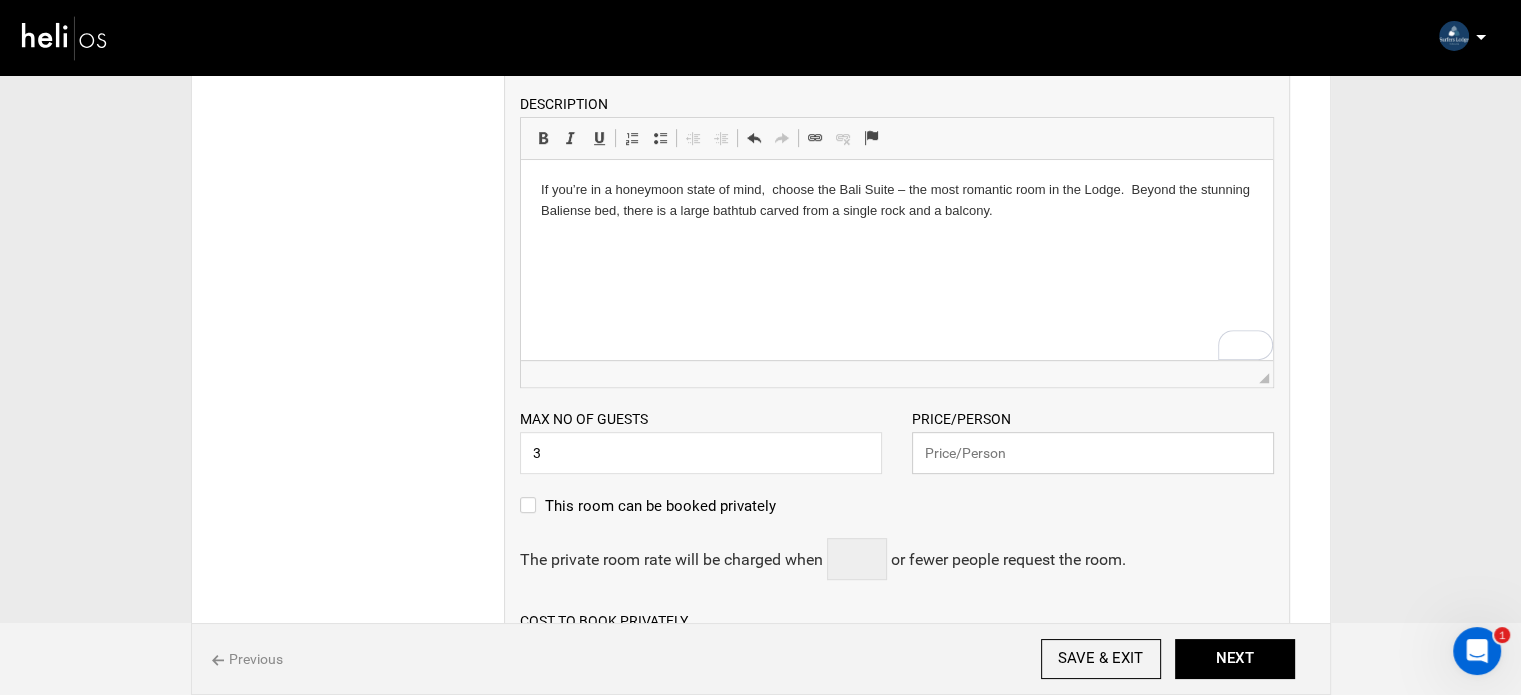 paste on "189" 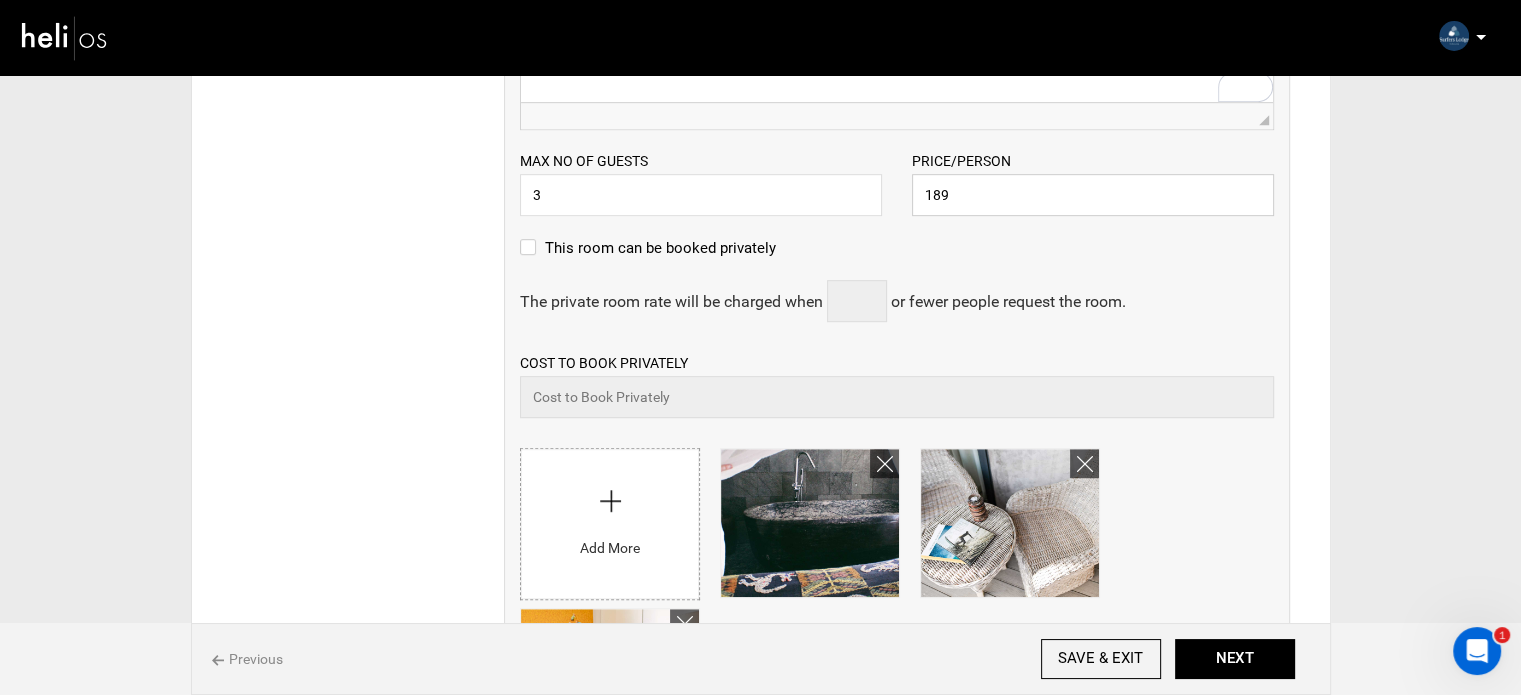 scroll, scrollTop: 1360, scrollLeft: 0, axis: vertical 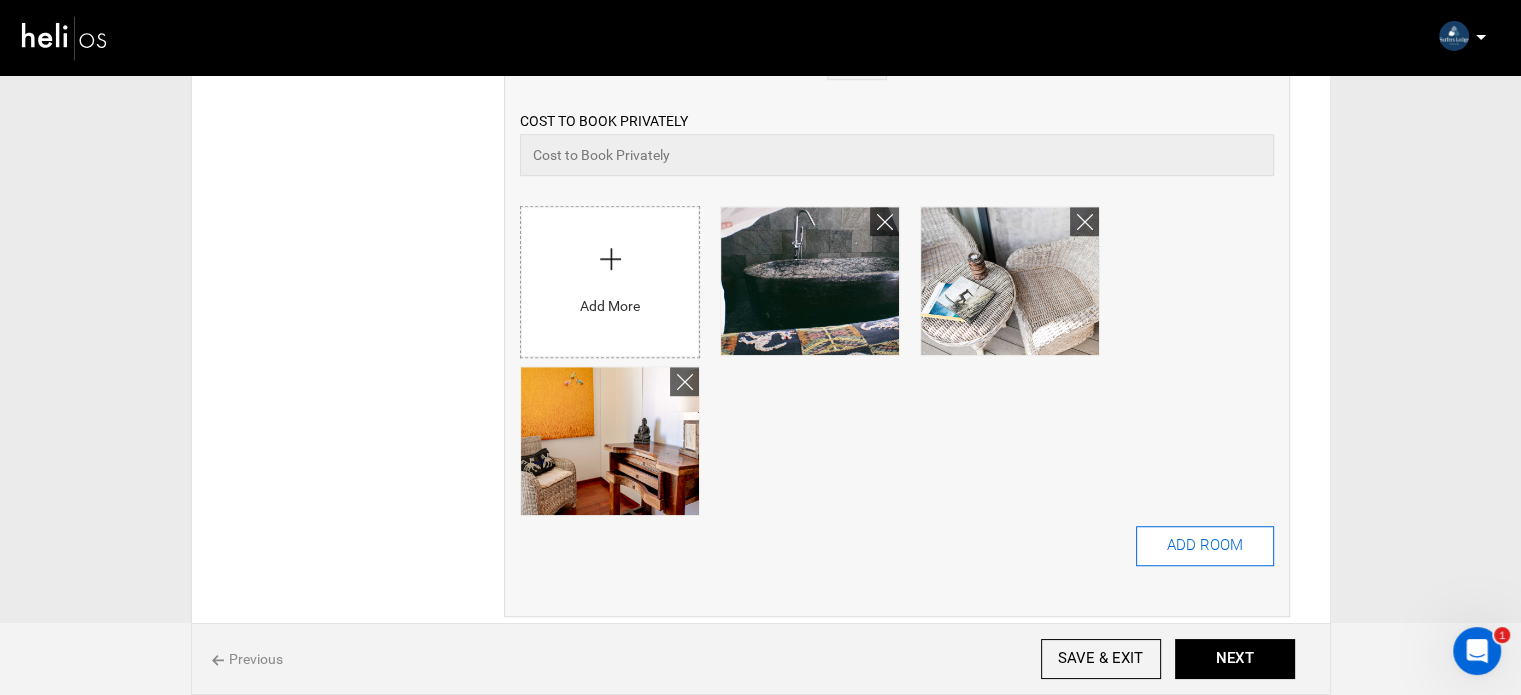type on "189" 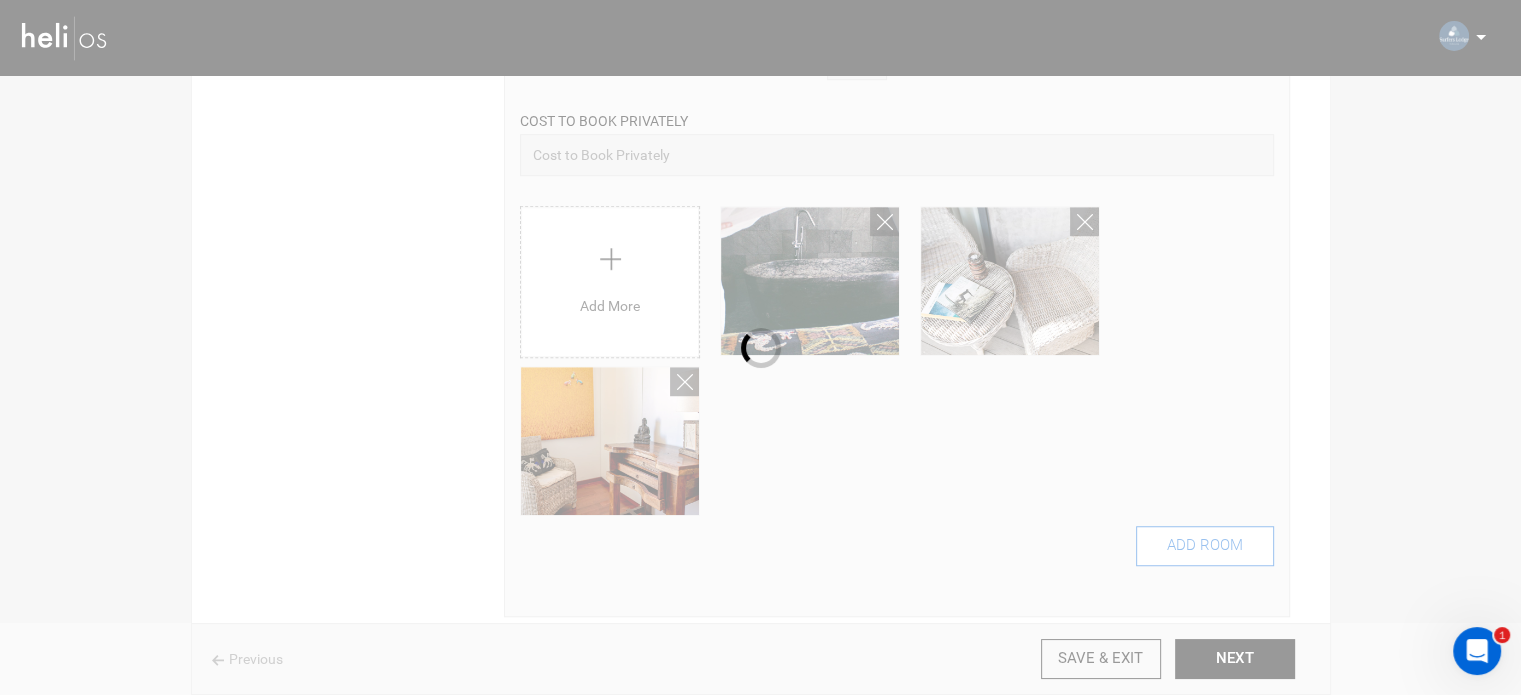 type 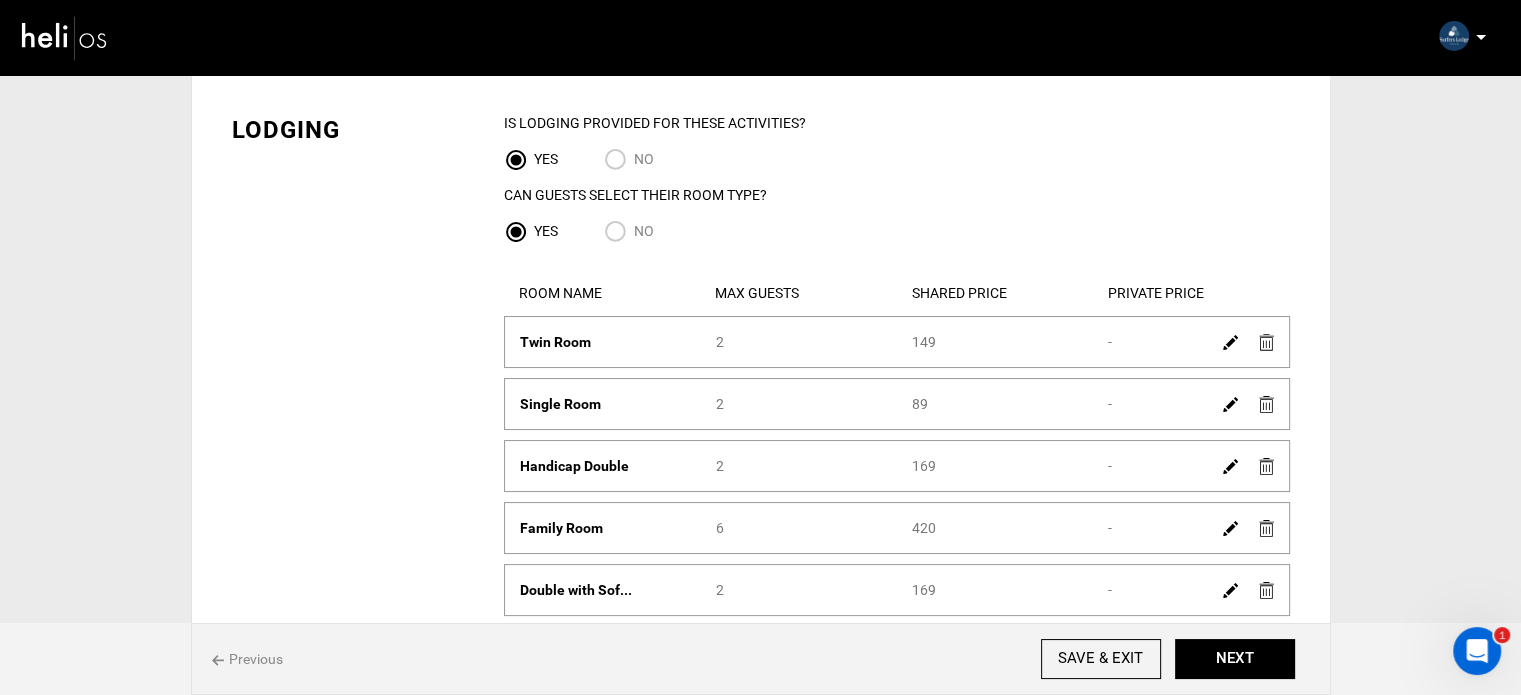 scroll, scrollTop: 200, scrollLeft: 0, axis: vertical 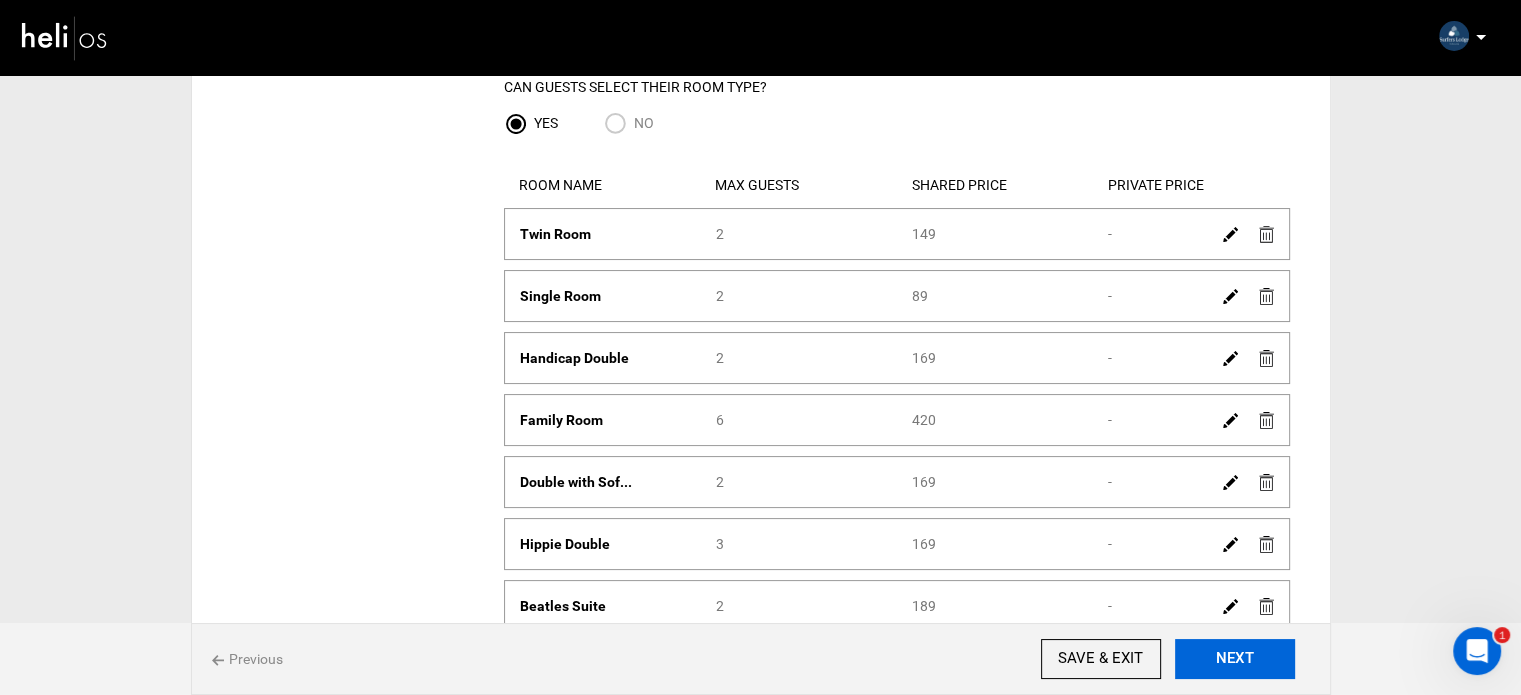 click on "NEXT" at bounding box center [1235, 659] 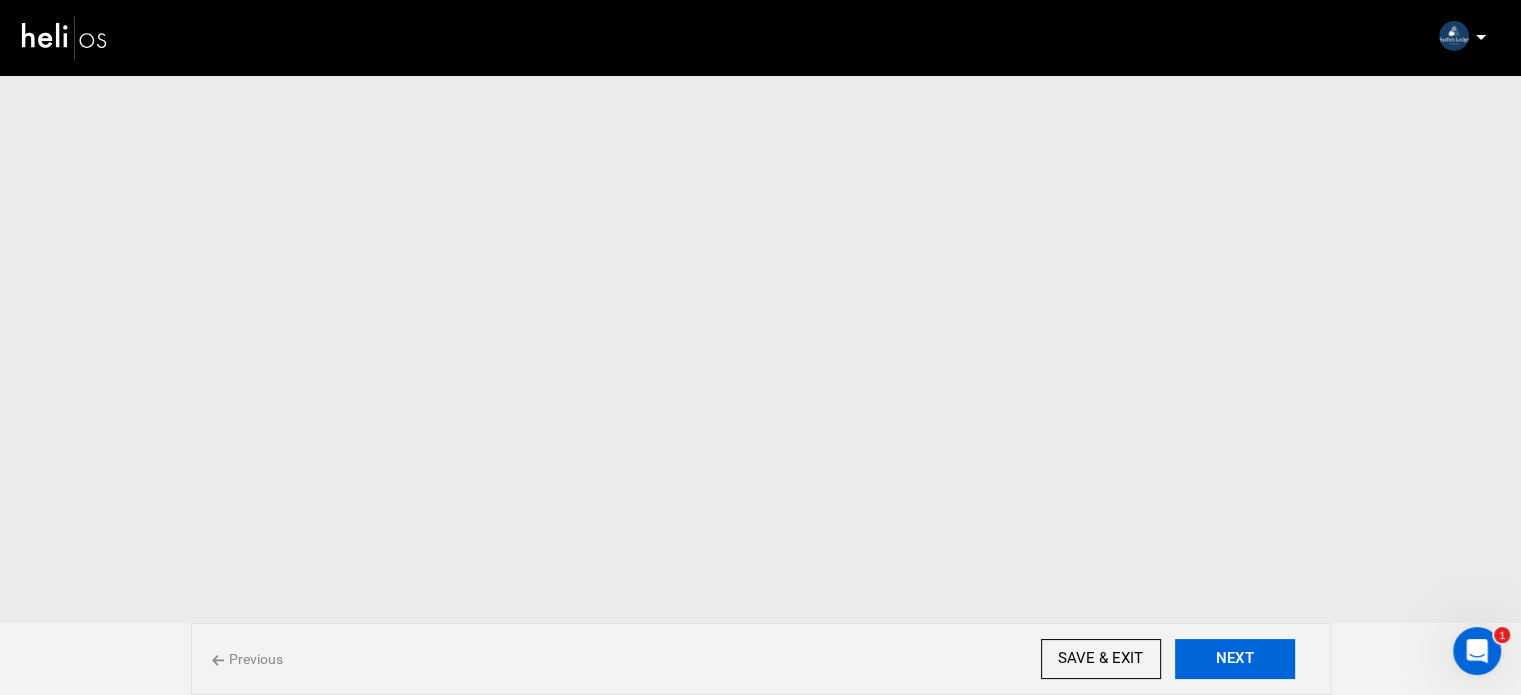 scroll, scrollTop: 0, scrollLeft: 0, axis: both 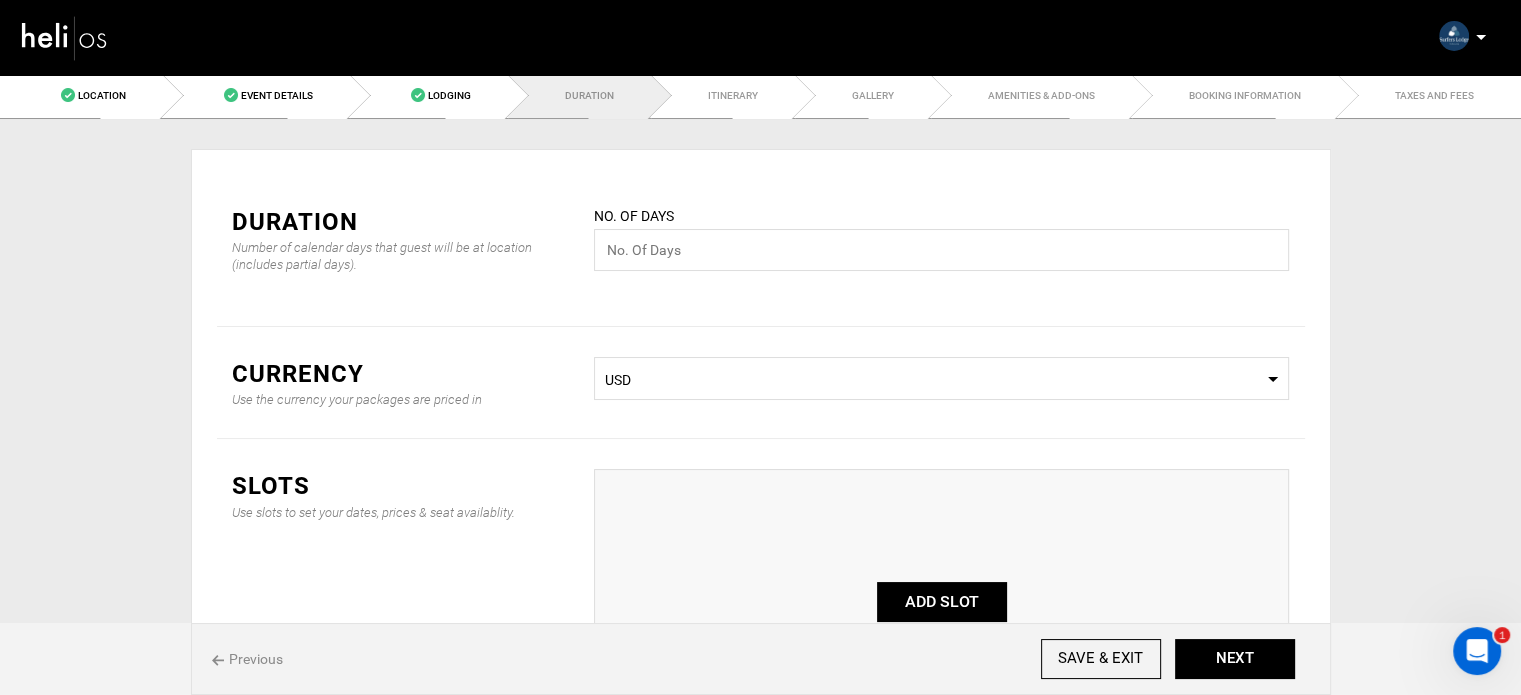 click on "USD" at bounding box center [941, 380] 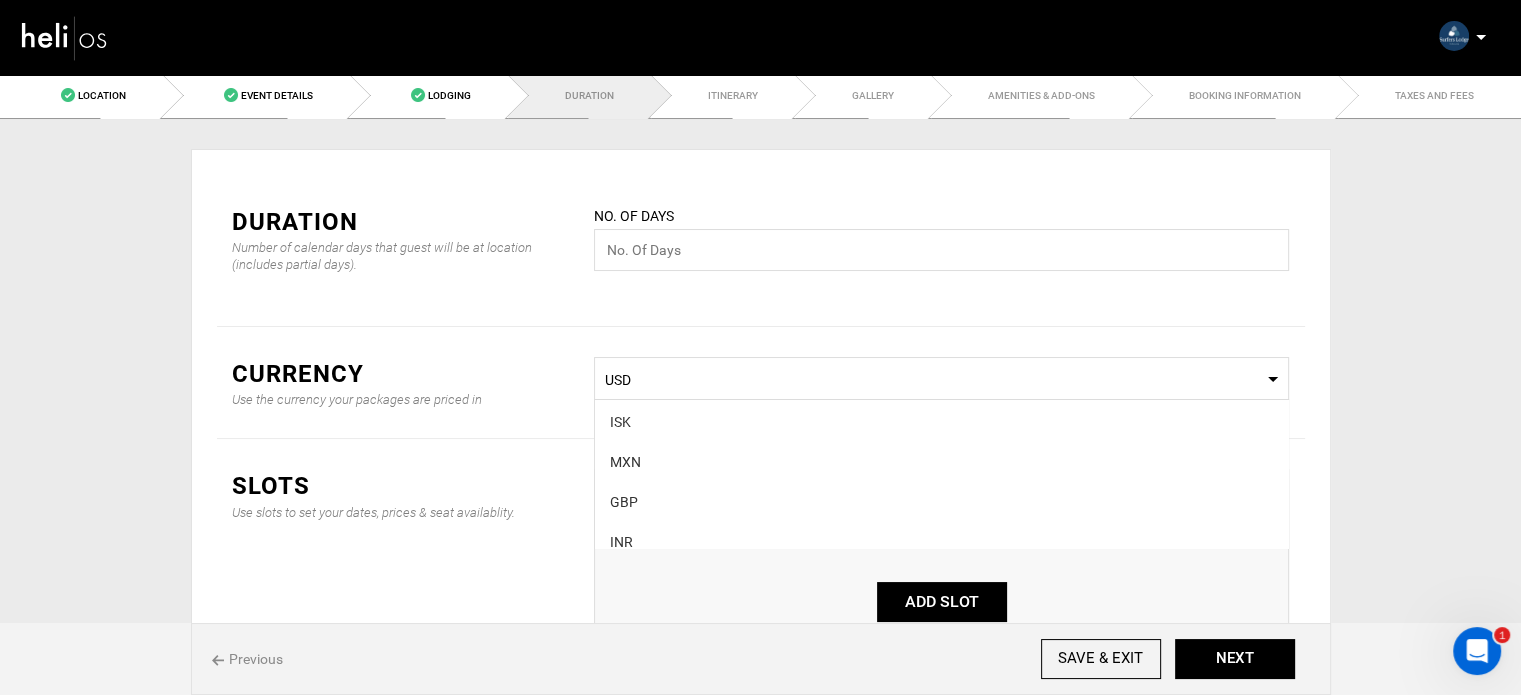 scroll, scrollTop: 200, scrollLeft: 0, axis: vertical 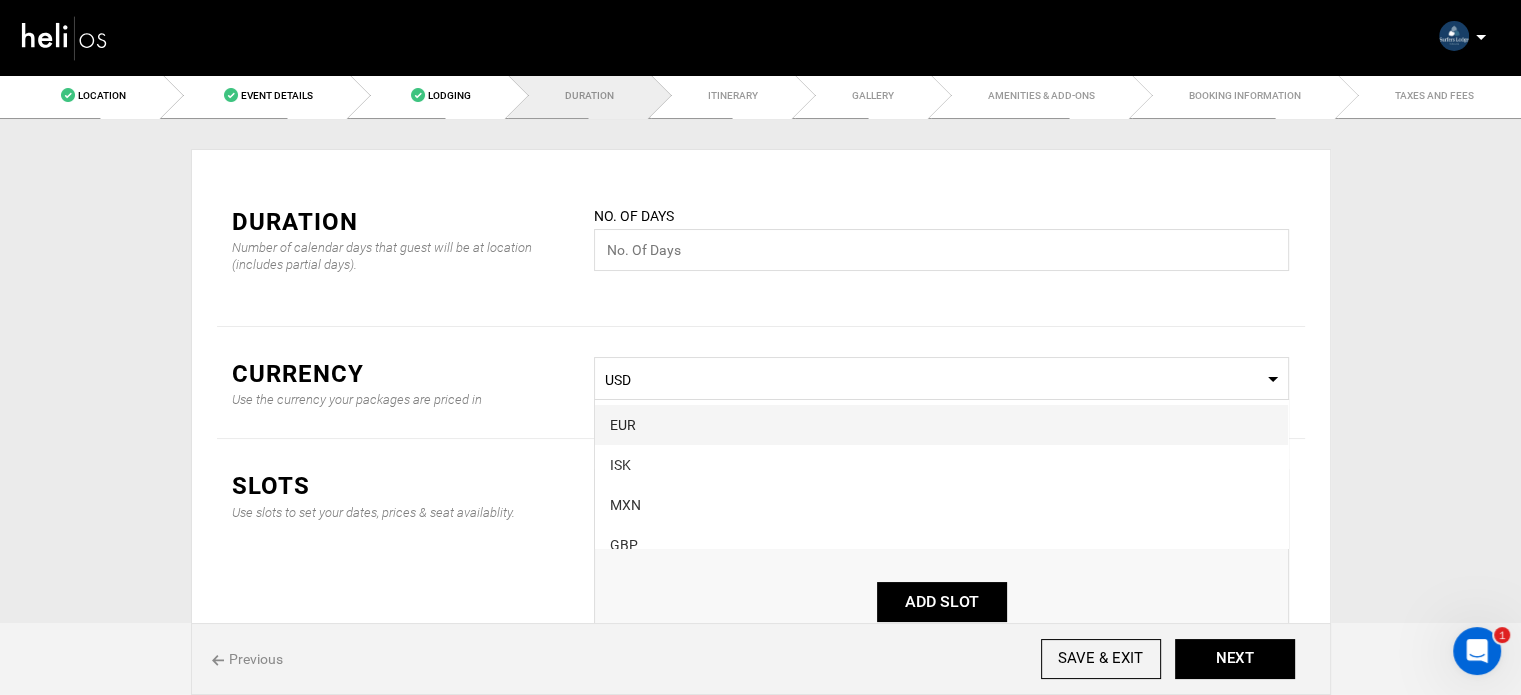 click on "EUR" at bounding box center (941, 425) 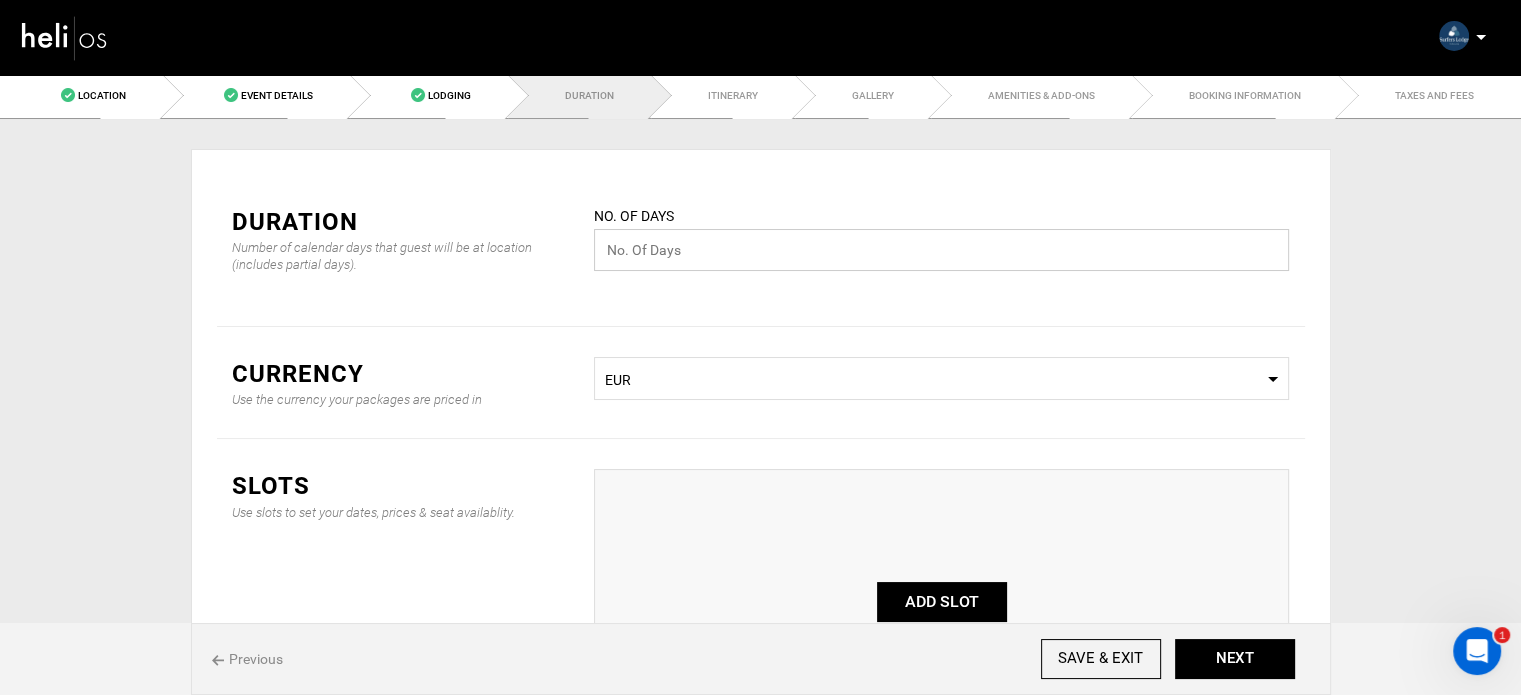 click at bounding box center [941, 250] 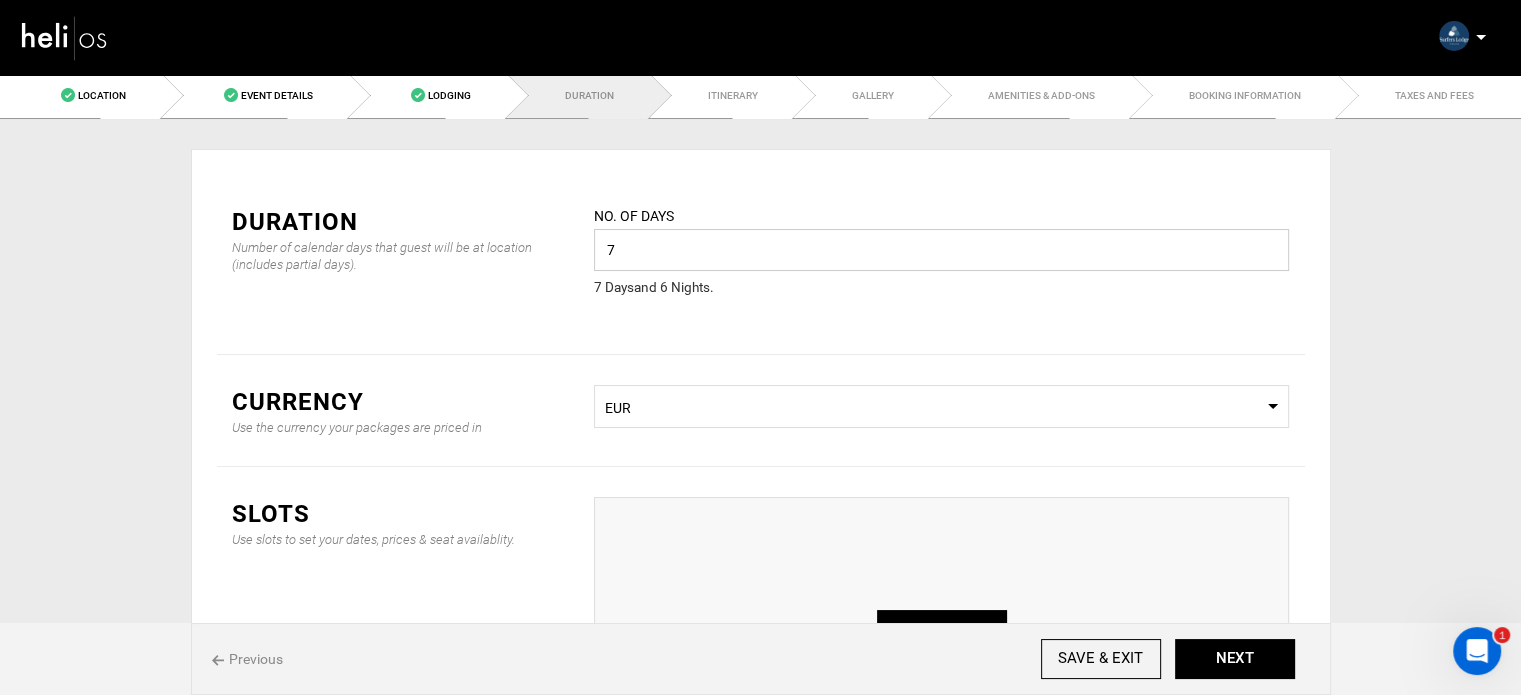 type on "7" 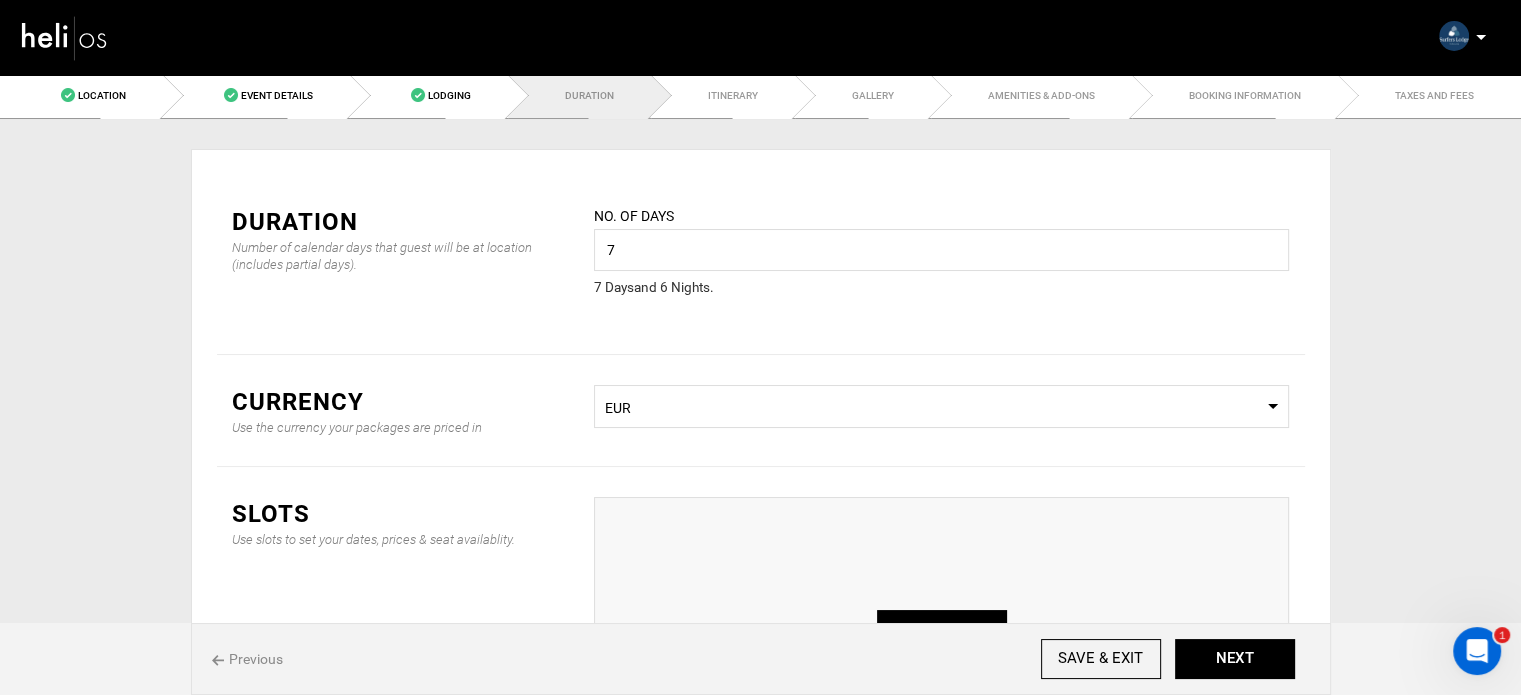 click on "Duration
Number of calendar days that guest will be at location (includes partial
days).
No. of days
7
Please
enter a valid value.
7 Day s  and
6 Night s ." at bounding box center (761, 265) 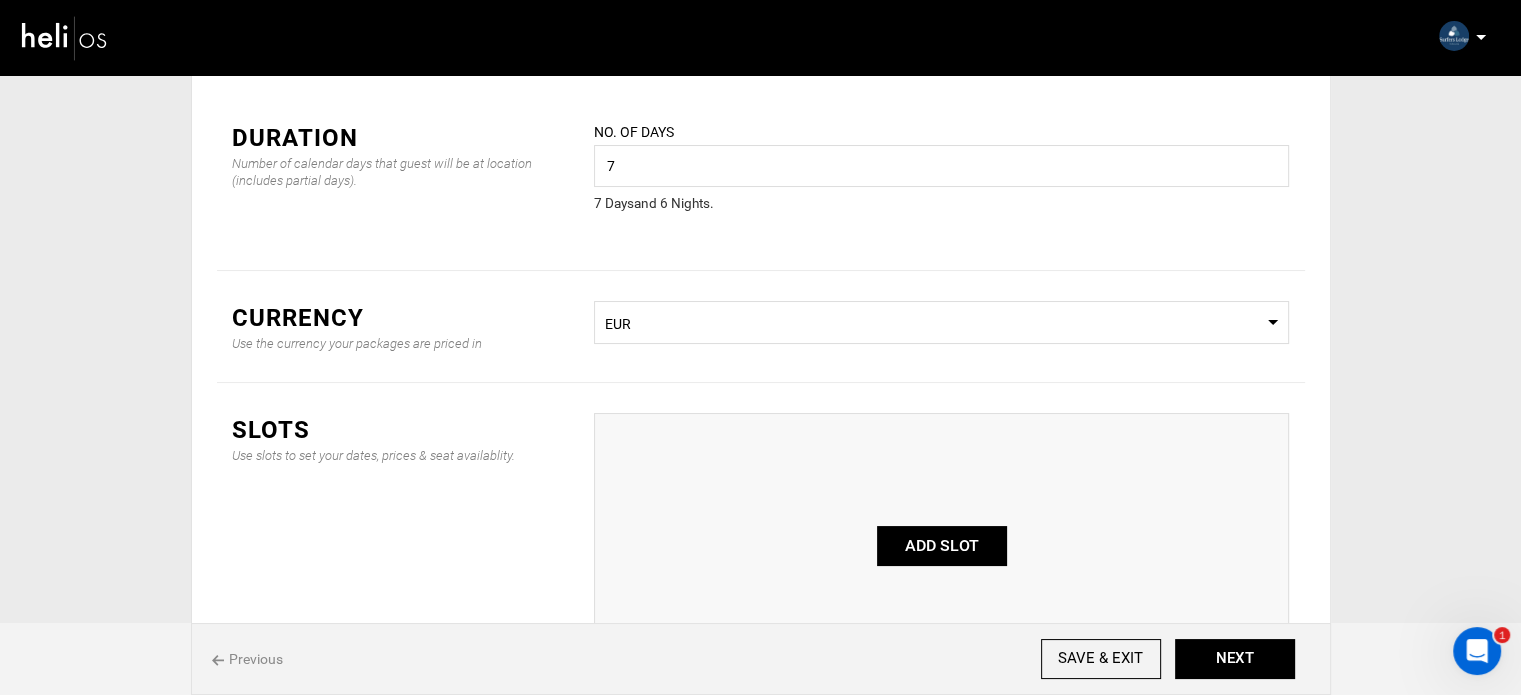 scroll, scrollTop: 267, scrollLeft: 0, axis: vertical 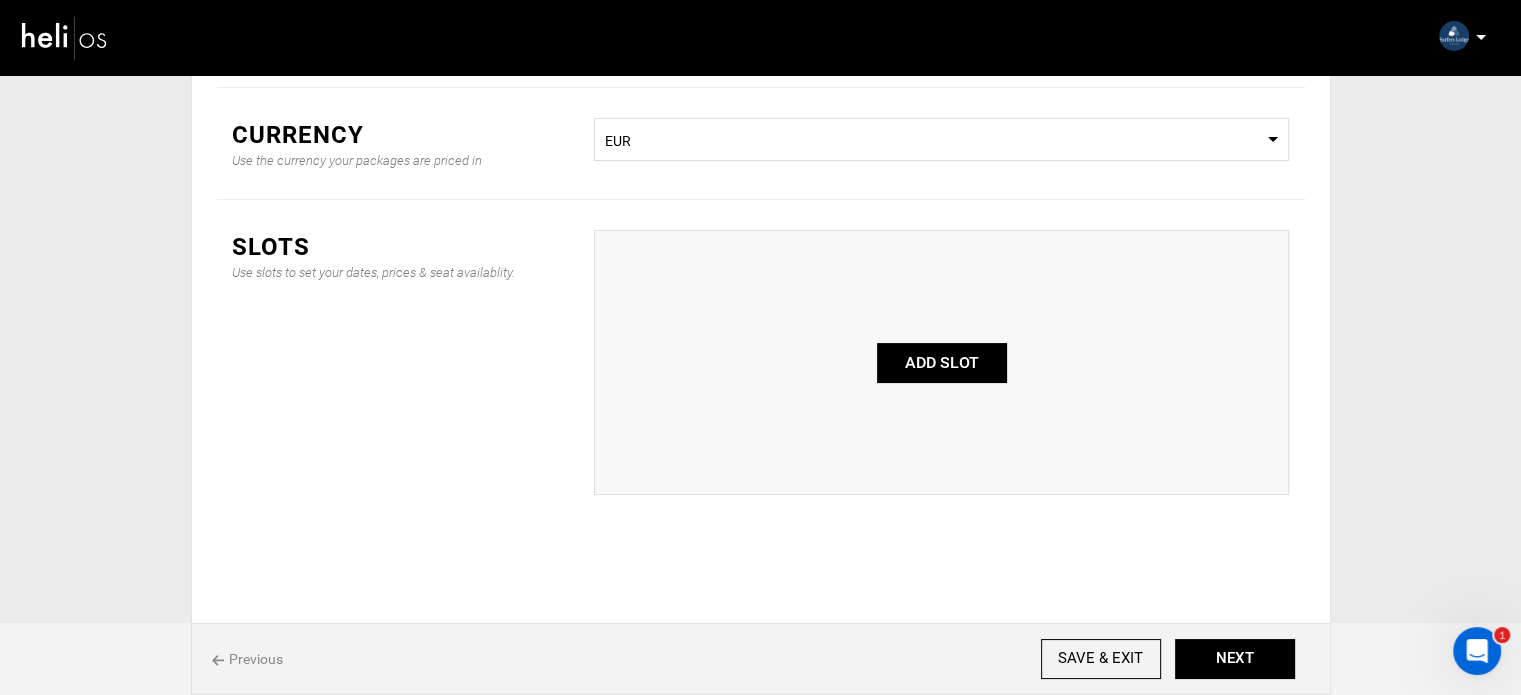 click on "ADD
SLOT" at bounding box center [942, 363] 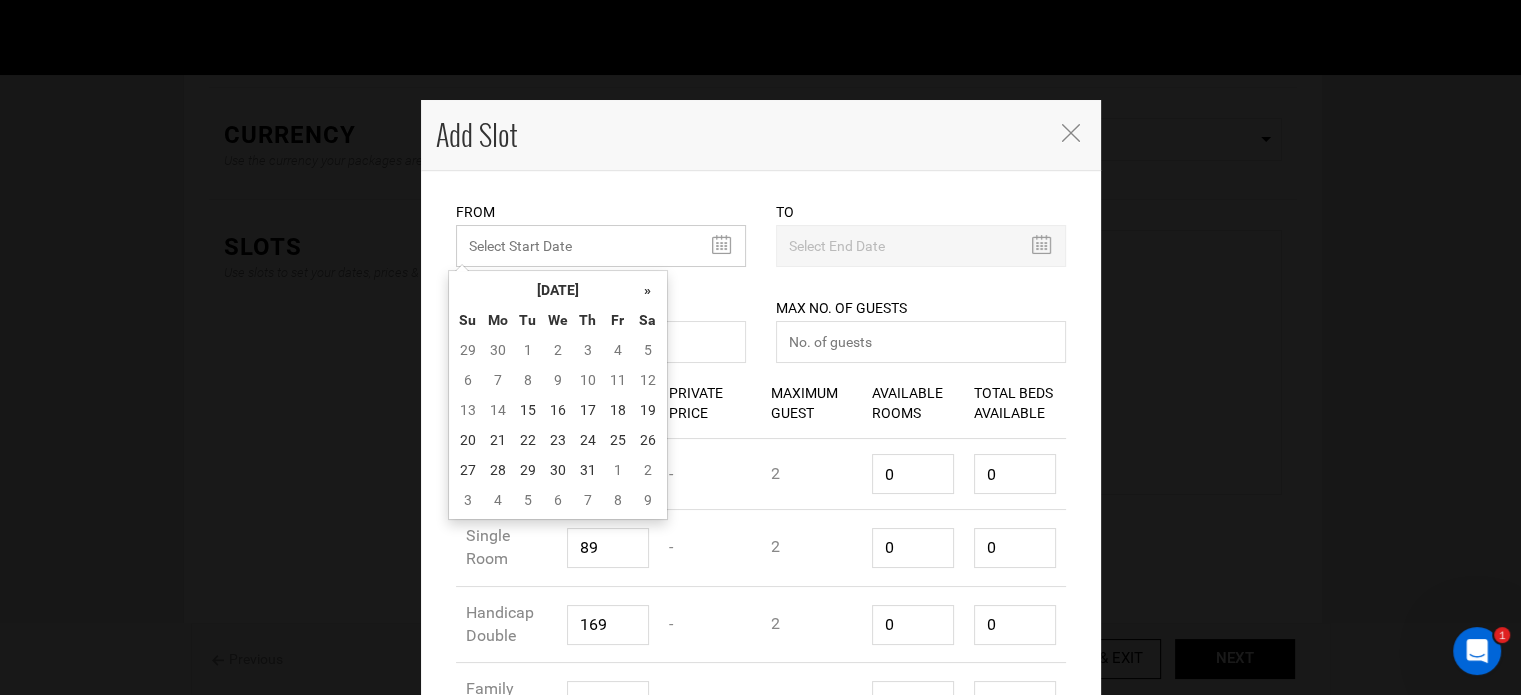 click on "MINIMUM NUMBER OF
NIGHTS" at bounding box center [601, 246] 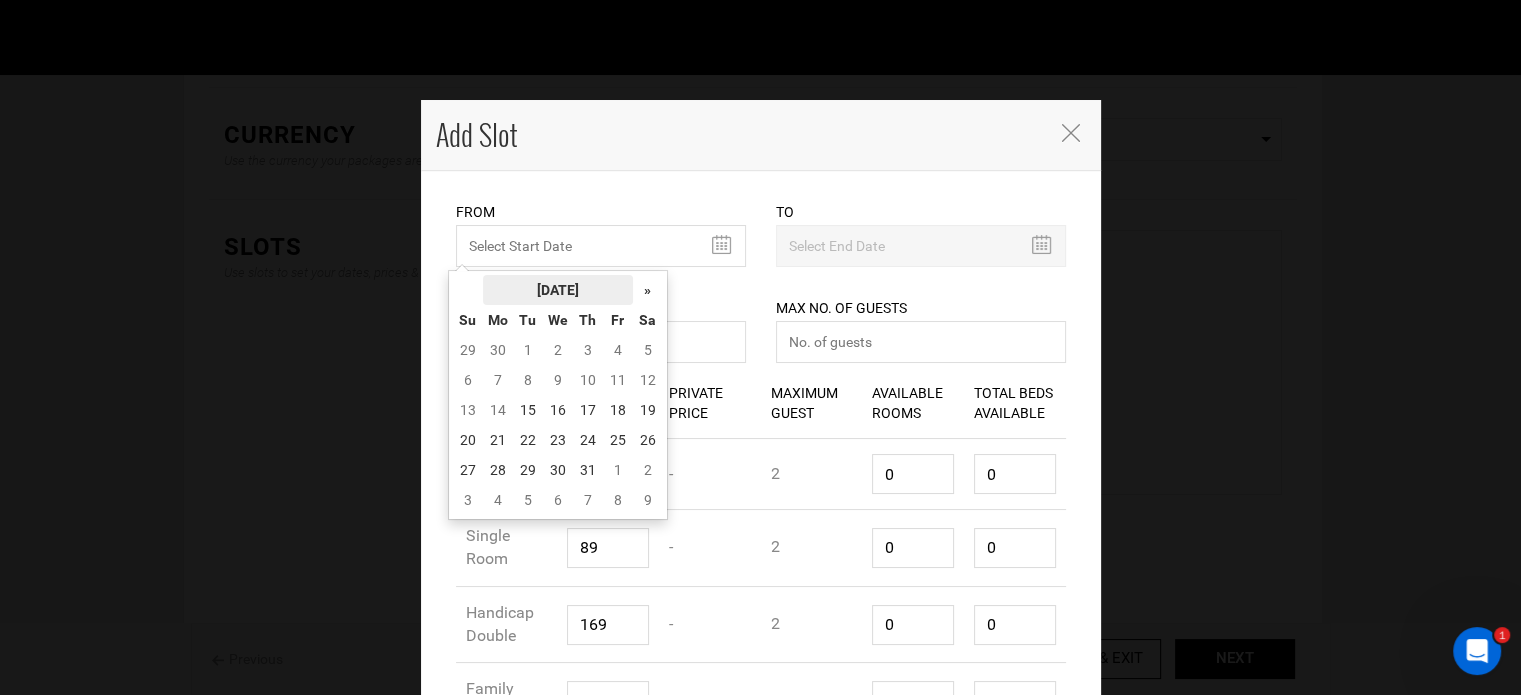 click on "July 2025" at bounding box center (558, 290) 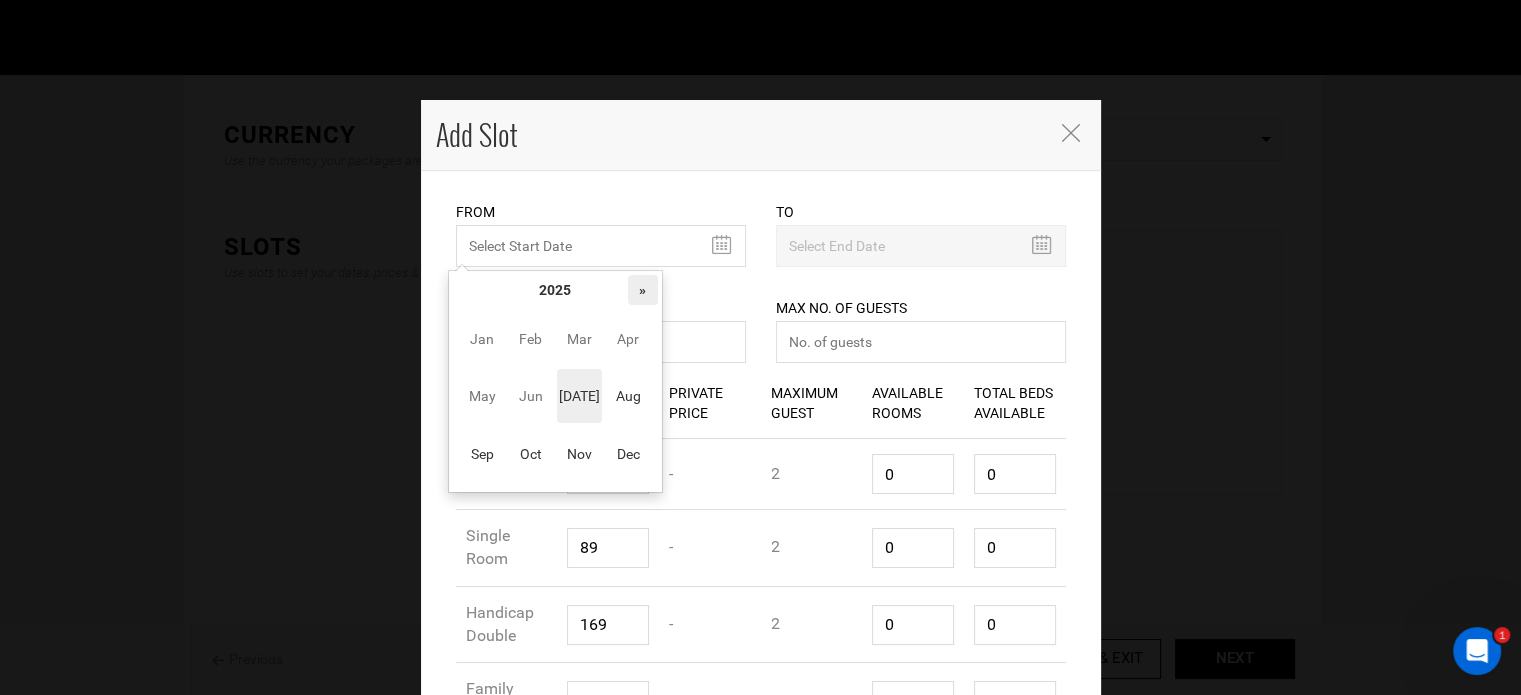 click on "»" at bounding box center [643, 290] 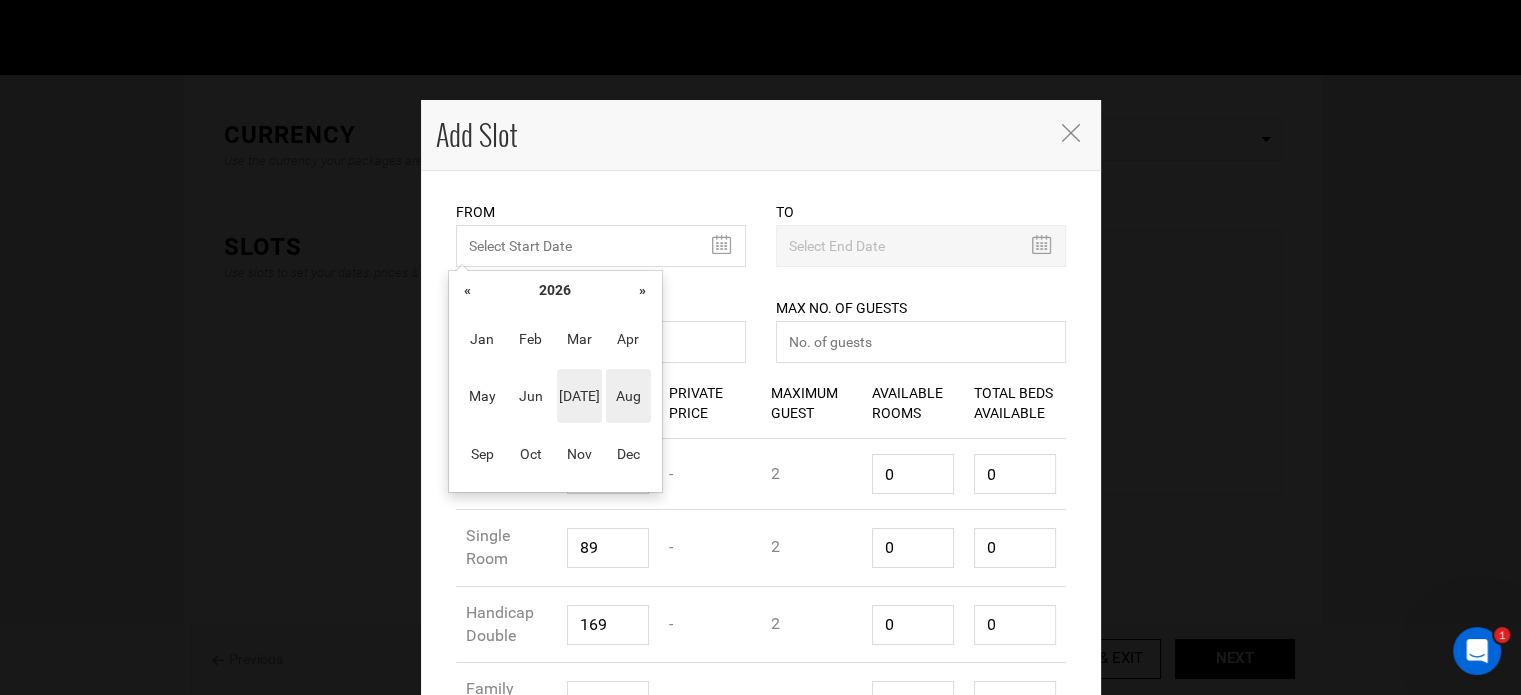 click on "Aug" at bounding box center (628, 396) 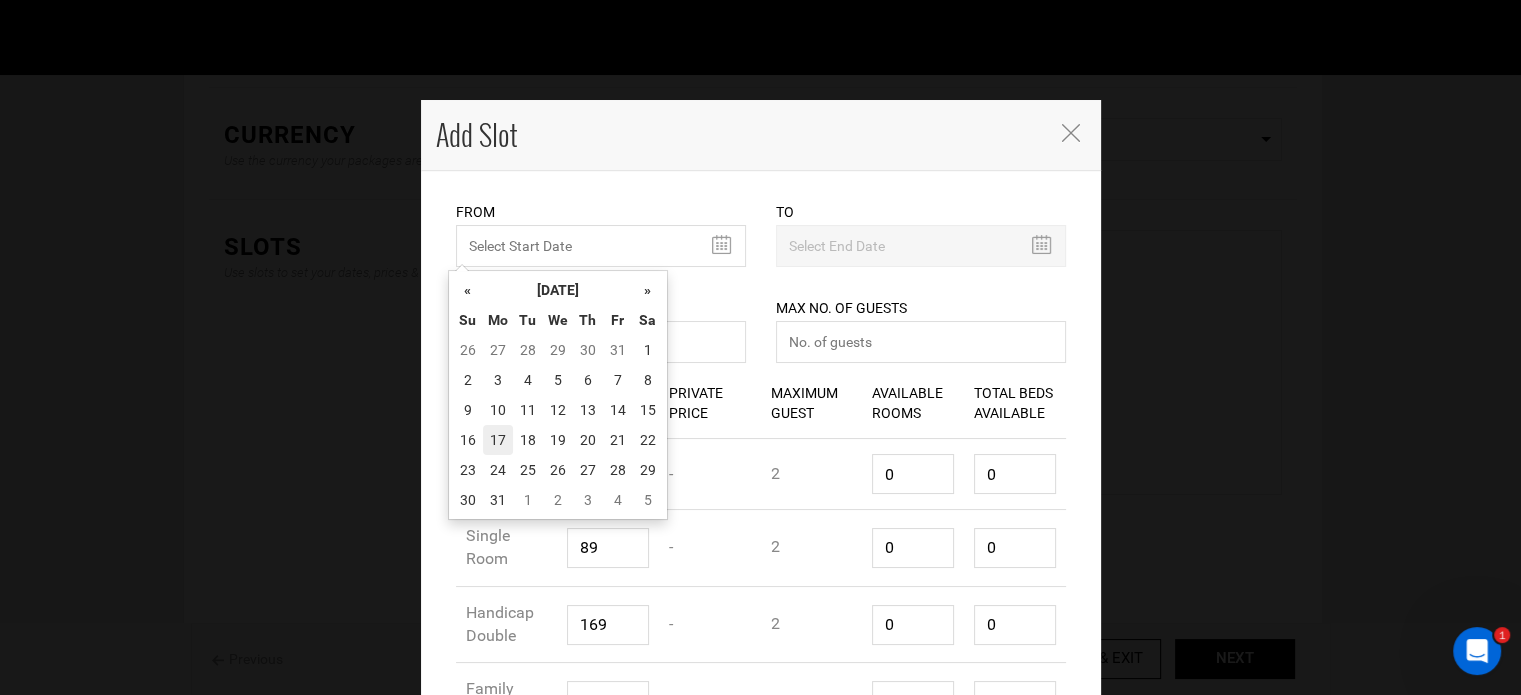 click on "17" at bounding box center (498, 440) 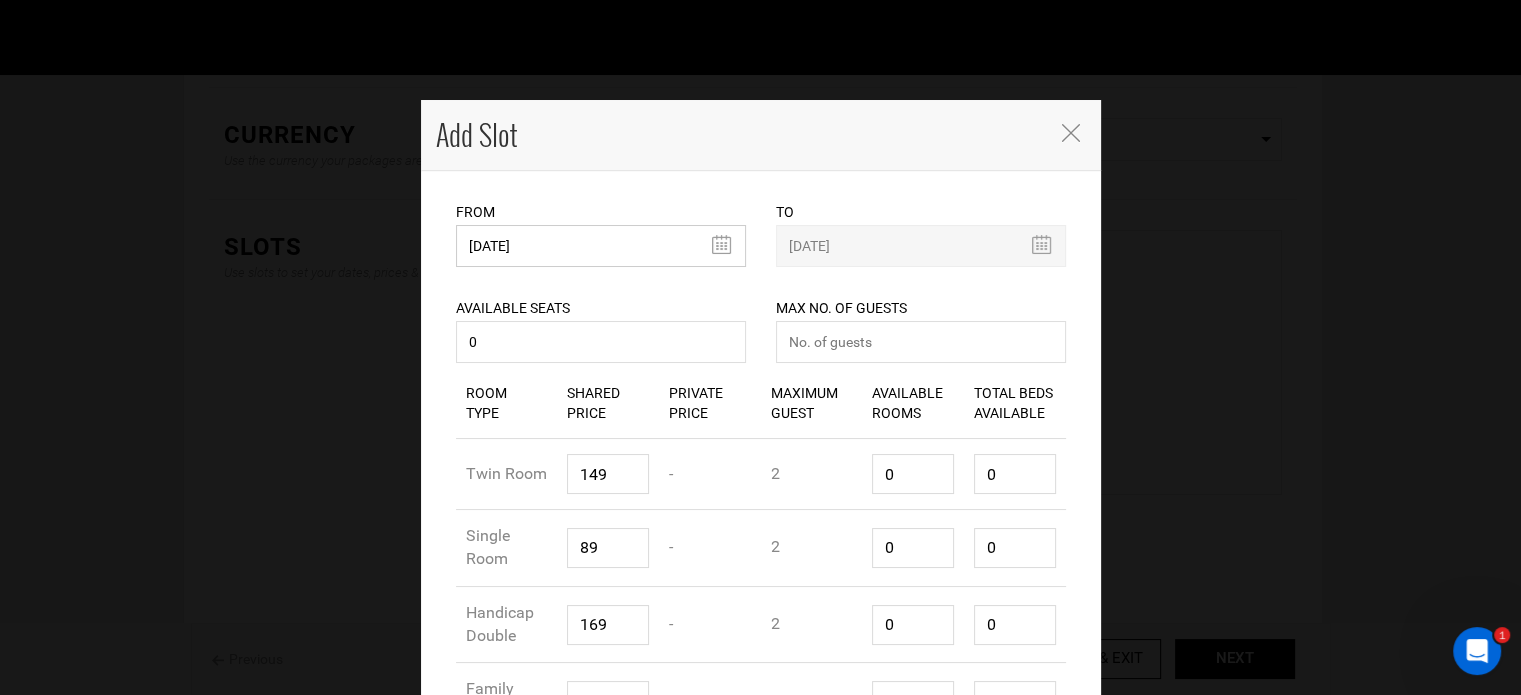 click on "08/17/2026" at bounding box center [601, 246] 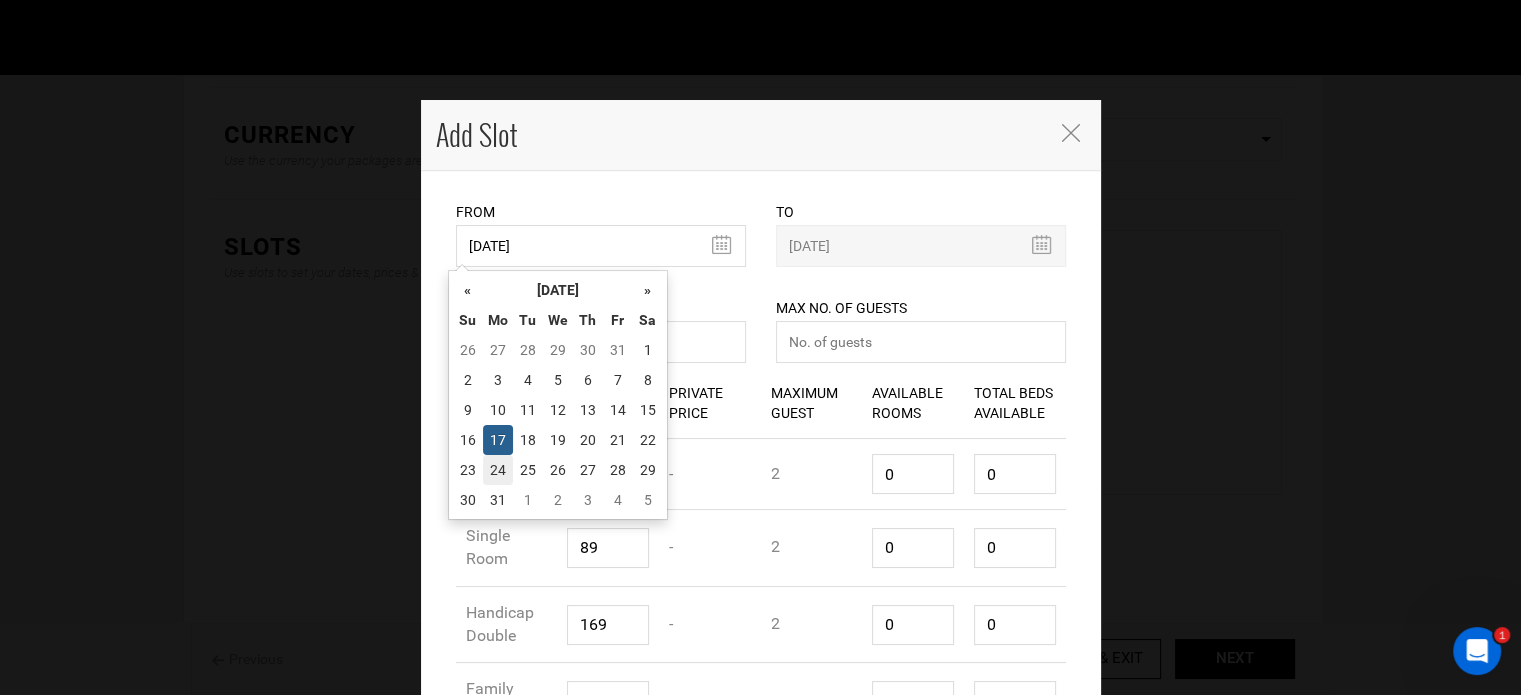 click on "24" at bounding box center (498, 470) 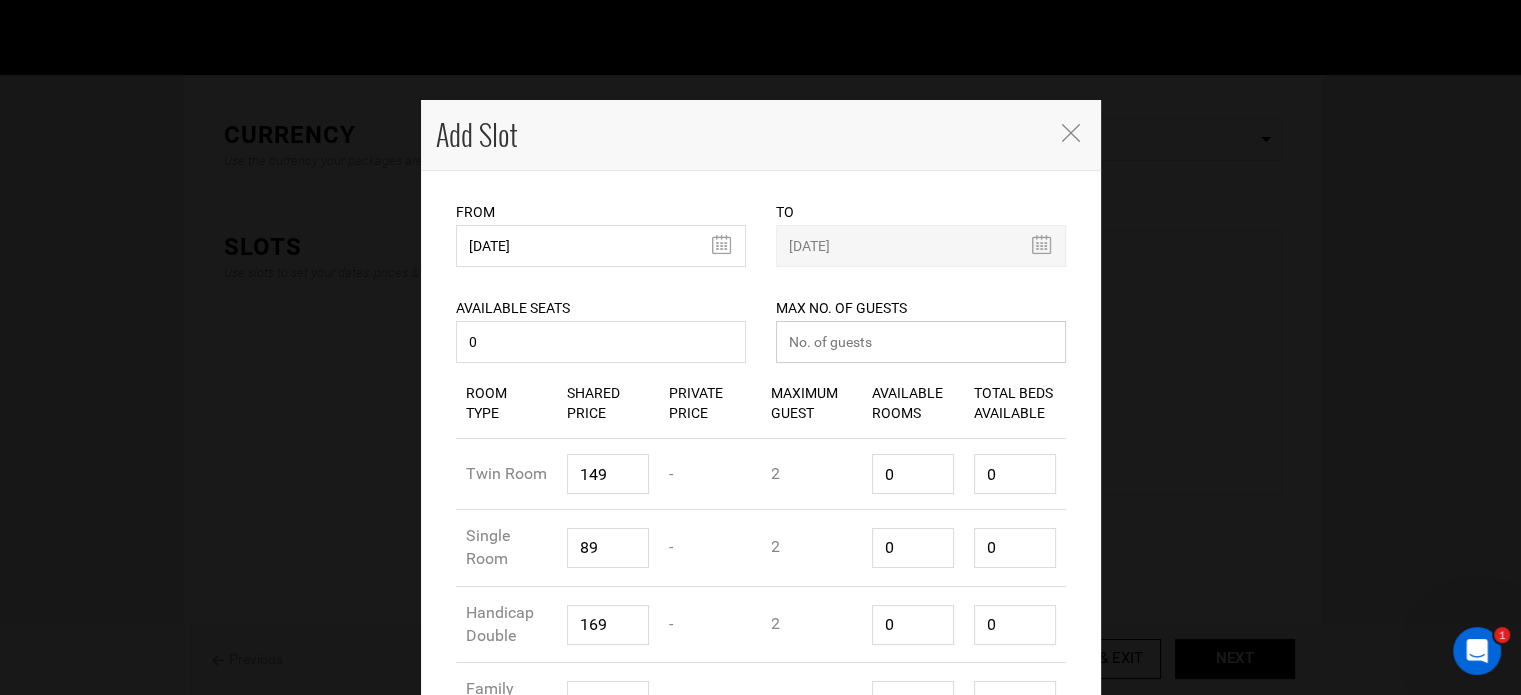 click at bounding box center (921, 342) 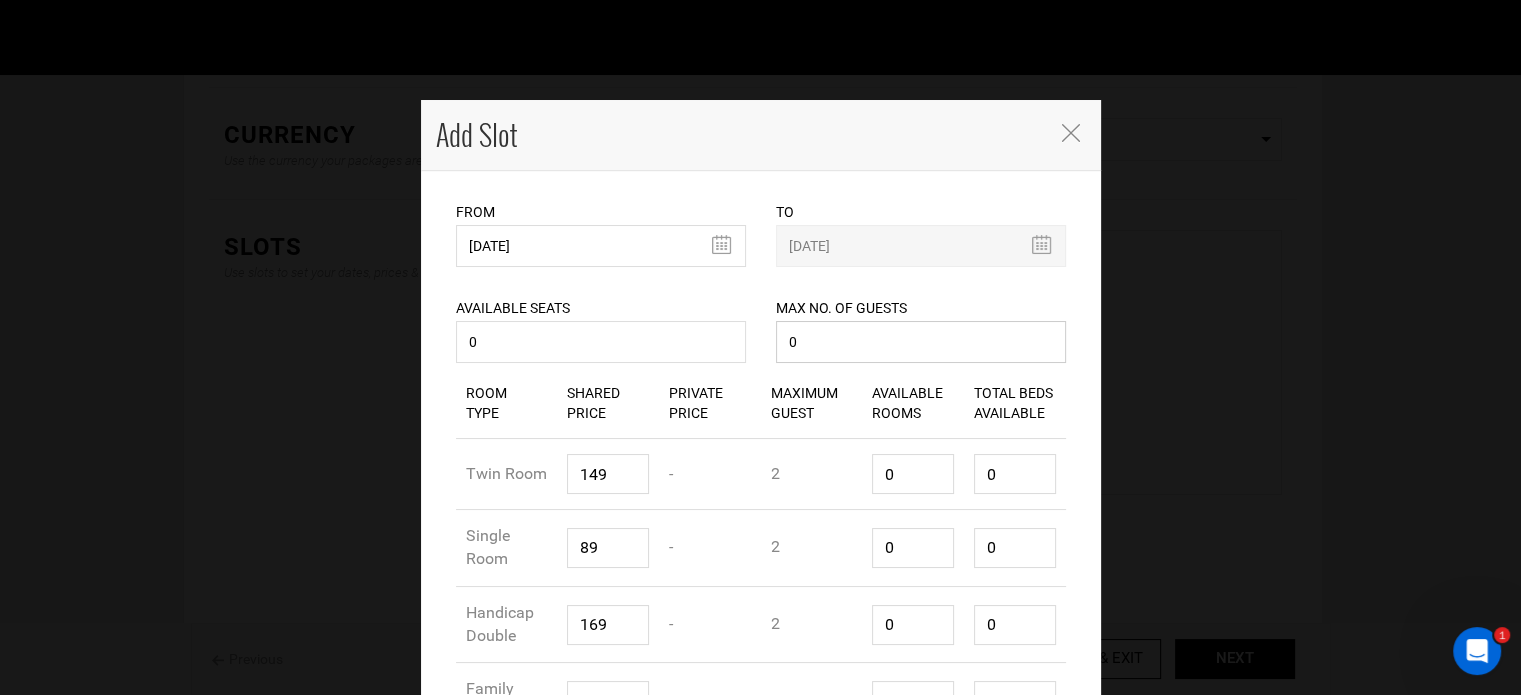 type on "0" 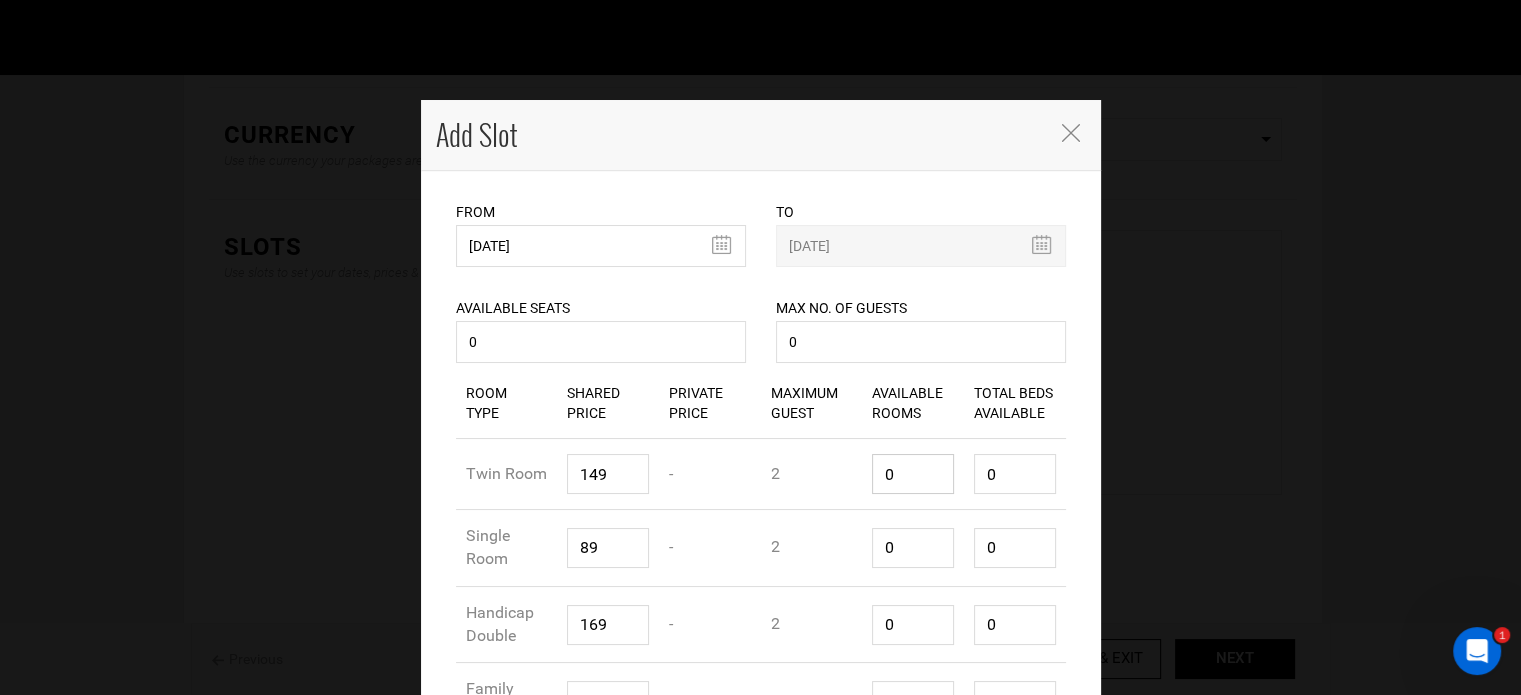 drag, startPoint x: 904, startPoint y: 477, endPoint x: 854, endPoint y: 463, distance: 51.92302 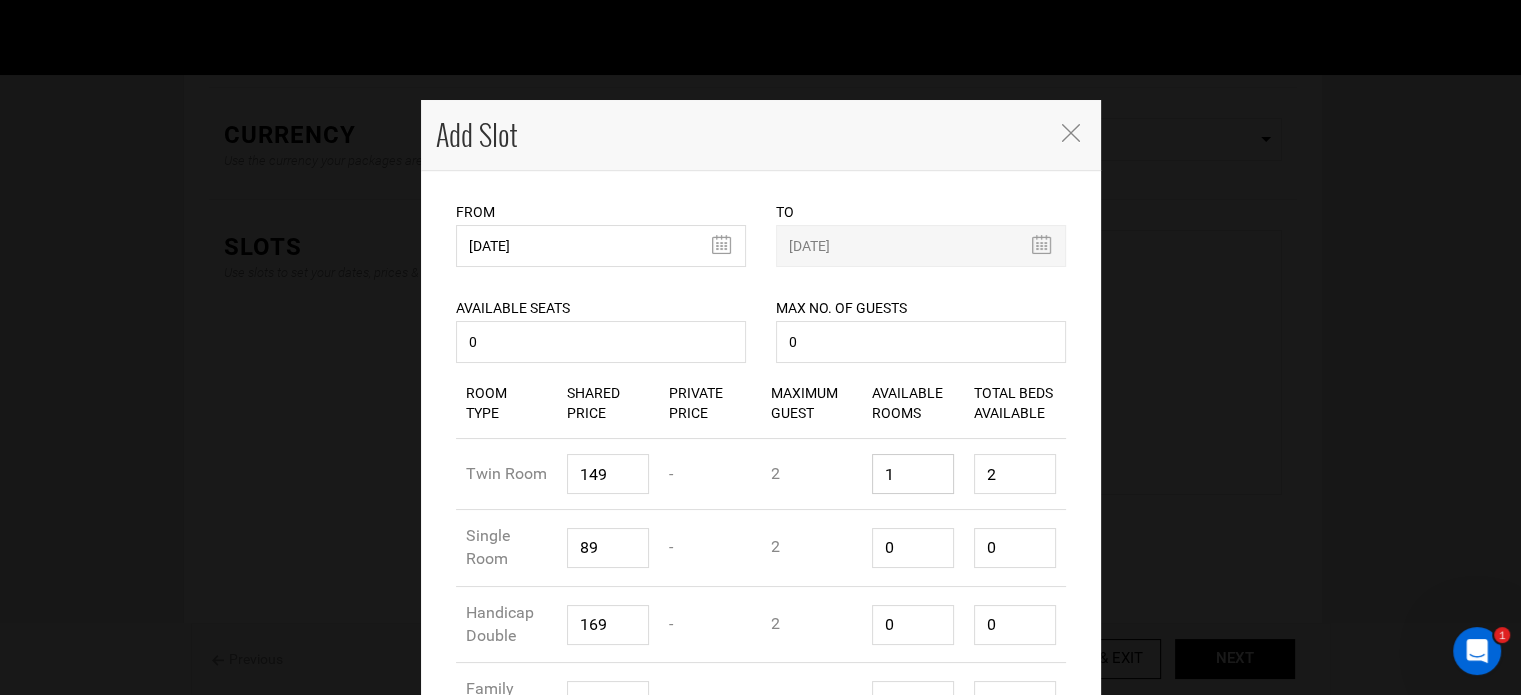 type on "1" 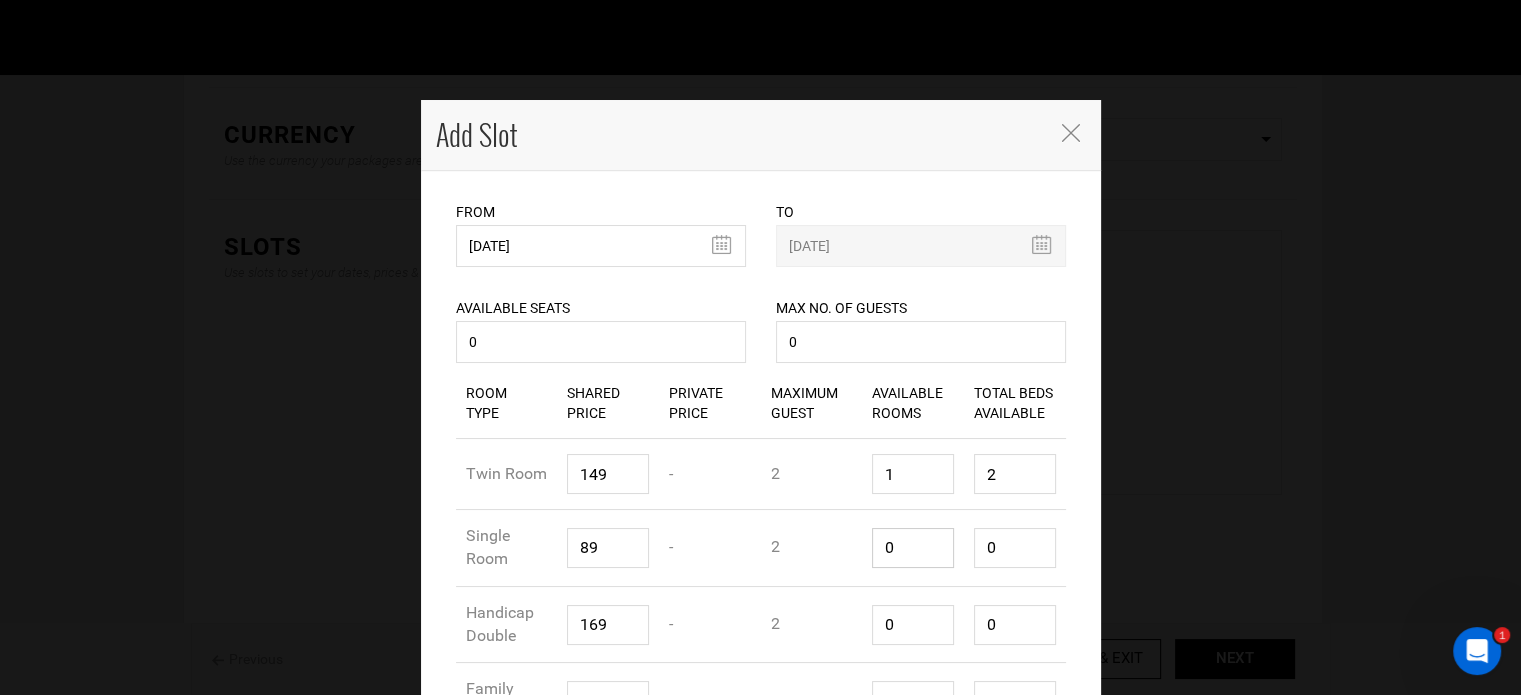 type on "1" 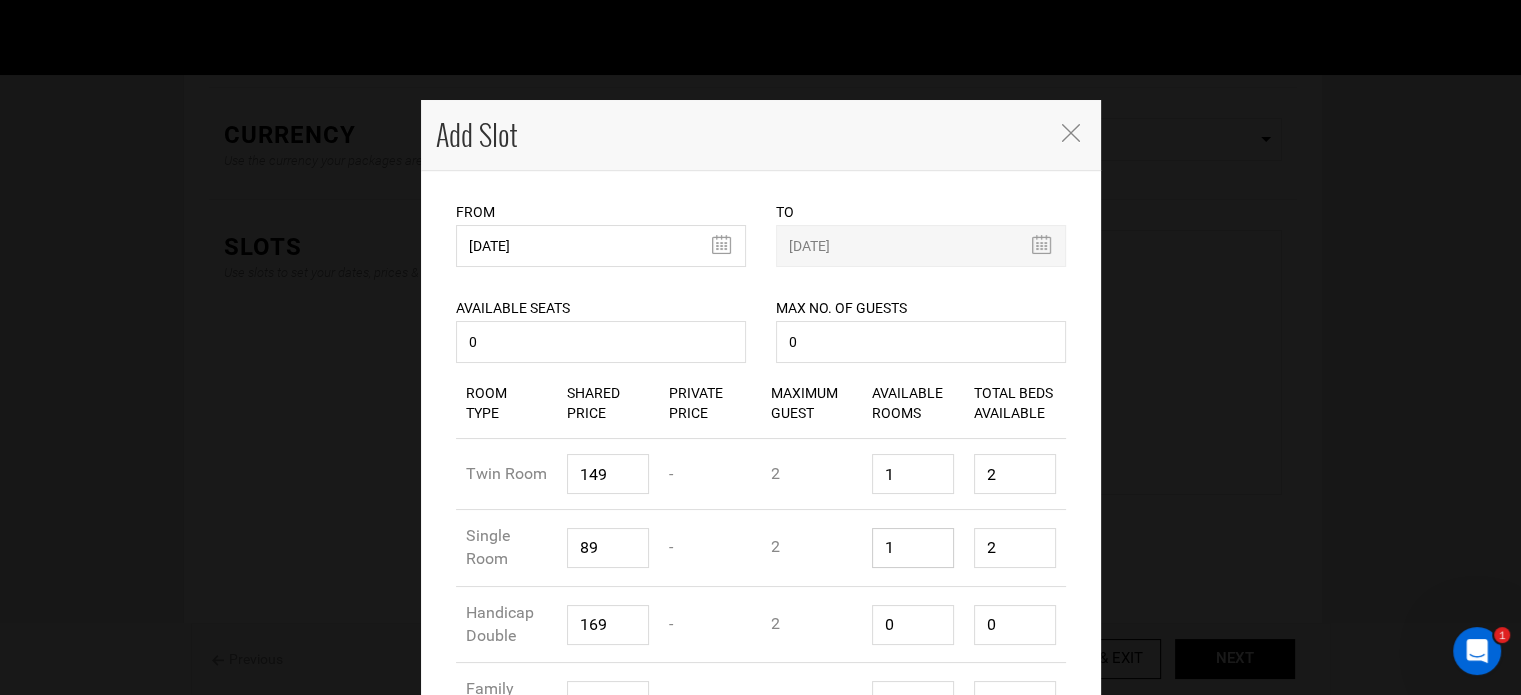 click on "Available Rooms
1" at bounding box center (913, 548) 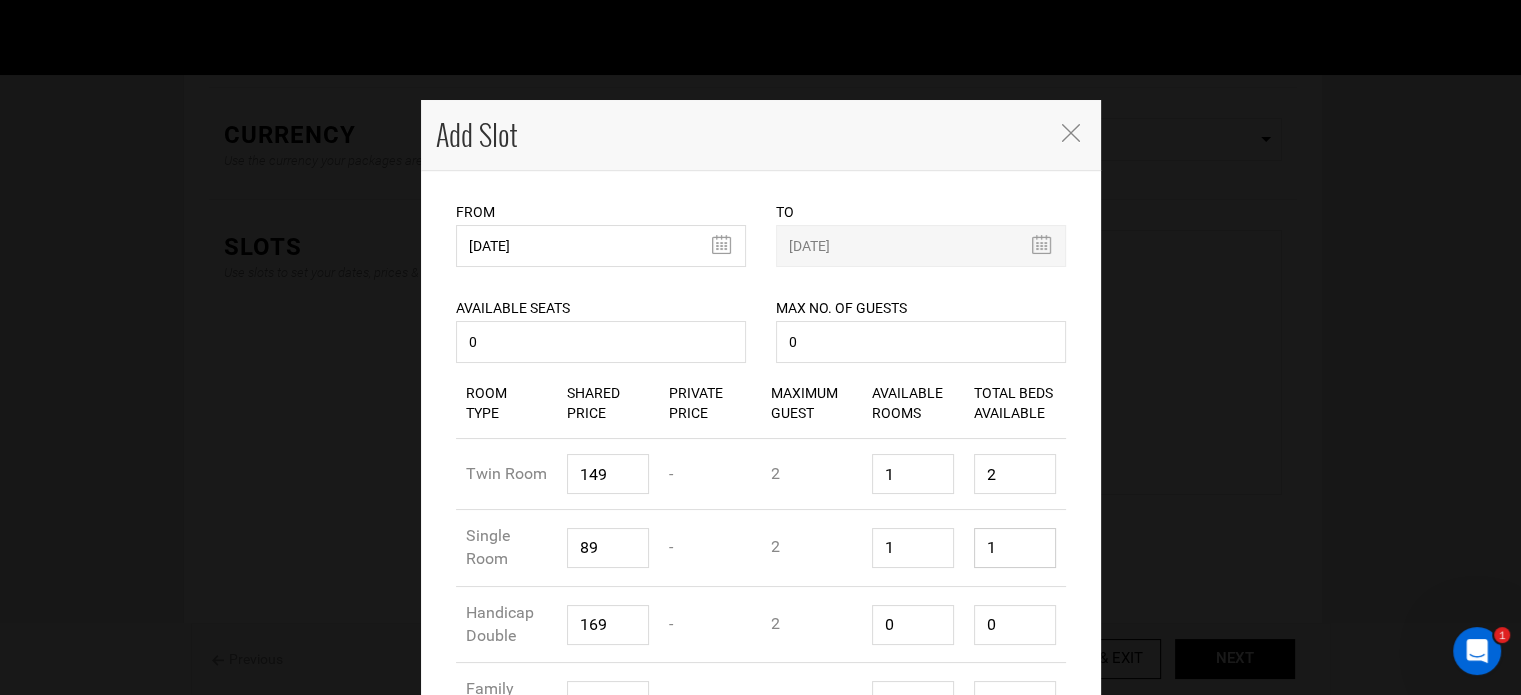 drag, startPoint x: 996, startPoint y: 543, endPoint x: 988, endPoint y: 511, distance: 32.984844 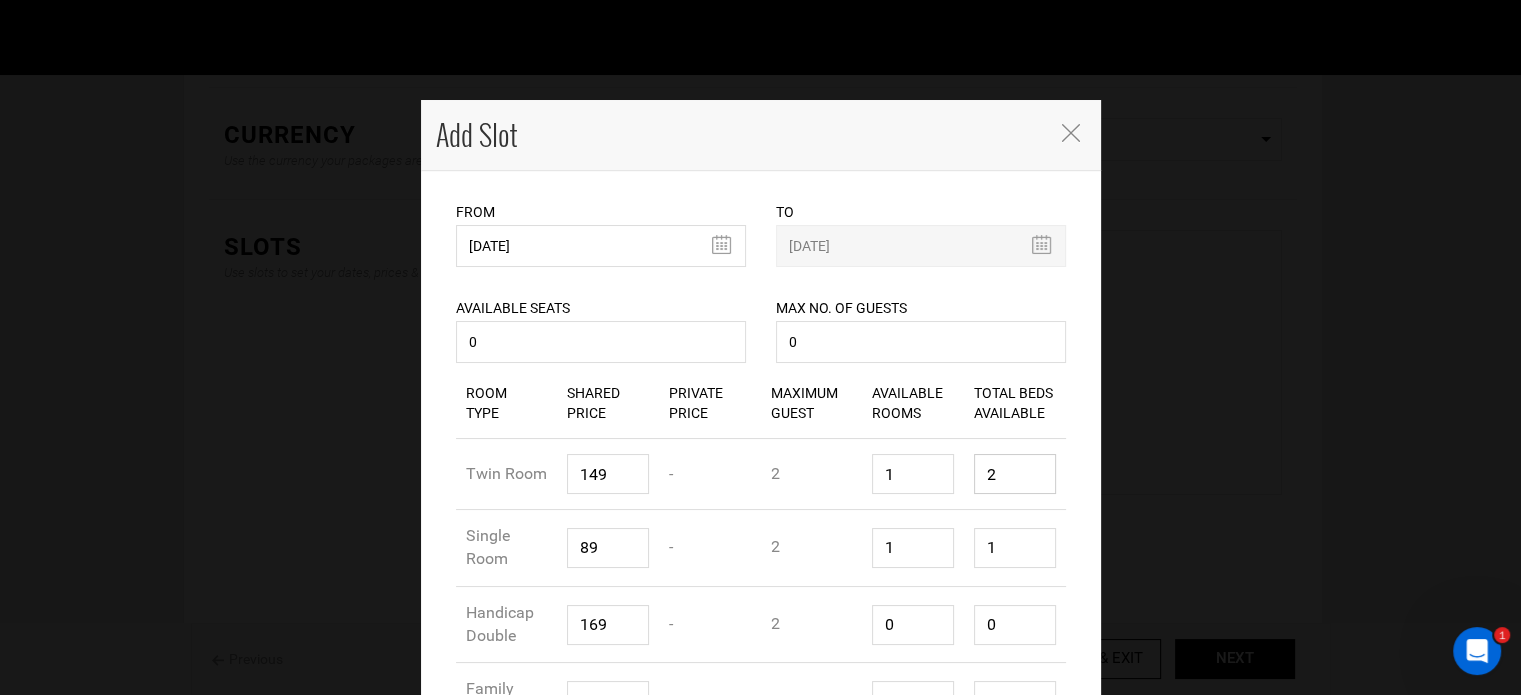 click on "Total Beds Available
2" at bounding box center (1015, 474) 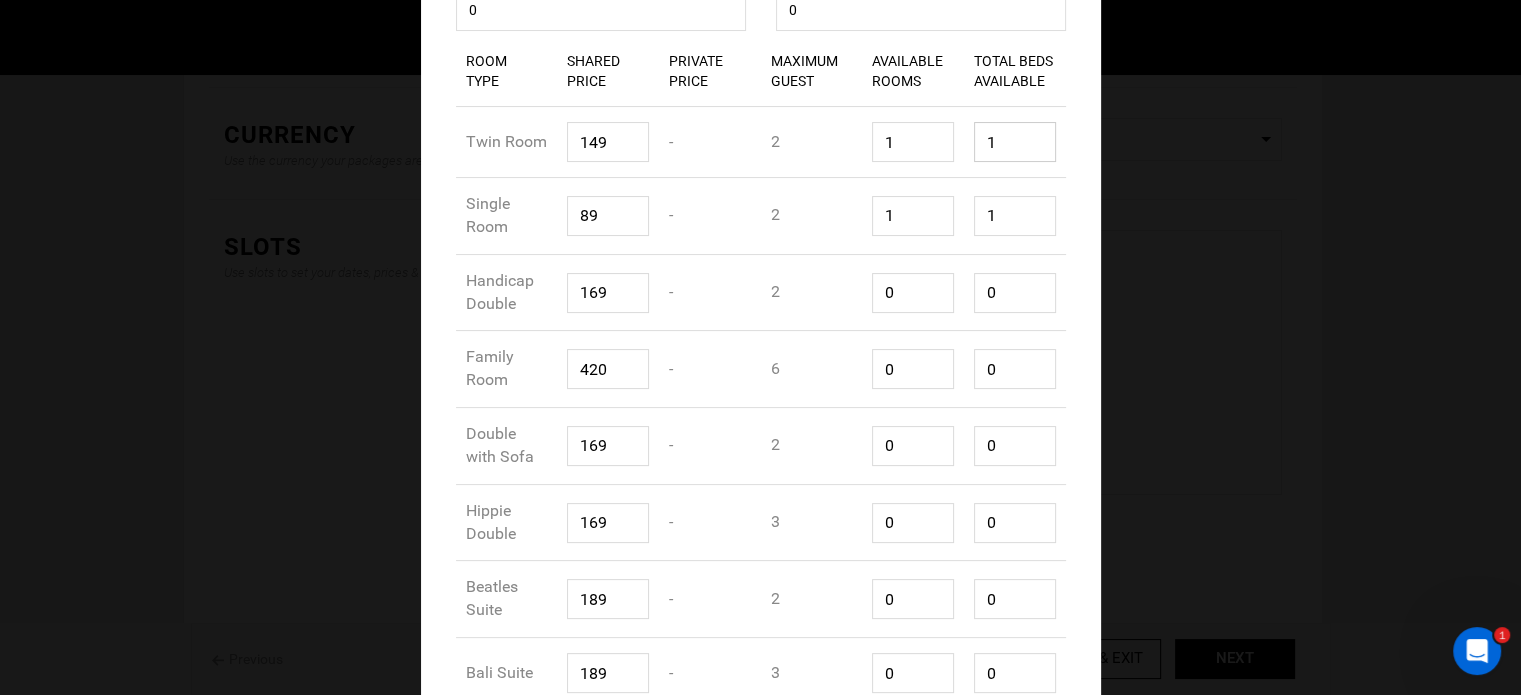 scroll, scrollTop: 400, scrollLeft: 0, axis: vertical 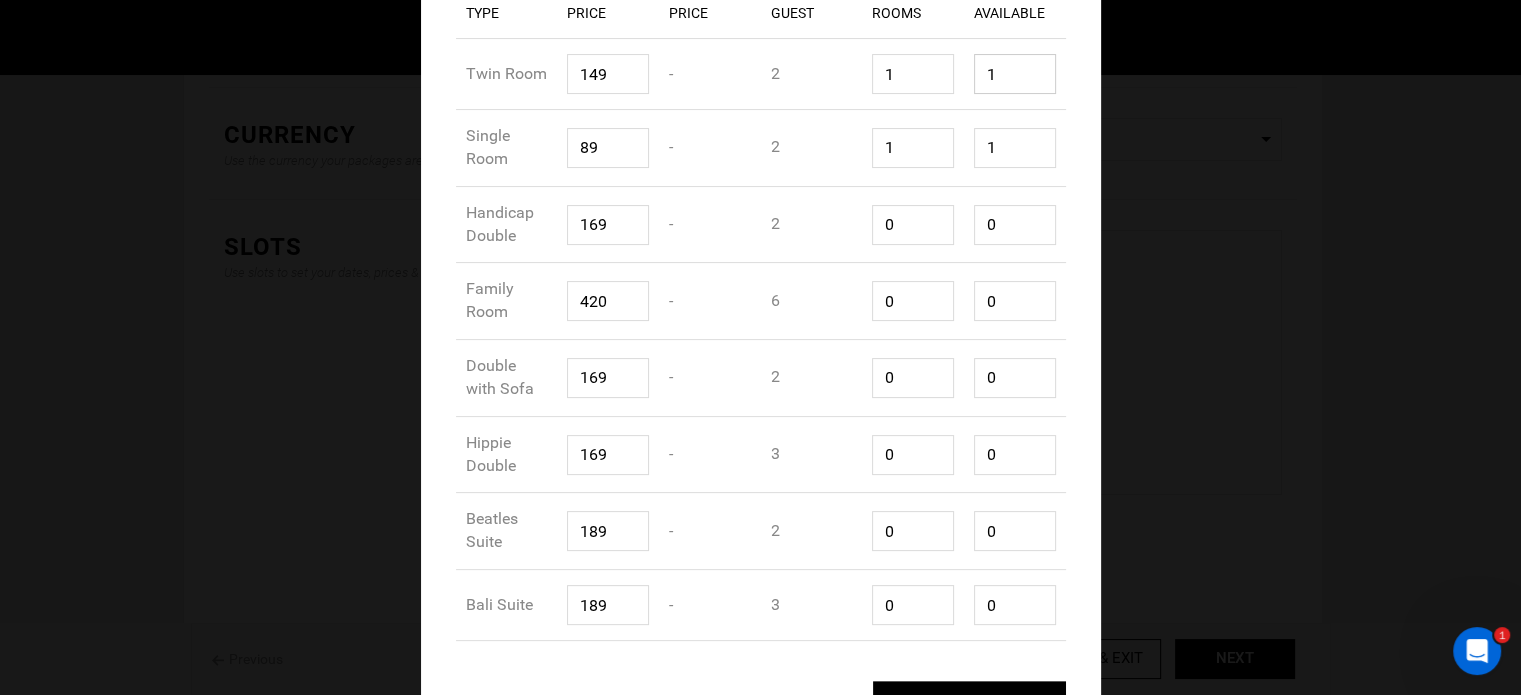 type on "1" 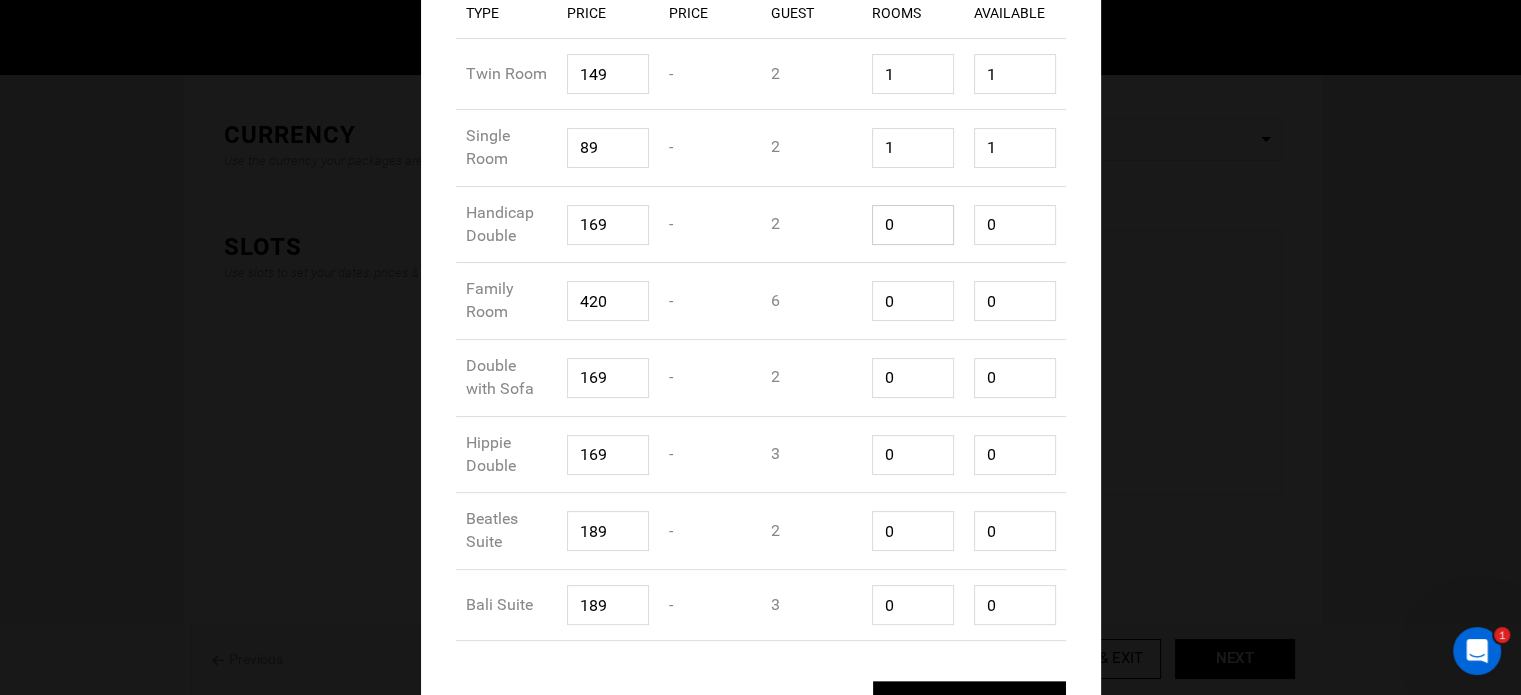 click on "Room Type
Handicap Double
Shared Price
169
Private Price
-
Maximum Guest
2
Available Rooms
0
Total Beds Available
0" at bounding box center (761, 225) 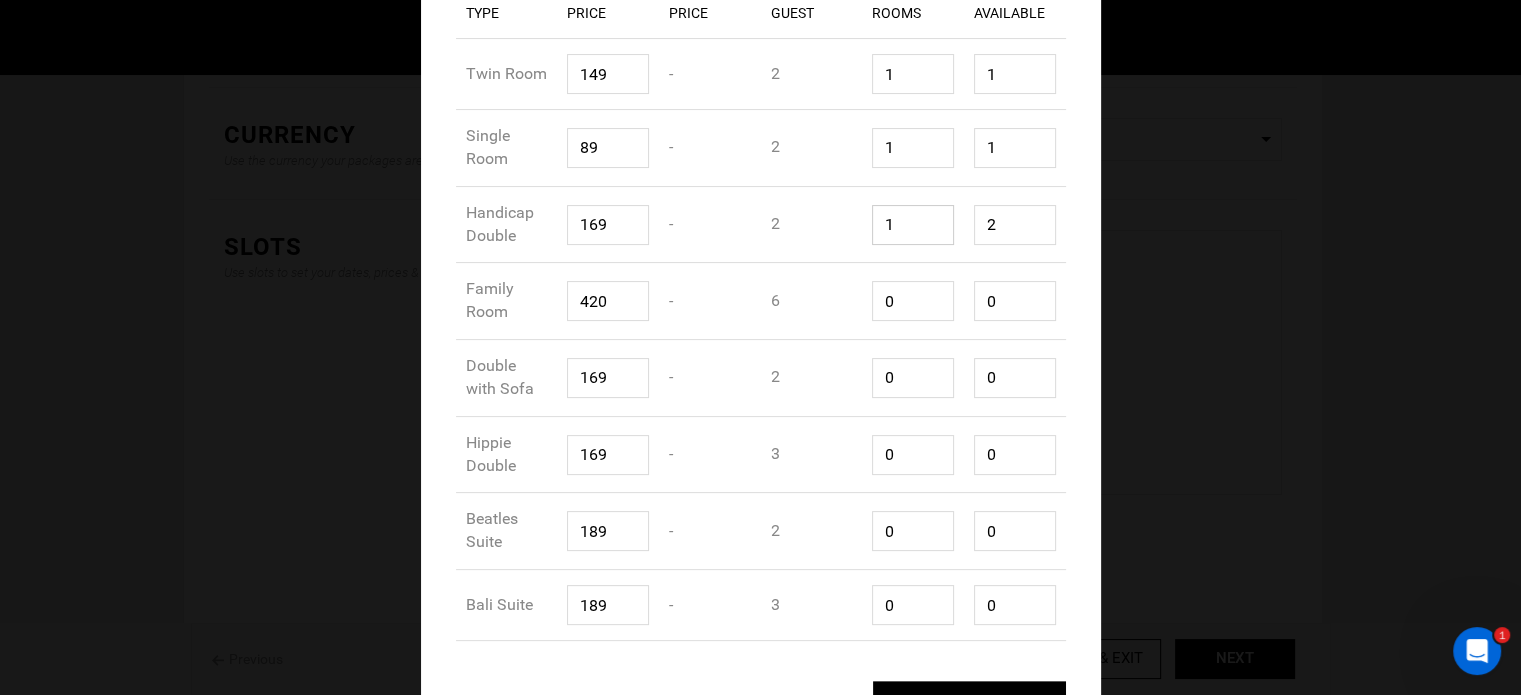 type on "1" 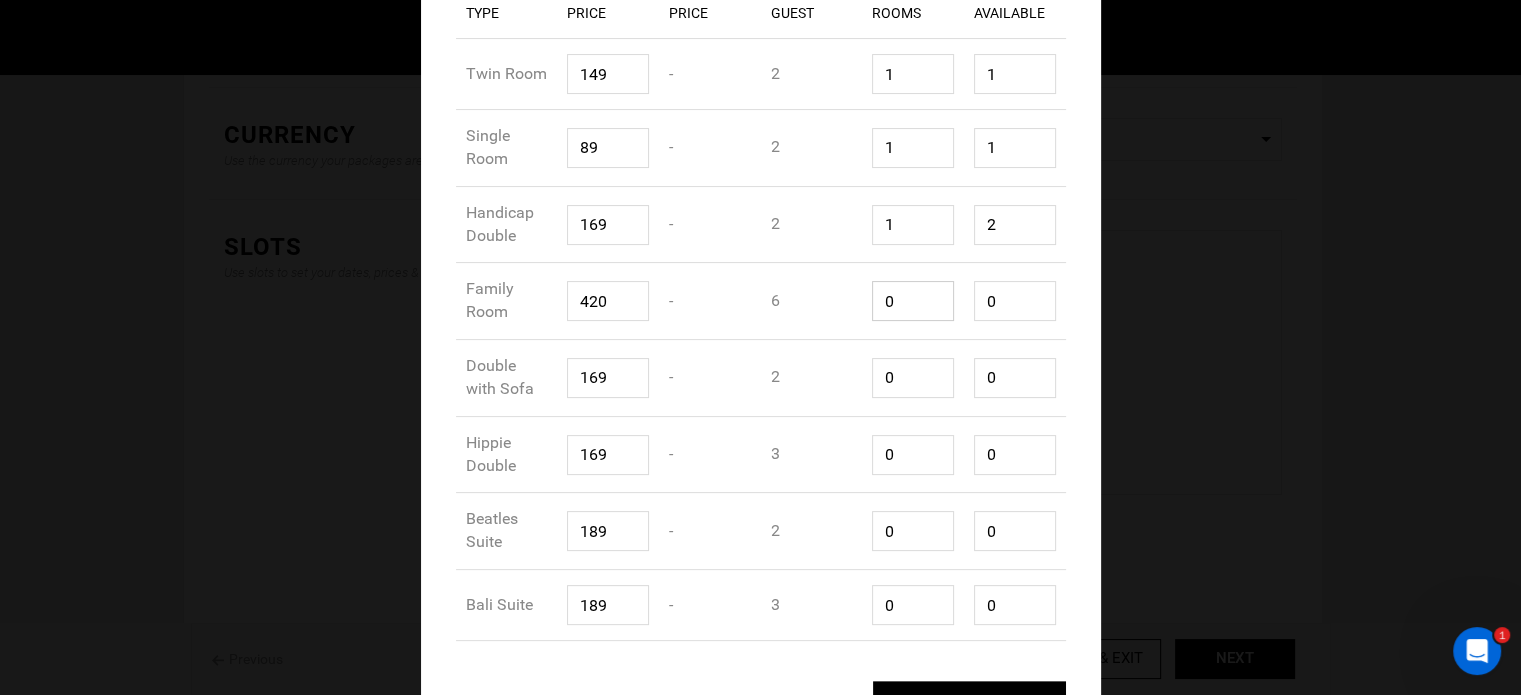 type on "1" 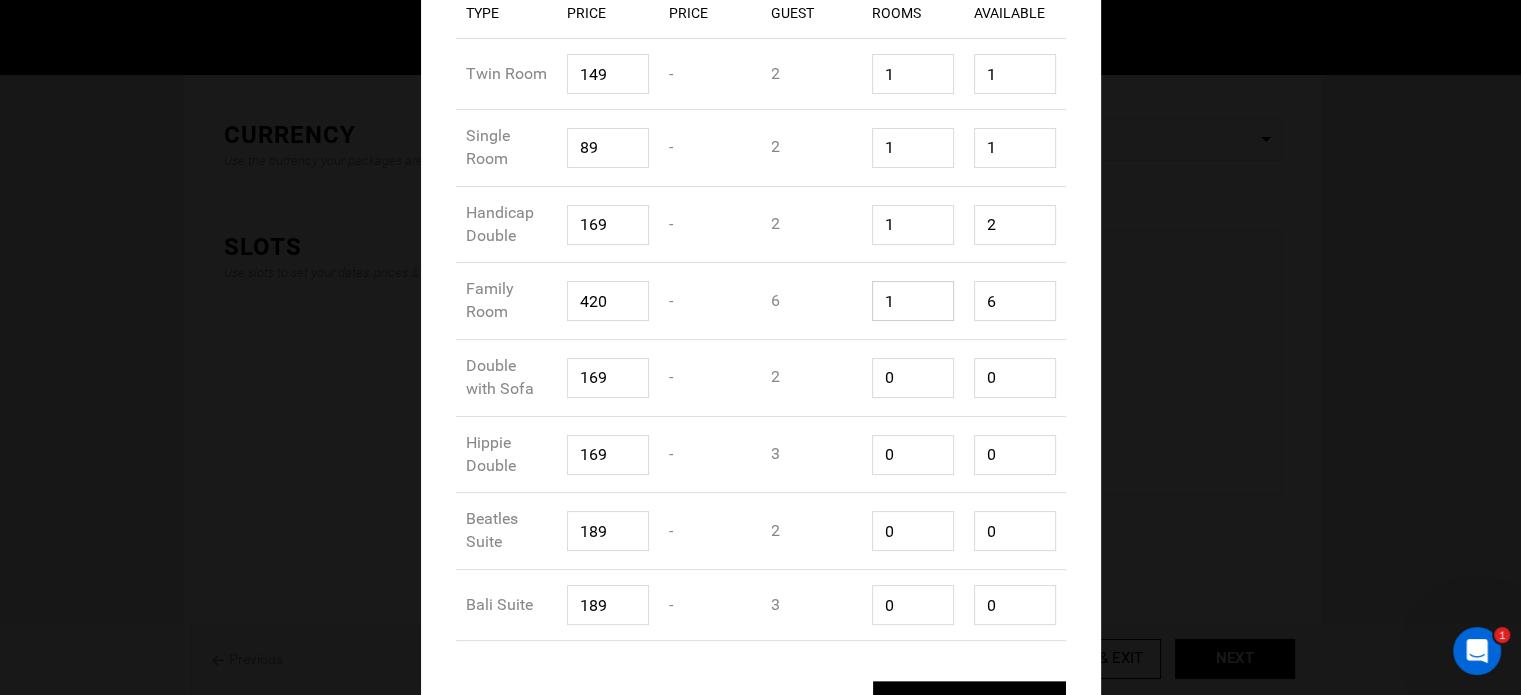 drag, startPoint x: 894, startPoint y: 293, endPoint x: 845, endPoint y: 291, distance: 49.0408 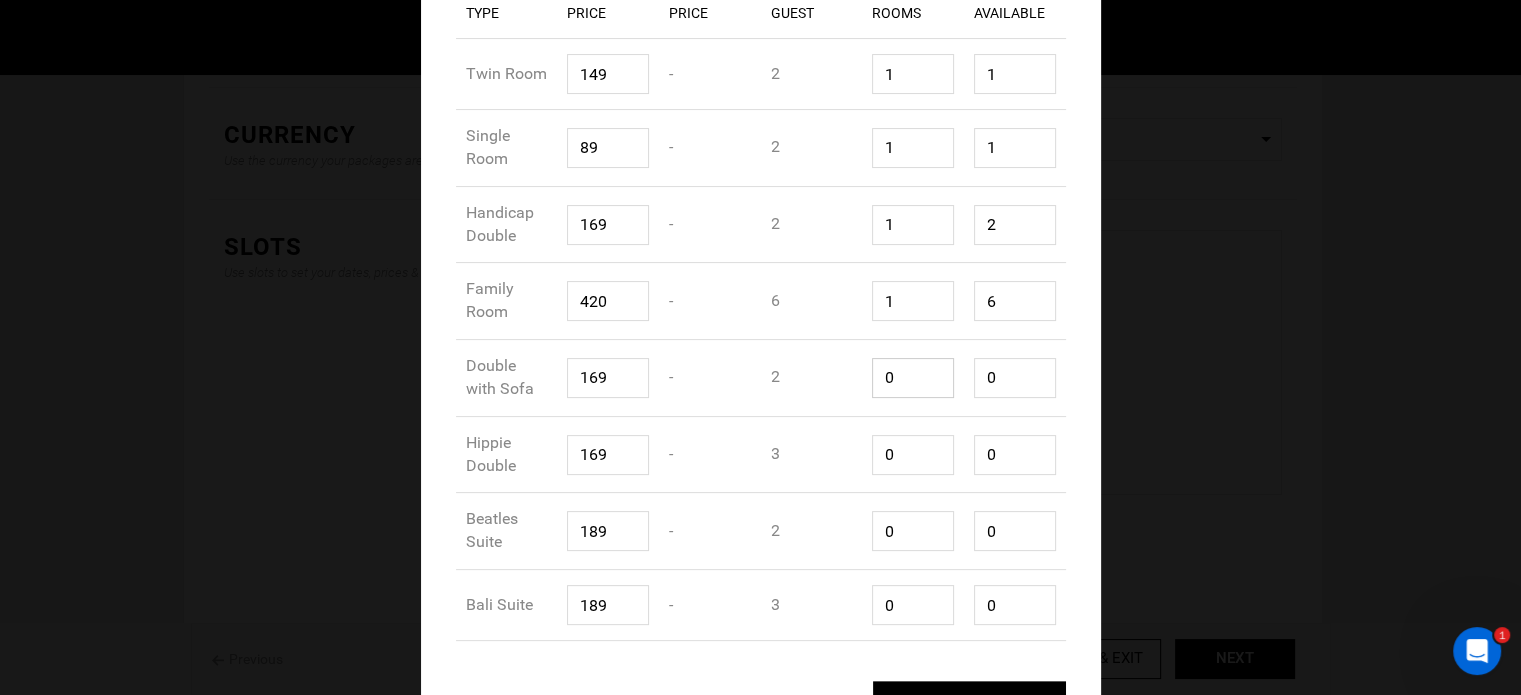 type on "1" 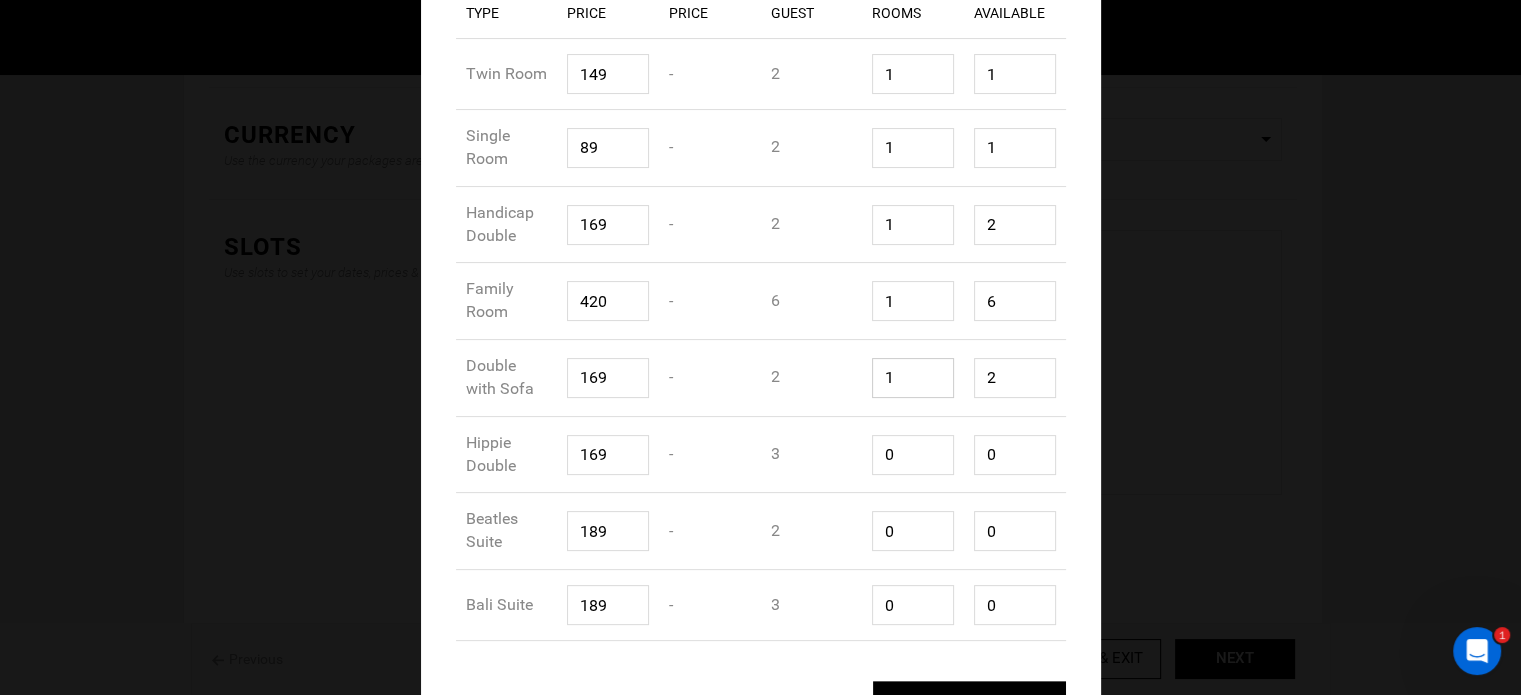 drag, startPoint x: 889, startPoint y: 368, endPoint x: 844, endPoint y: 366, distance: 45.044422 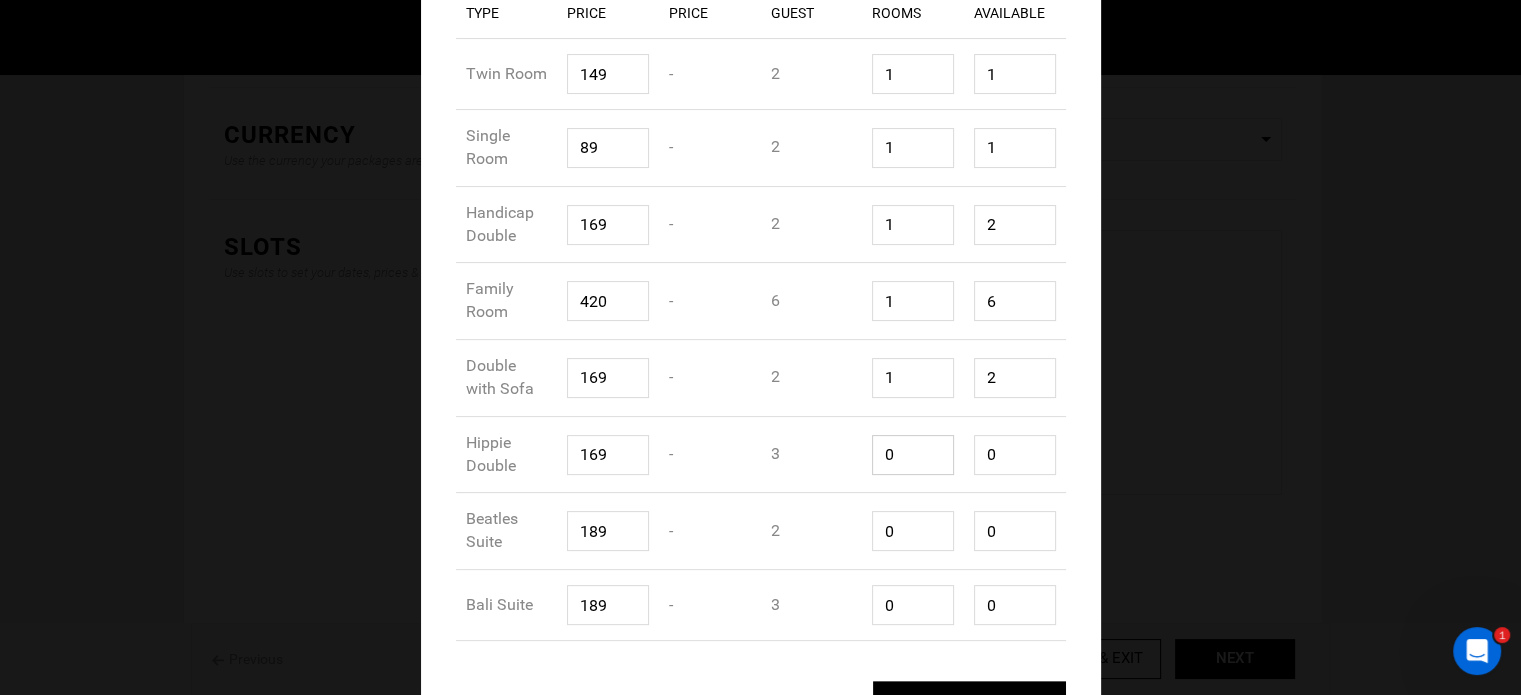 type on "1" 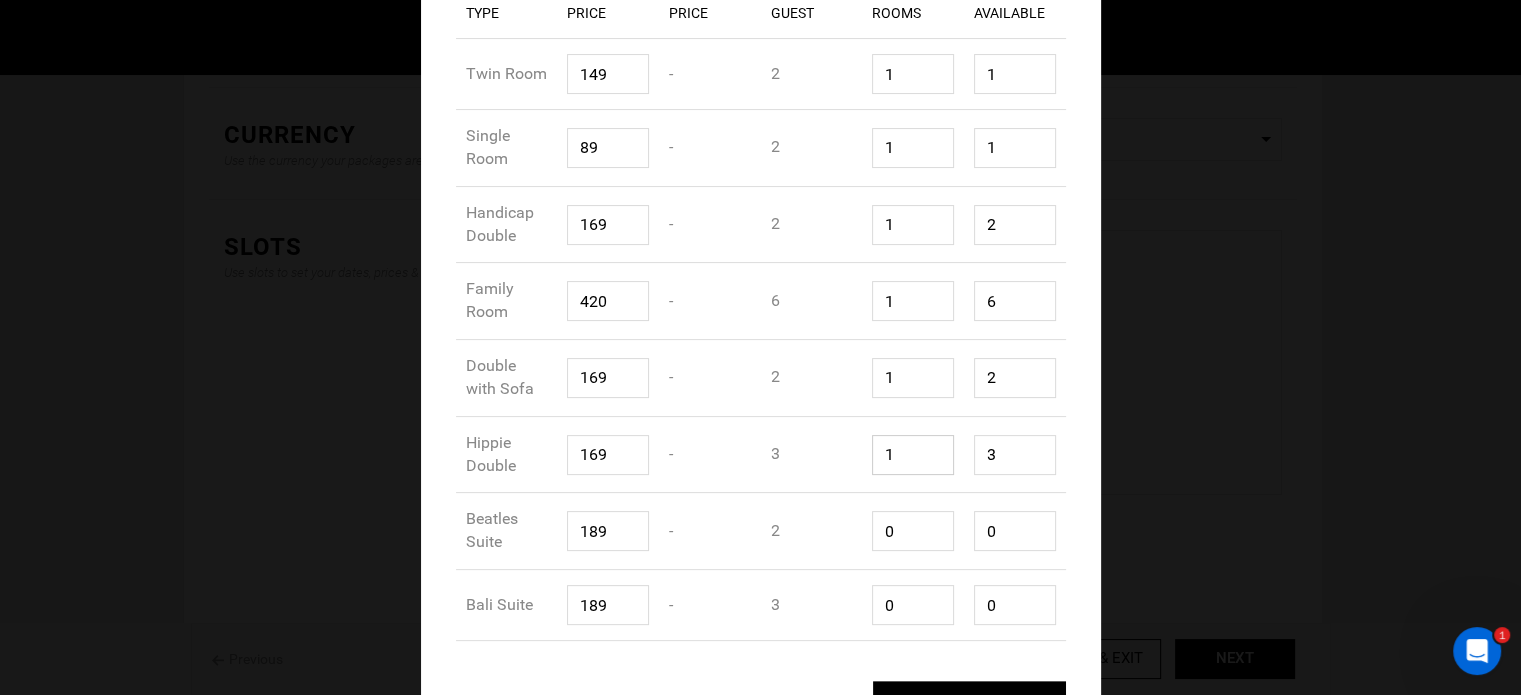 drag, startPoint x: 880, startPoint y: 447, endPoint x: 862, endPoint y: 450, distance: 18.248287 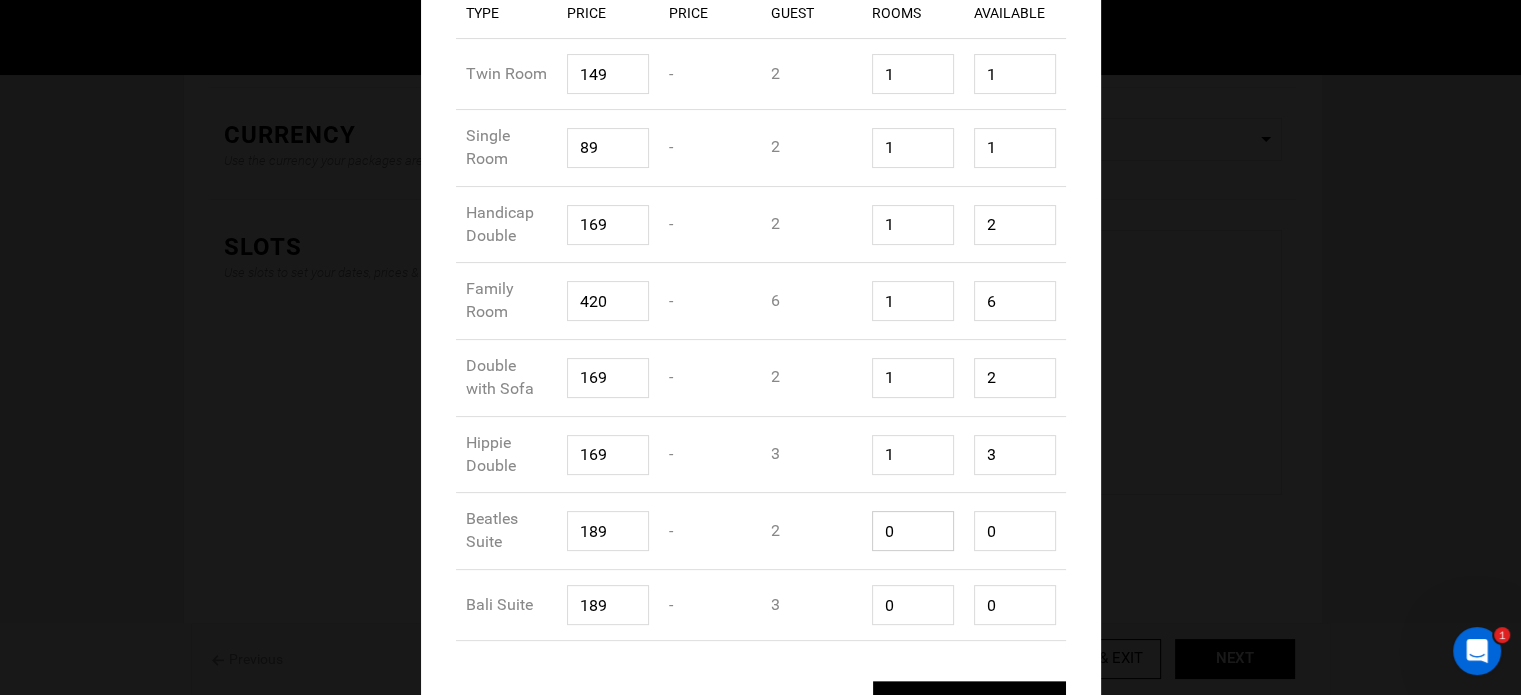 type on "1" 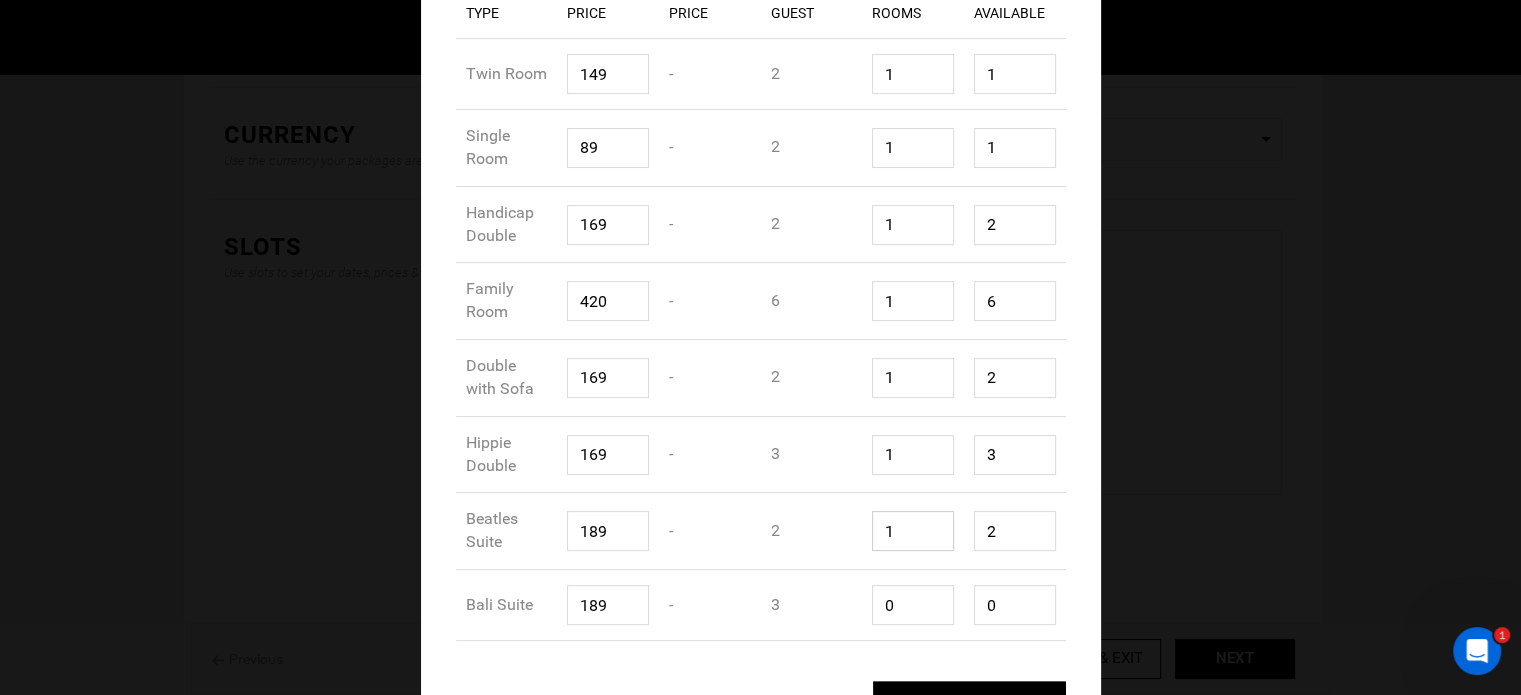 drag, startPoint x: 900, startPoint y: 521, endPoint x: 844, endPoint y: 531, distance: 56.88585 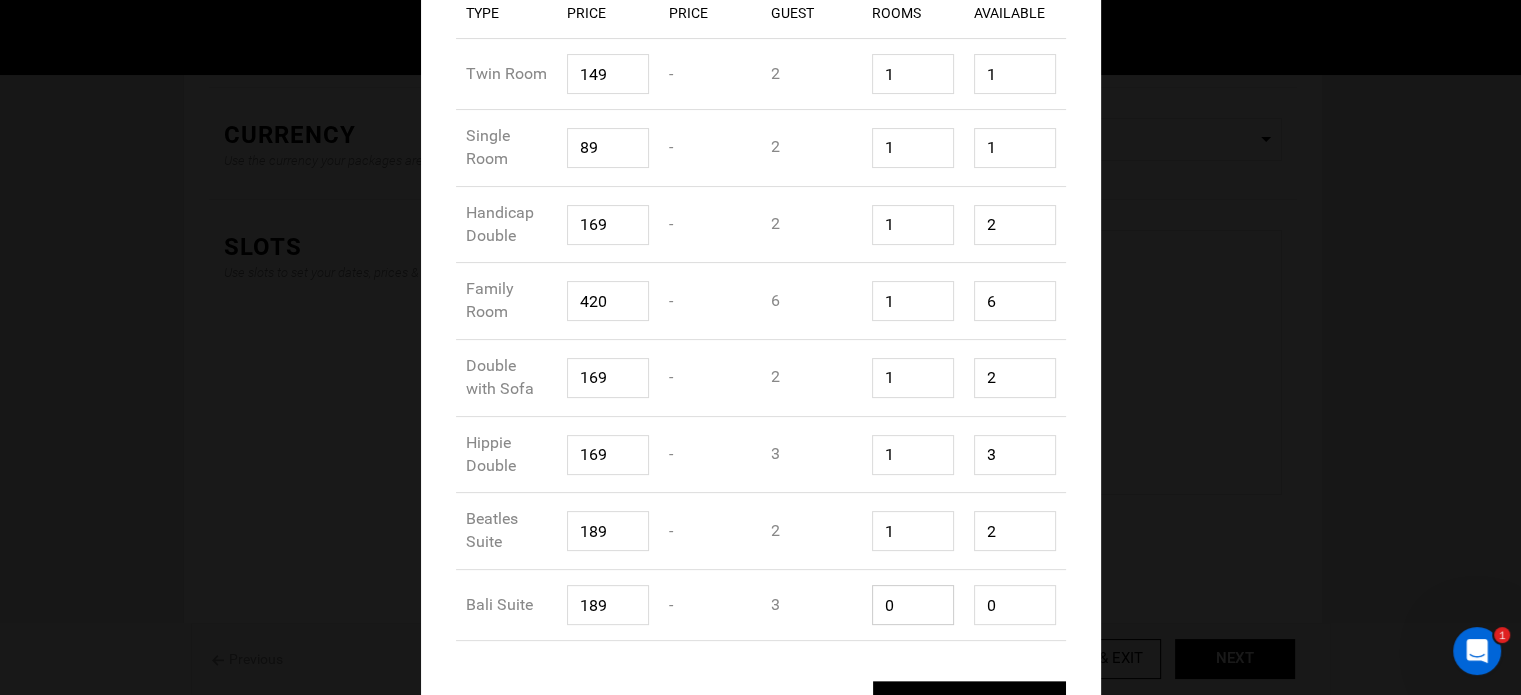 type on "1" 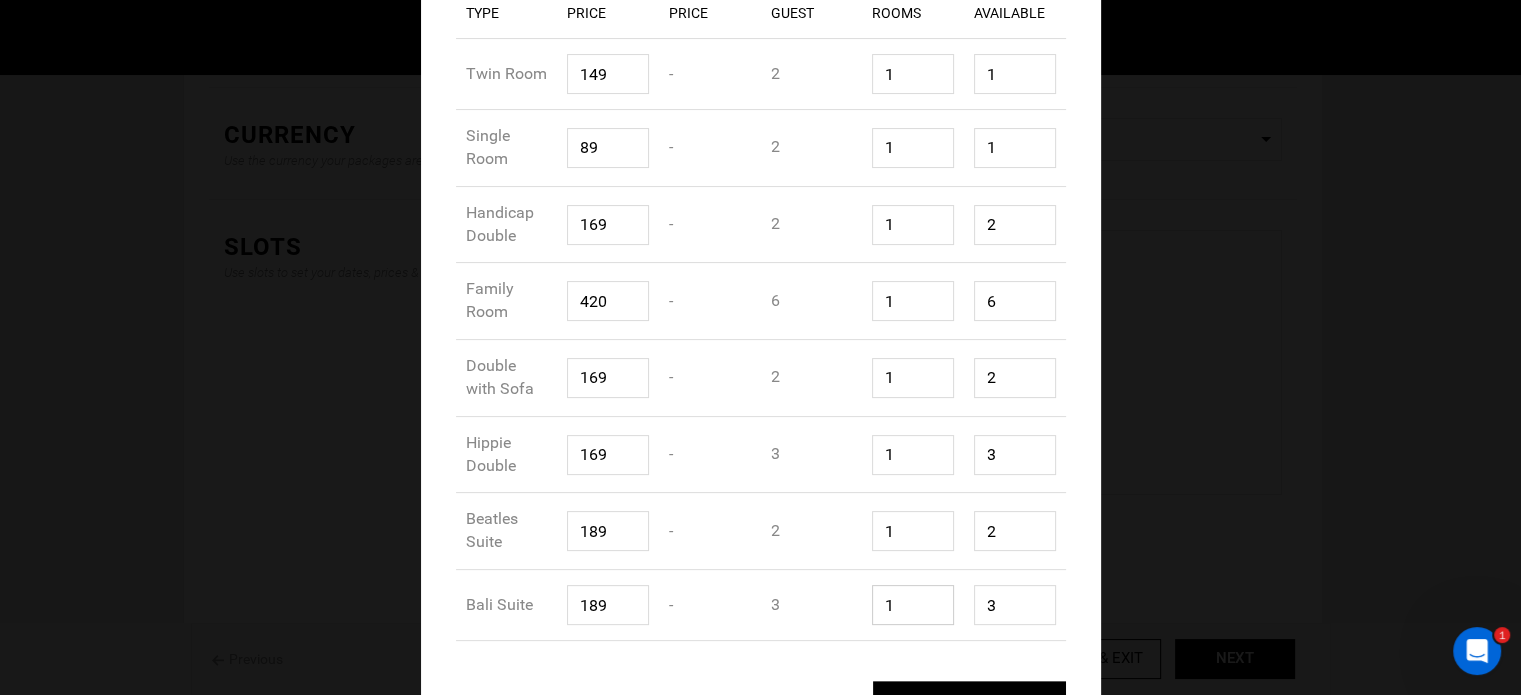 drag, startPoint x: 884, startPoint y: 608, endPoint x: 869, endPoint y: 599, distance: 17.492855 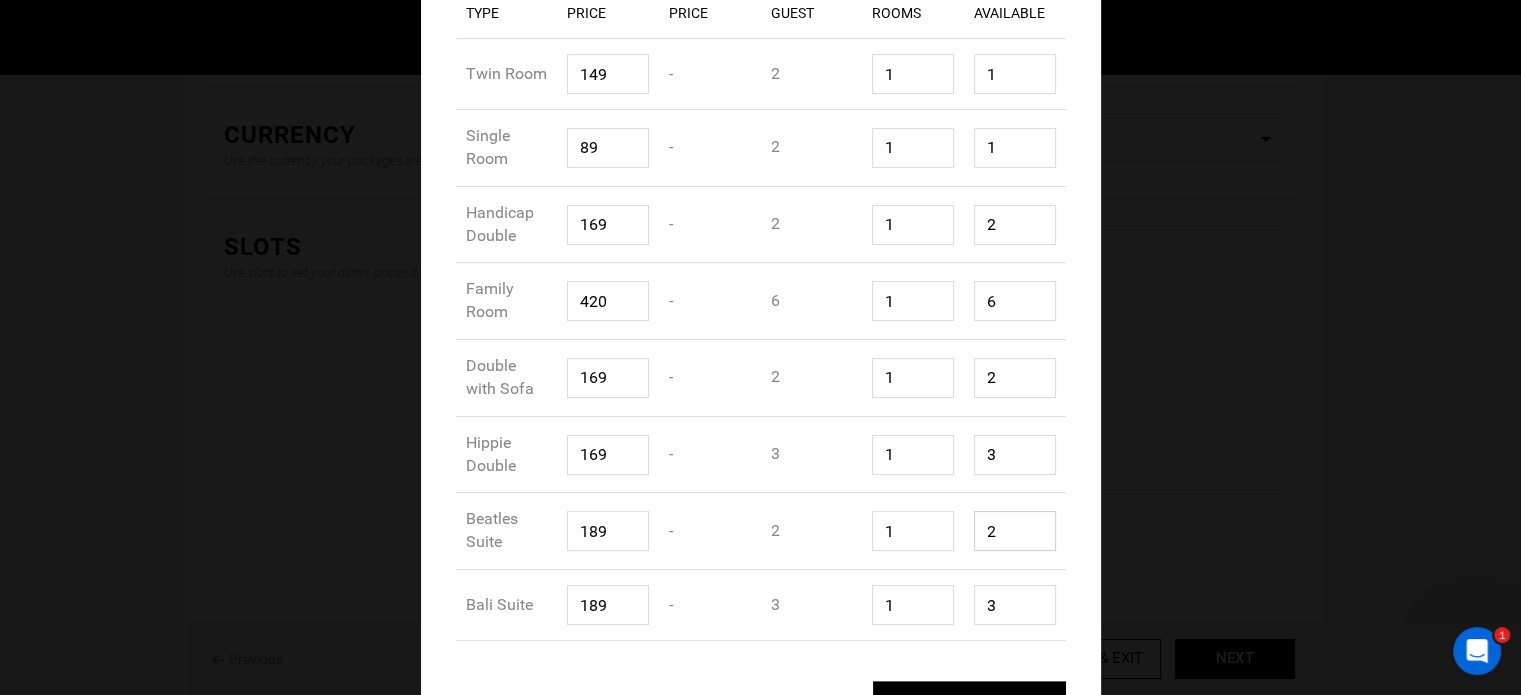 drag, startPoint x: 988, startPoint y: 542, endPoint x: 946, endPoint y: 523, distance: 46.09772 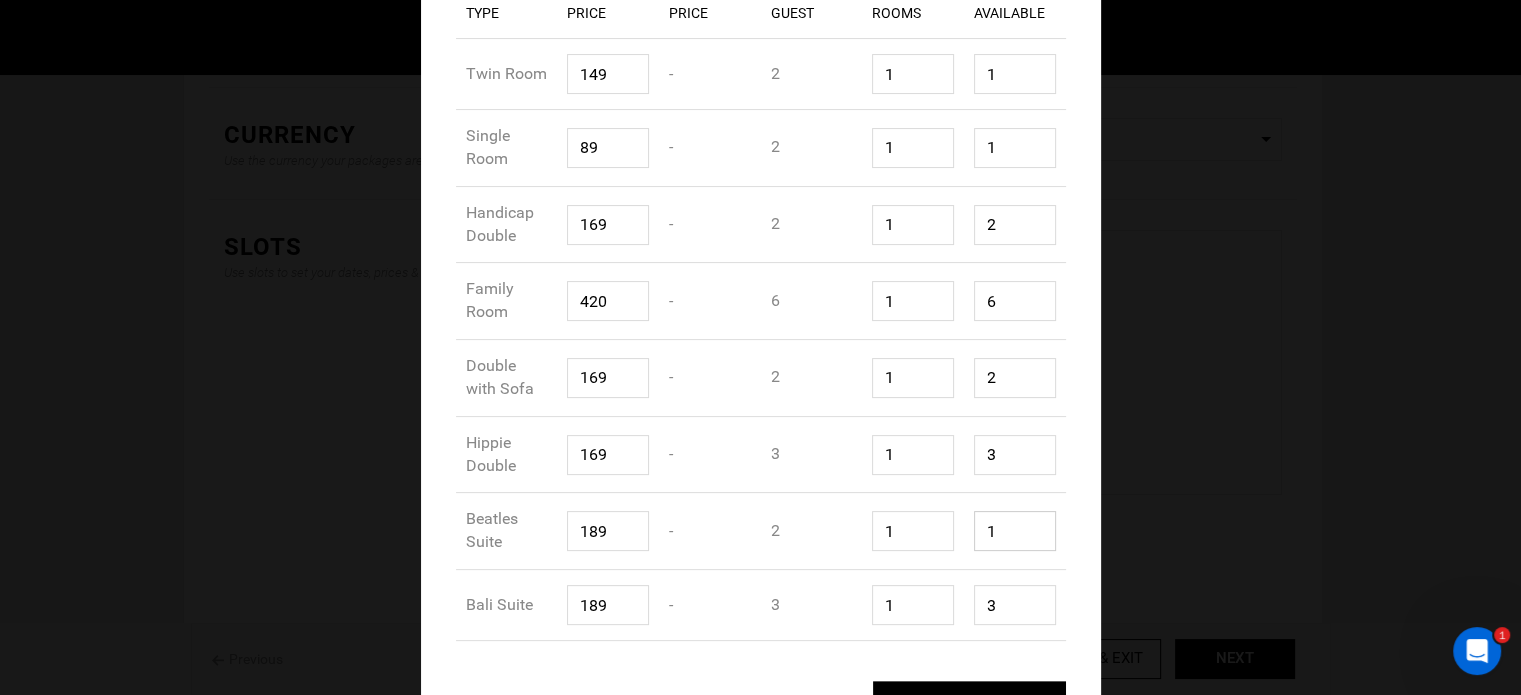 type on "1" 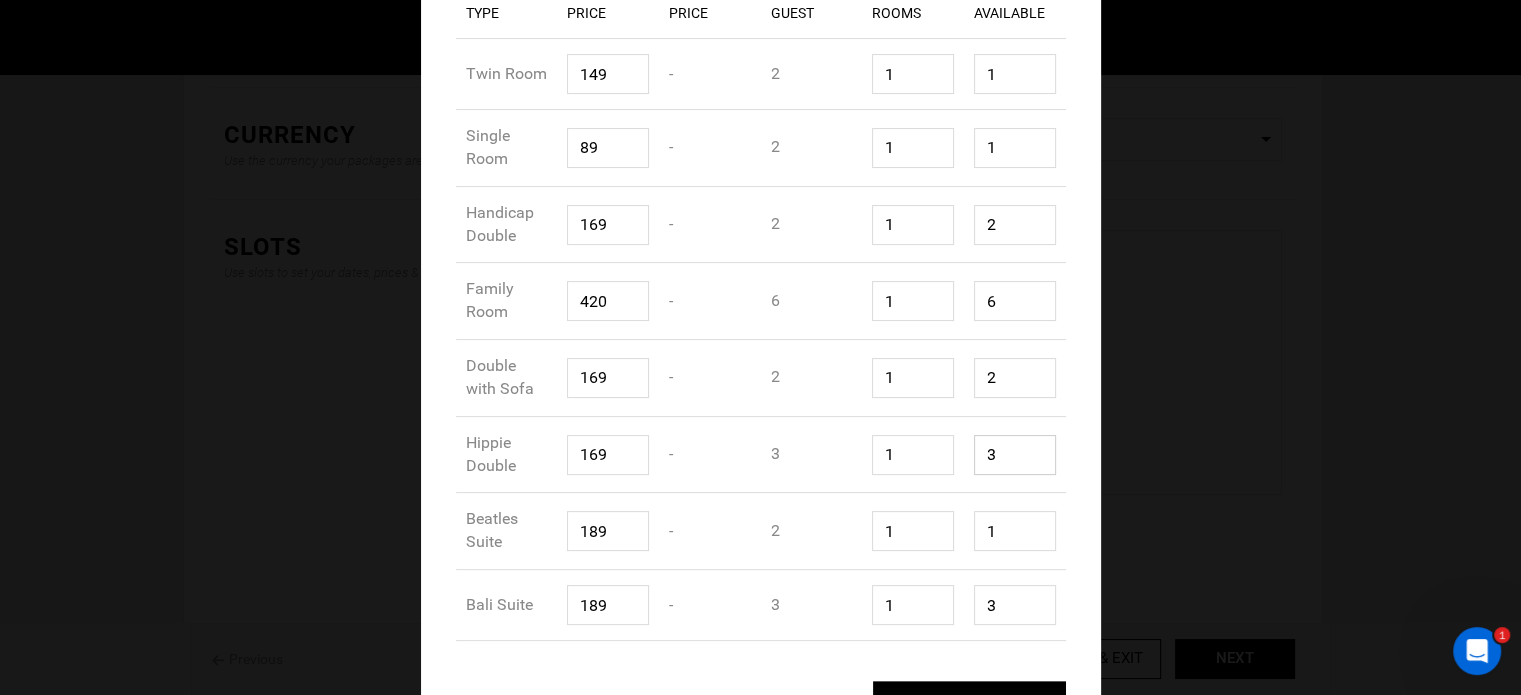drag, startPoint x: 975, startPoint y: 455, endPoint x: 993, endPoint y: 429, distance: 31.622776 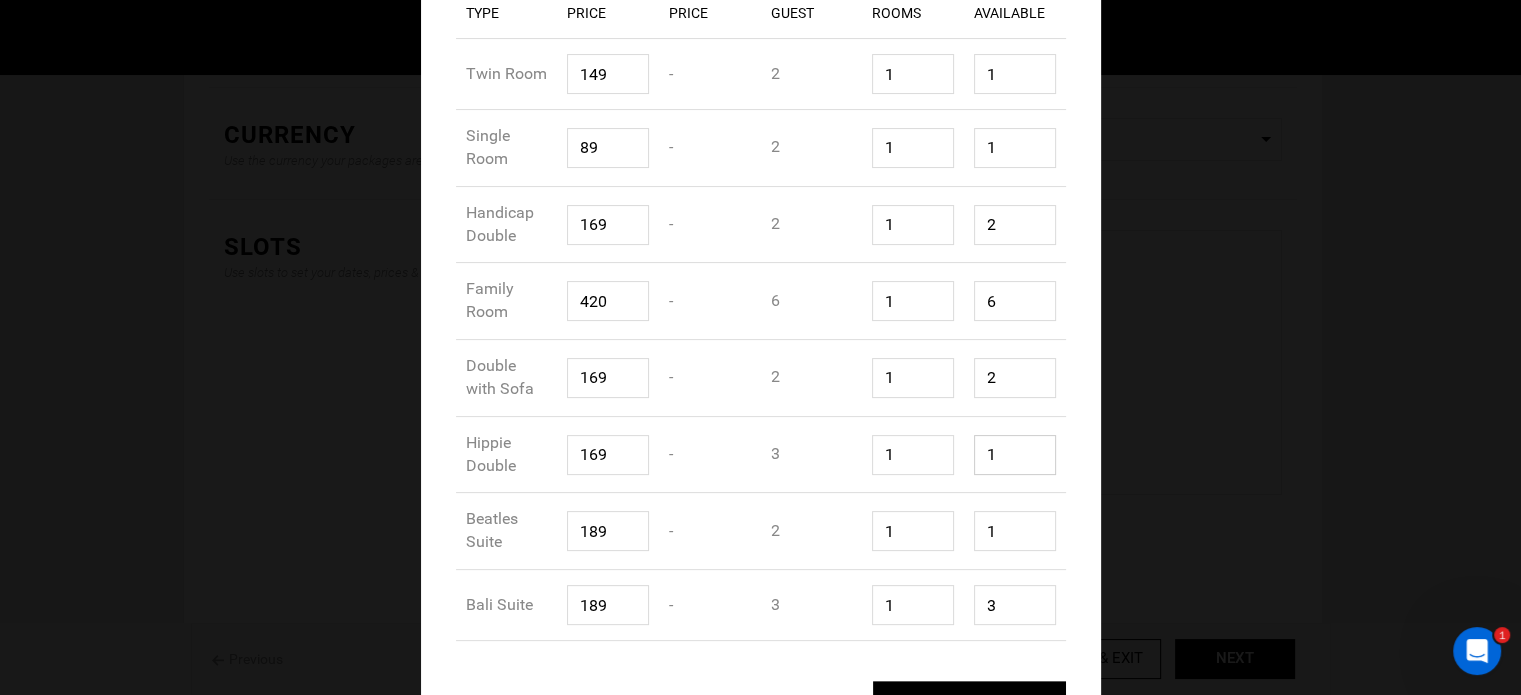type on "1" 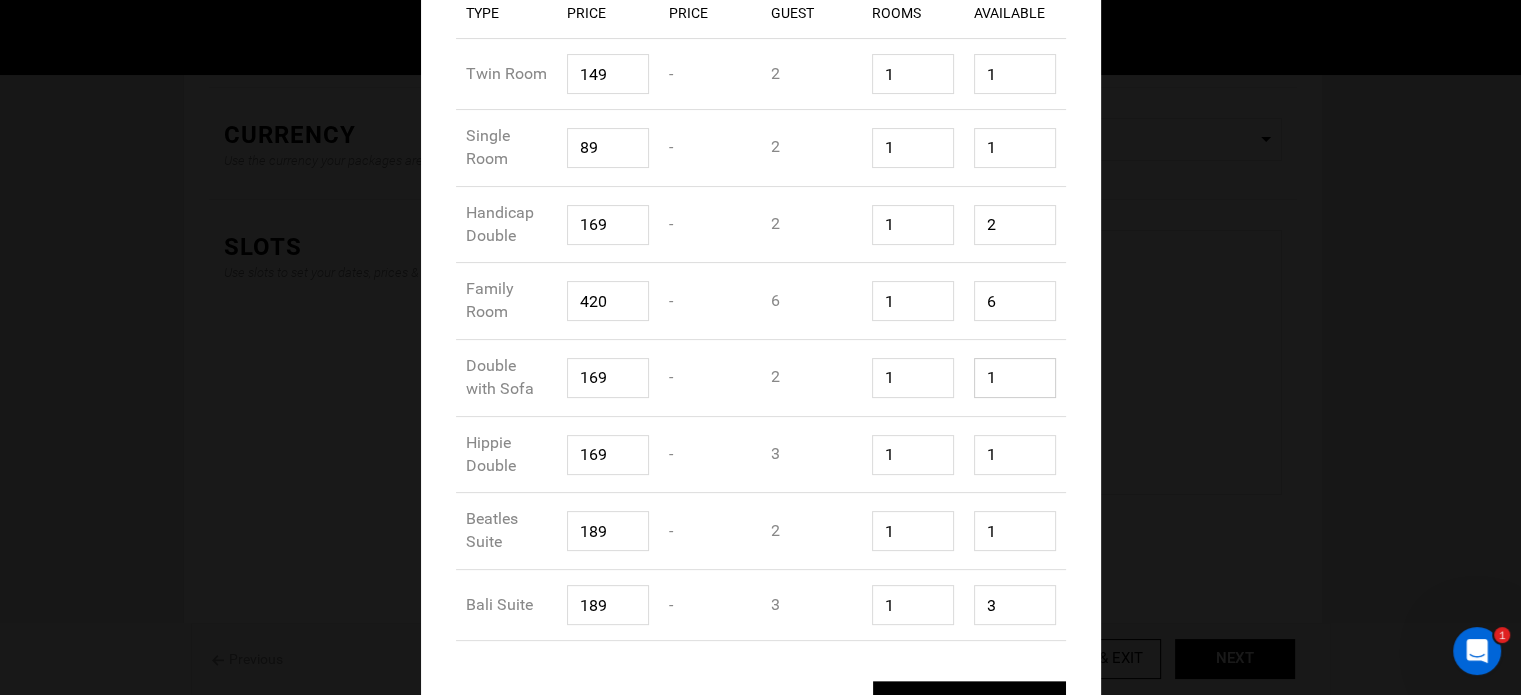 drag, startPoint x: 971, startPoint y: 376, endPoint x: 981, endPoint y: 360, distance: 18.867962 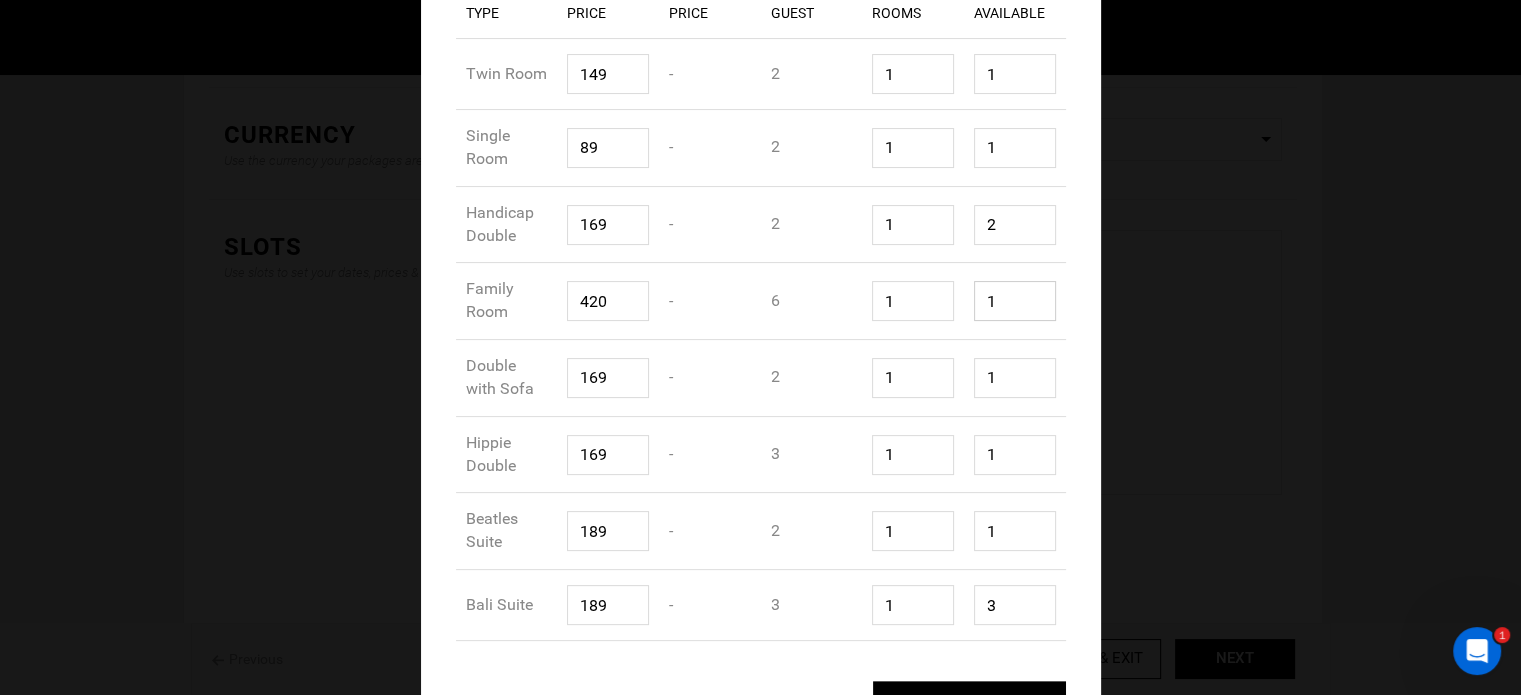 drag, startPoint x: 999, startPoint y: 319, endPoint x: 984, endPoint y: 291, distance: 31.764761 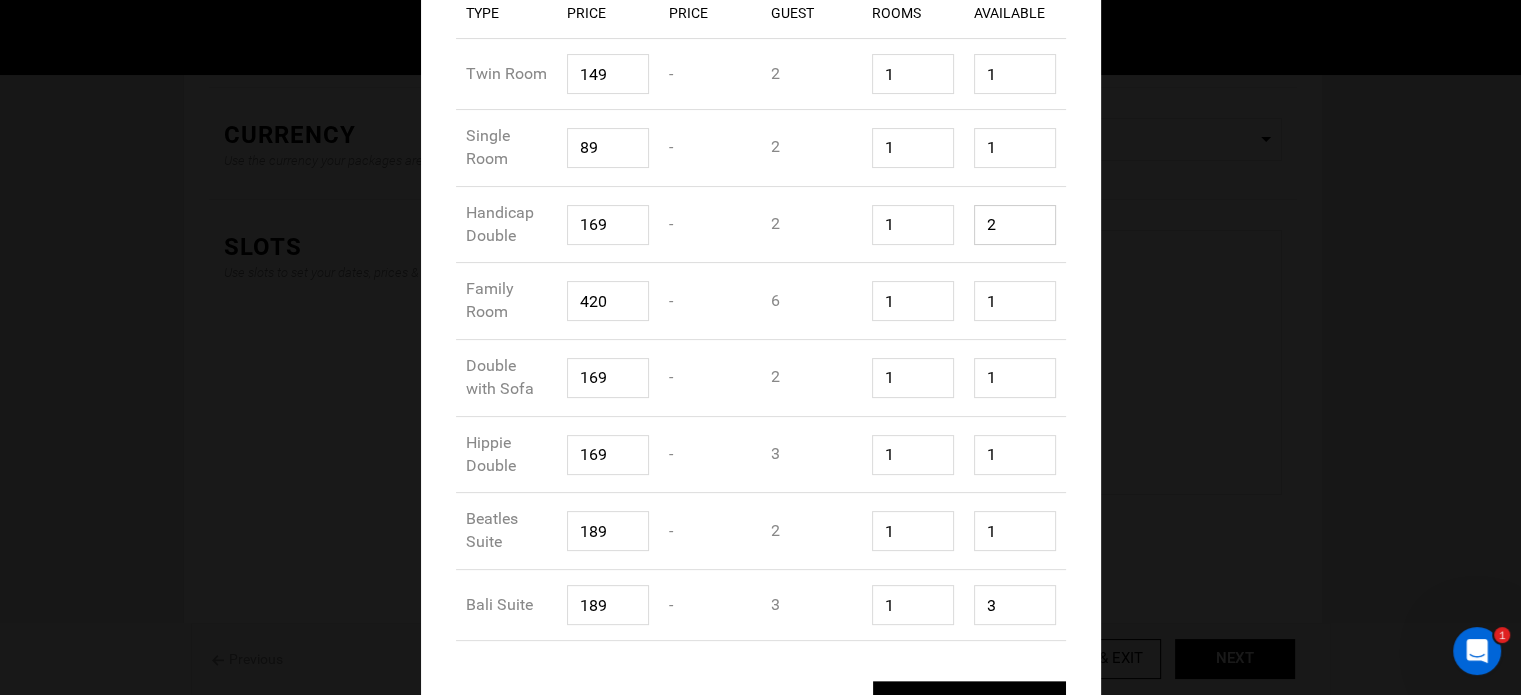 drag, startPoint x: 991, startPoint y: 243, endPoint x: 977, endPoint y: 234, distance: 16.643316 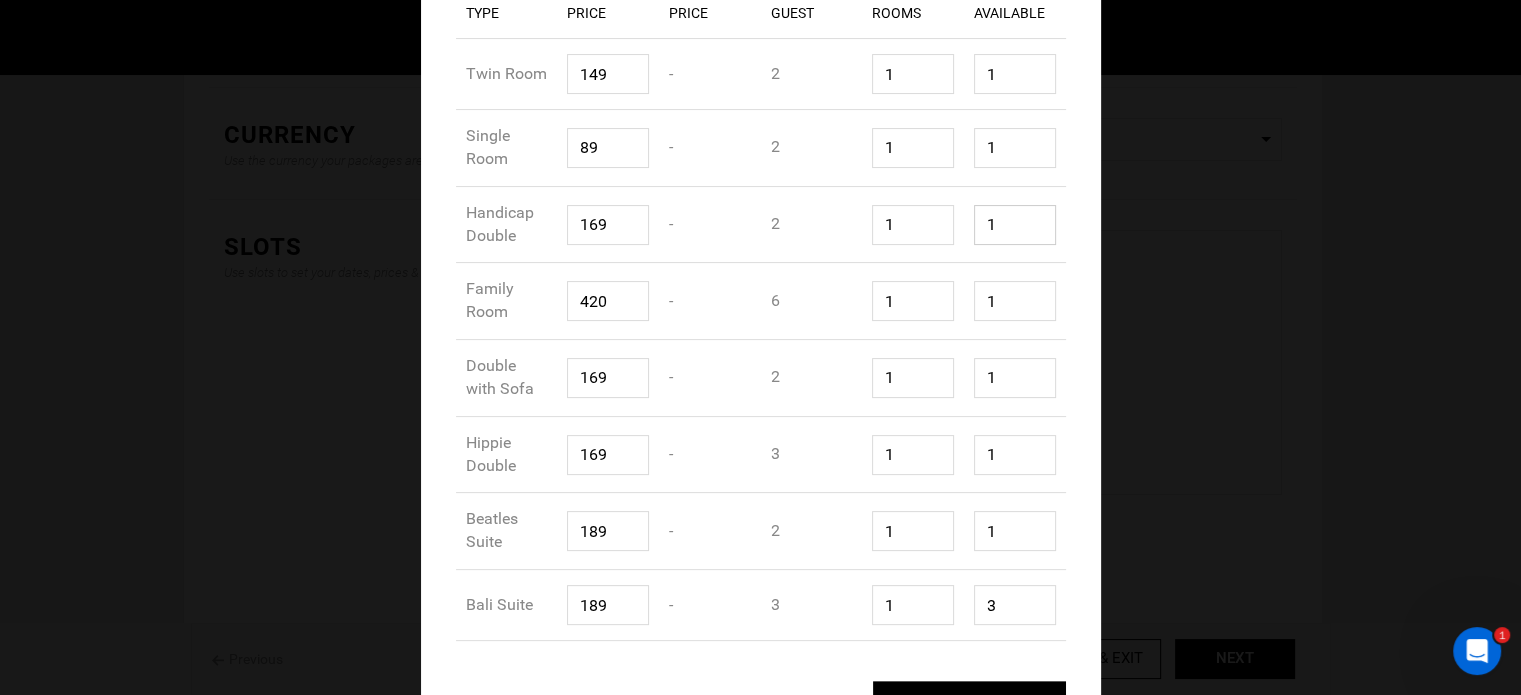 type on "1" 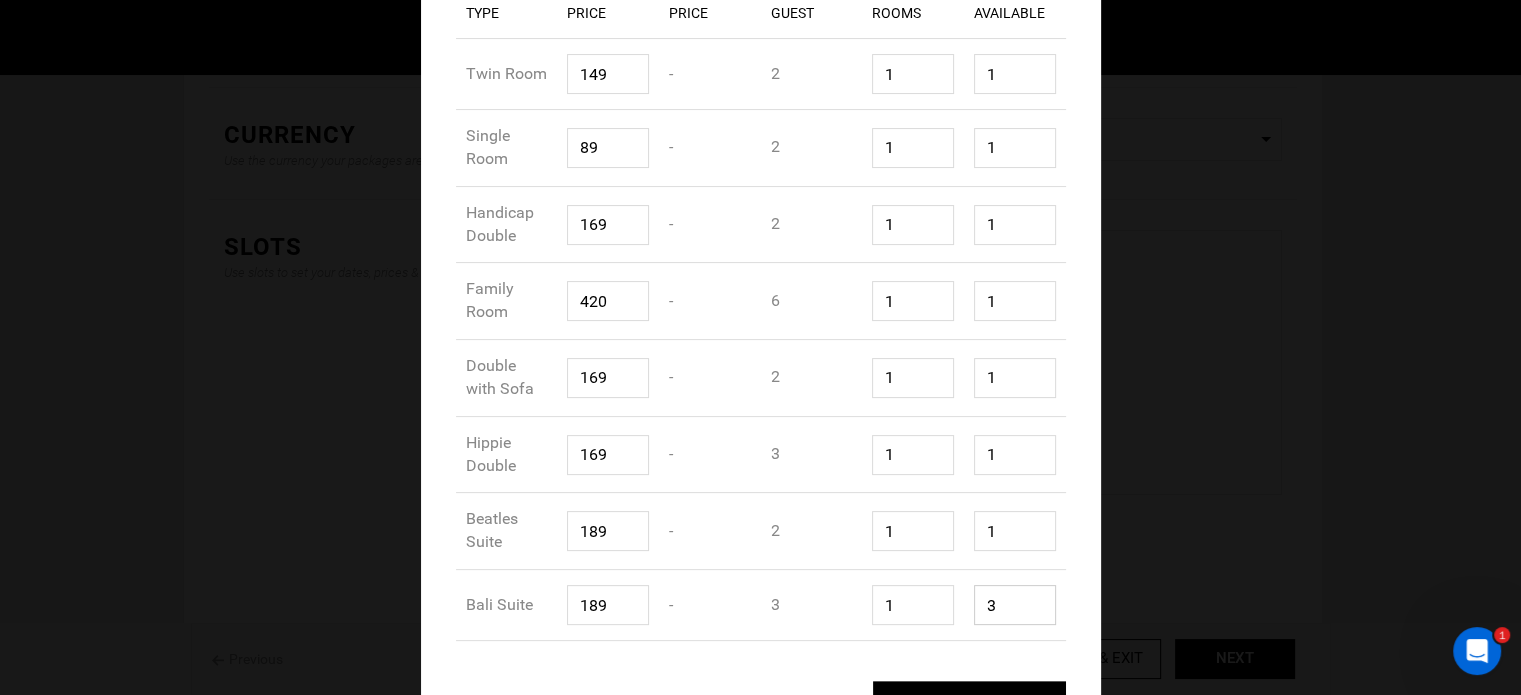 drag, startPoint x: 996, startPoint y: 603, endPoint x: 947, endPoint y: 586, distance: 51.86521 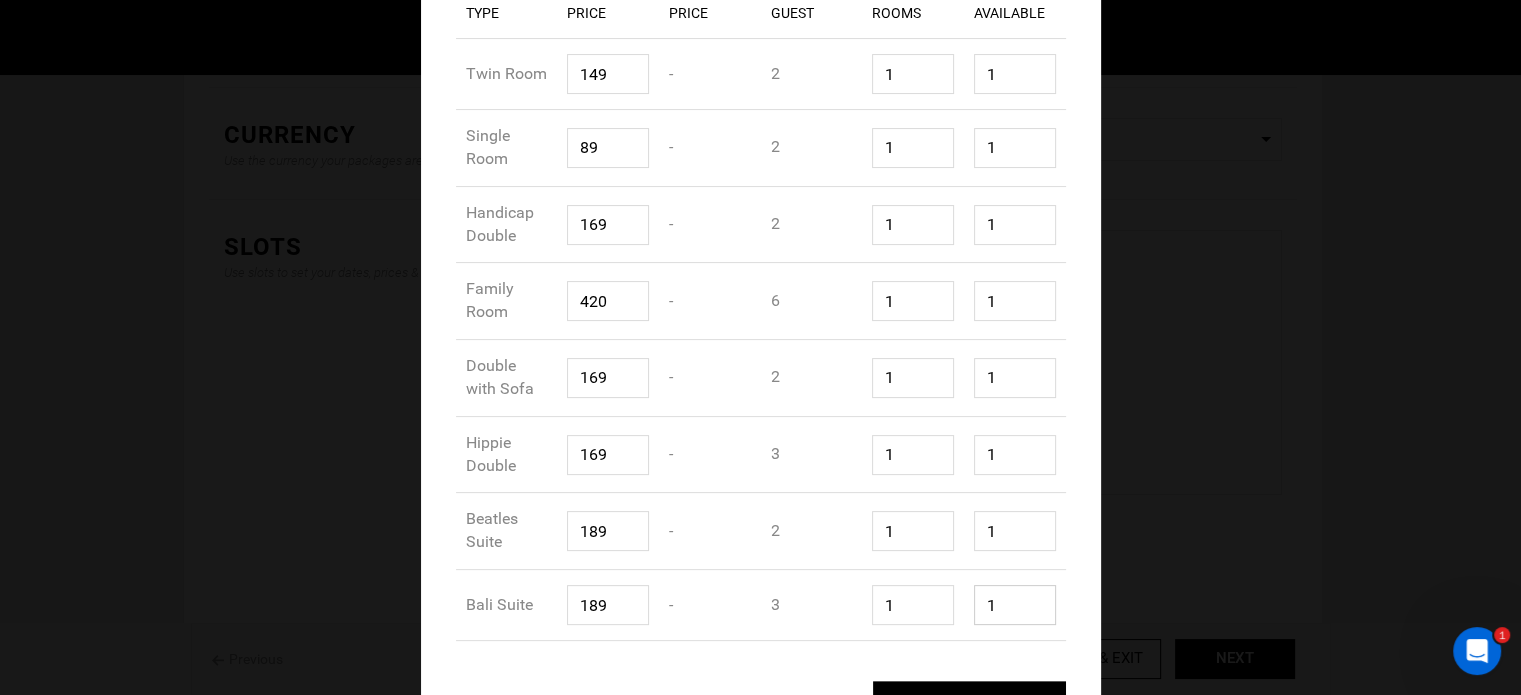 type on "1" 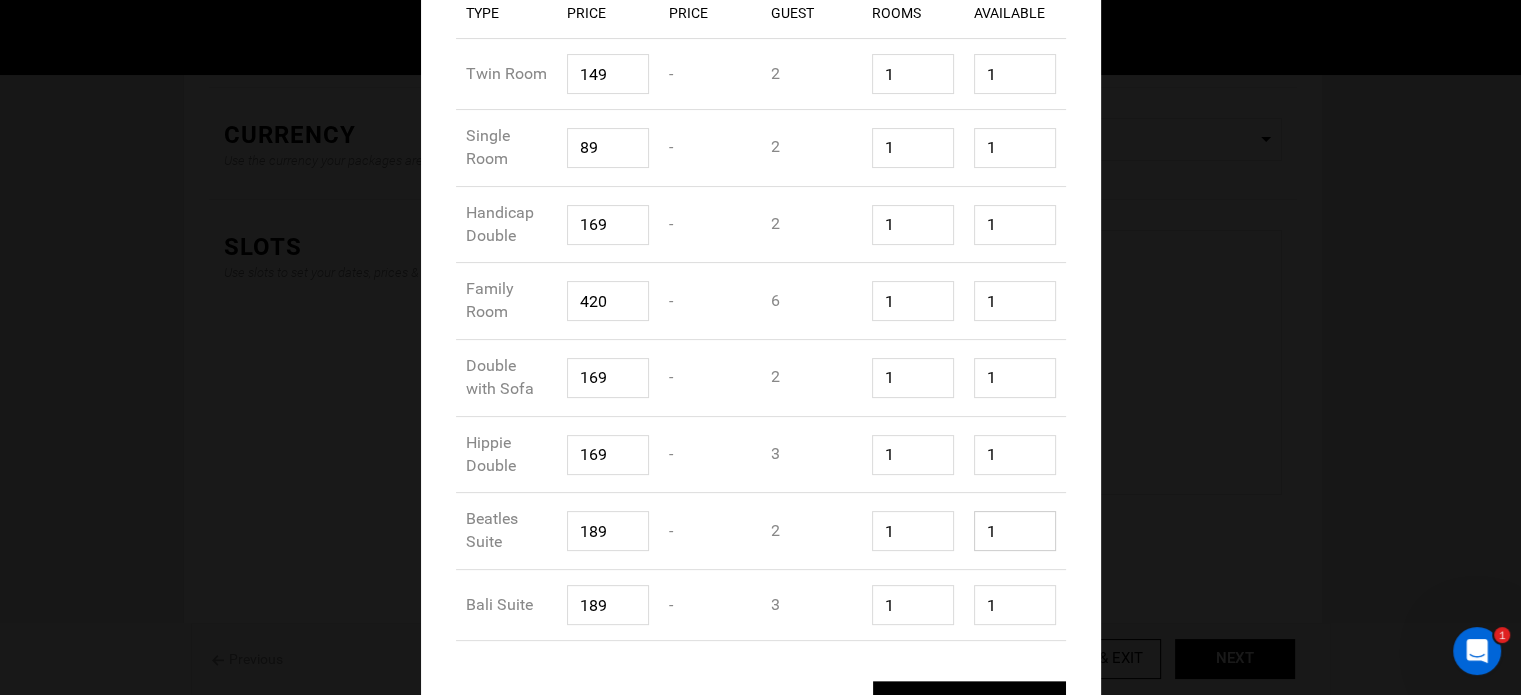 click on "1" at bounding box center (1015, 531) 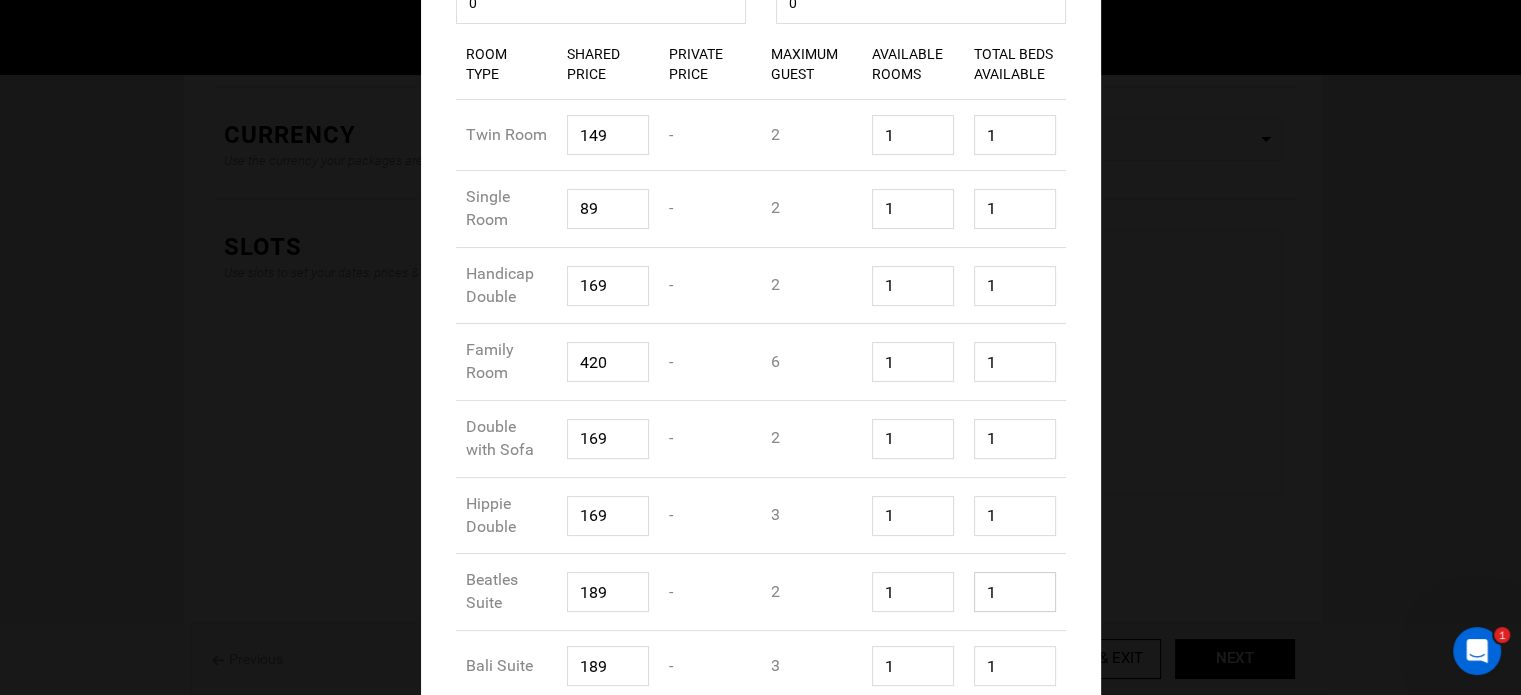 scroll, scrollTop: 455, scrollLeft: 0, axis: vertical 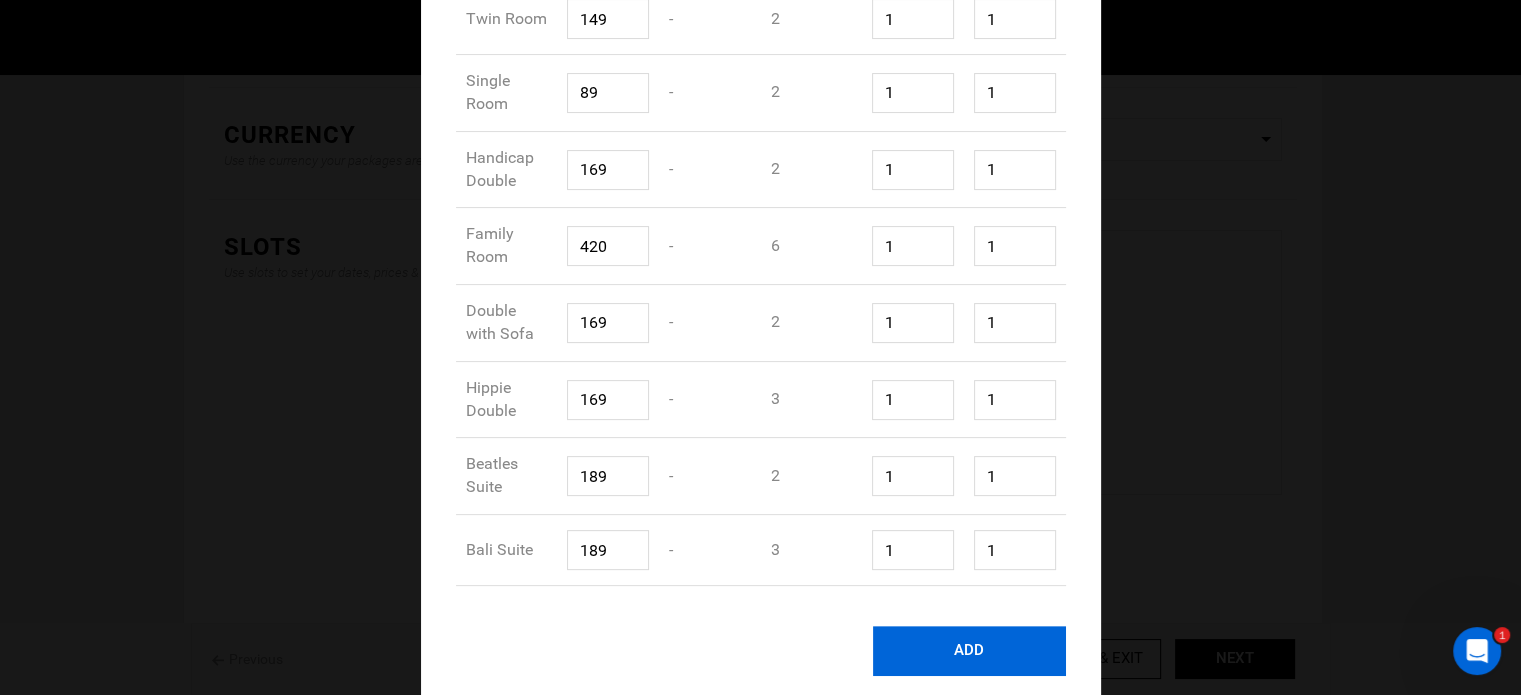 click on "ADD" at bounding box center [969, 651] 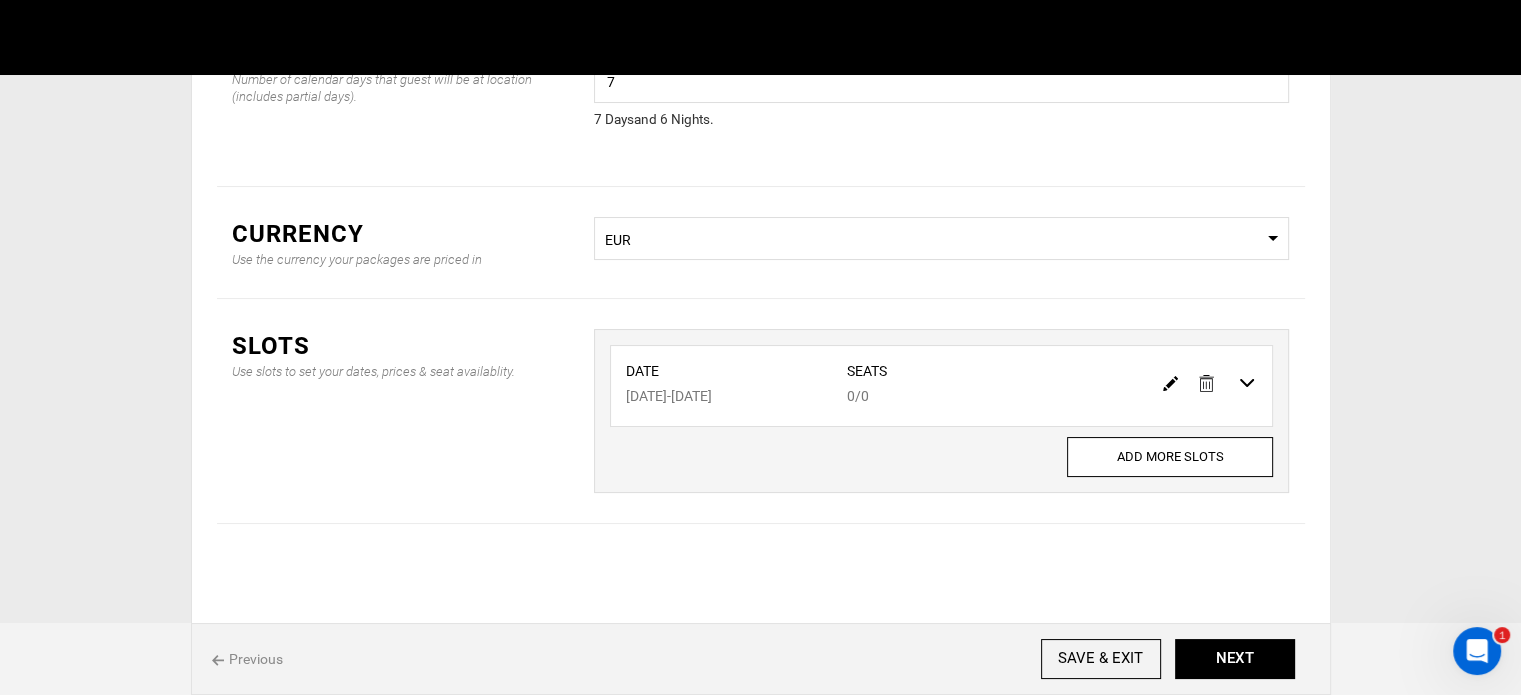type 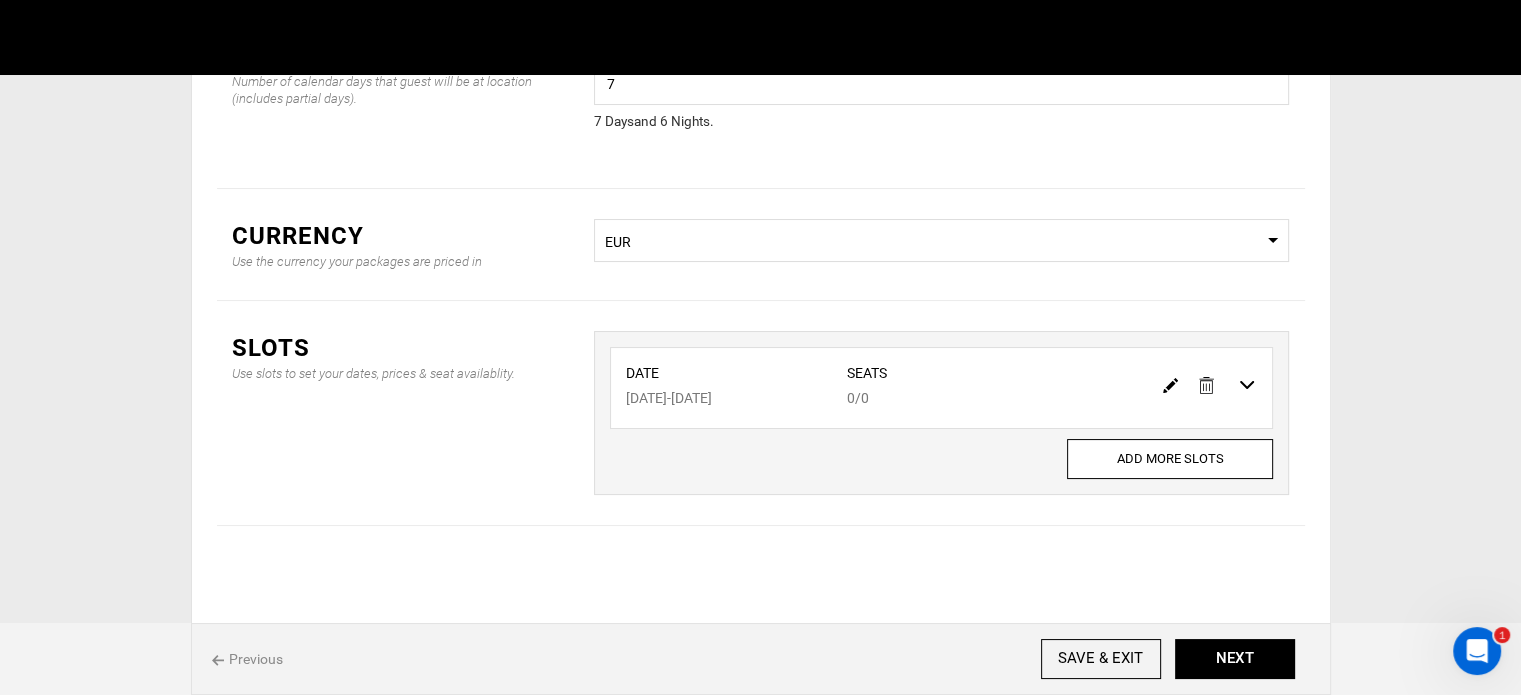 scroll, scrollTop: 0, scrollLeft: 0, axis: both 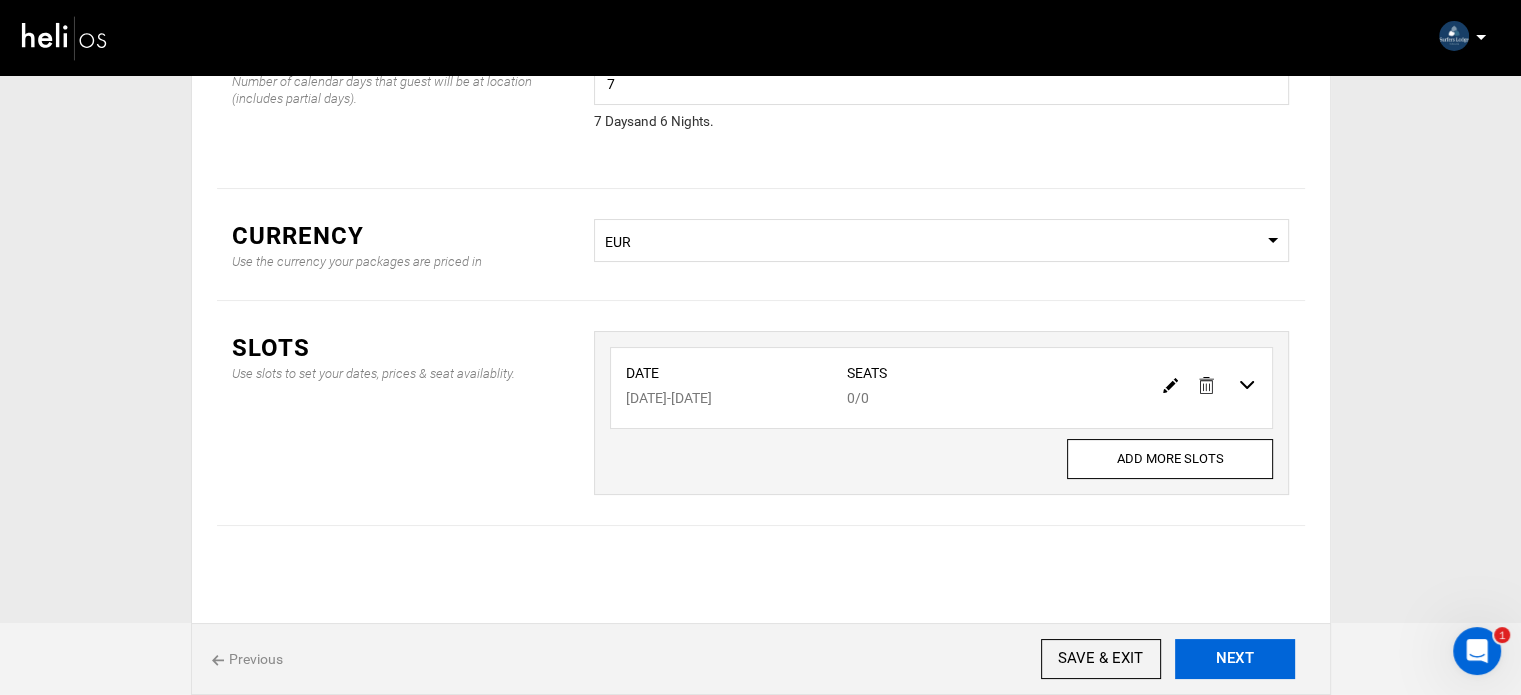 click on "NEXT" at bounding box center [1235, 659] 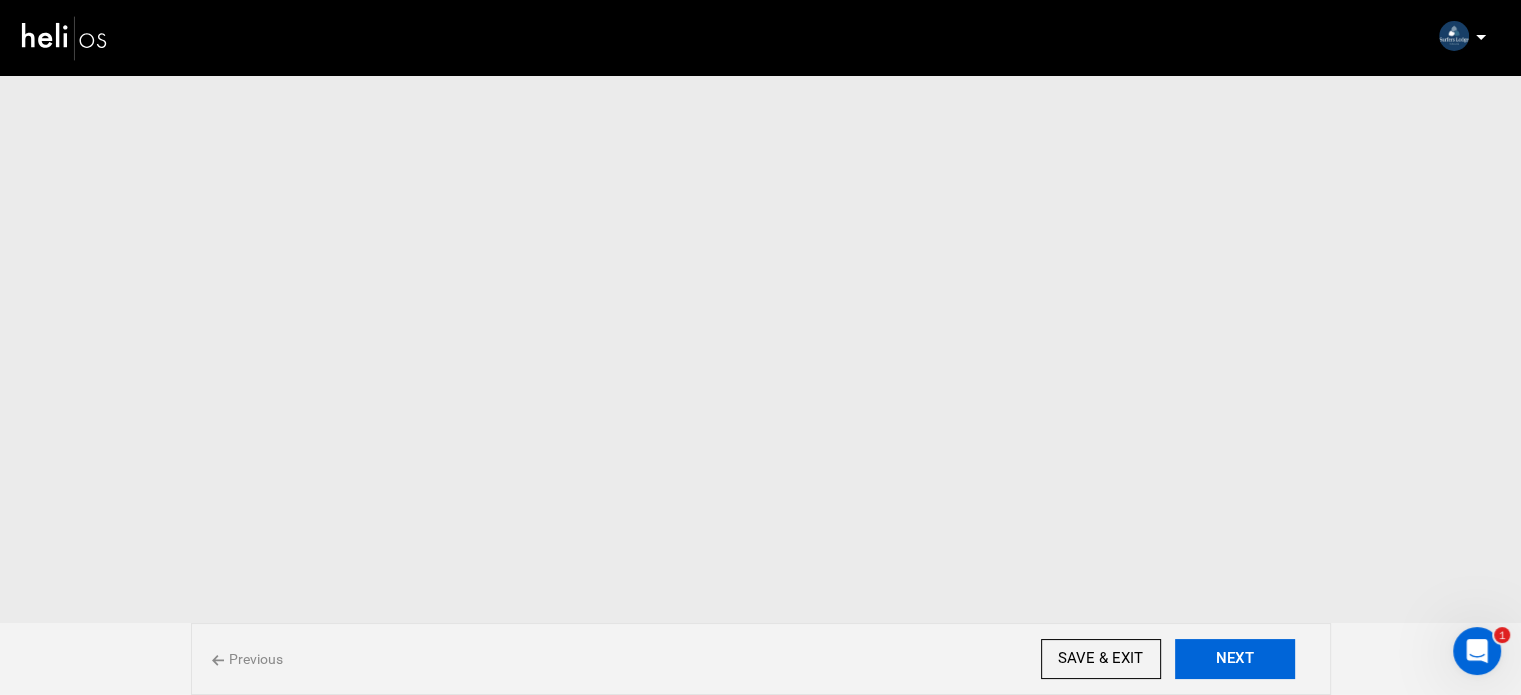 scroll, scrollTop: 0, scrollLeft: 0, axis: both 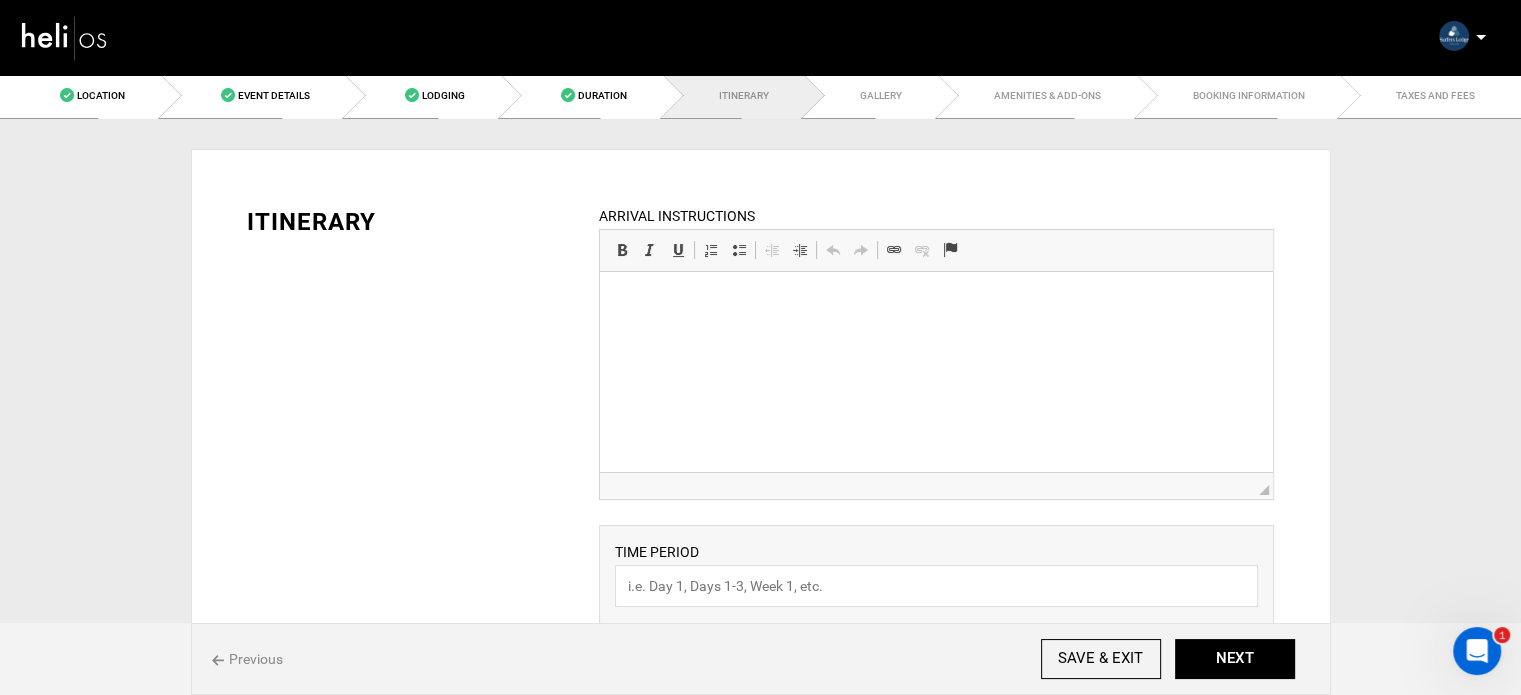 click at bounding box center [936, 302] 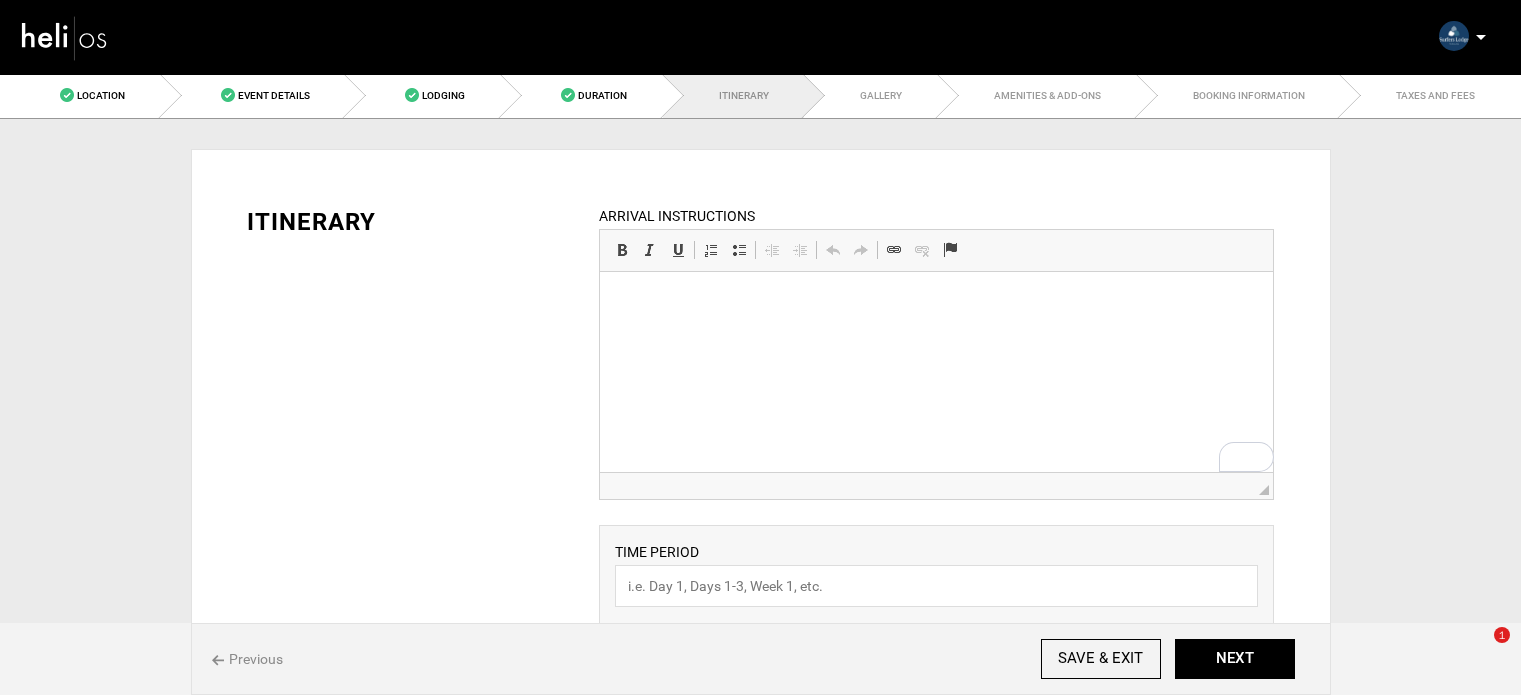 scroll, scrollTop: 0, scrollLeft: 0, axis: both 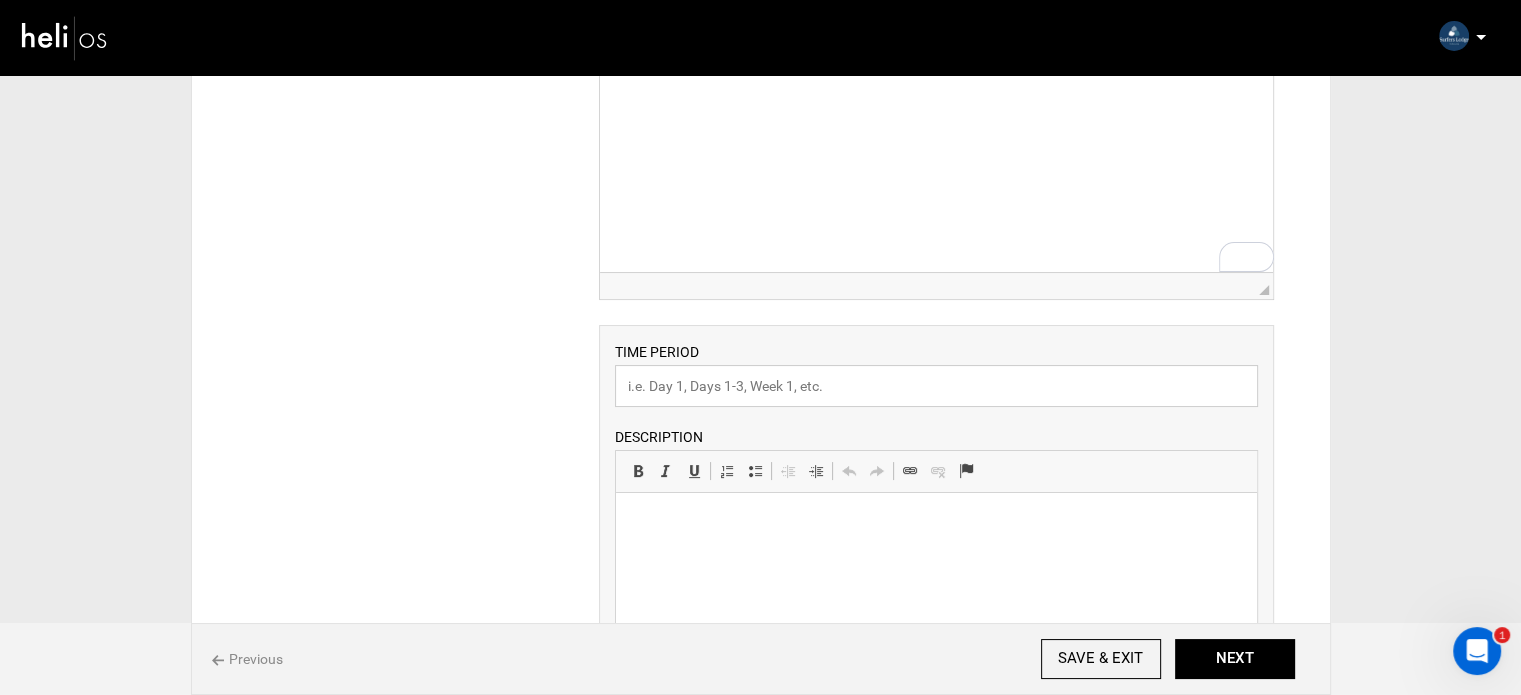 click at bounding box center (936, 386) 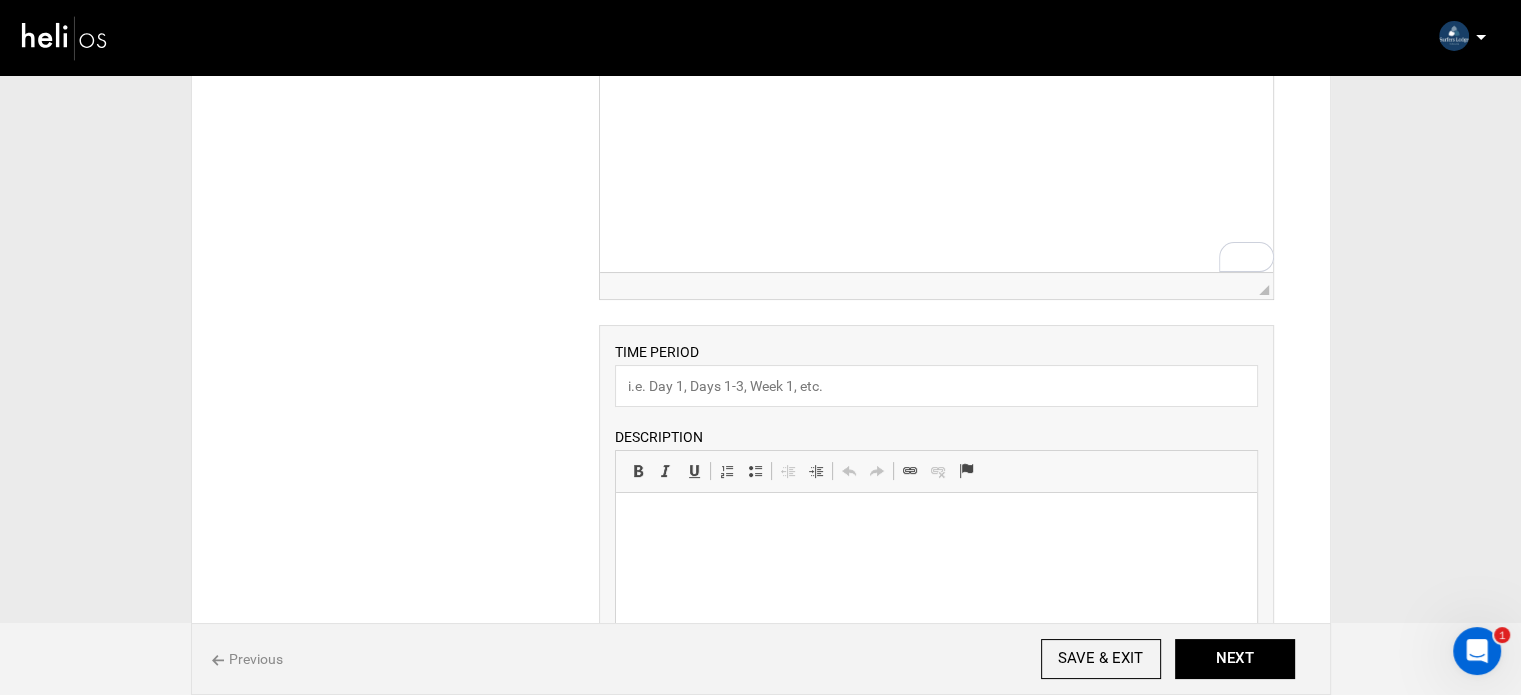 click at bounding box center [936, 102] 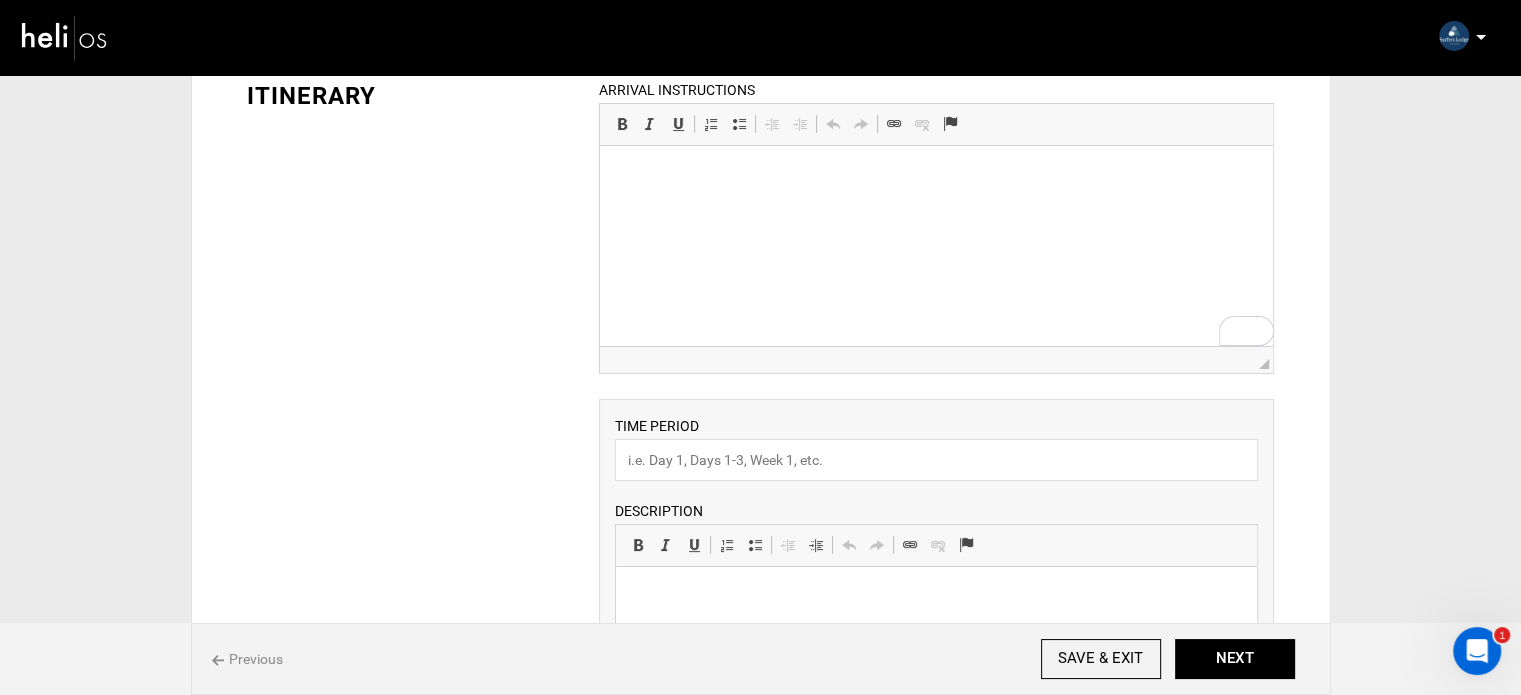 scroll, scrollTop: 100, scrollLeft: 0, axis: vertical 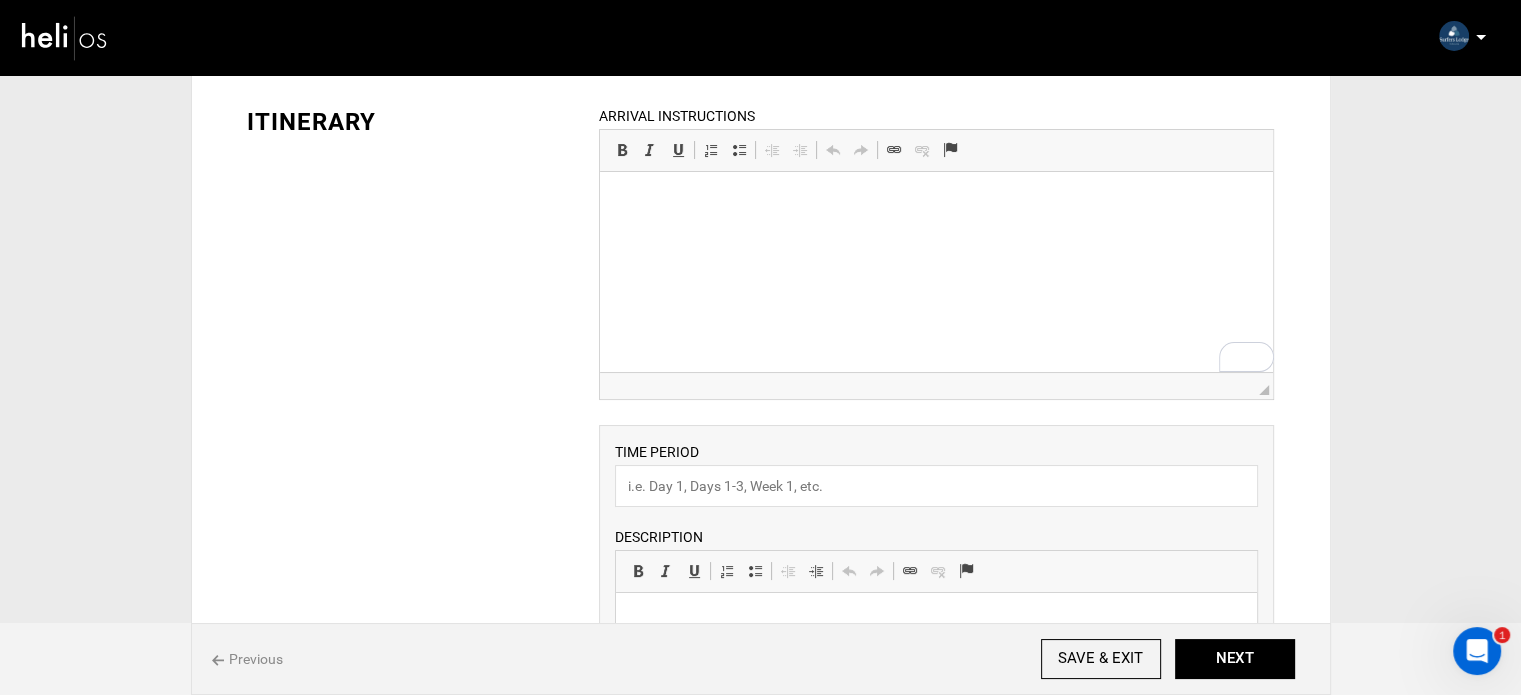 click at bounding box center (936, 202) 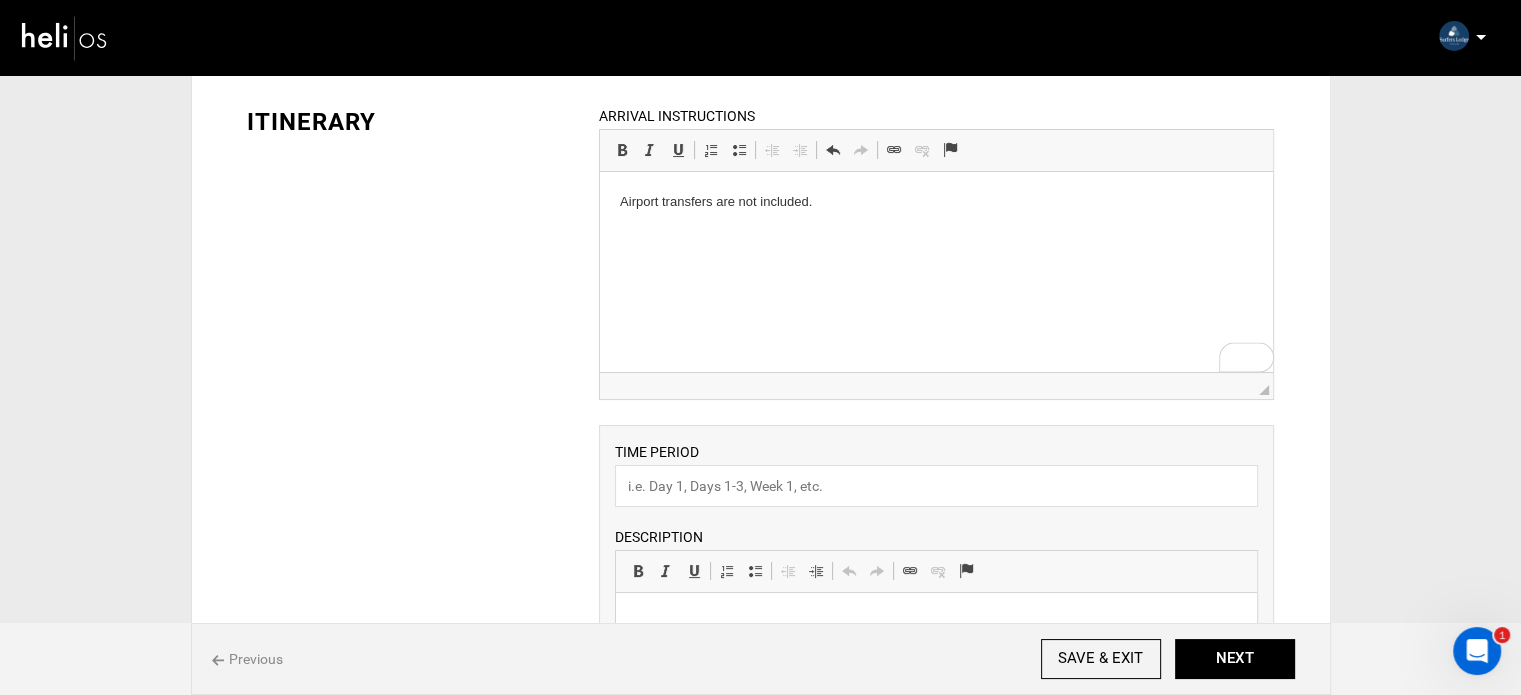 click on "Airport transfers are not included." at bounding box center (936, 202) 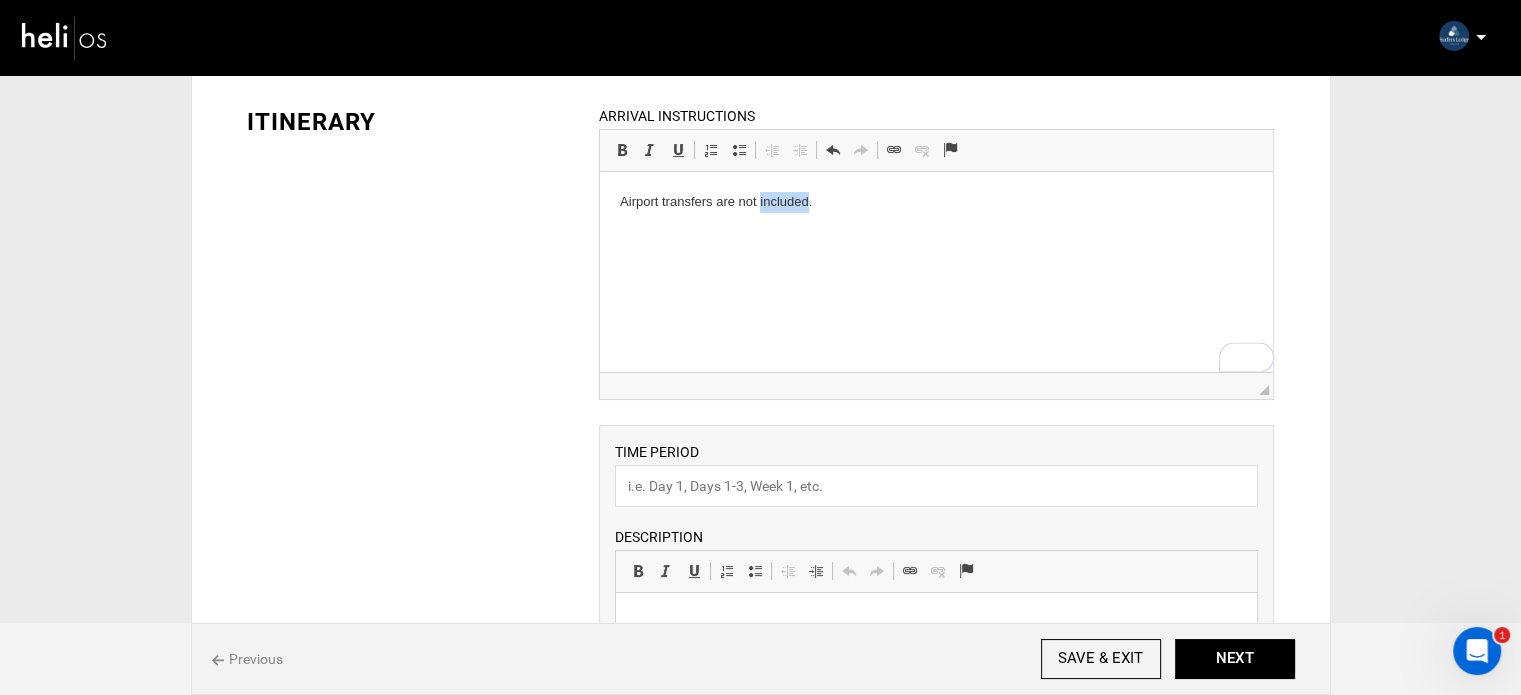 click on "Airport transfers are not included." at bounding box center [936, 202] 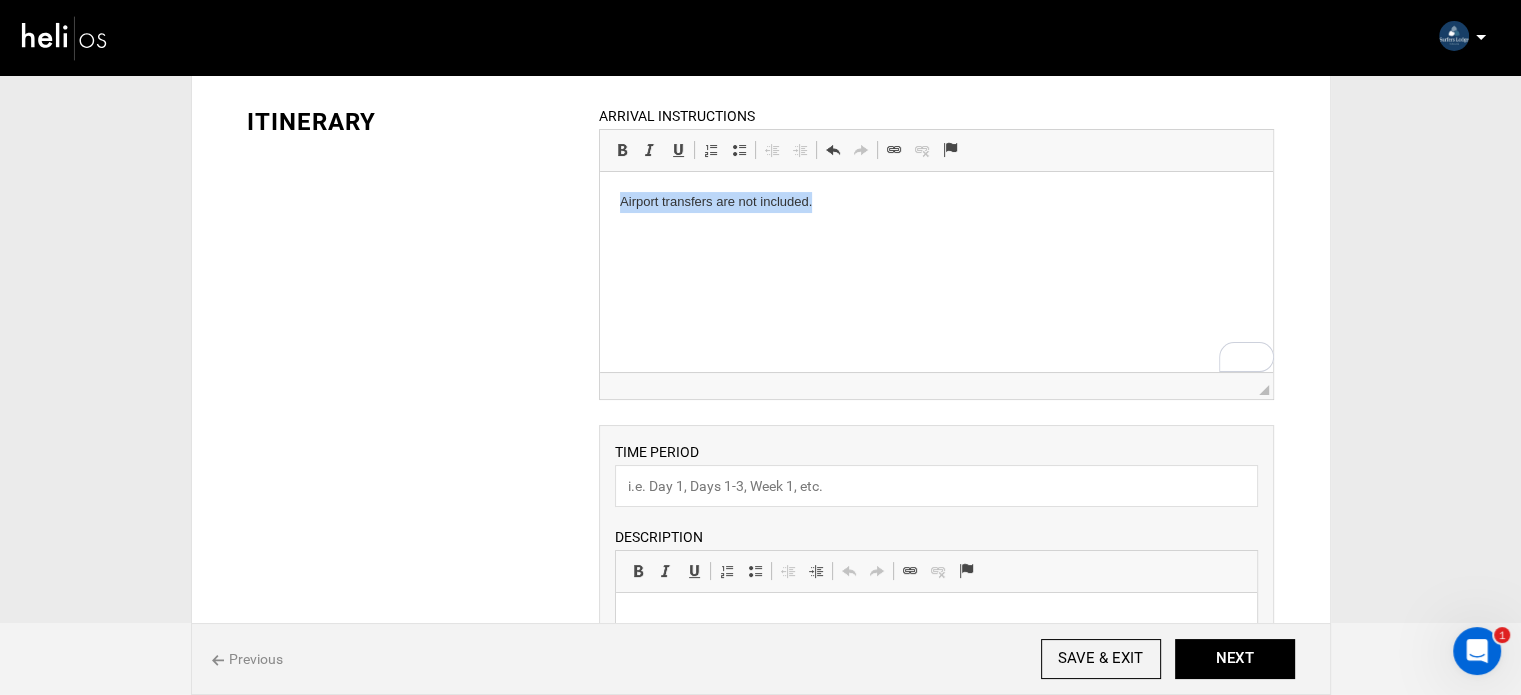 click on "Airport transfers are not included." at bounding box center [936, 202] 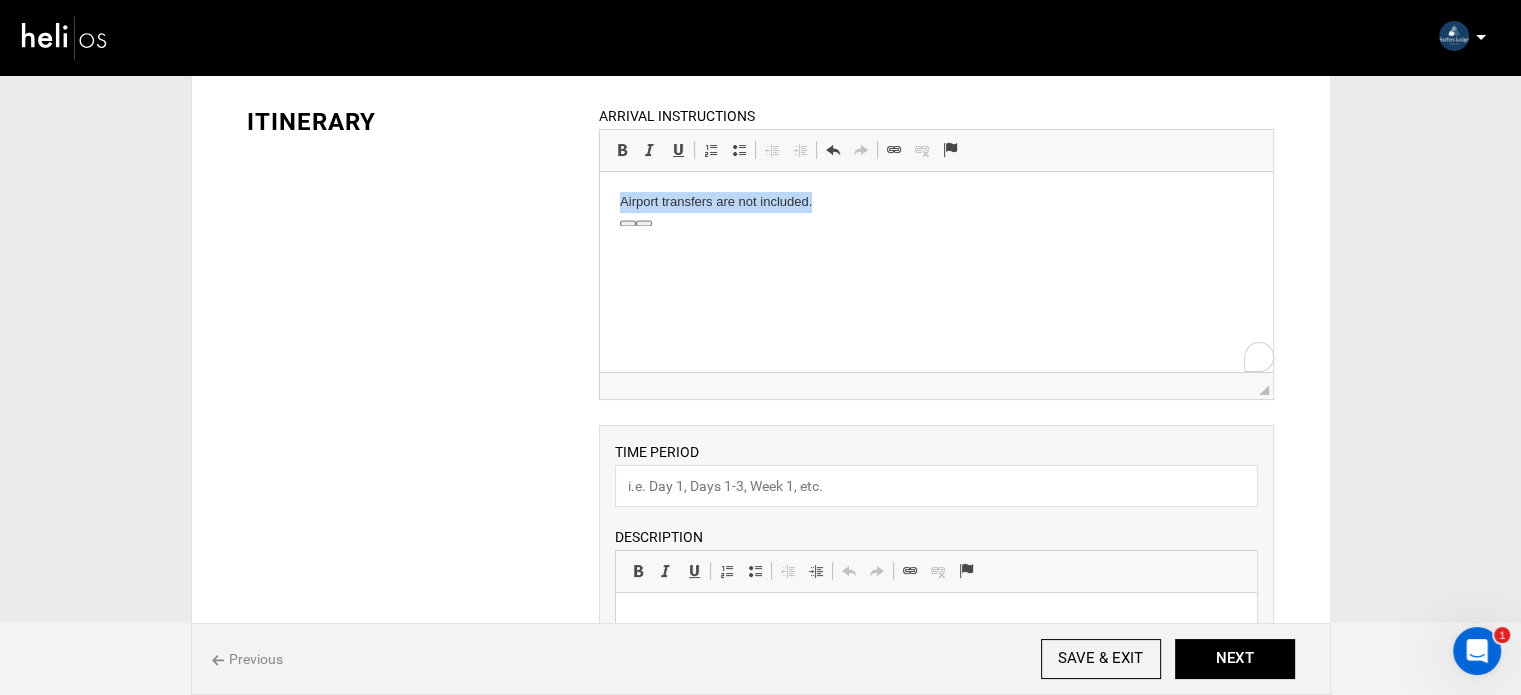copy on "Airport transfers are not included." 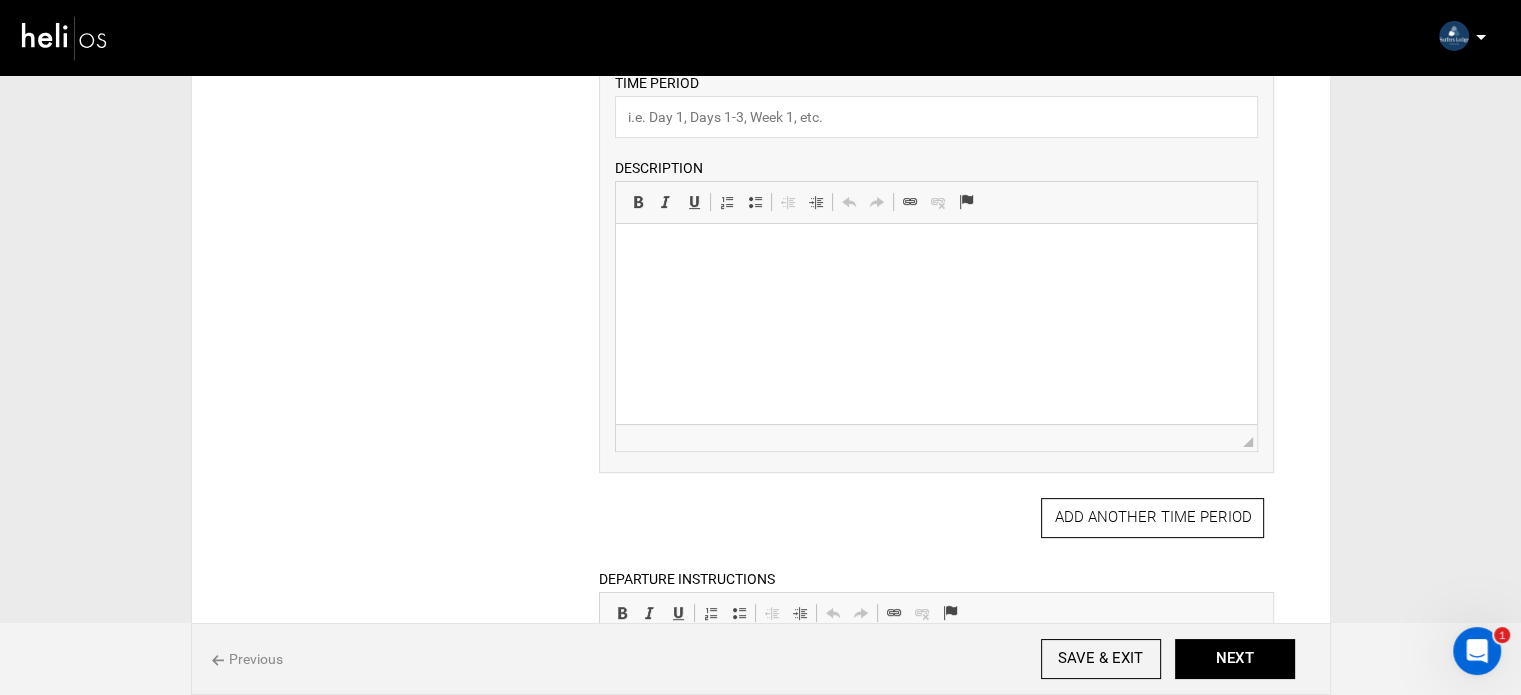 scroll, scrollTop: 700, scrollLeft: 0, axis: vertical 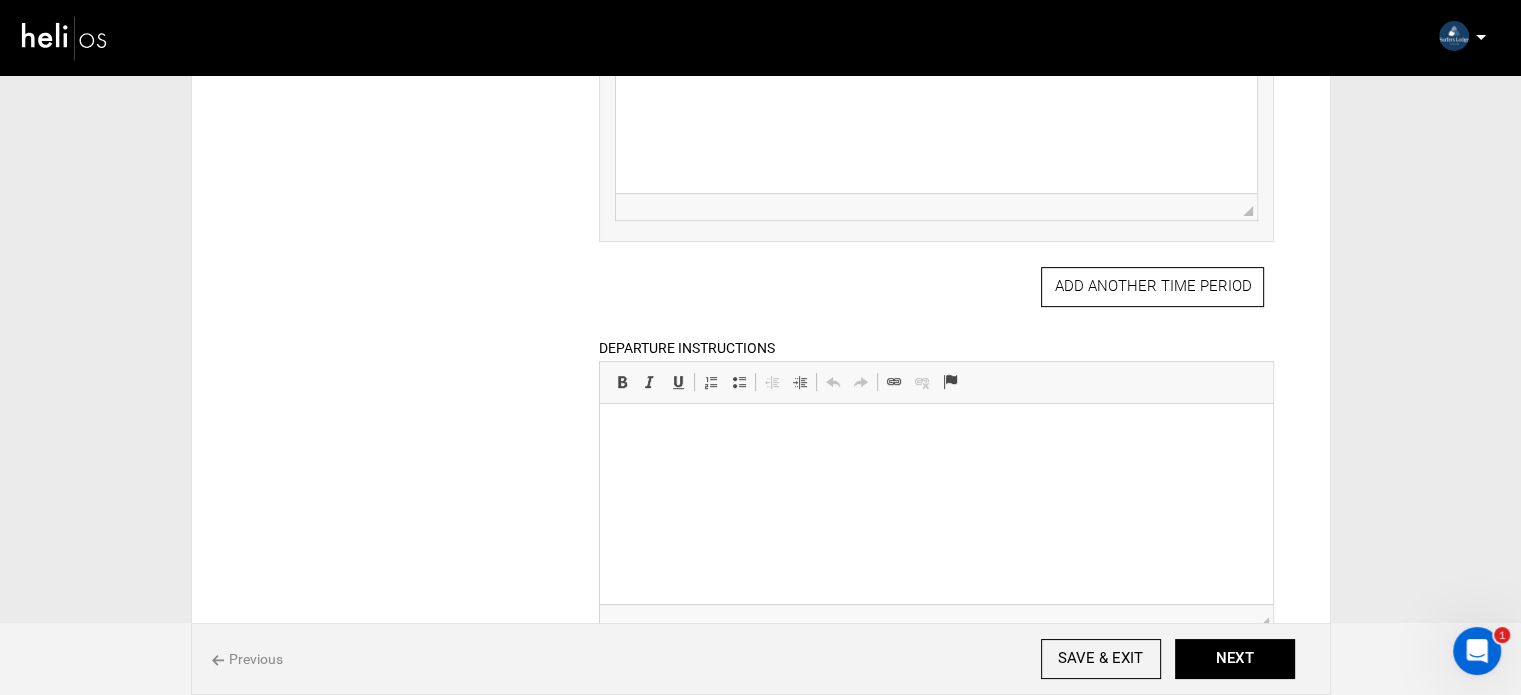 click at bounding box center (936, 434) 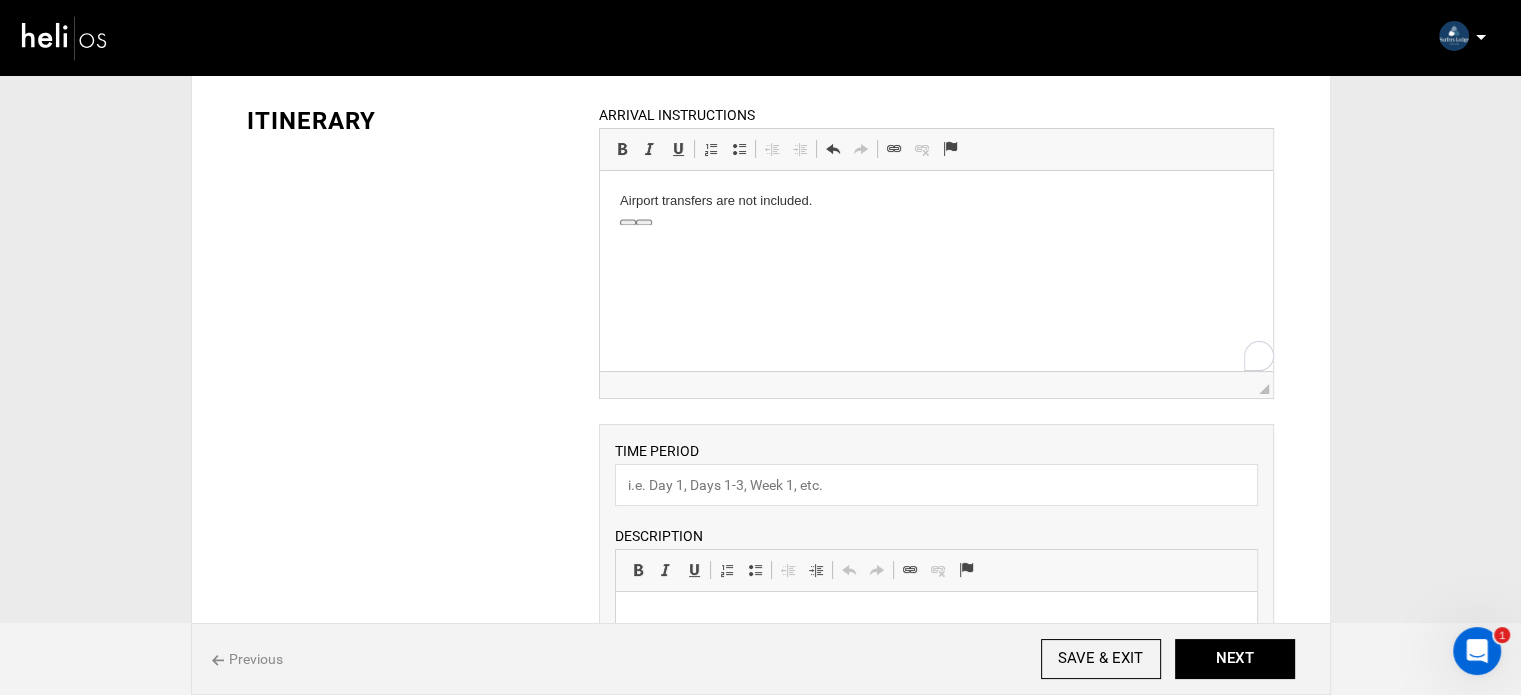 scroll, scrollTop: 100, scrollLeft: 0, axis: vertical 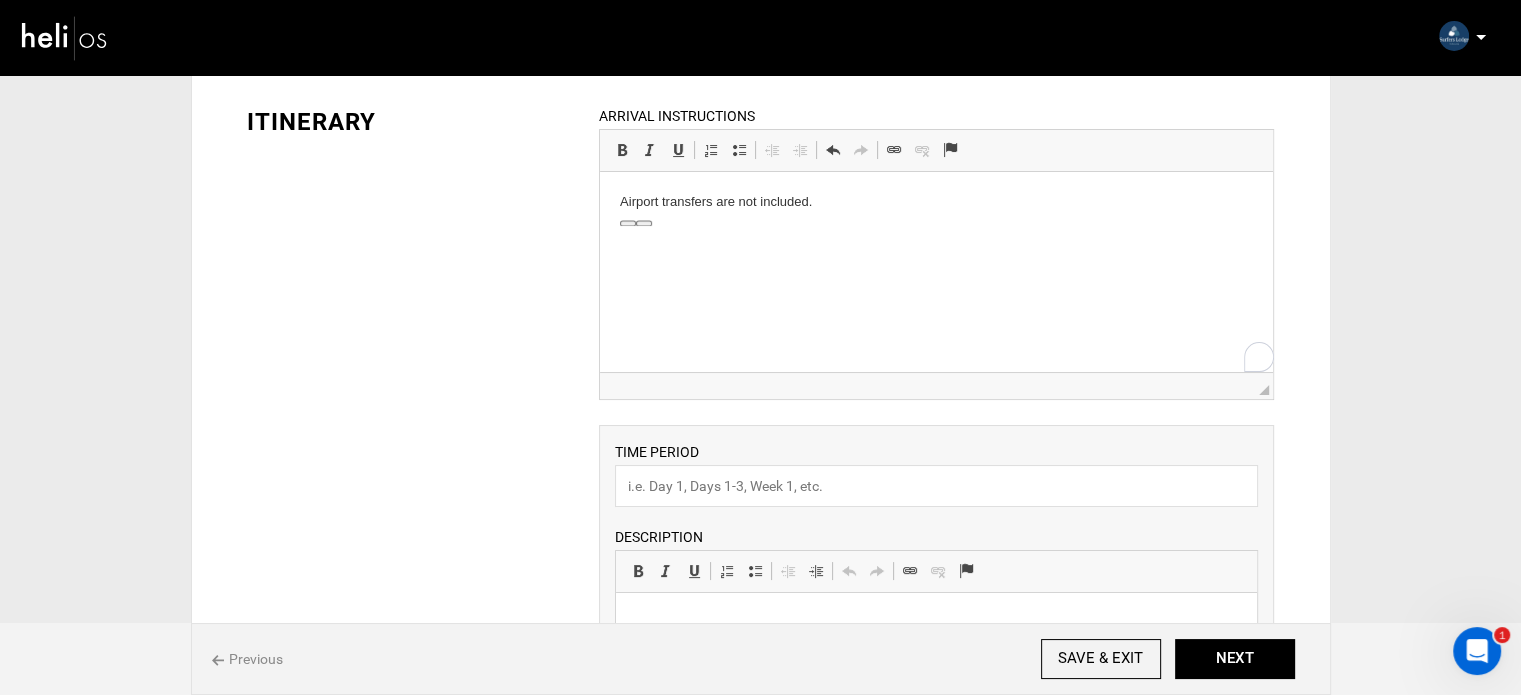 click on "Airport transfers are not included." at bounding box center [936, 202] 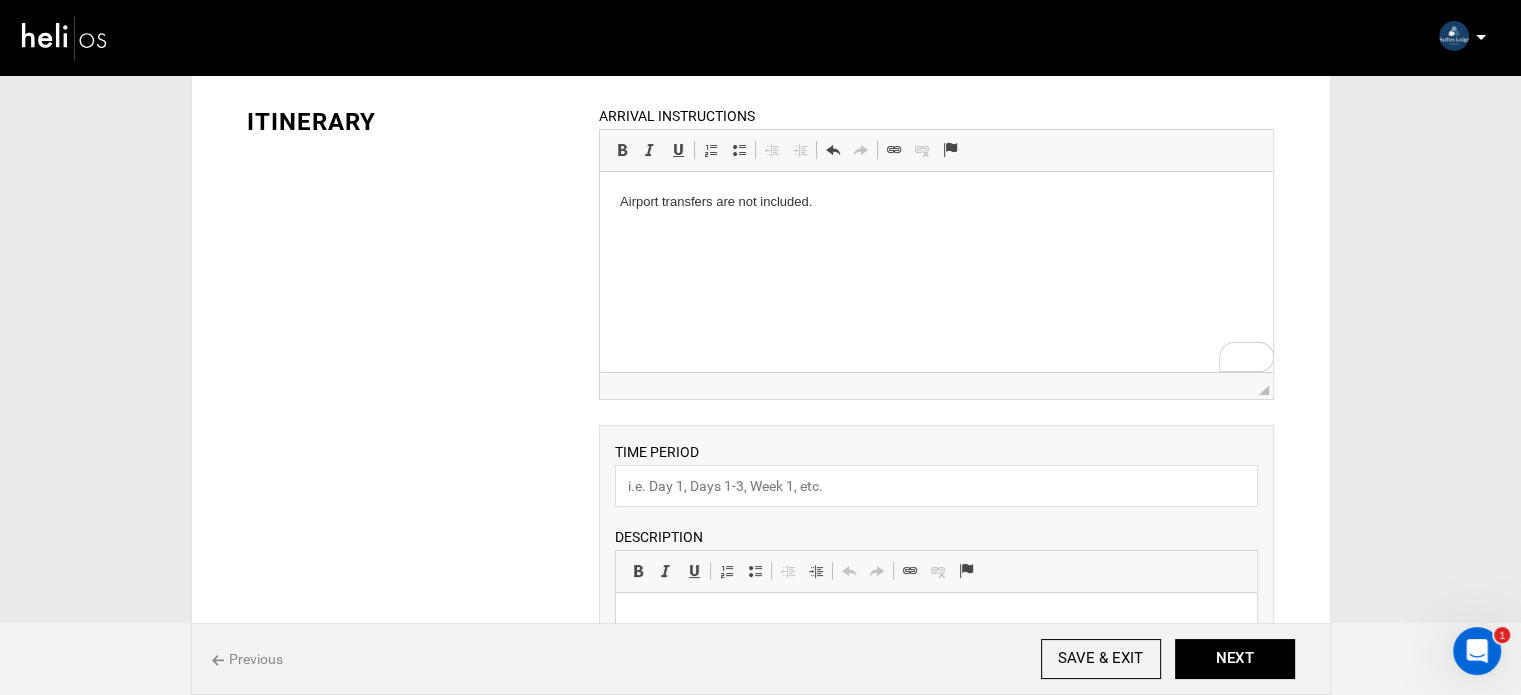 click on "Airport transfers are not included." at bounding box center (936, 202) 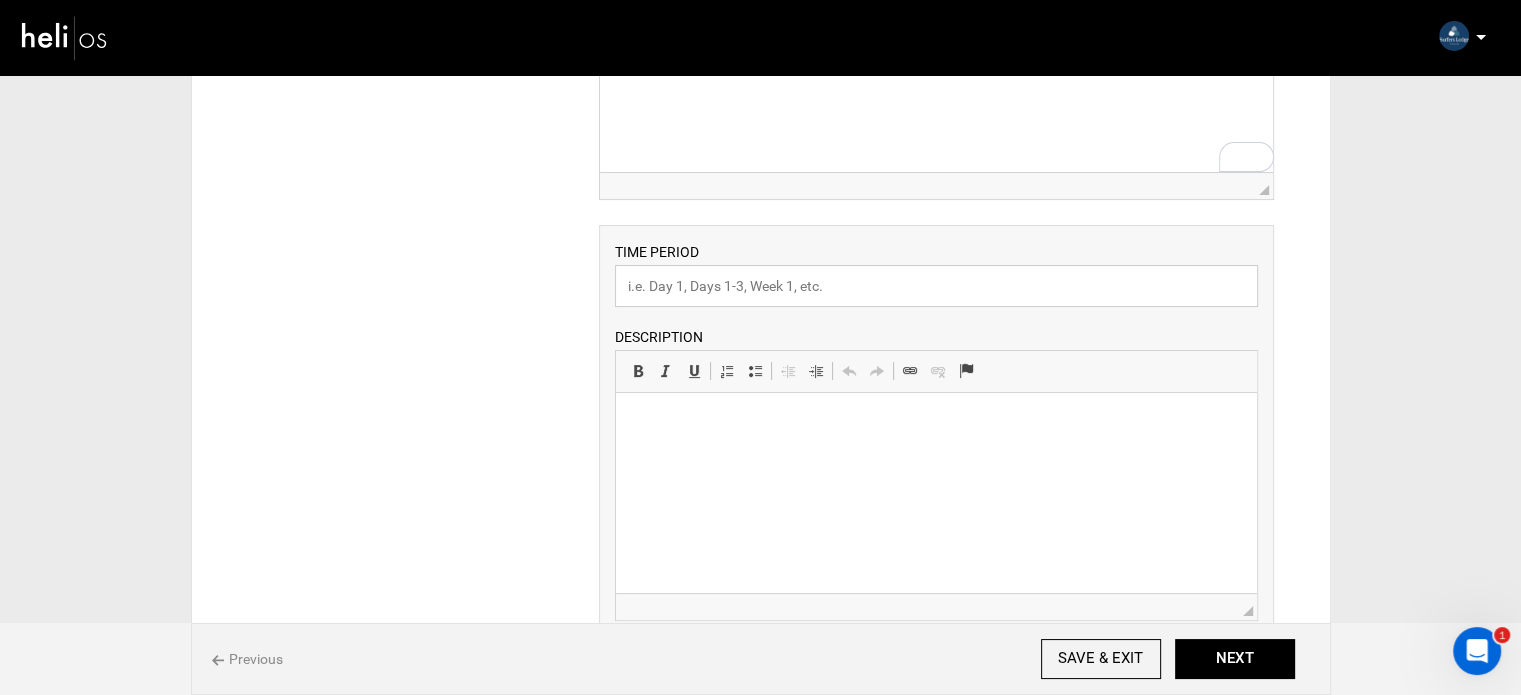 click at bounding box center [936, 286] 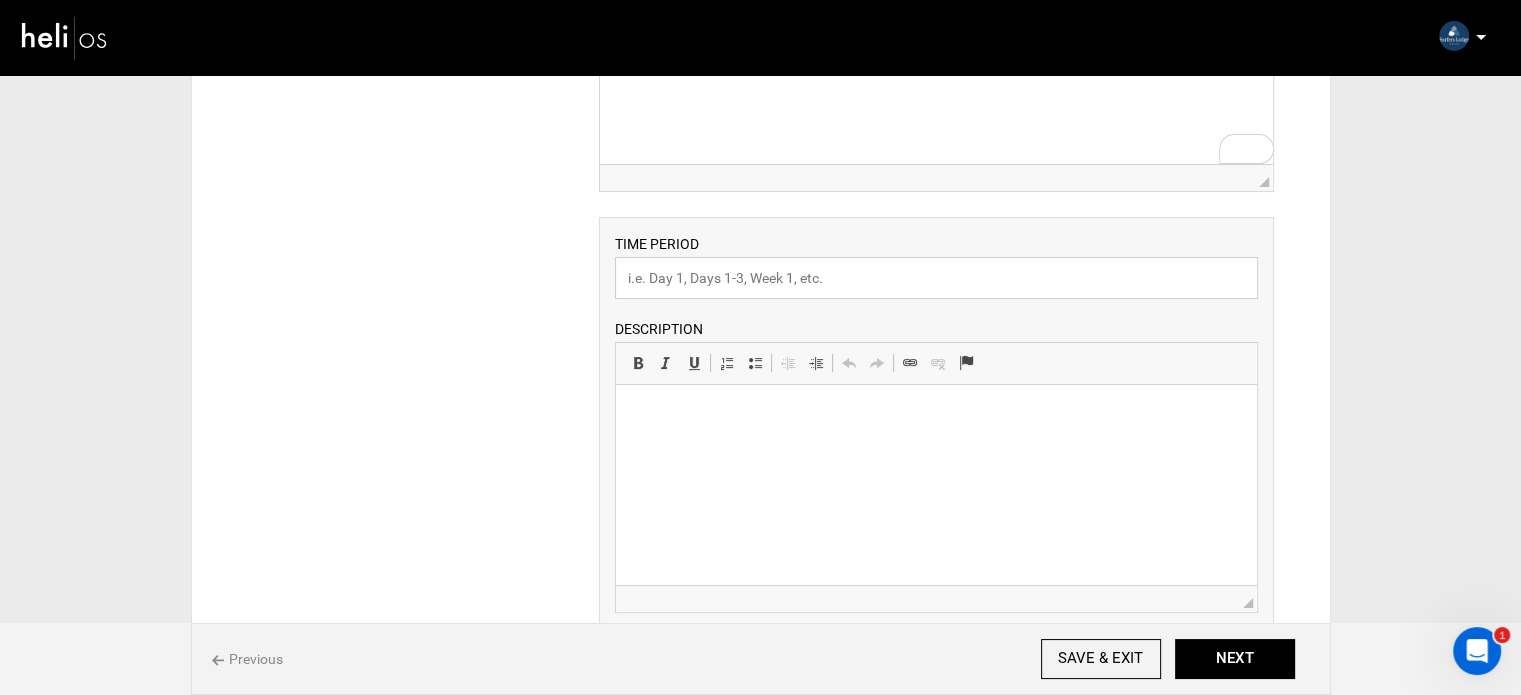 scroll, scrollTop: 200, scrollLeft: 0, axis: vertical 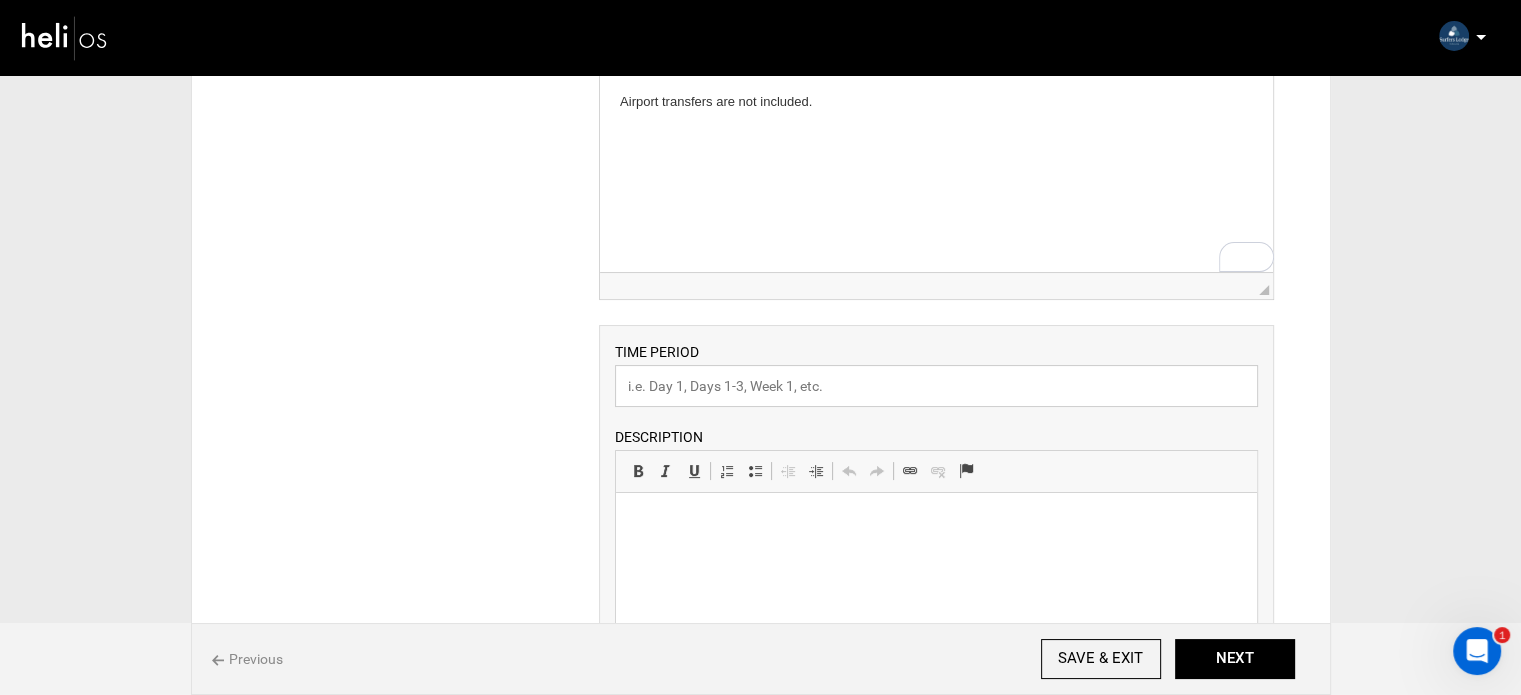click at bounding box center [936, 386] 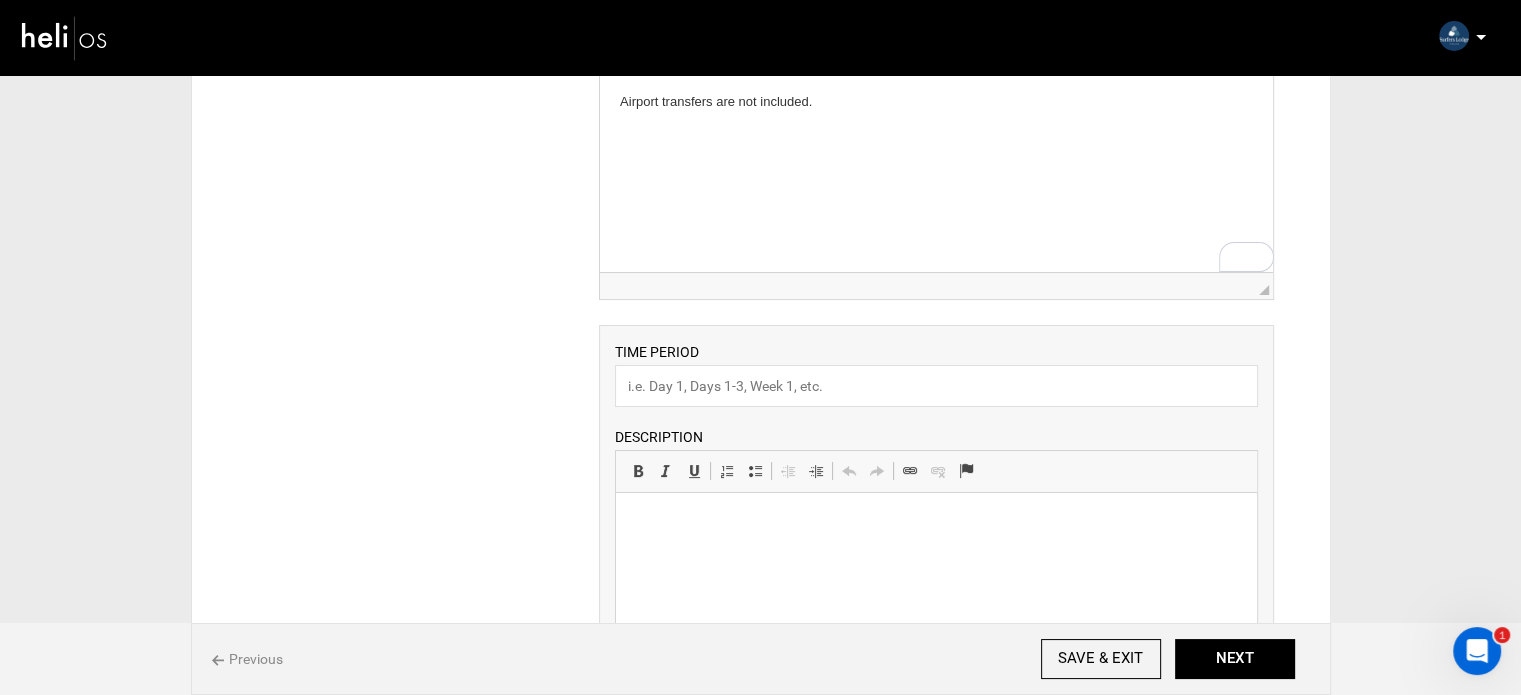 click on "TIME PERIOD" at bounding box center [657, 352] 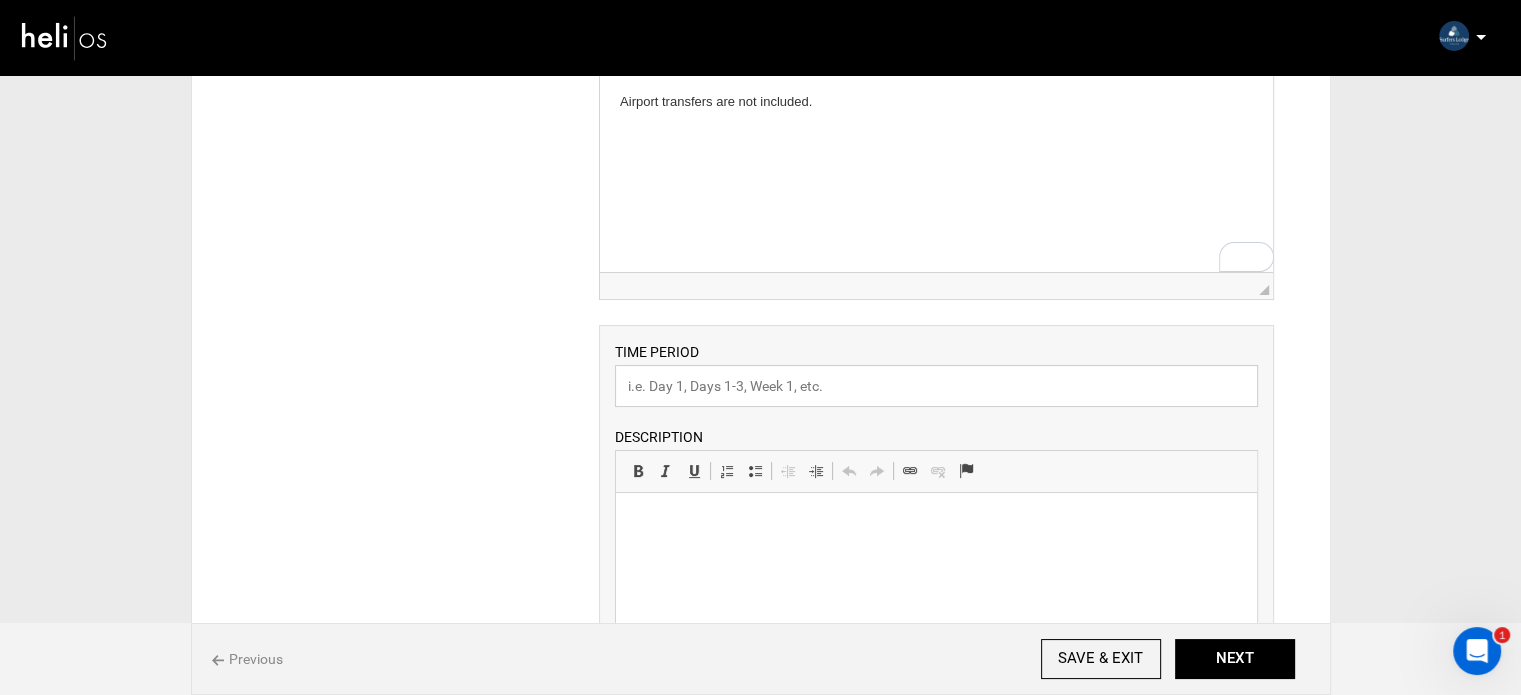 click at bounding box center (936, 386) 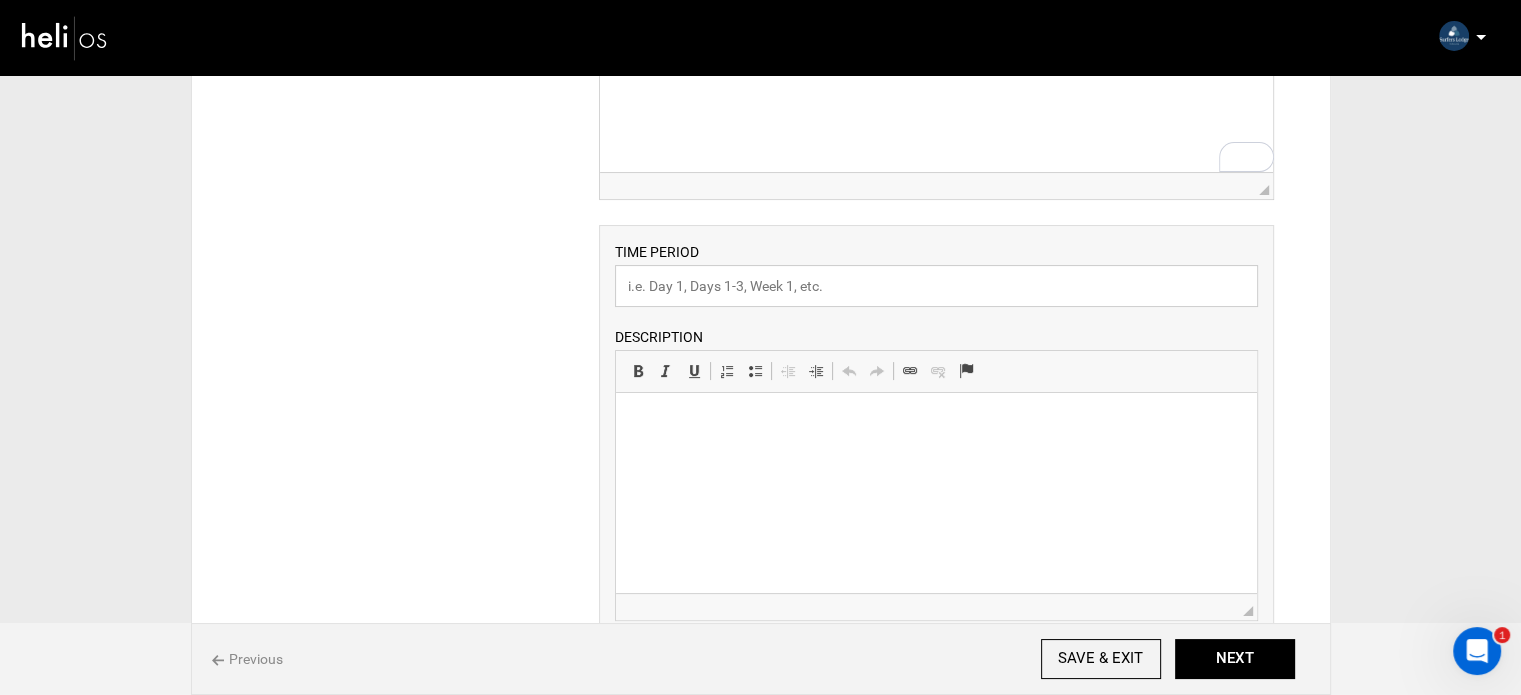 click at bounding box center [936, 286] 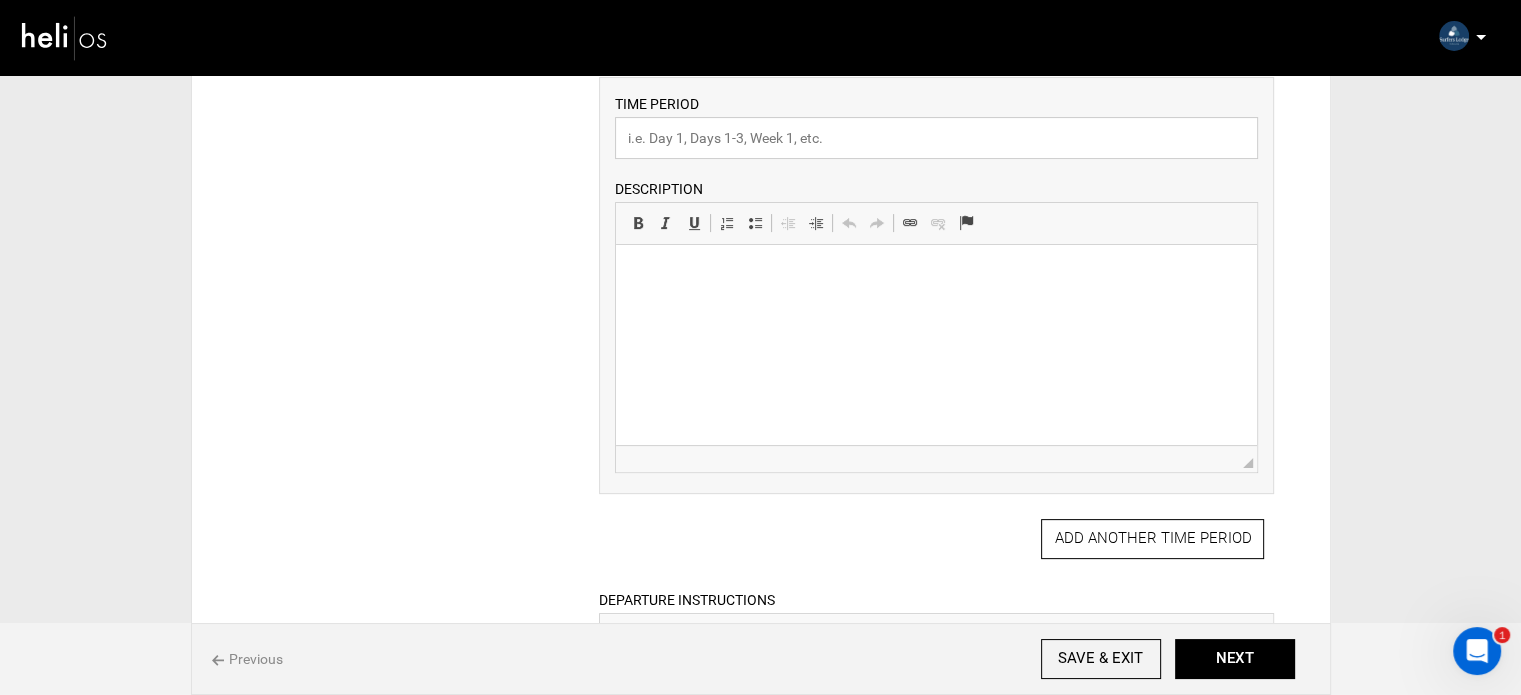scroll, scrollTop: 400, scrollLeft: 0, axis: vertical 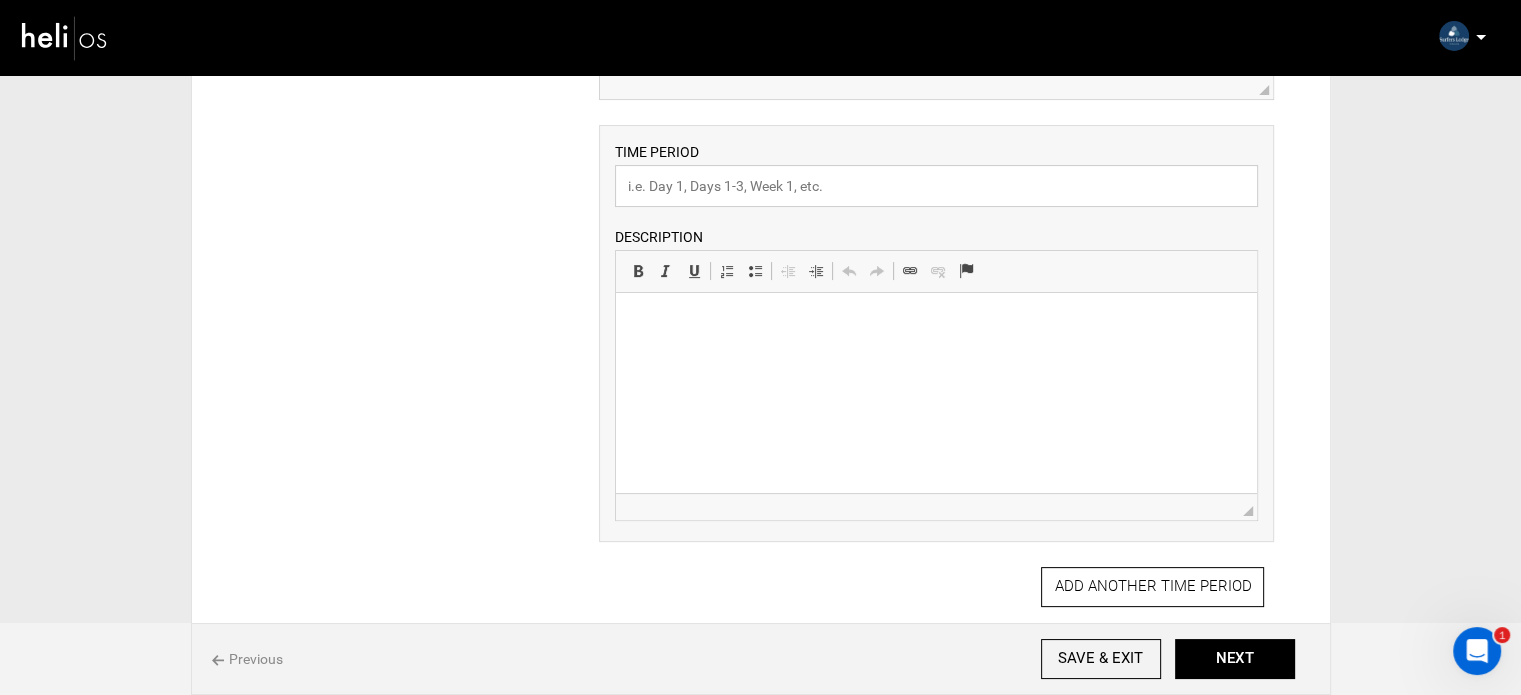 click at bounding box center (936, 186) 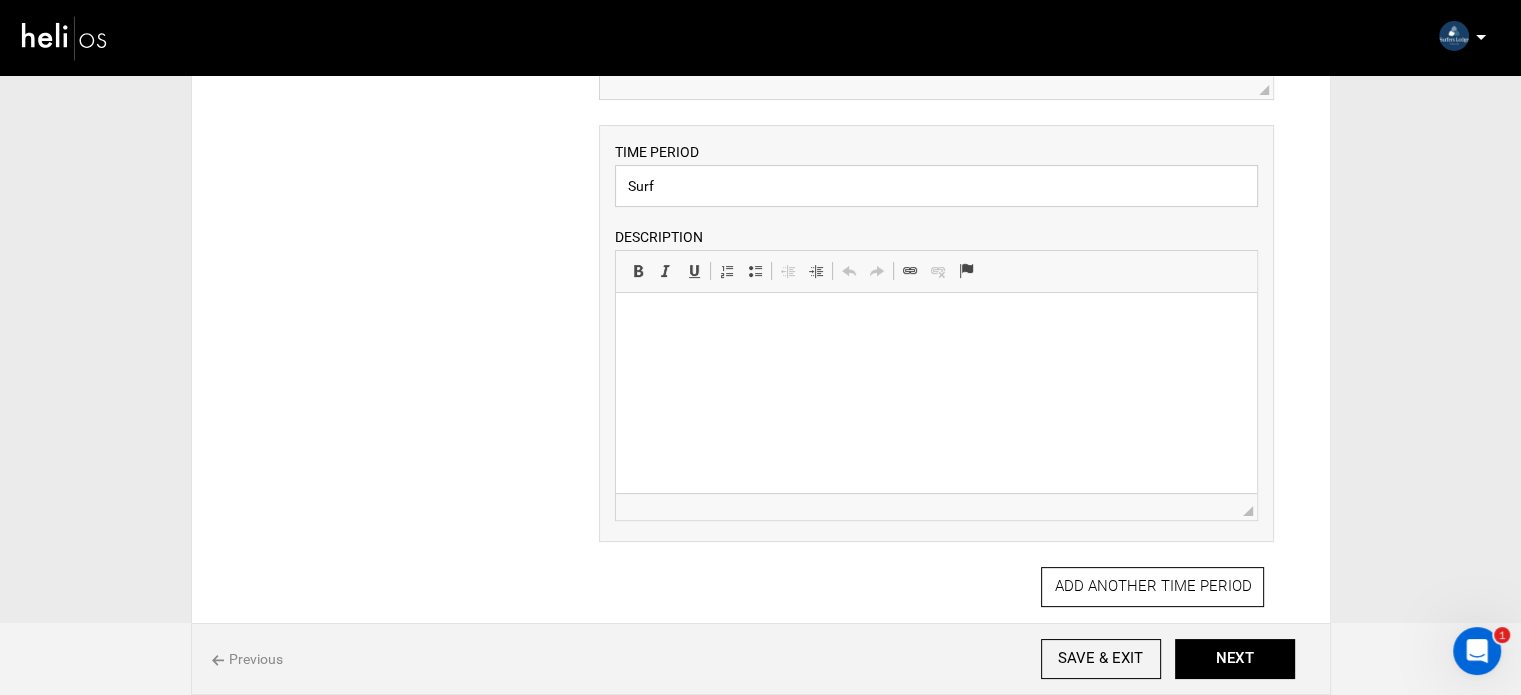 type on "Surf" 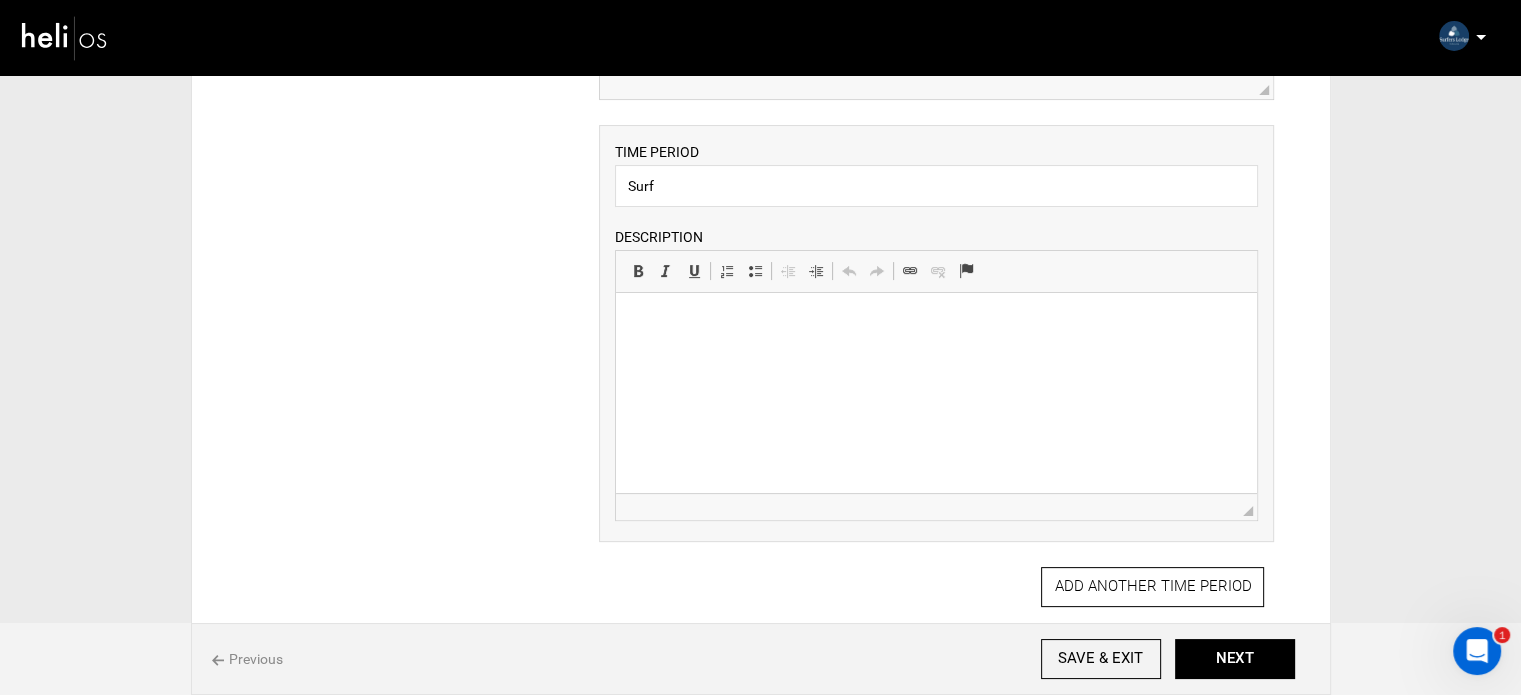 click at bounding box center (936, 323) 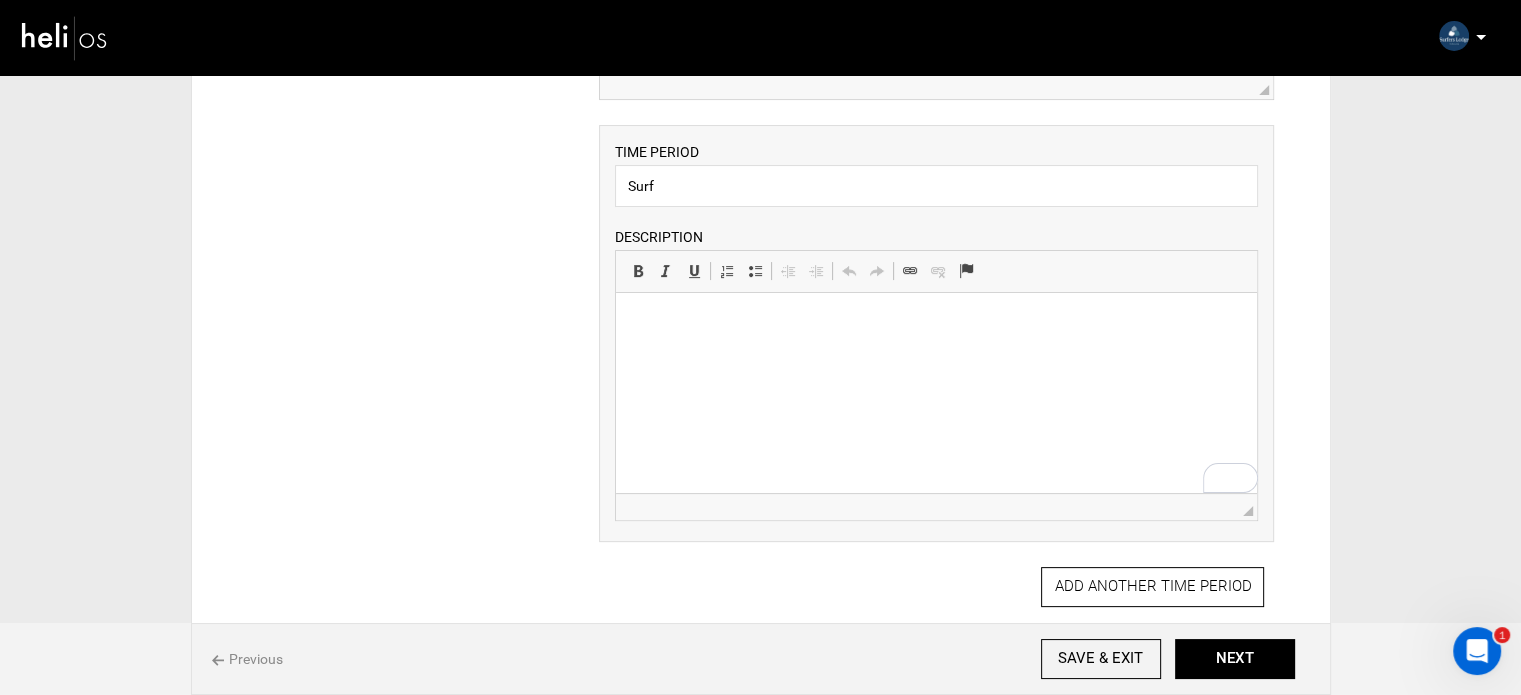 scroll, scrollTop: 104, scrollLeft: 0, axis: vertical 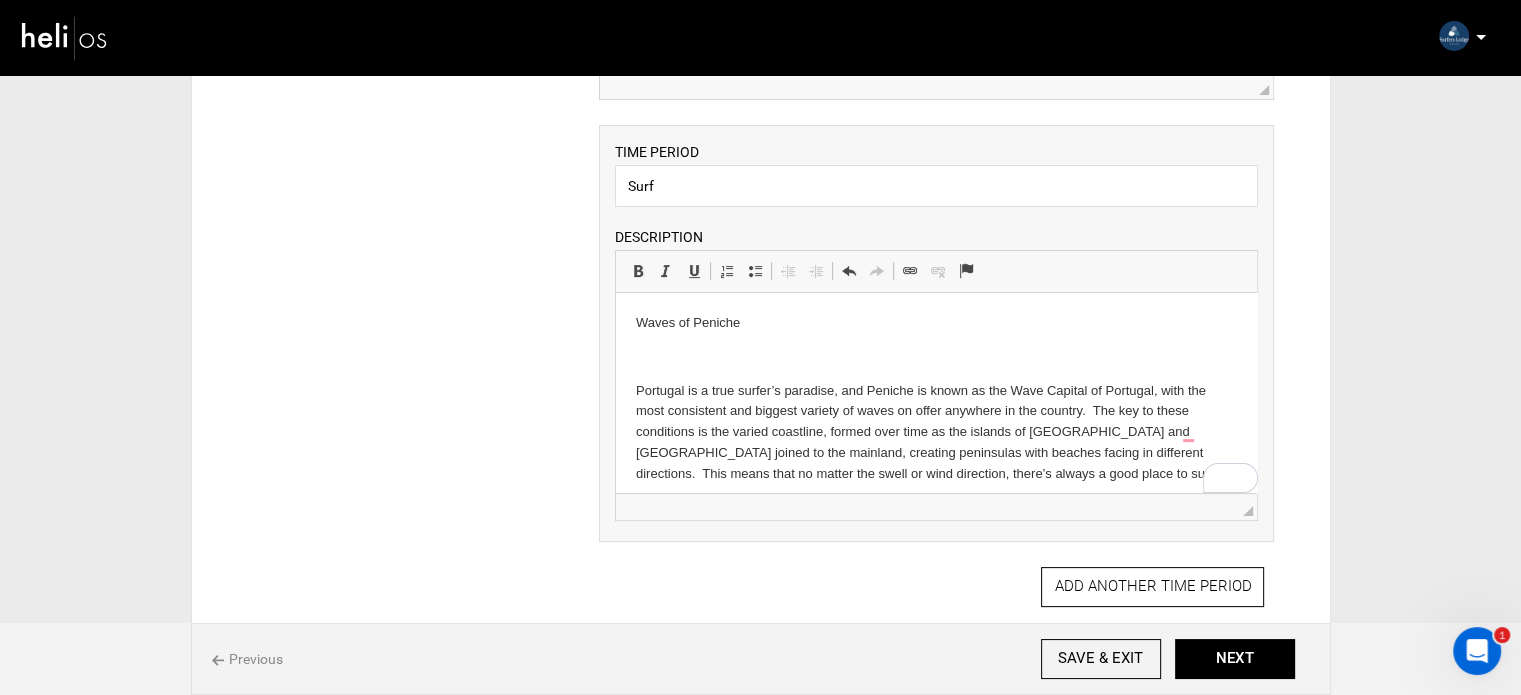 click at bounding box center (936, 357) 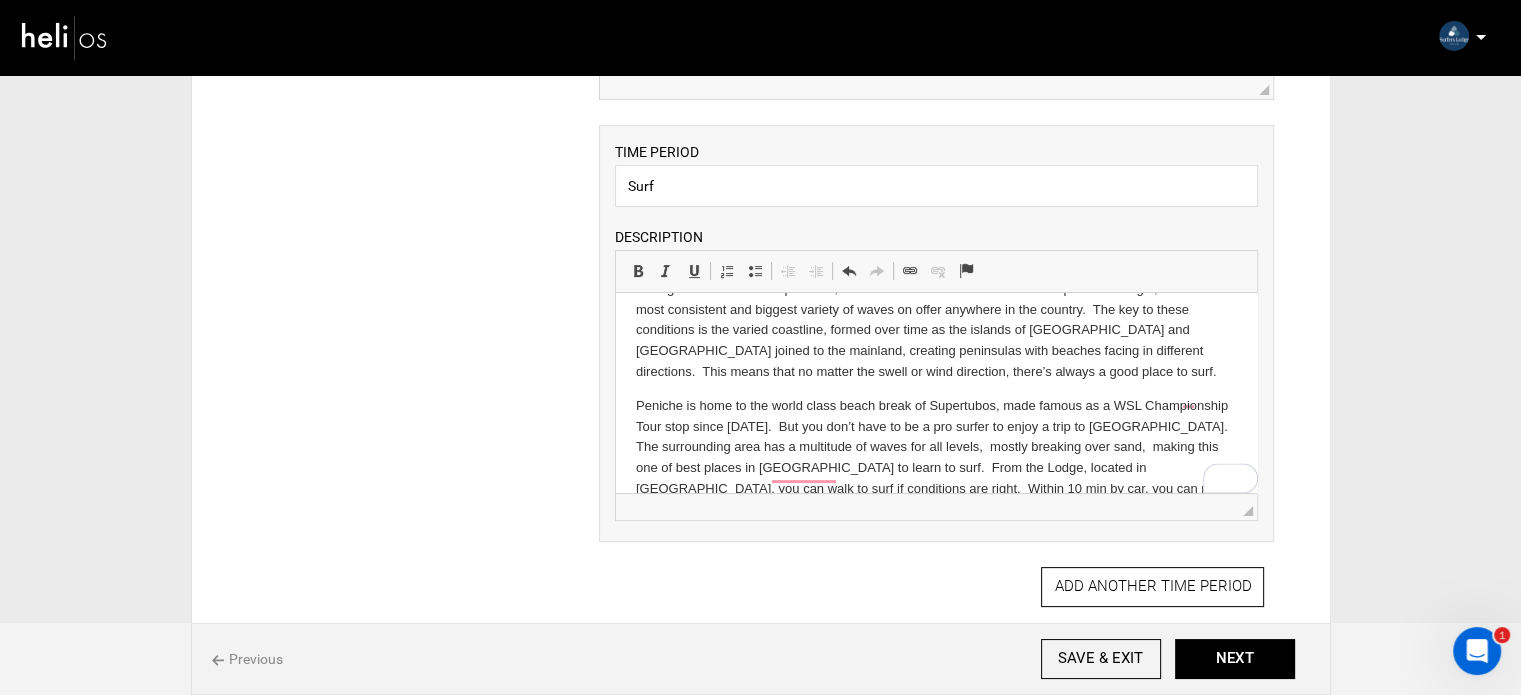 scroll, scrollTop: 95, scrollLeft: 0, axis: vertical 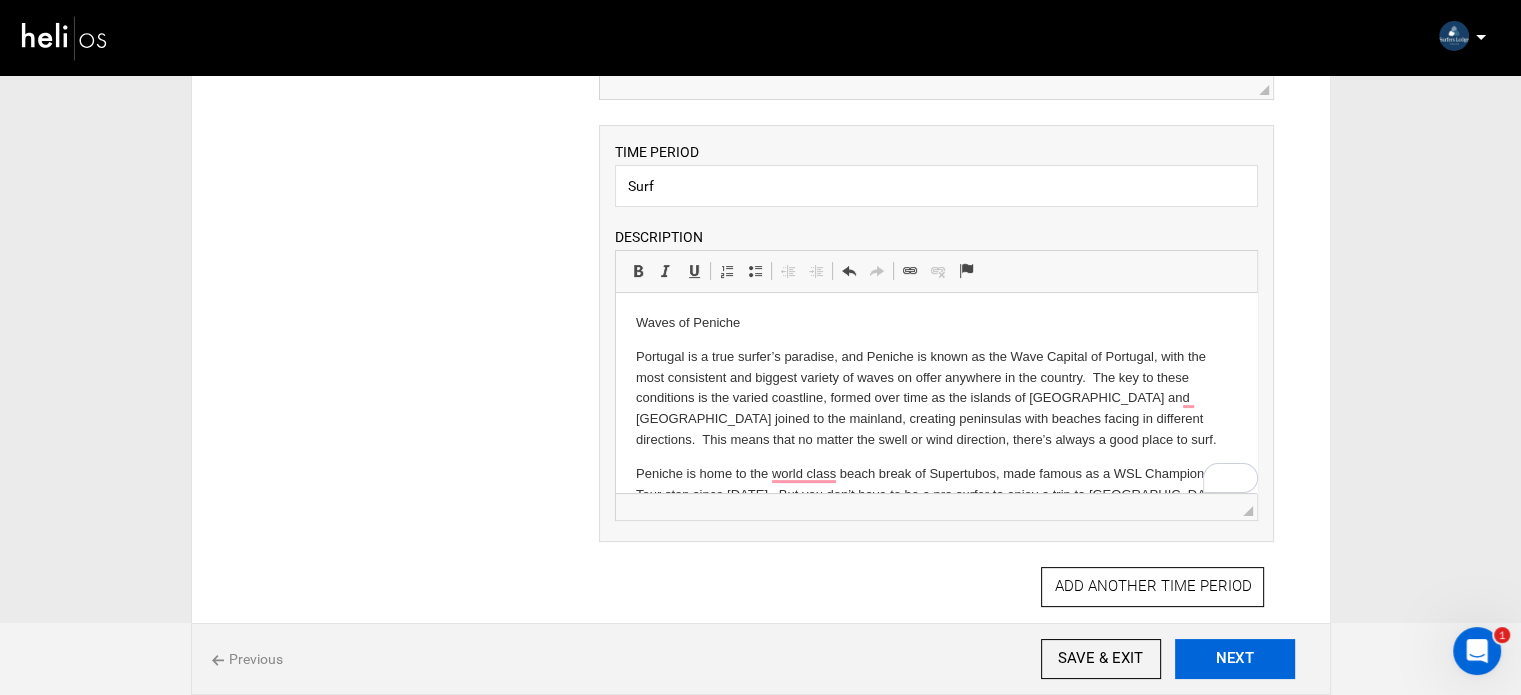 click on "NEXT" at bounding box center [1235, 659] 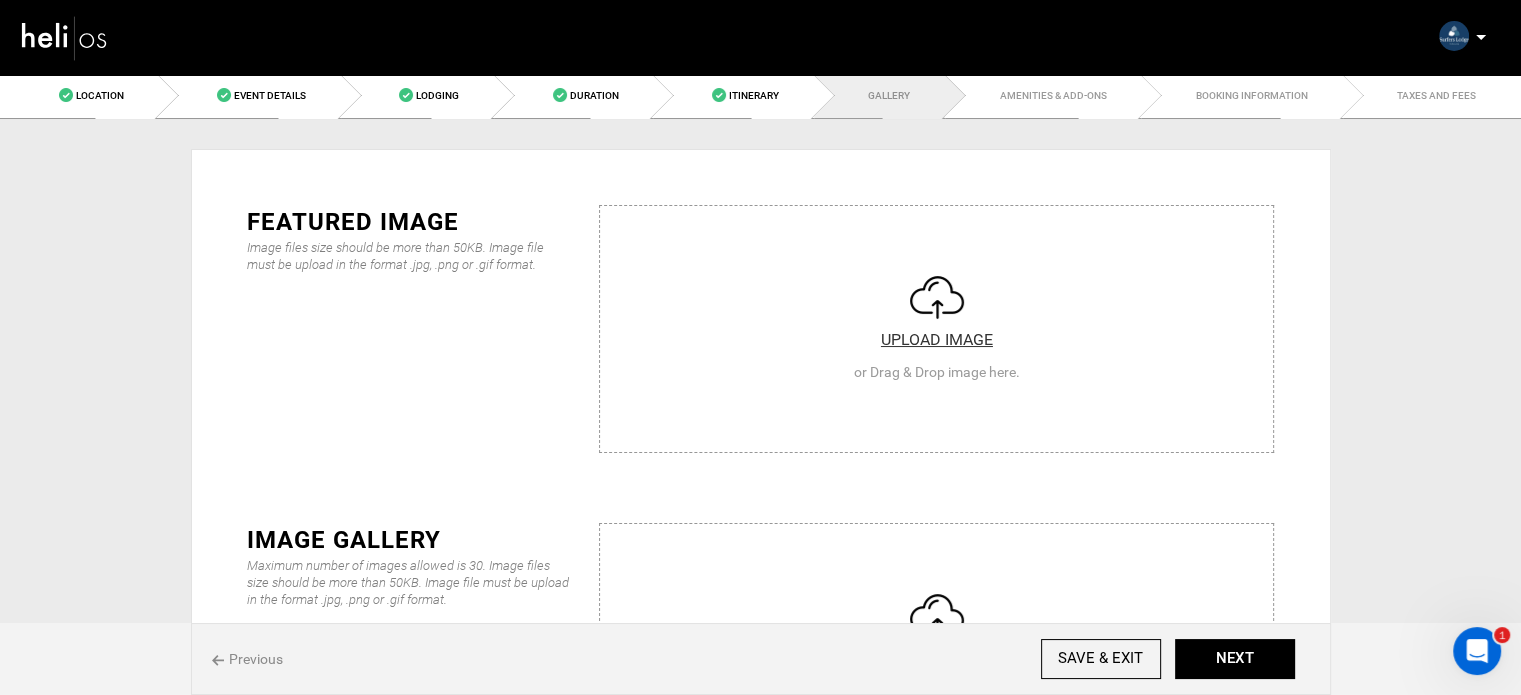 click at bounding box center (936, 326) 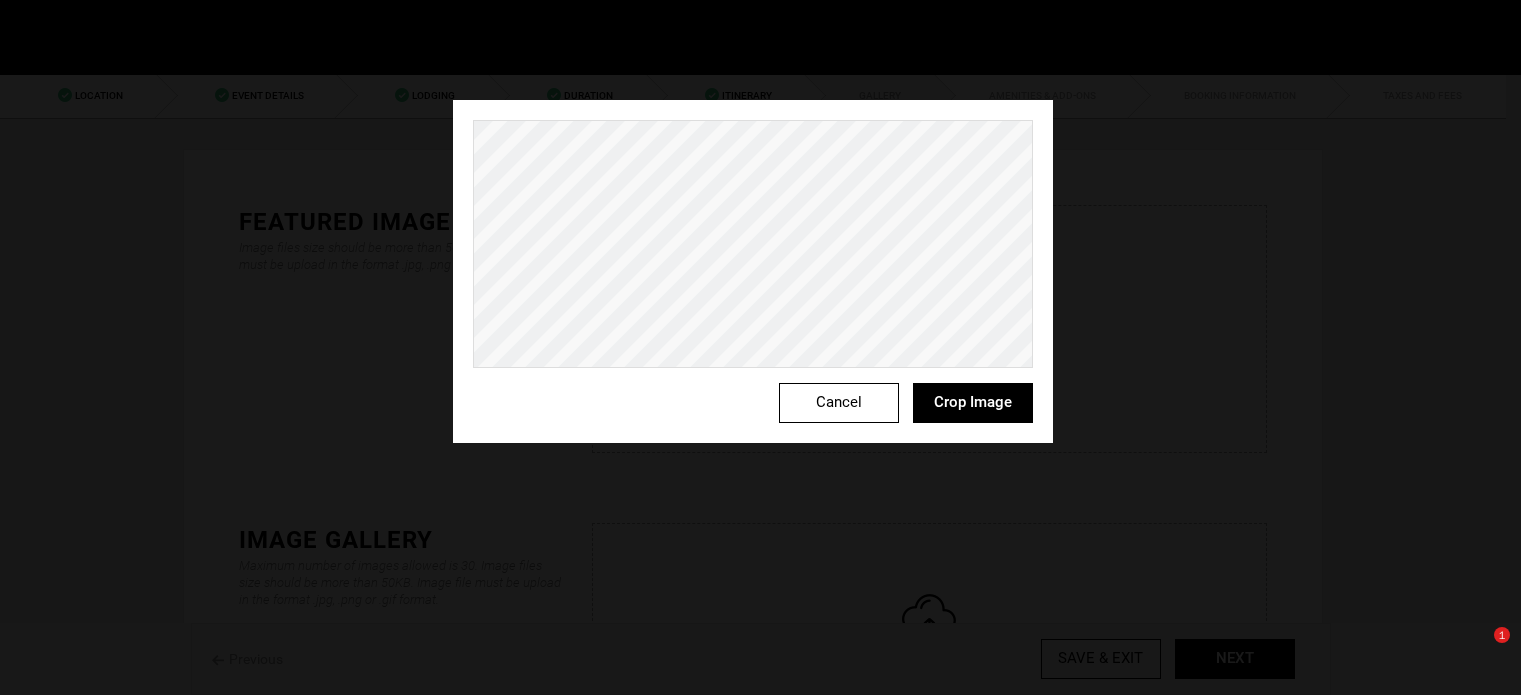 scroll, scrollTop: 0, scrollLeft: 0, axis: both 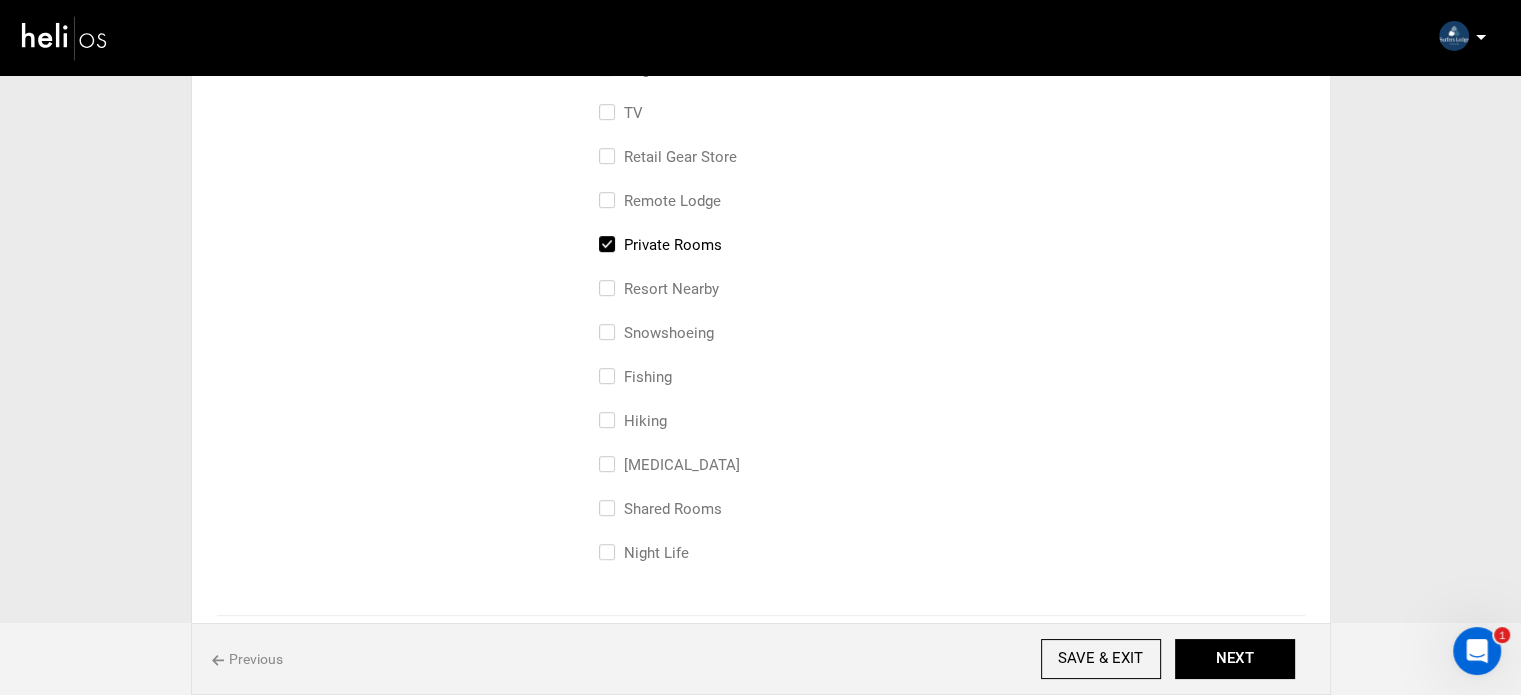 click on "Shared Rooms" at bounding box center [660, 509] 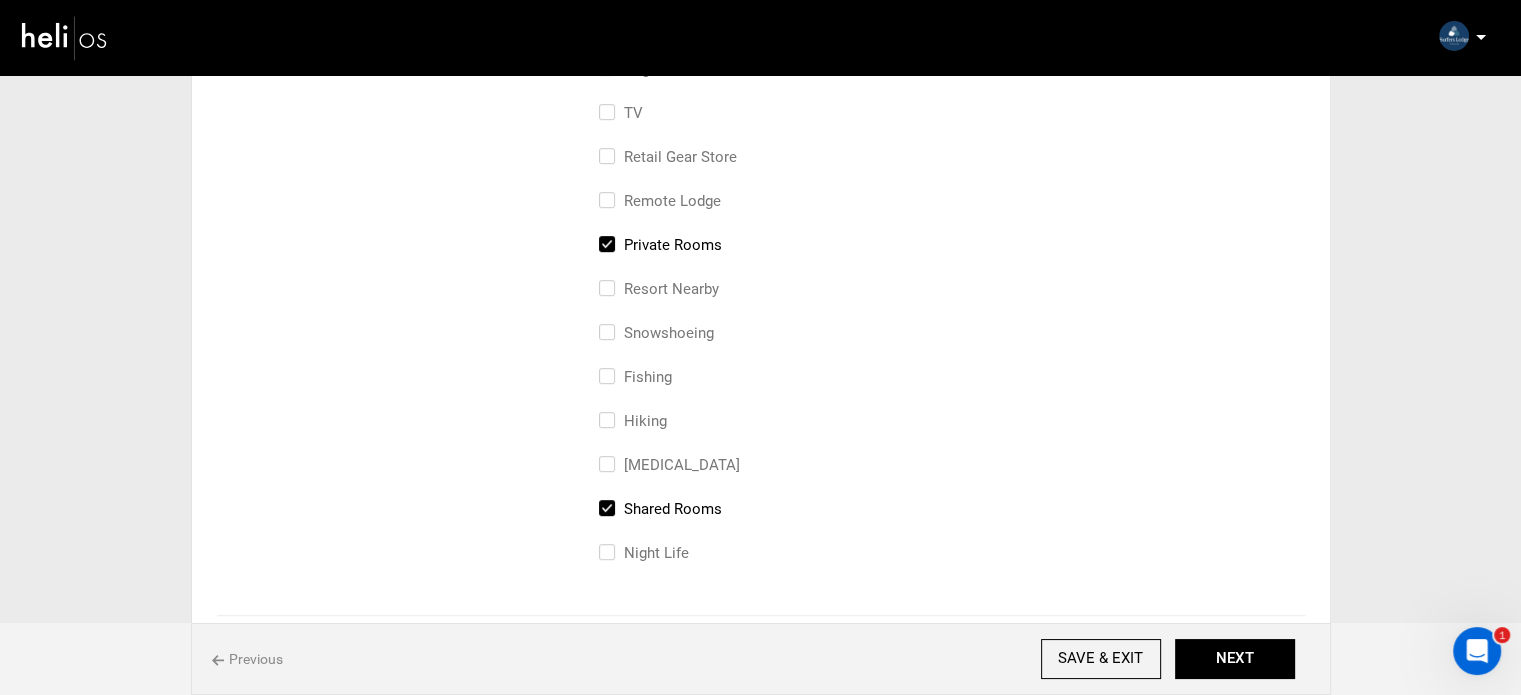 click on "Shared Rooms" at bounding box center (936, 519) 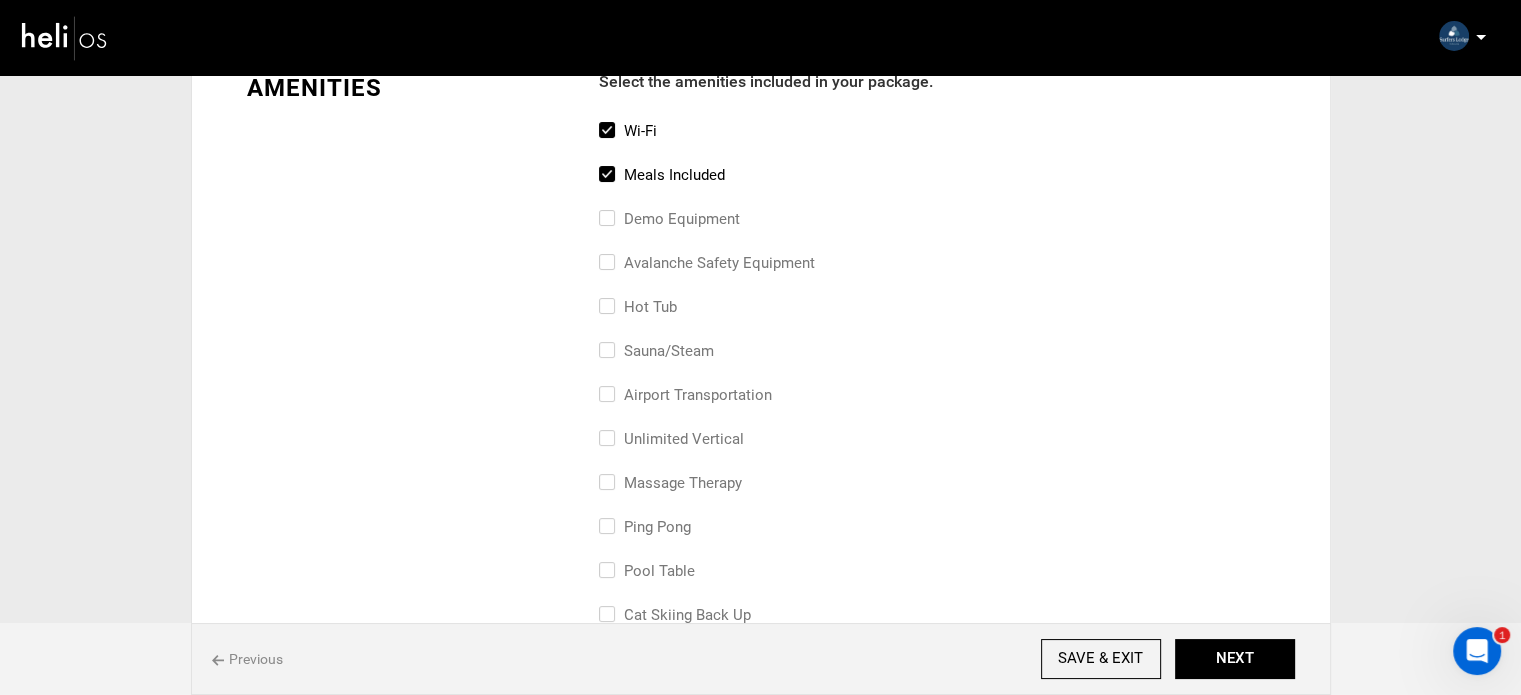 scroll, scrollTop: 100, scrollLeft: 0, axis: vertical 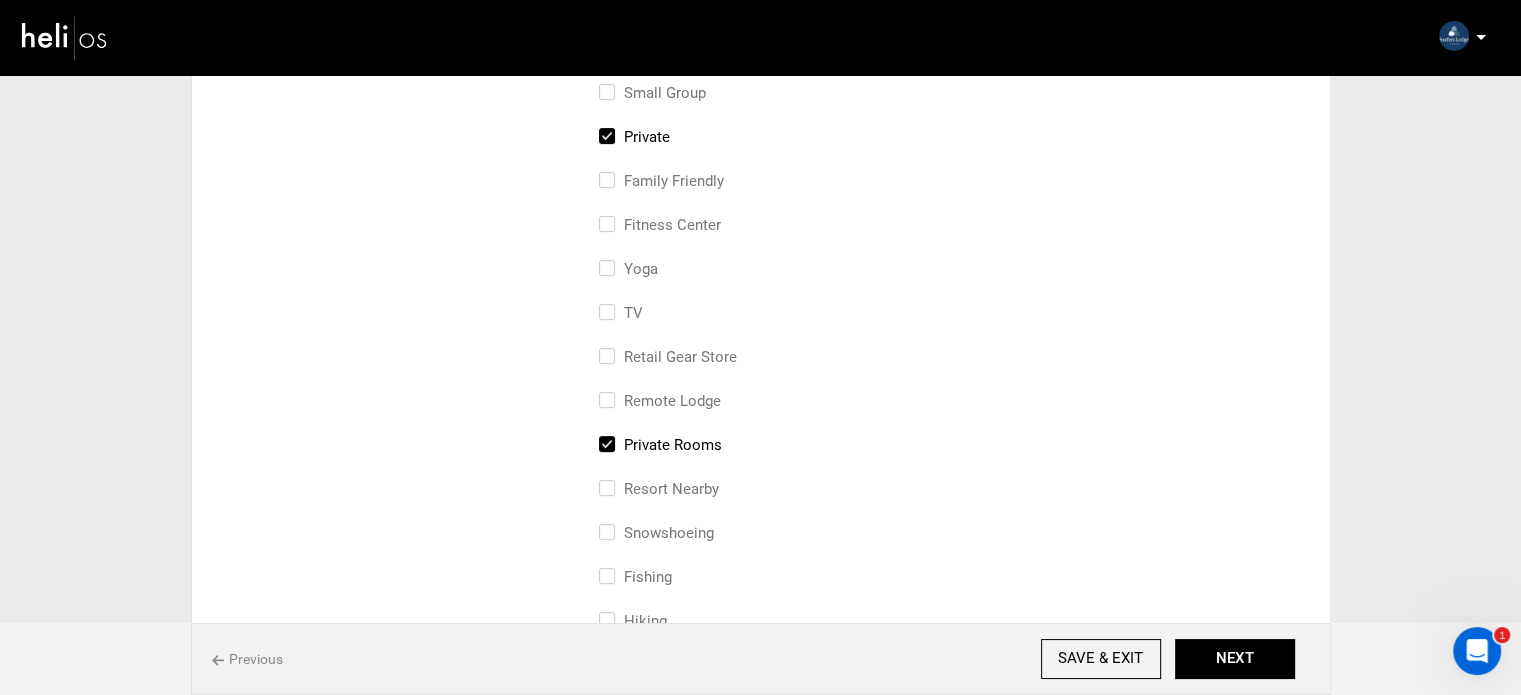 click on "Private" at bounding box center [634, 137] 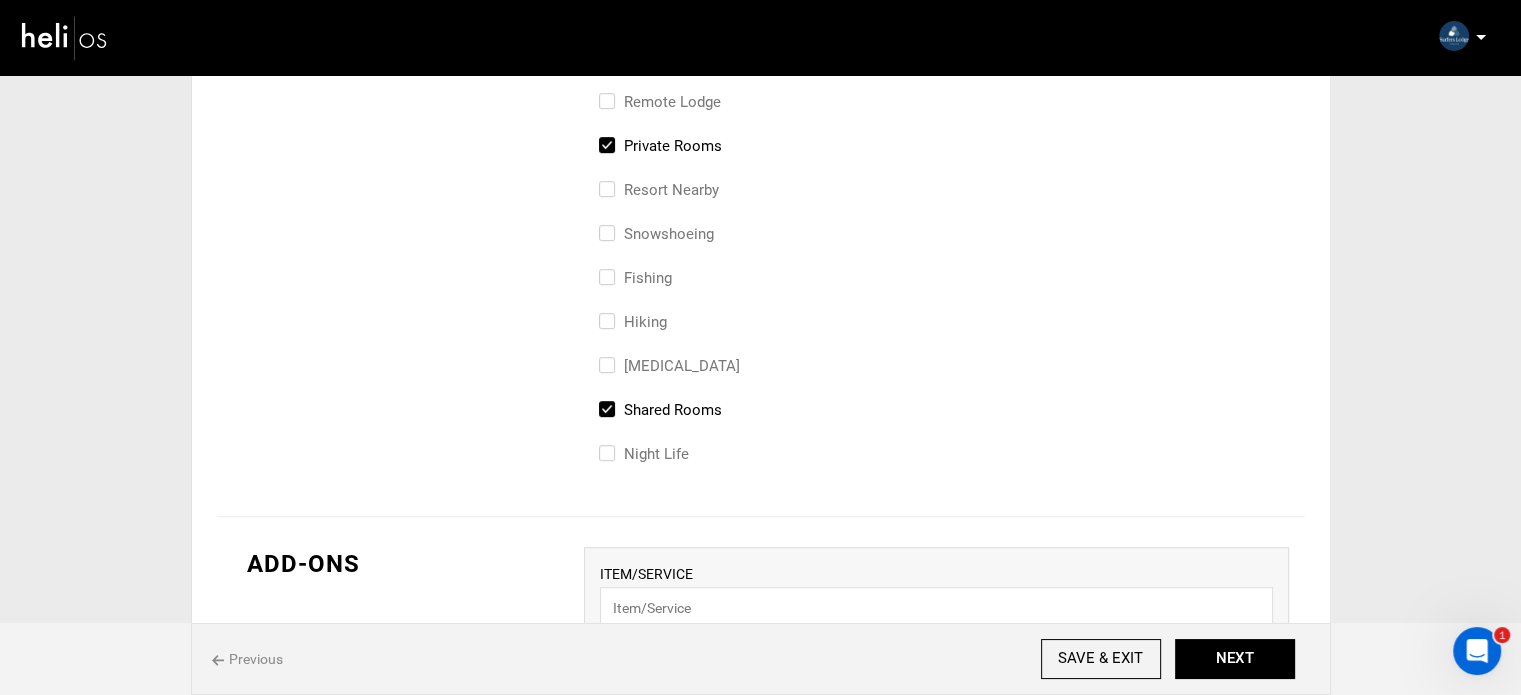 scroll, scrollTop: 1000, scrollLeft: 0, axis: vertical 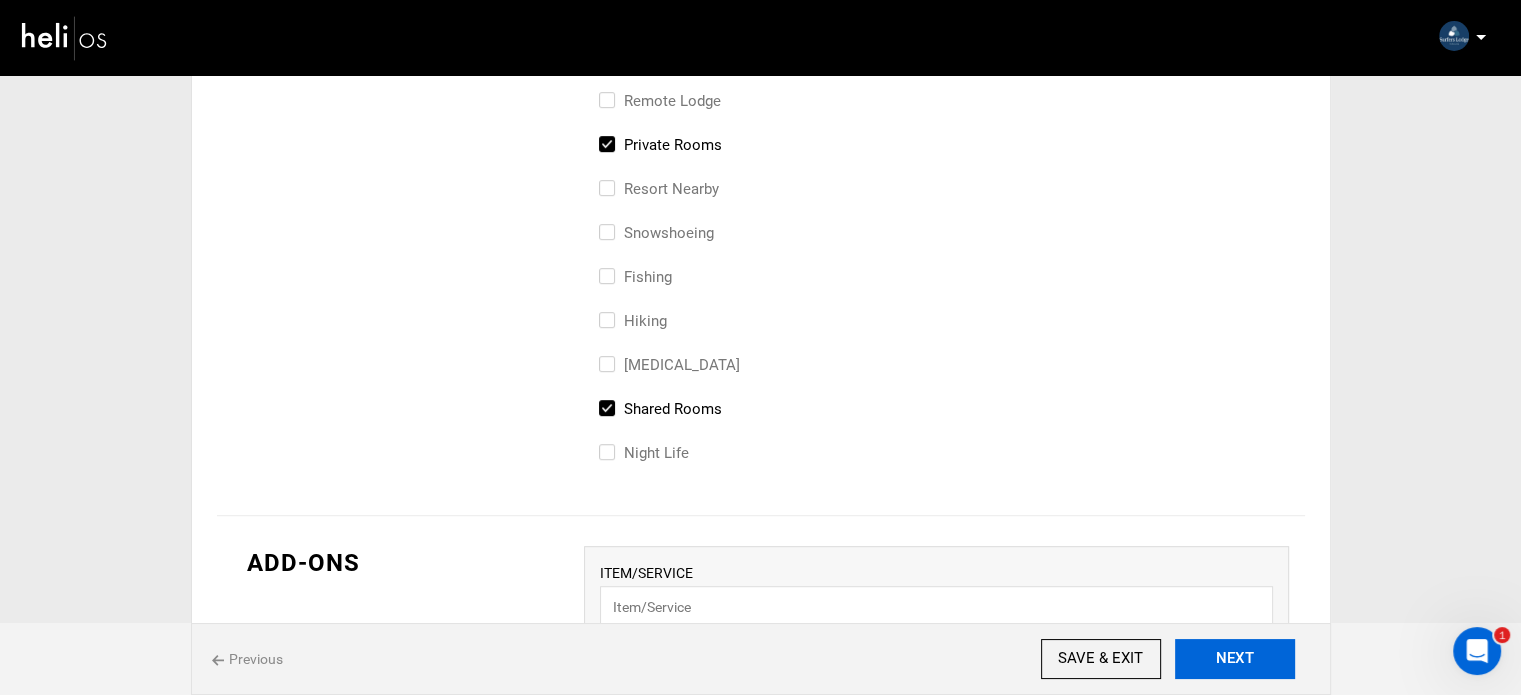 click on "NEXT" at bounding box center [1235, 659] 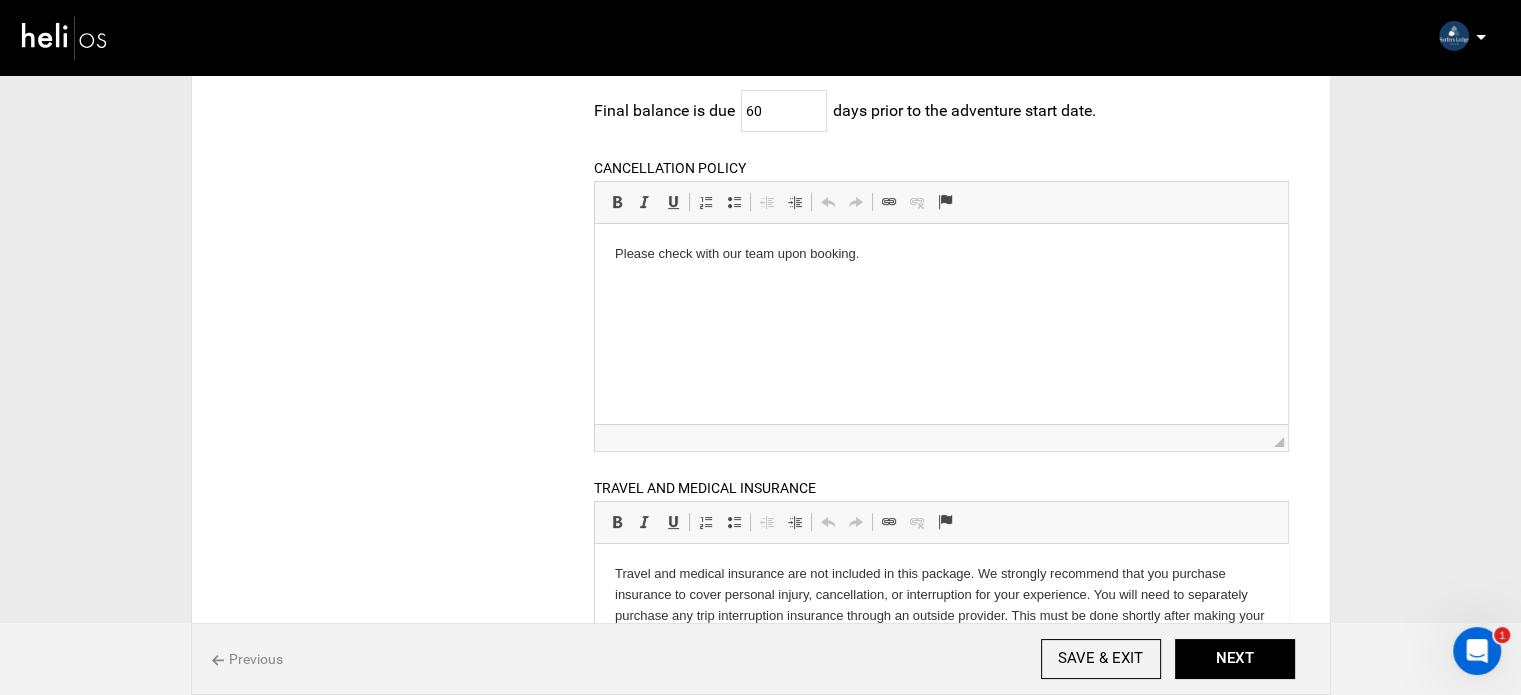 scroll, scrollTop: 300, scrollLeft: 0, axis: vertical 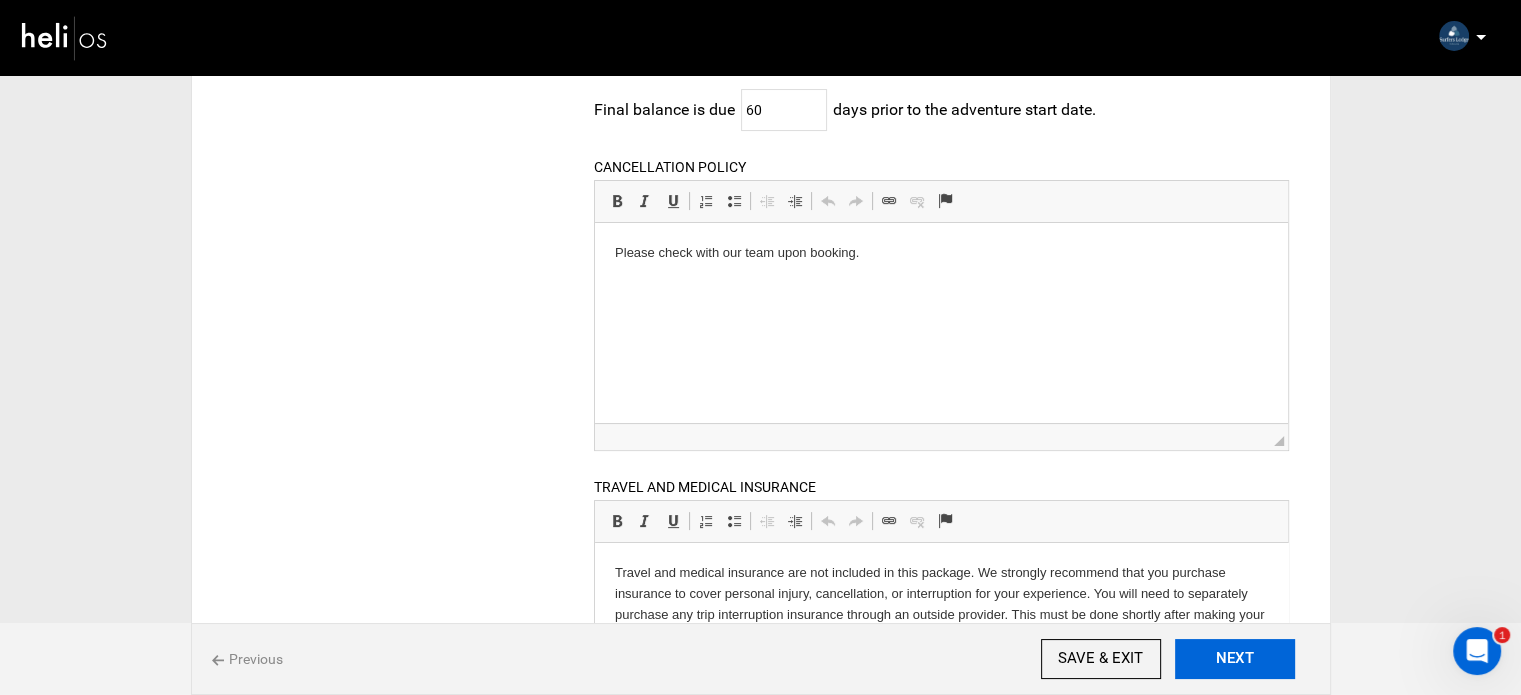 click on "NEXT" at bounding box center (1235, 659) 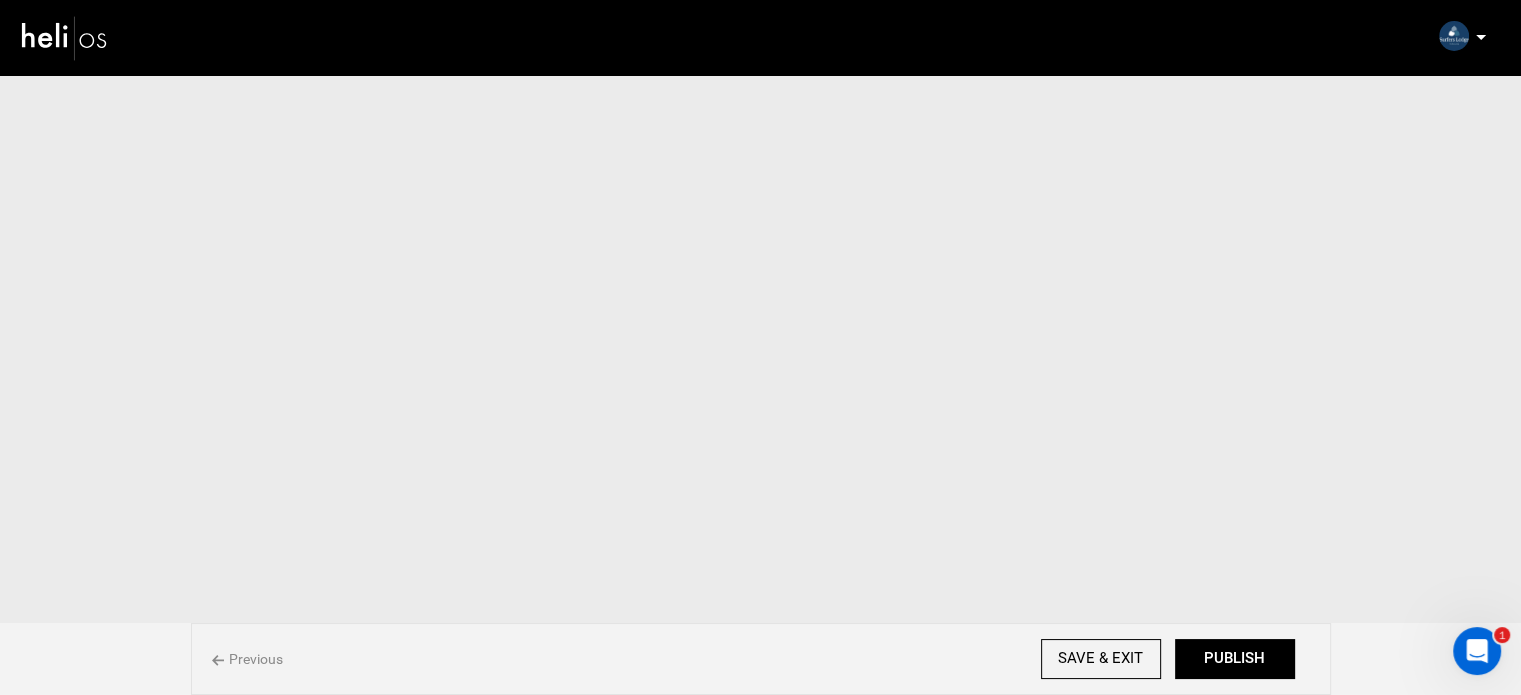 scroll, scrollTop: 0, scrollLeft: 0, axis: both 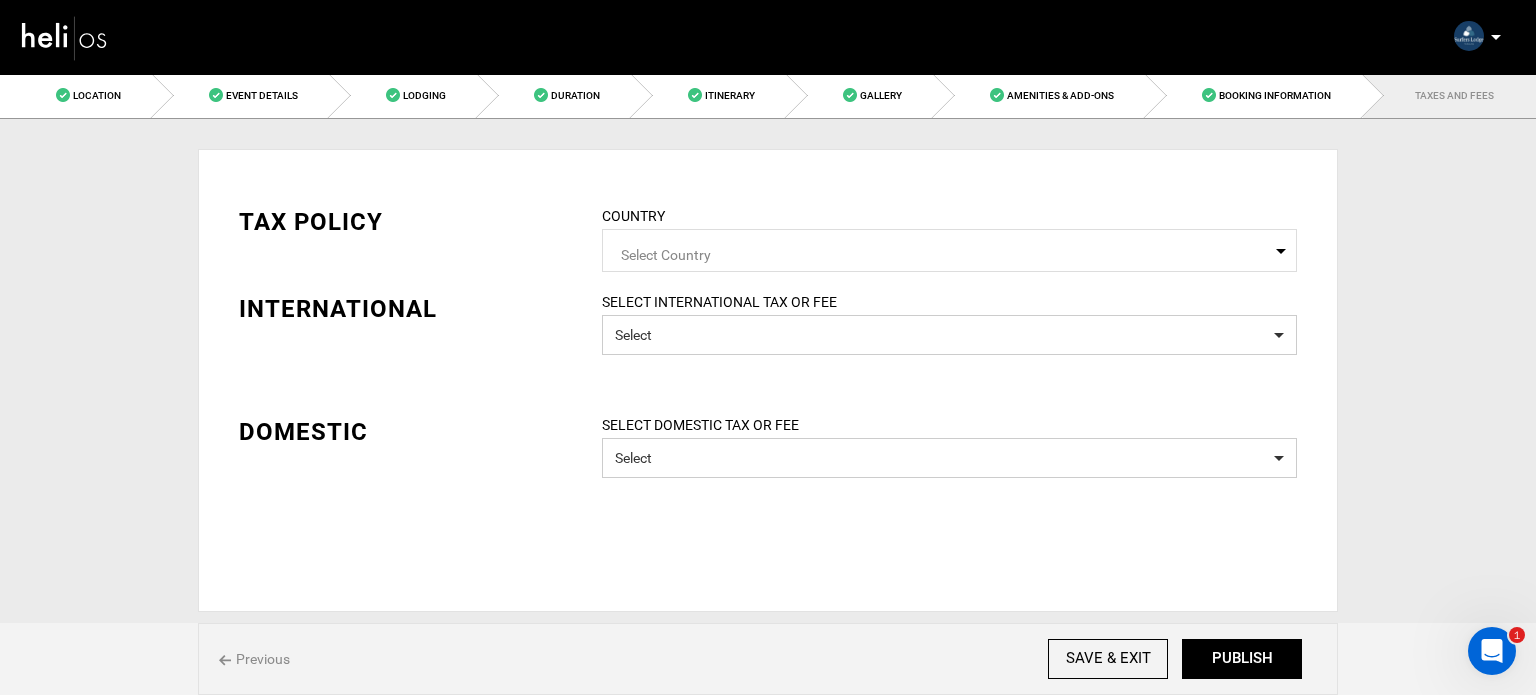 click on "Location
Choose an existing location for your adventure.
Select a Location   Custom Location
9MCC+6J, 2520 [PERSON_NAME], [GEOGRAPHIC_DATA]
← Move left → Move right ↑ Move up ↓ Move down + Zoom in - Zoom out Home Jump left by 75% End Jump right by 75% Page Up Jump up by 75% Page Down Jump down by 75% Map Terrain Satellite Labels Keyboard shortcuts" at bounding box center [768, 365] 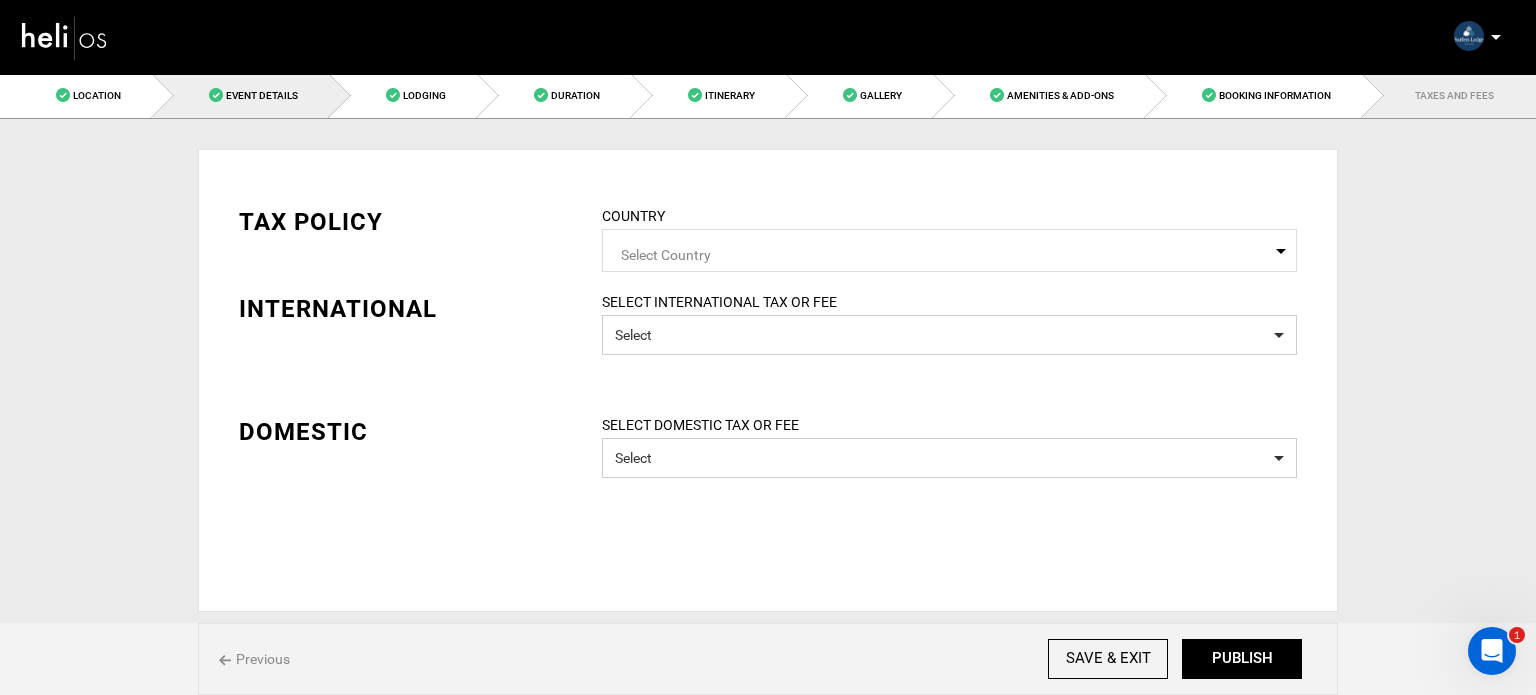 click on "Event Details" at bounding box center (241, 95) 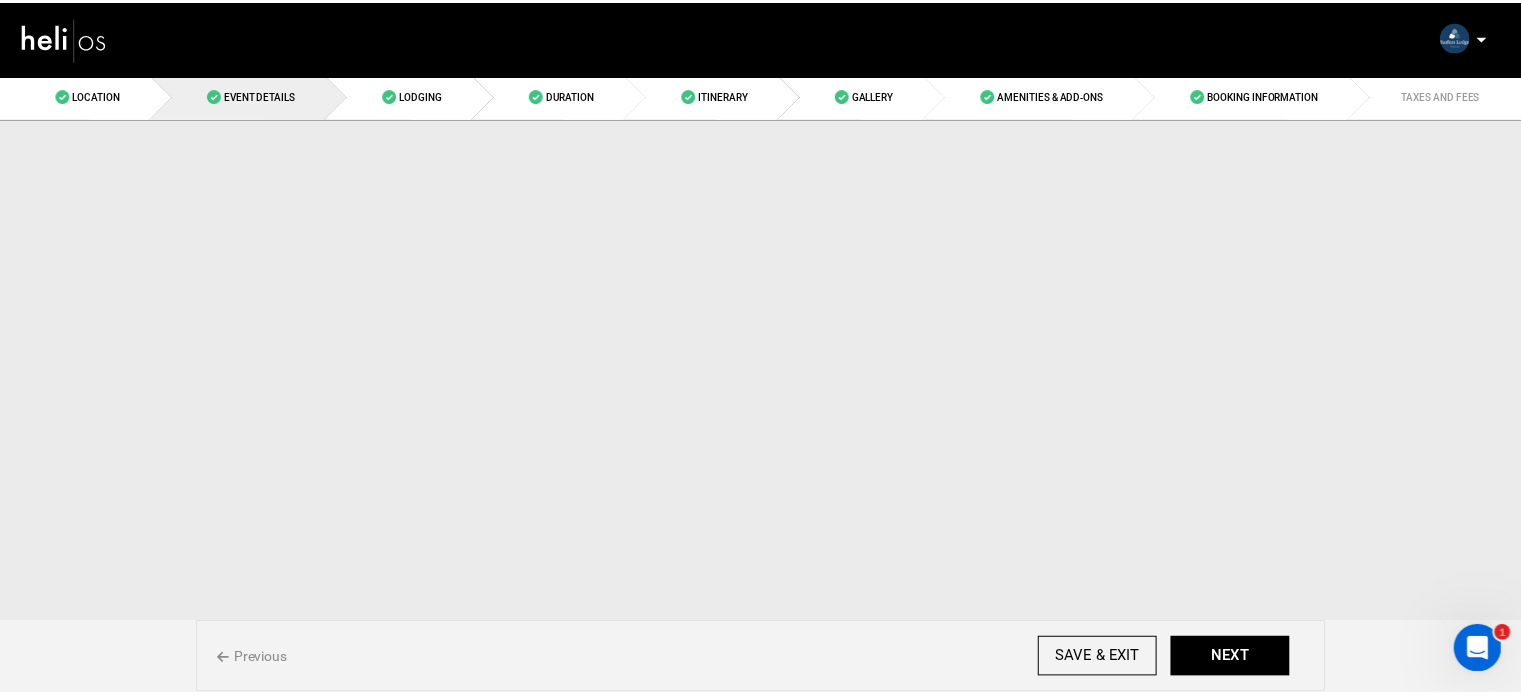 scroll, scrollTop: 0, scrollLeft: 0, axis: both 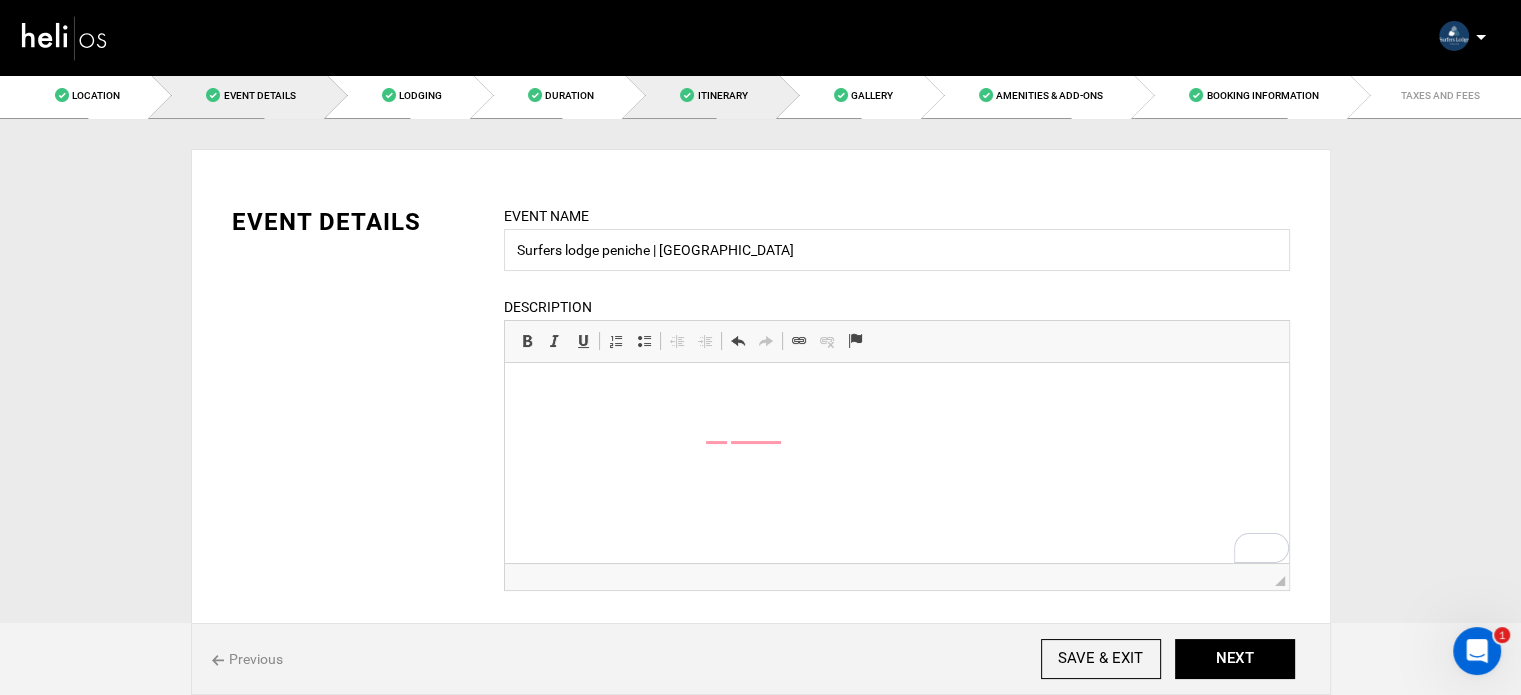 click at bounding box center [687, 95] 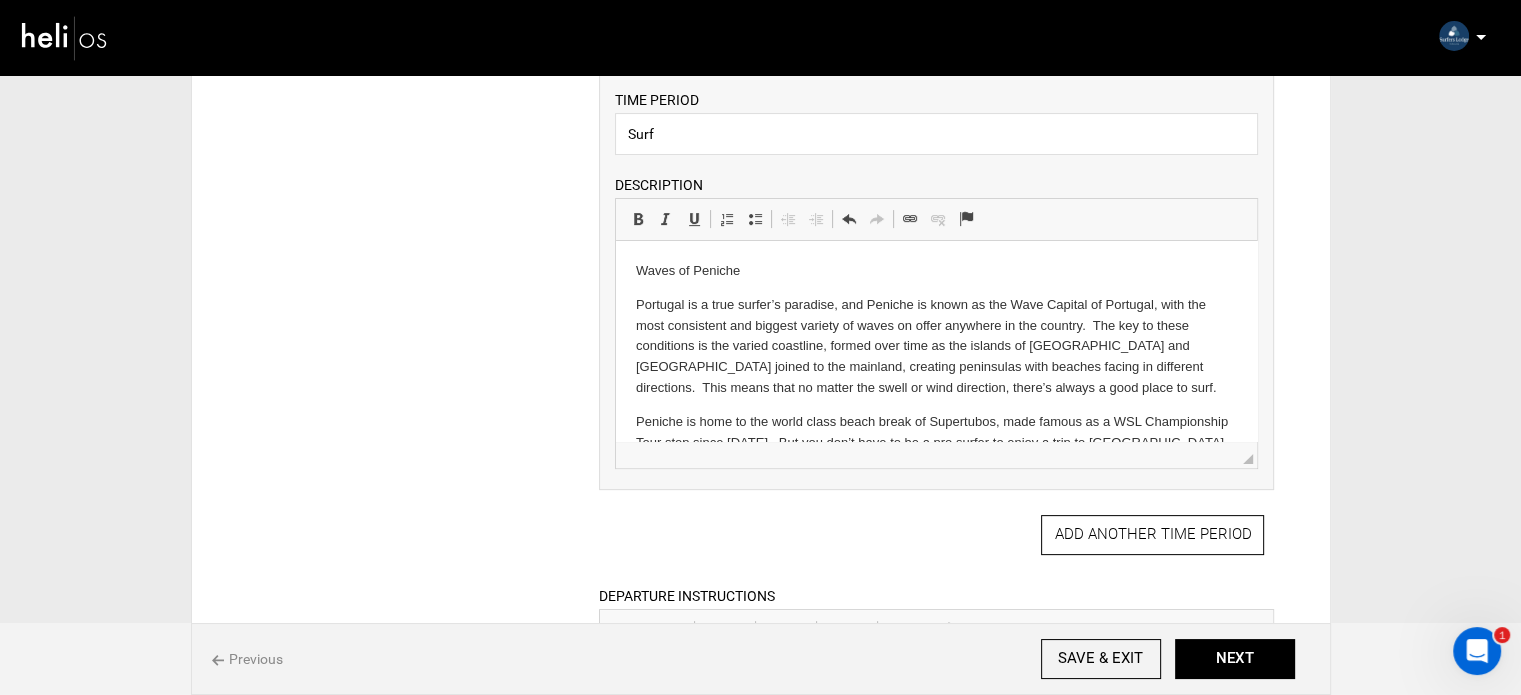 scroll, scrollTop: 500, scrollLeft: 0, axis: vertical 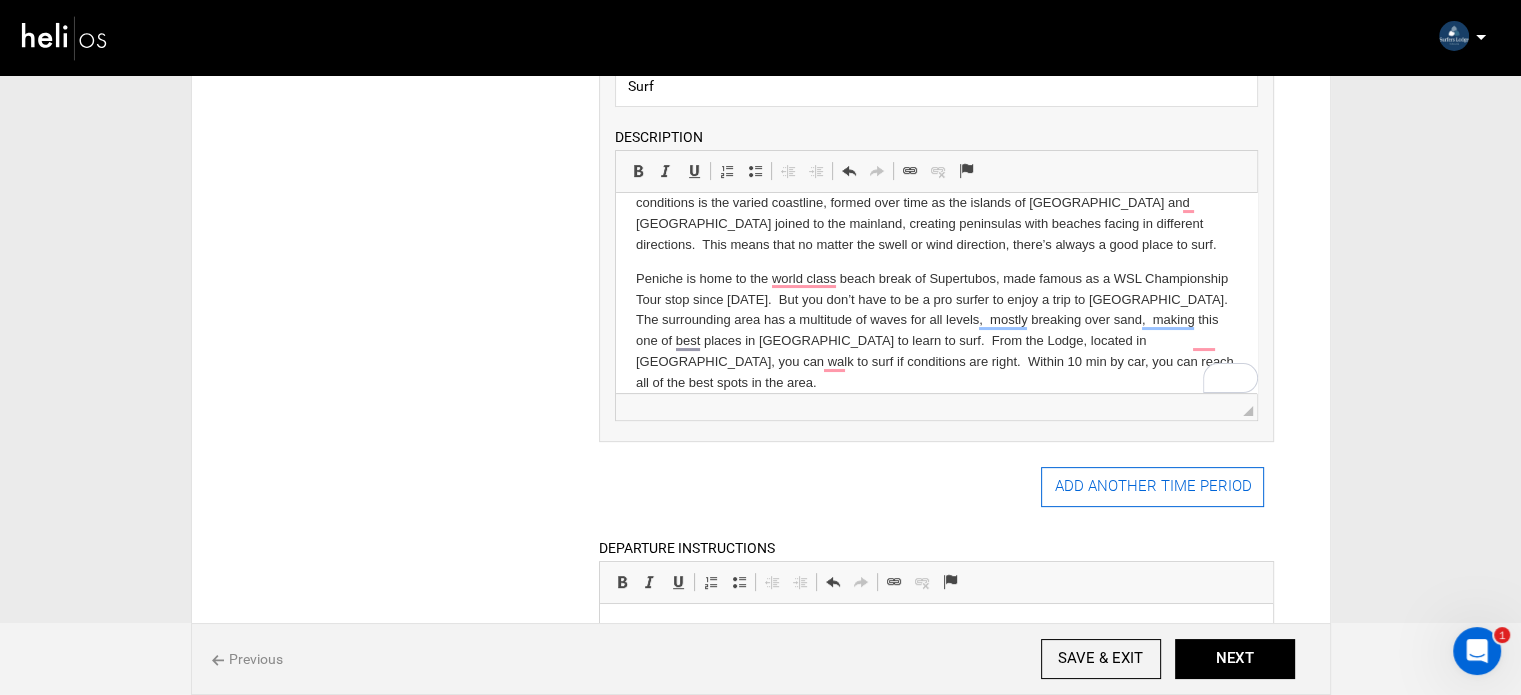 click on "ADD ANOTHER TIME PERIOD" at bounding box center (1152, 487) 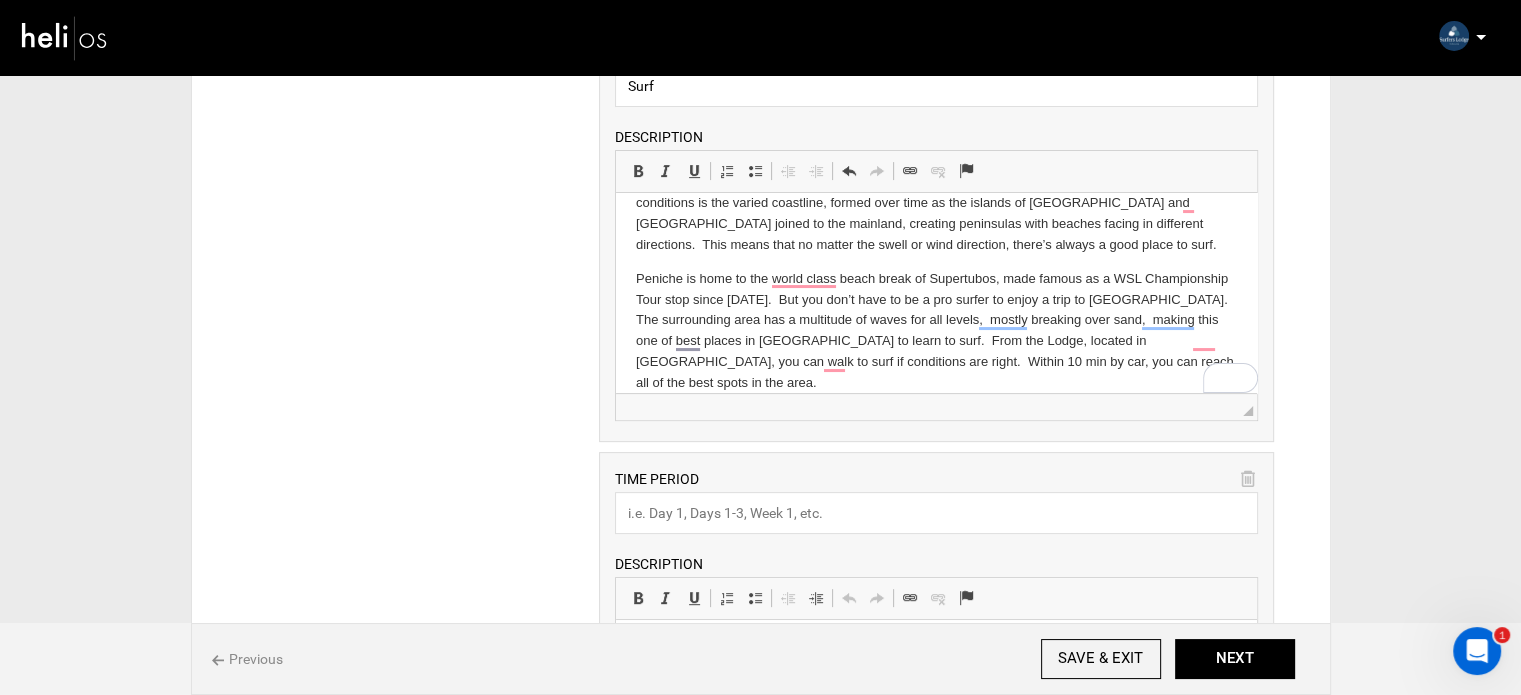 scroll, scrollTop: 0, scrollLeft: 0, axis: both 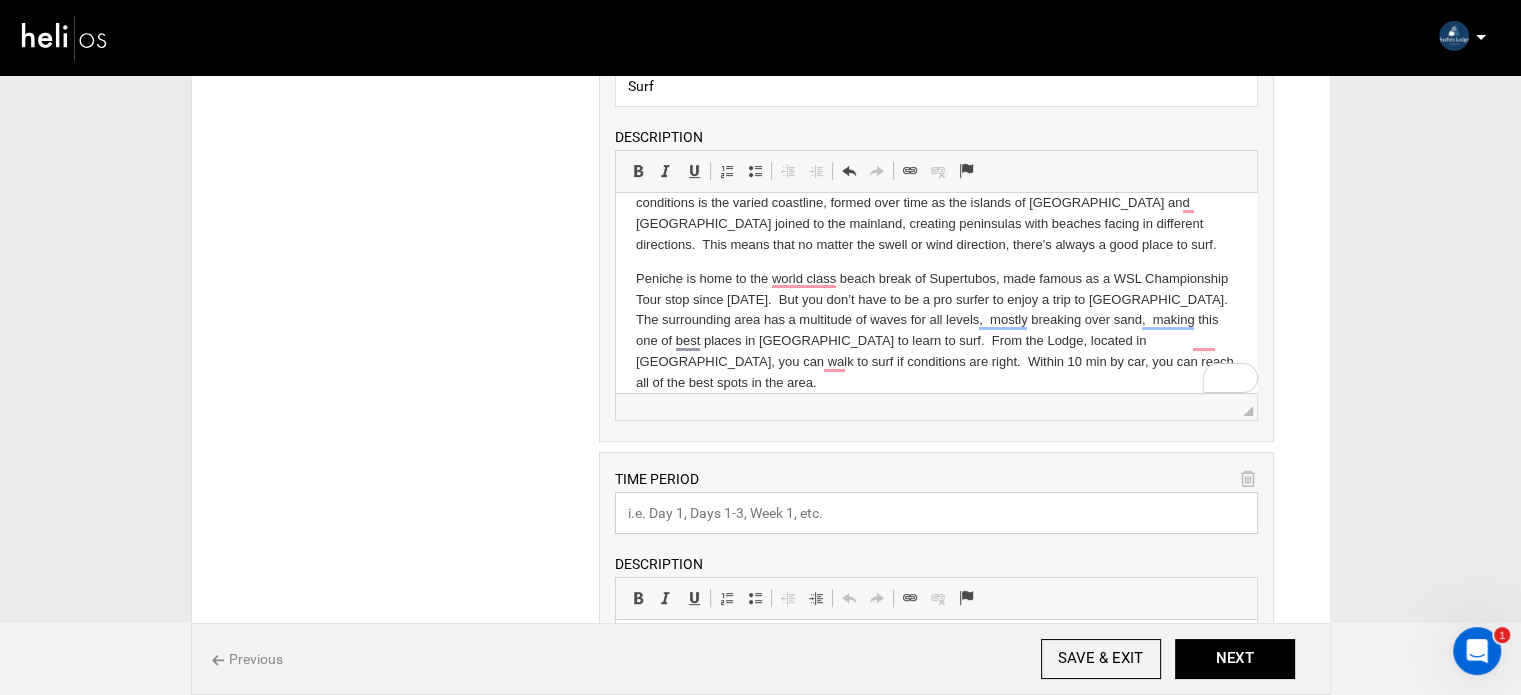 click at bounding box center (936, 513) 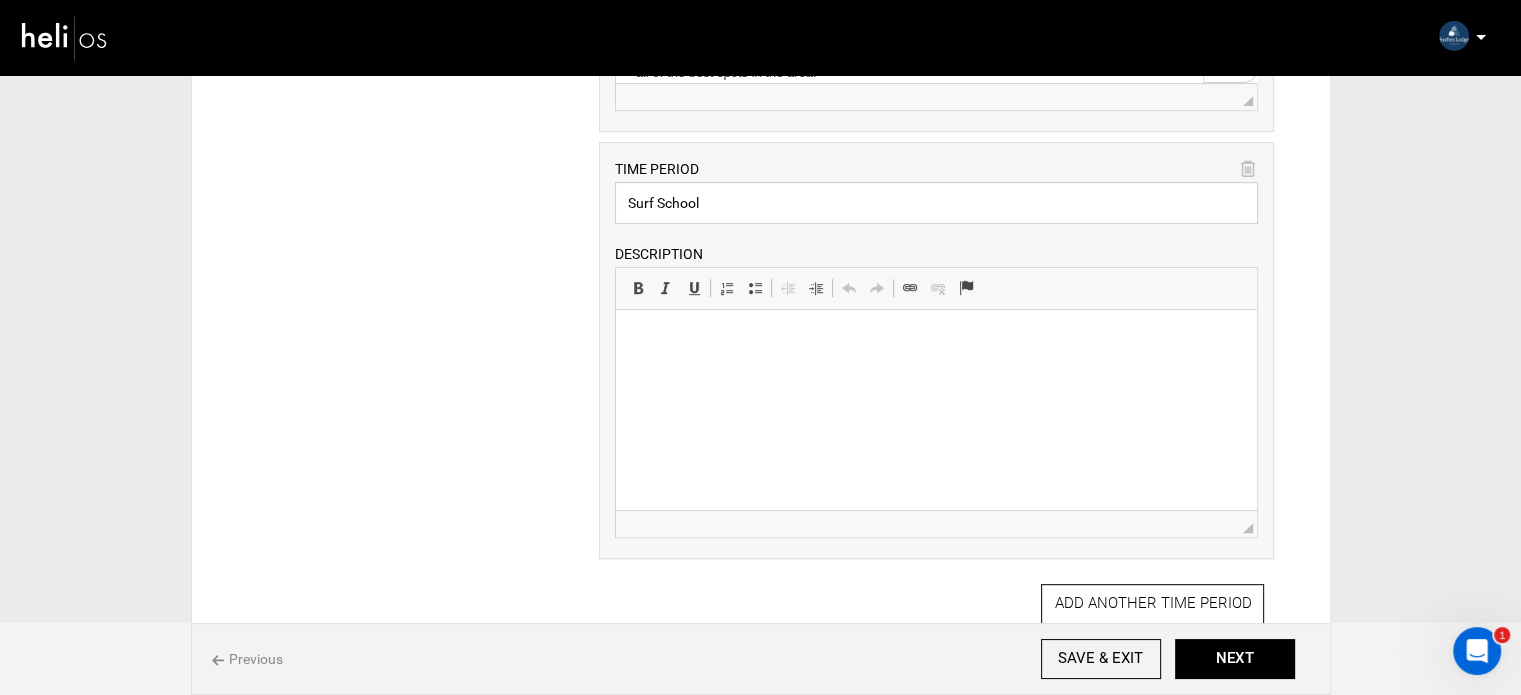 scroll, scrollTop: 1000, scrollLeft: 0, axis: vertical 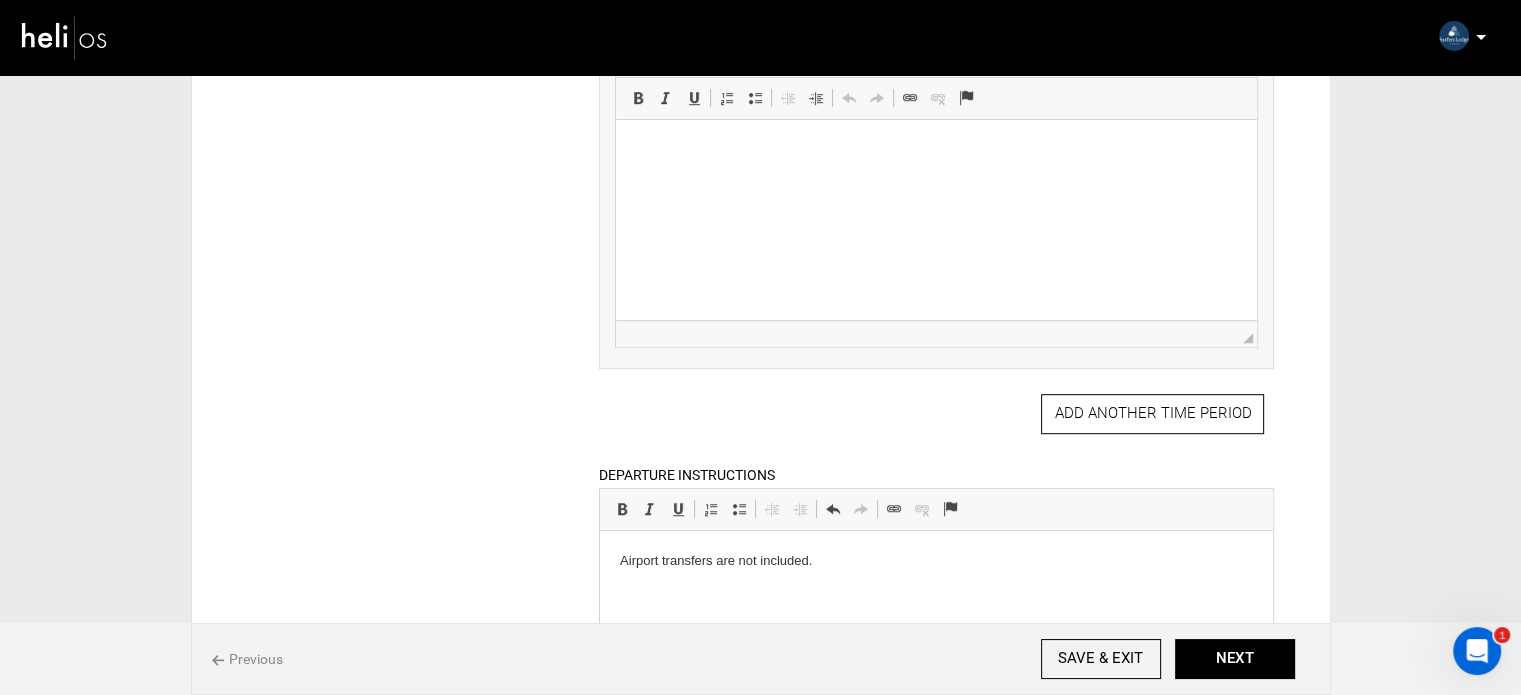 type on "Surf School" 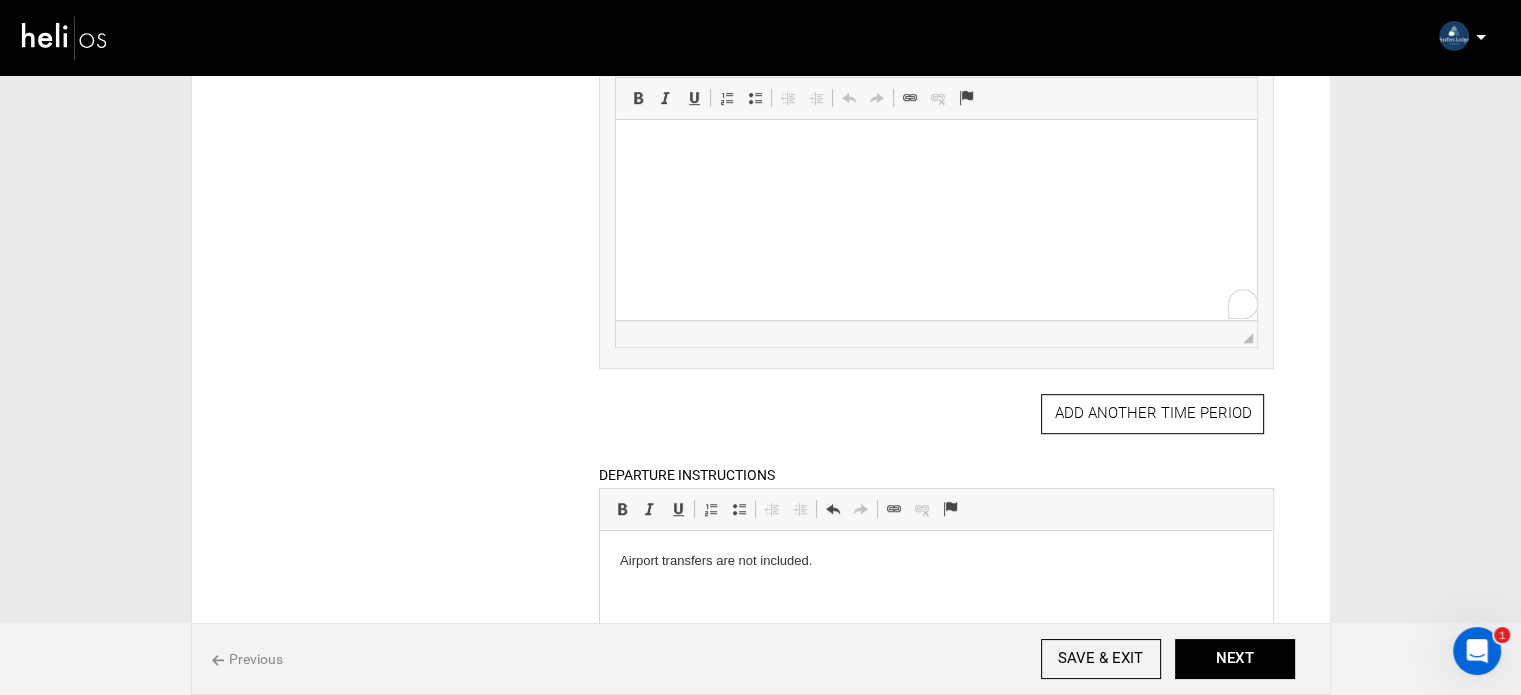 scroll, scrollTop: 276, scrollLeft: 0, axis: vertical 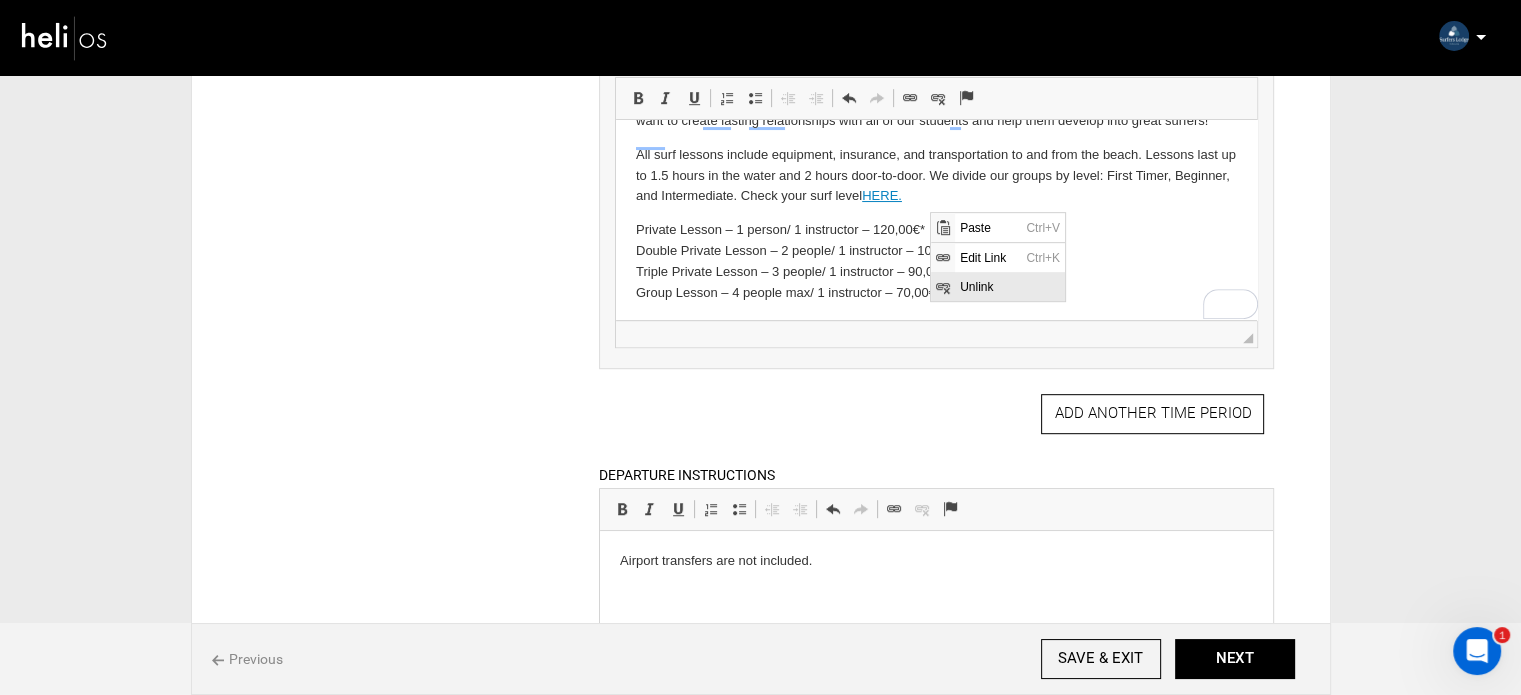 click on "Unlink" at bounding box center [1009, 285] 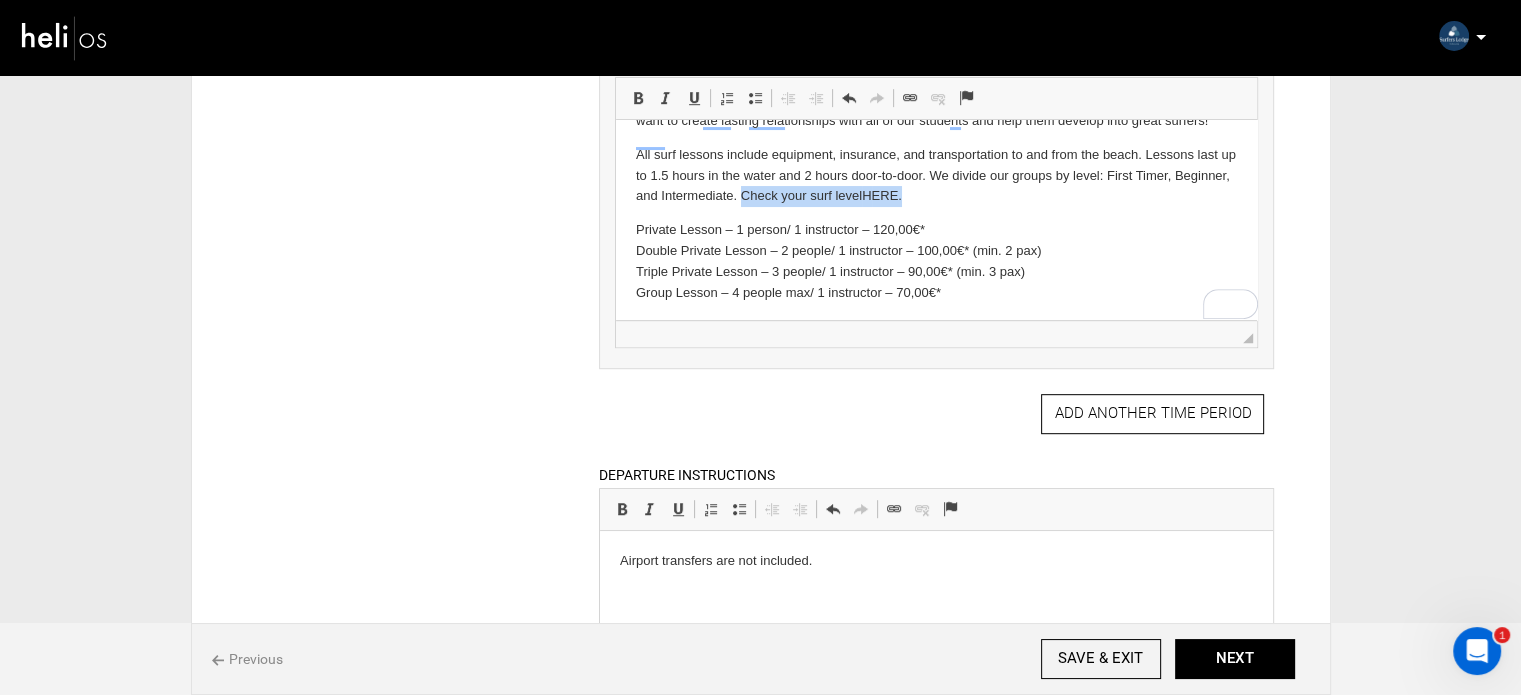 drag, startPoint x: 798, startPoint y: 216, endPoint x: 986, endPoint y: 216, distance: 188 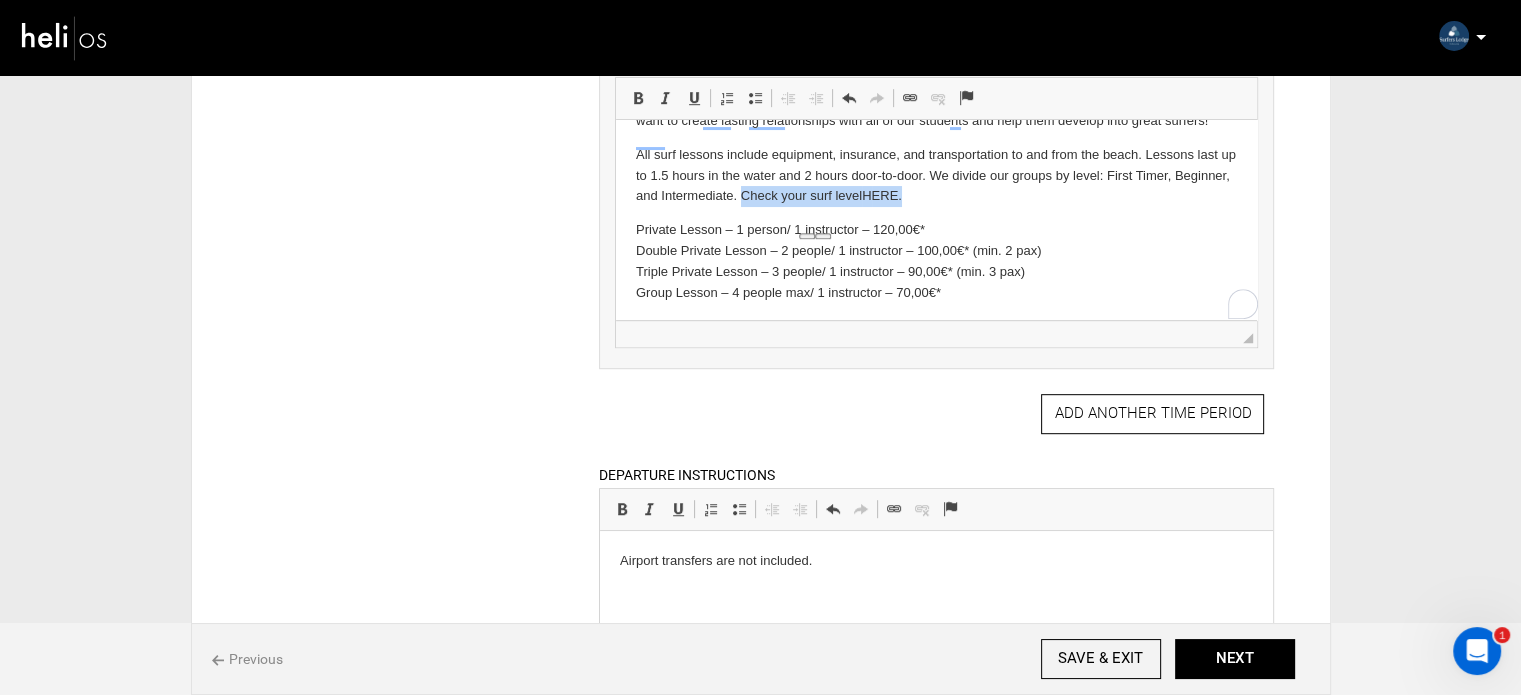 type 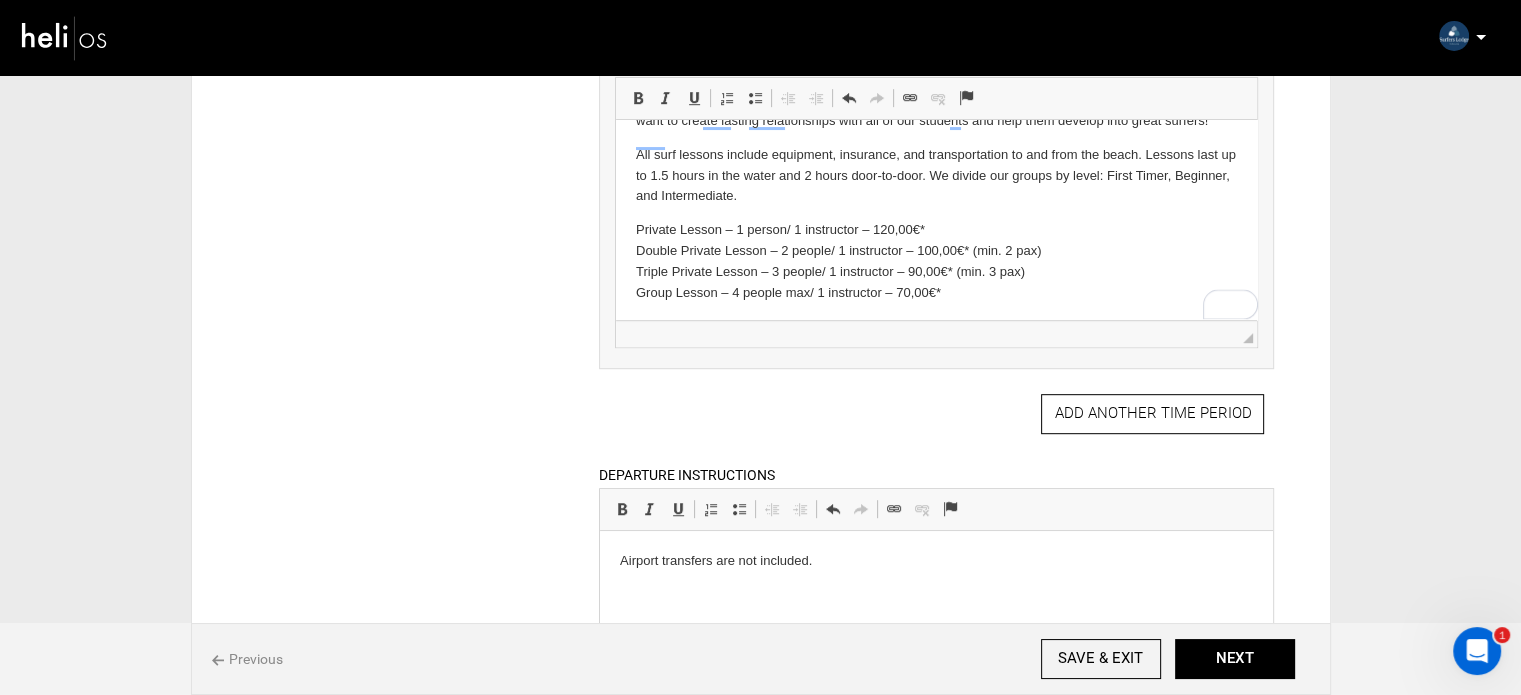 click on "Private Lesson – 1 person/ 1 instructor – 120,00€* Double Private Lesson – 2 people/ 1 instructor – 100,00€* (min. 2 pax) Triple Private Lesson – 3 people/ 1 instructor – 90,00€* (min. 3 pax) Group Lesson – 4 people max/ 1 instructor – 70,00€*" at bounding box center (936, 261) 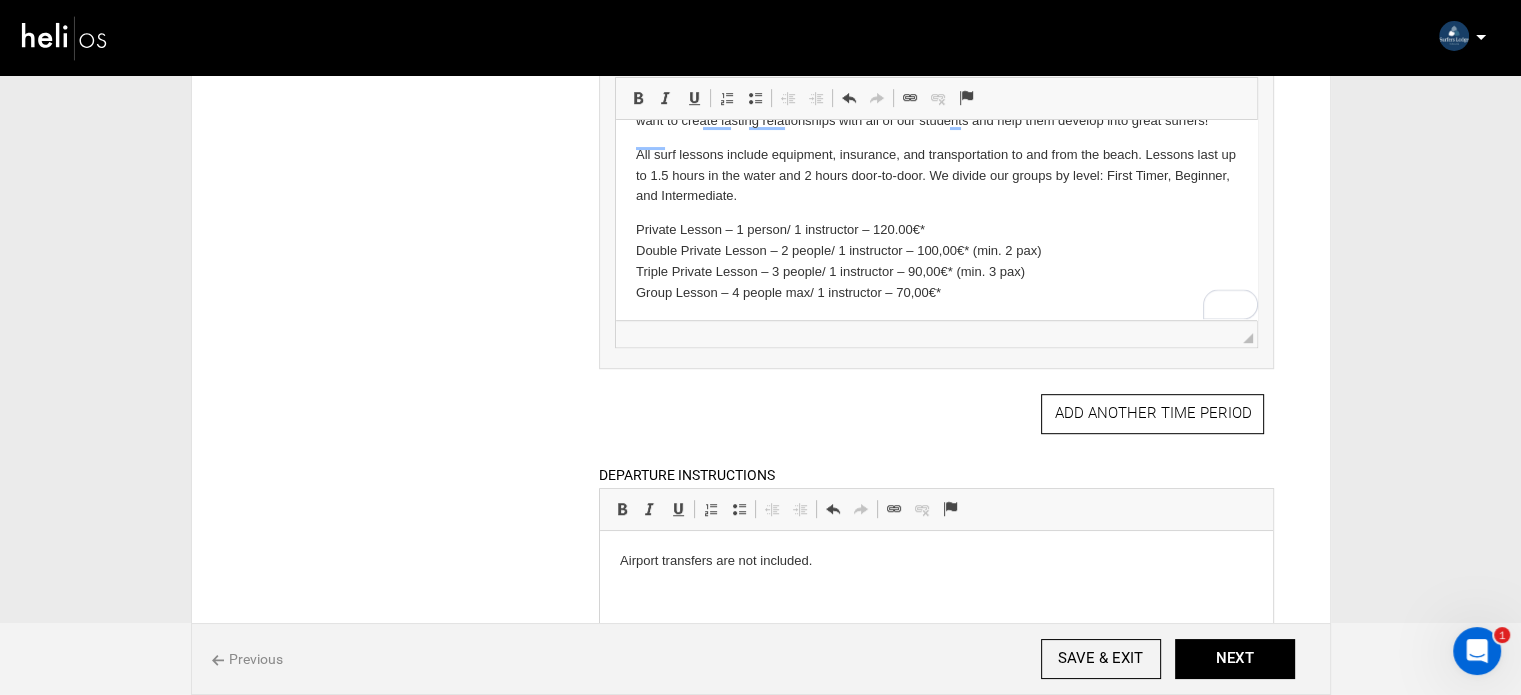 click on "Private Lesson – 1 person/ 1 instructor – 120. 00€* Double Private Lesson – 2 people/ 1 instructor – 100,00€* (min. 2 pax) Triple Private Lesson – 3 people/ 1 instructor – 90,00€* (min. 3 pax) Group Lesson – 4 people max/ 1 instructor – 70,00€*" at bounding box center (936, 261) 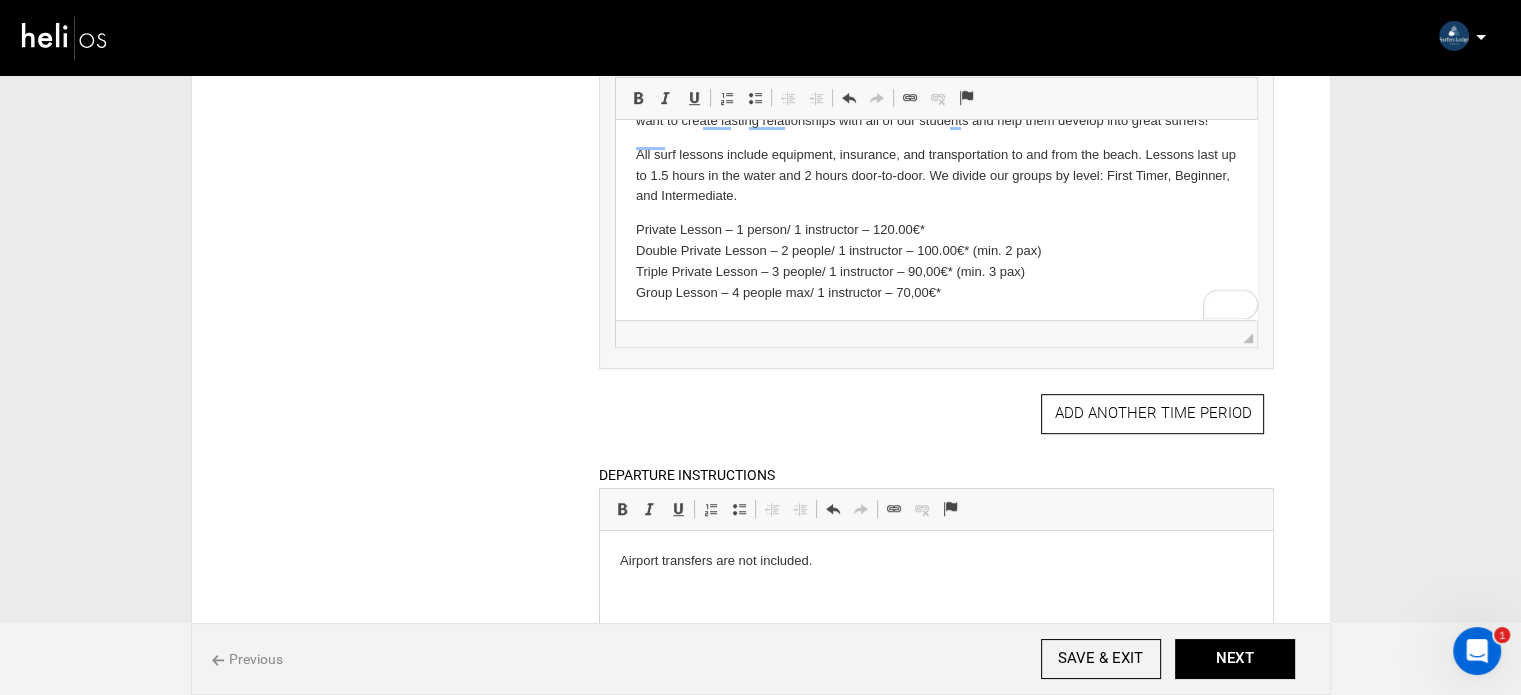 click on "Private Lesson – 1 person/ 1 instructor – 120. 00€* Double Private Lesson – 2 people/ 1 instructor – 100. 00€* (min. 2 pax) Triple Private Lesson – 3 people/ 1 instructor – 90,00€* (min. 3 pax) Group Lesson – 4 people max/ 1 instructor – 70,00€*" at bounding box center [936, 261] 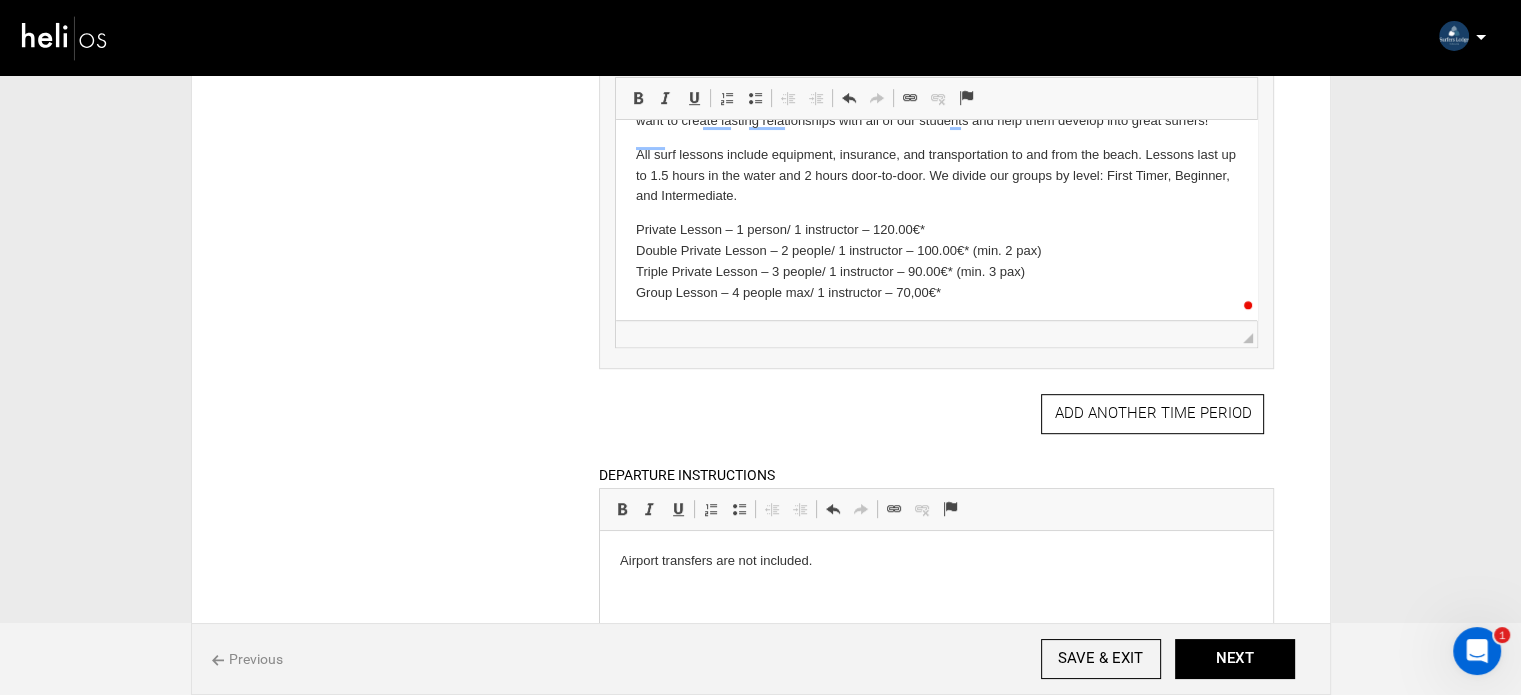 scroll, scrollTop: 300, scrollLeft: 0, axis: vertical 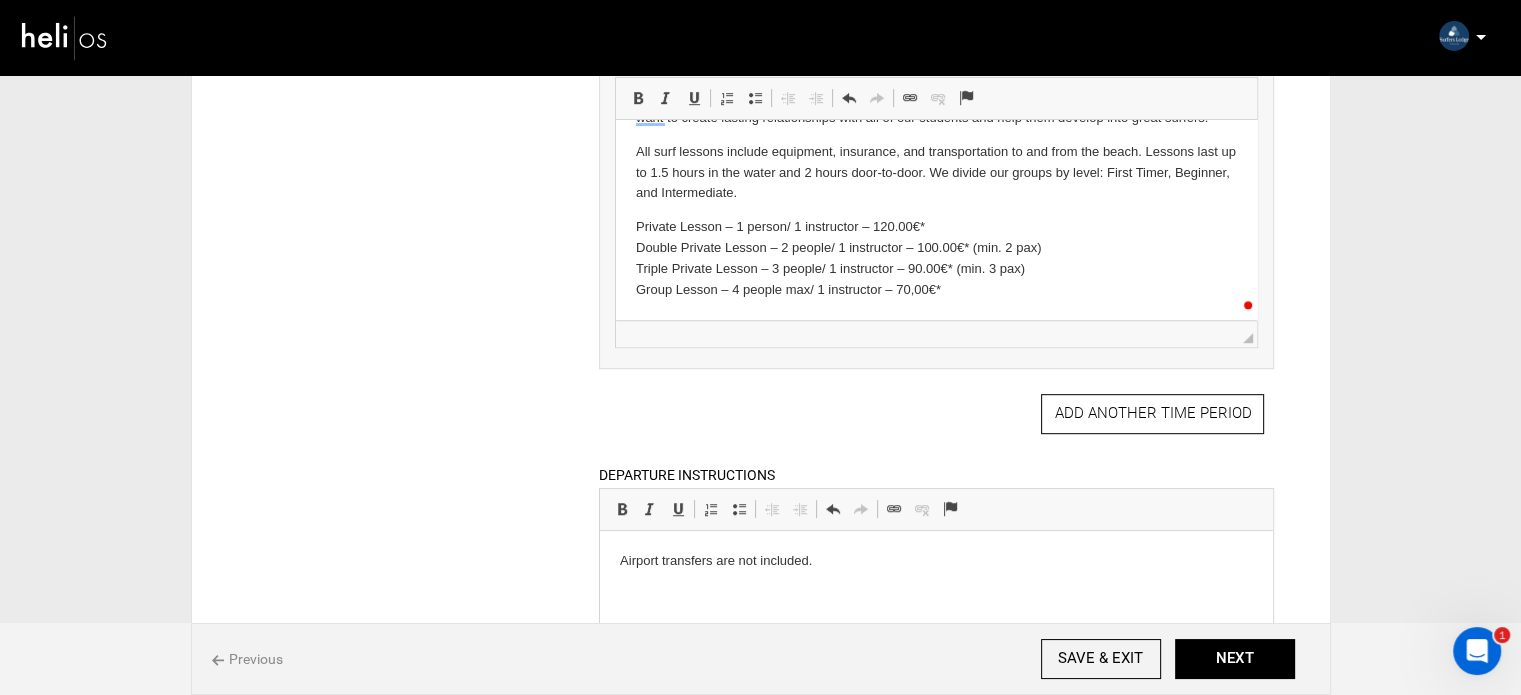 click on "Private Lesson – 1 person/ 1 instructor – 120. 00€* Double Private Lesson – 2 people/ 1 instructor – 100. 00€* (min. 2 pax) Triple Private Lesson – 3 people/ 1 instructor – 90. 00€* (min. 3 pax) Group Lesson – 4 people max/ 1 instructor – 70,00€*" at bounding box center [936, 258] 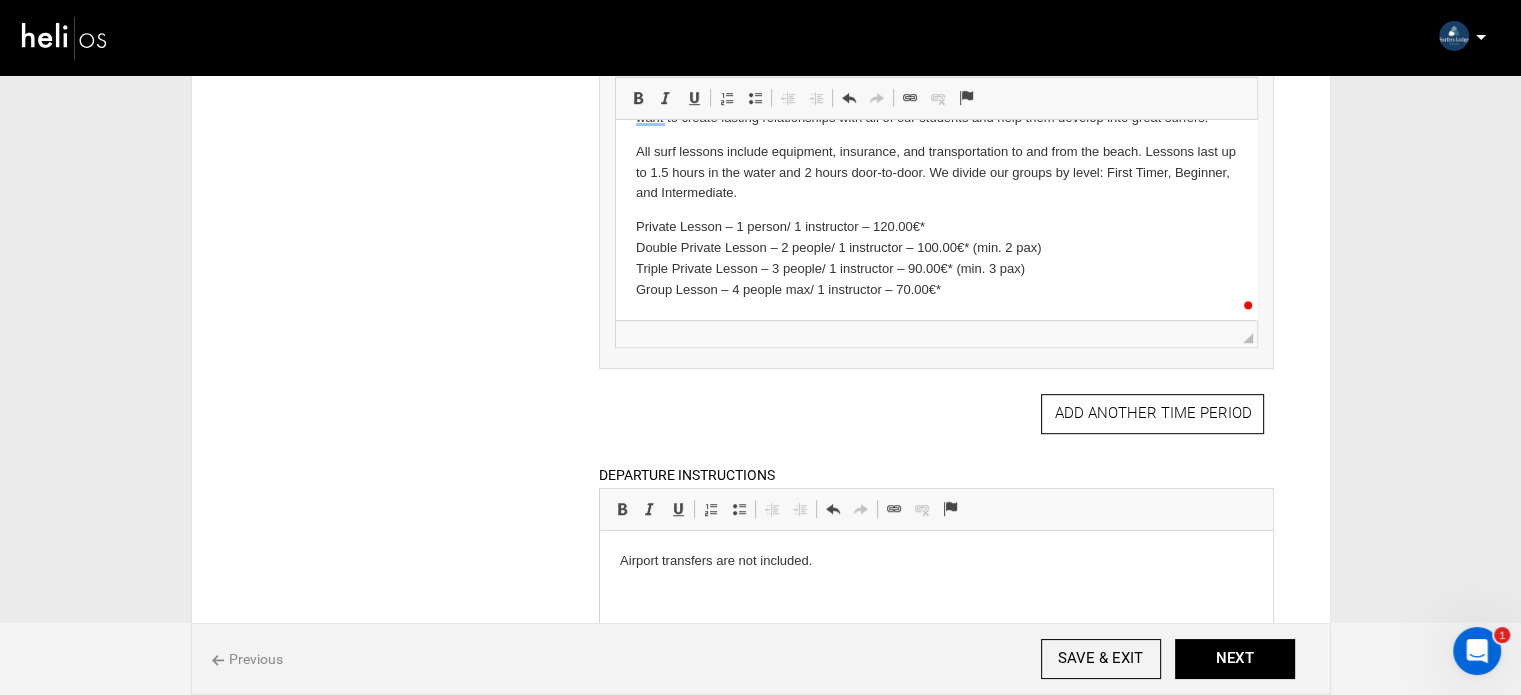 click on "Private Lesson – 1 person/ 1 instructor – 120. 00€* Double Private Lesson – 2 people/ 1 instructor – 100. 00€* (min. 2 pax) Triple Private Lesson – 3 people/ 1 instructor – 90. 00€* (min. 3 pax) Group Lesson – 4 people max/ 1 instructor – 70. 00€*" at bounding box center [936, 258] 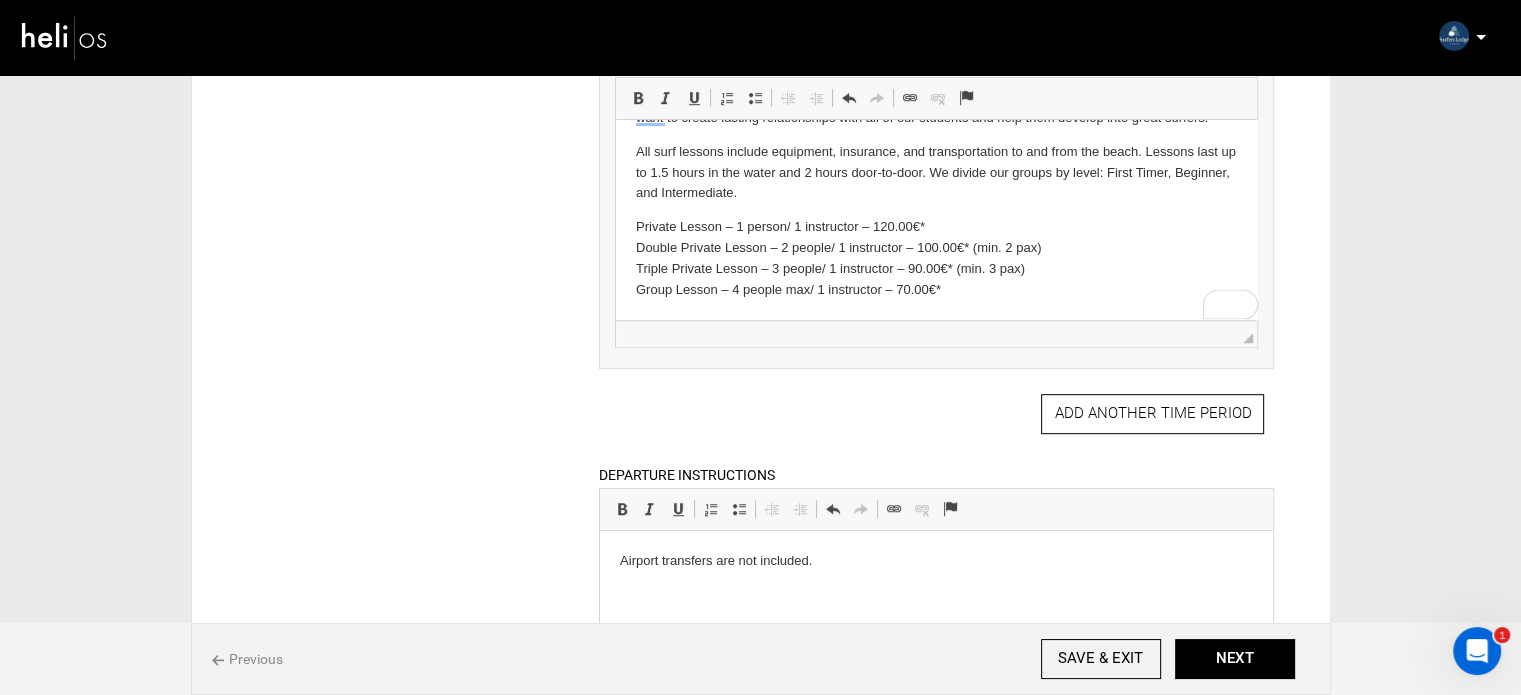 scroll, scrollTop: 1100, scrollLeft: 0, axis: vertical 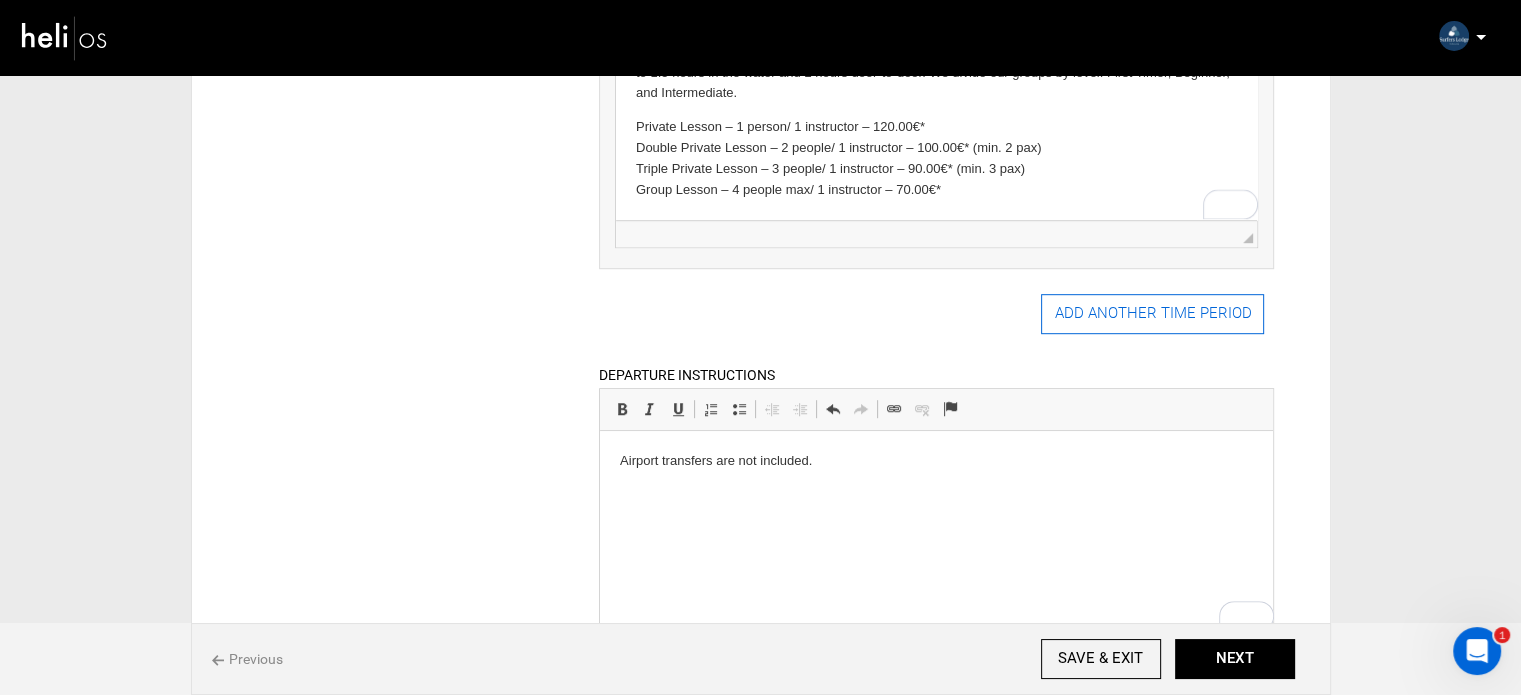 click on "ADD ANOTHER TIME PERIOD" at bounding box center (1152, 314) 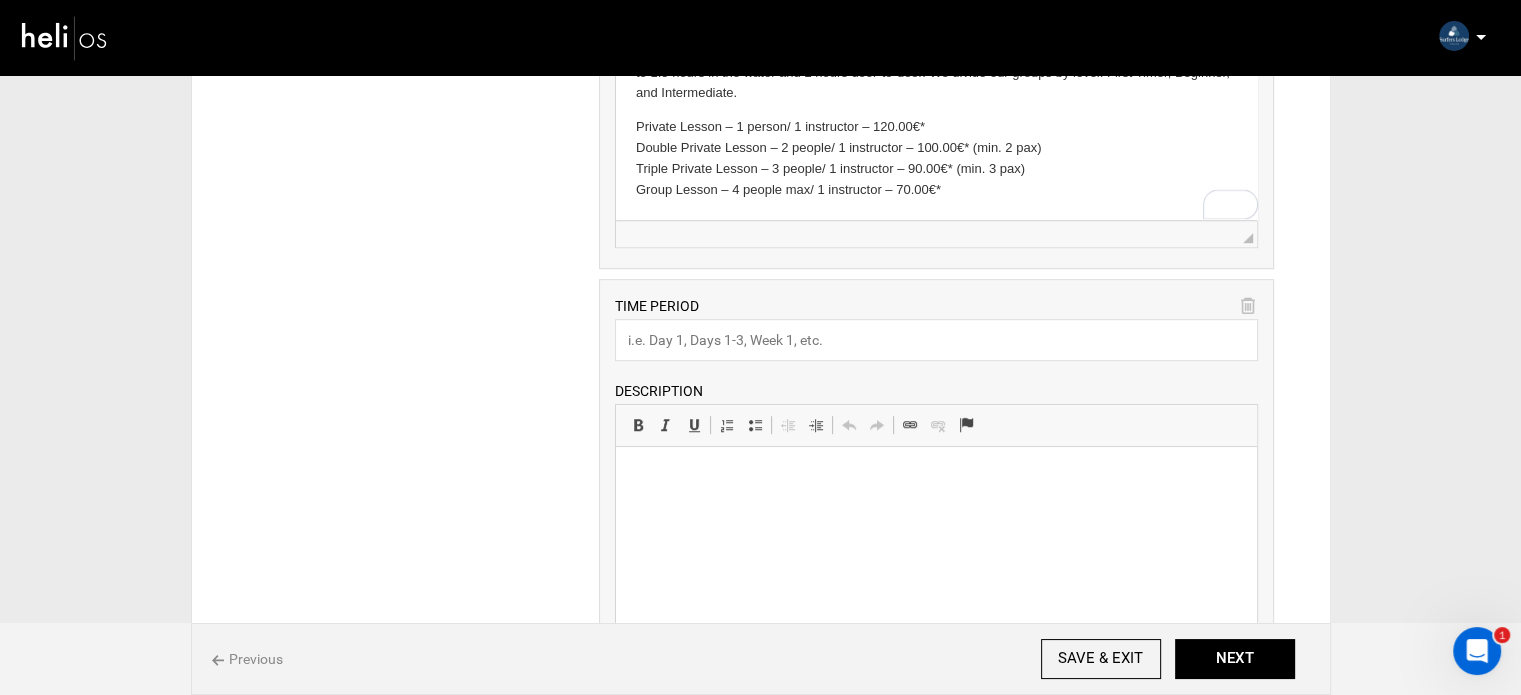 scroll, scrollTop: 0, scrollLeft: 0, axis: both 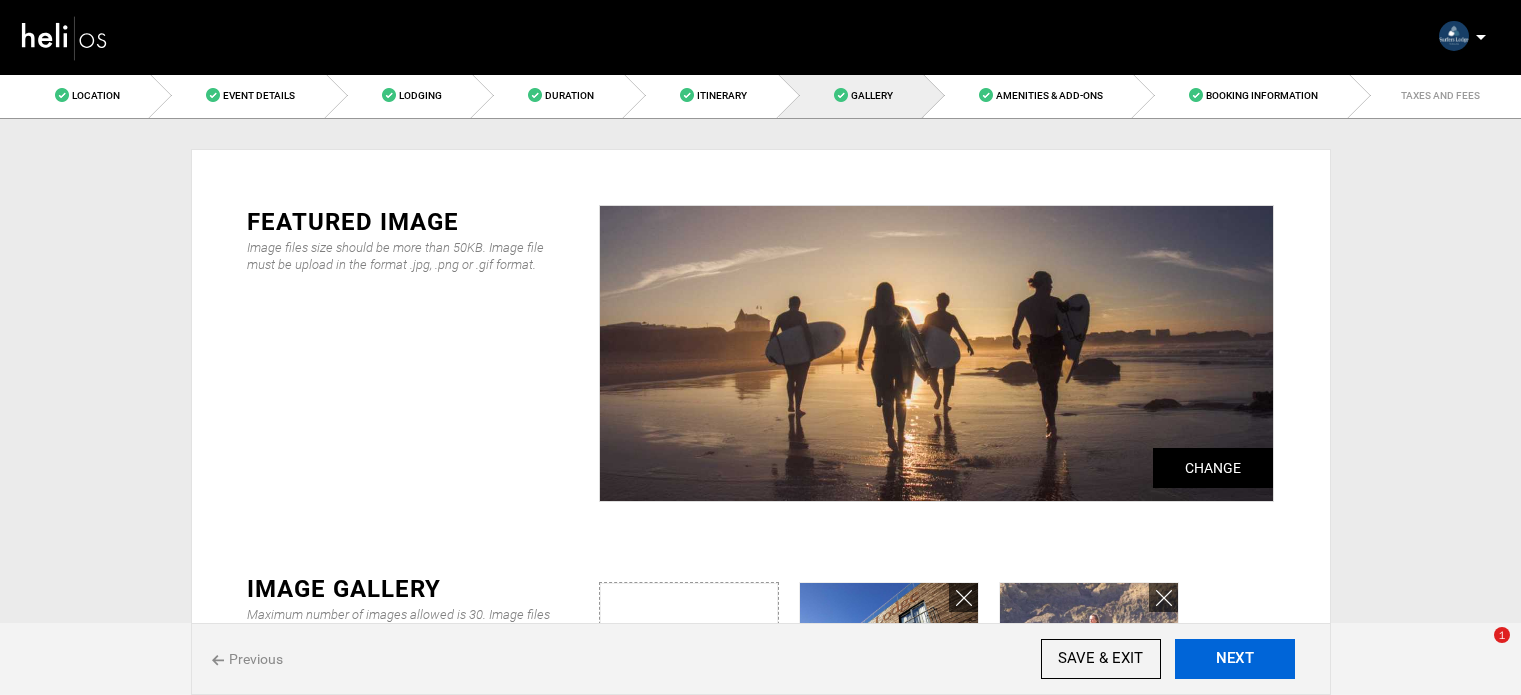 click on "NEXT" at bounding box center (1235, 659) 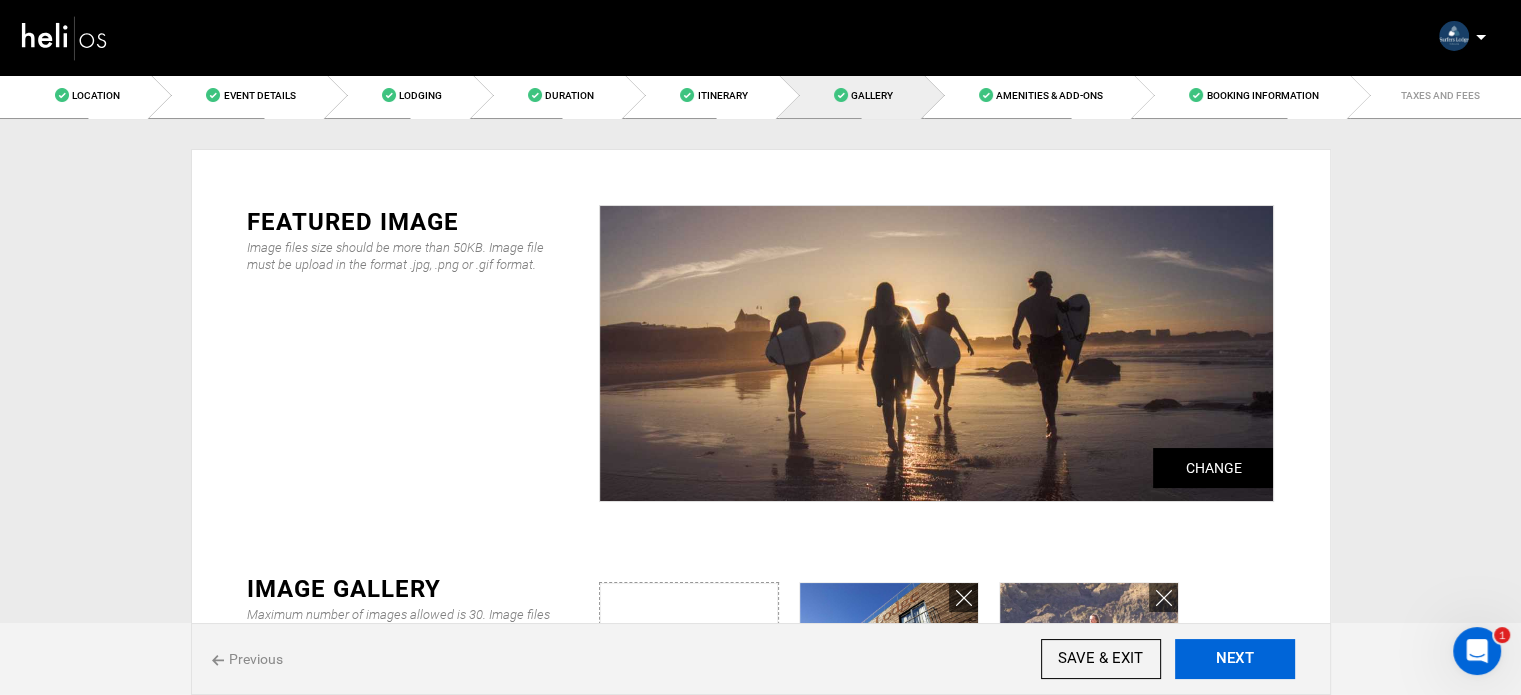 click on "NEXT" at bounding box center (1235, 659) 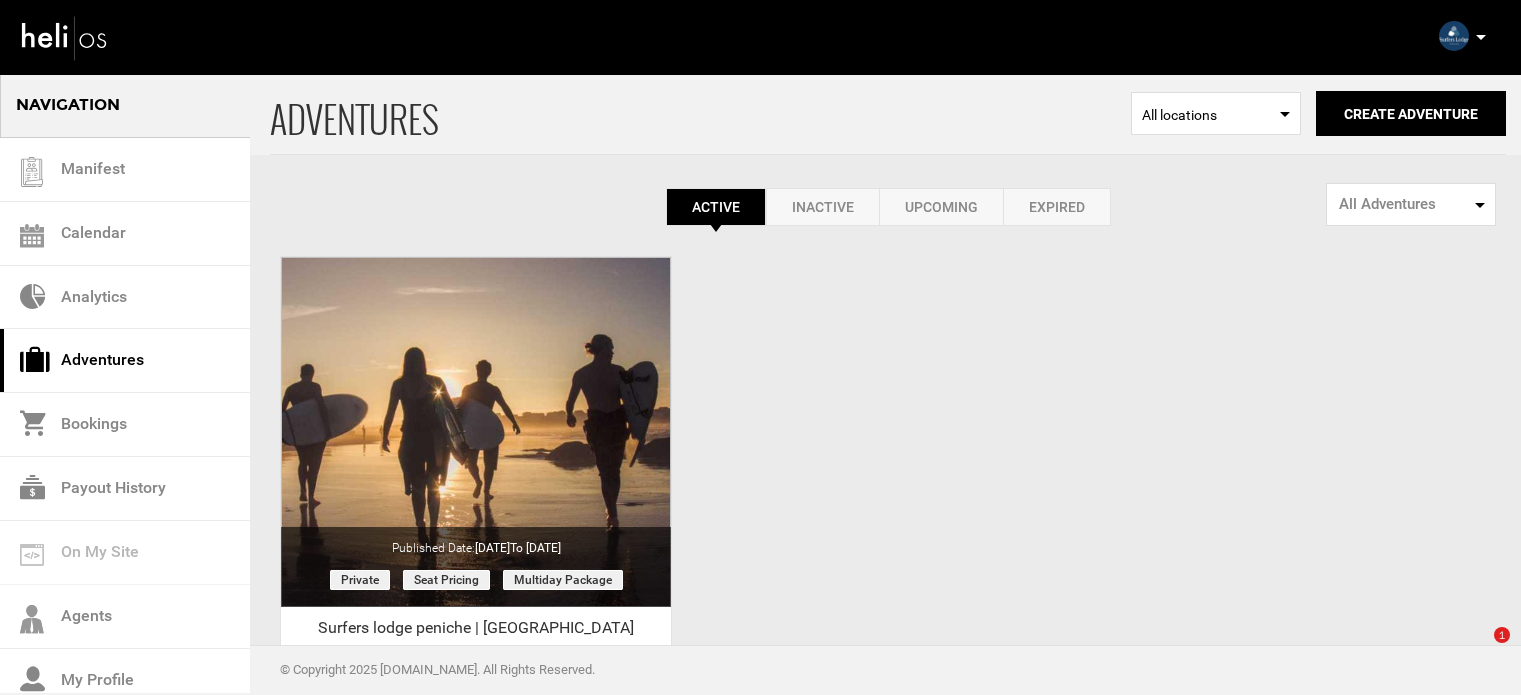 scroll, scrollTop: 0, scrollLeft: 0, axis: both 